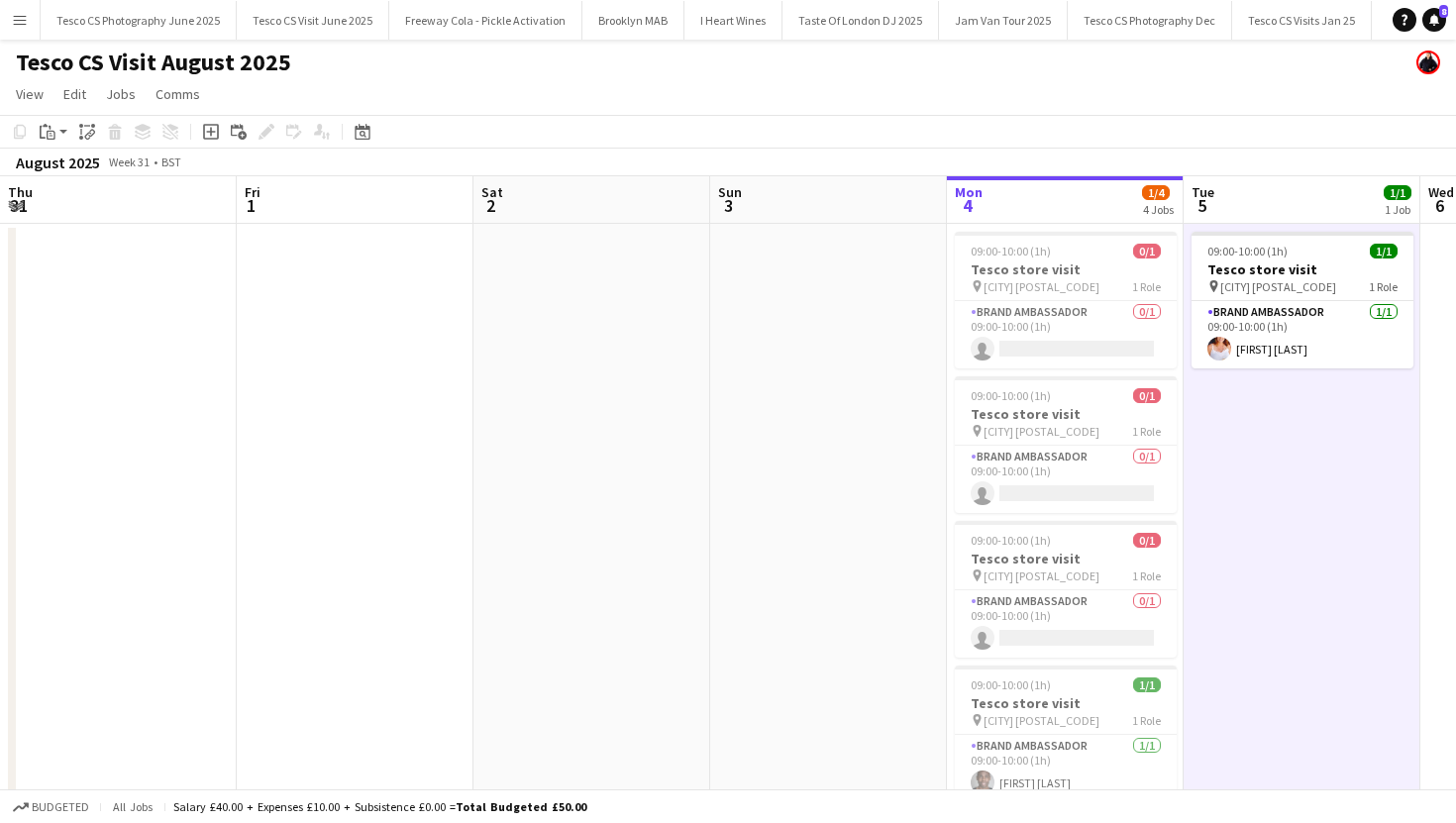 scroll, scrollTop: 0, scrollLeft: 0, axis: both 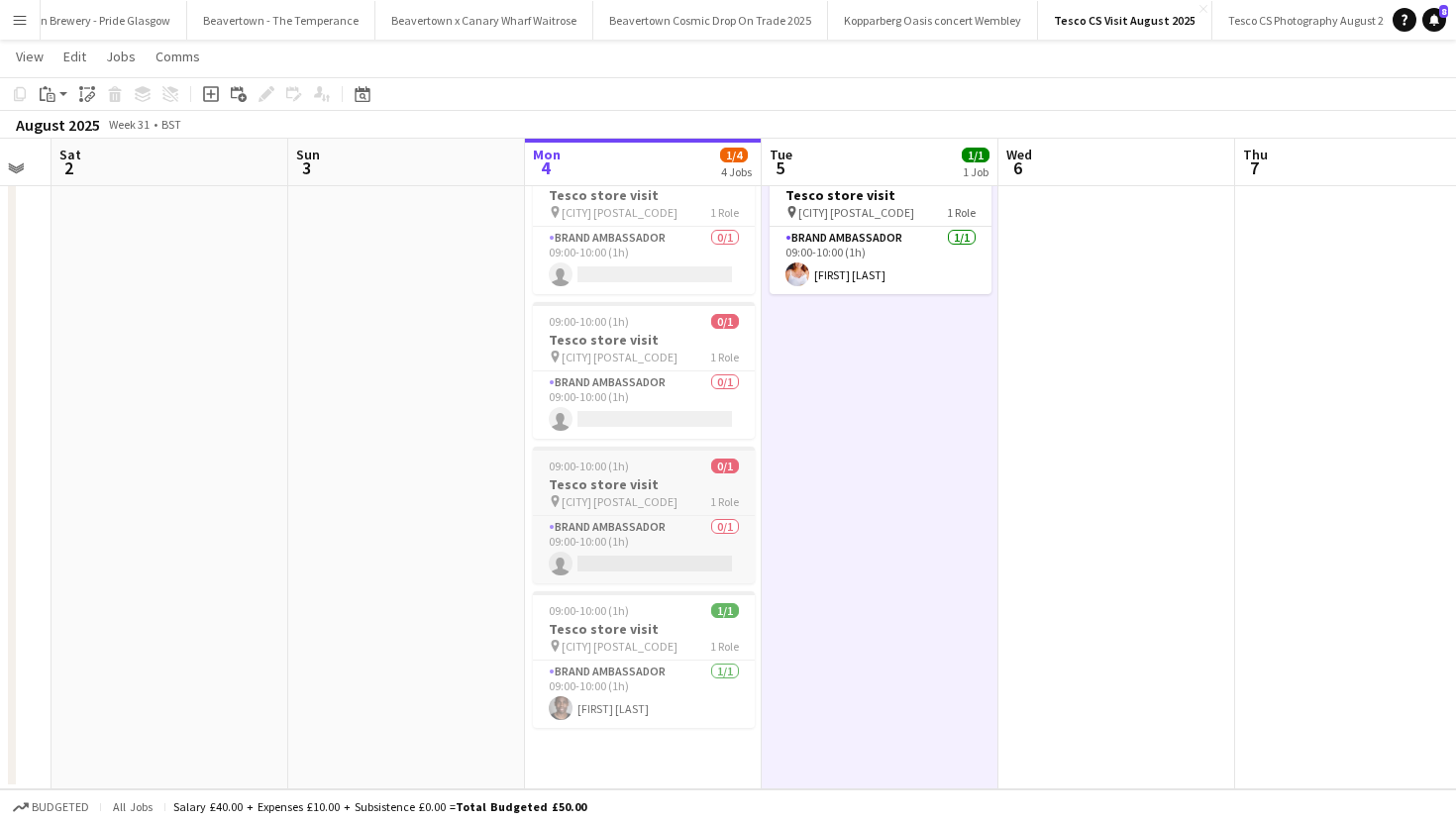 click on "Tesco store visit" at bounding box center (644, 484) 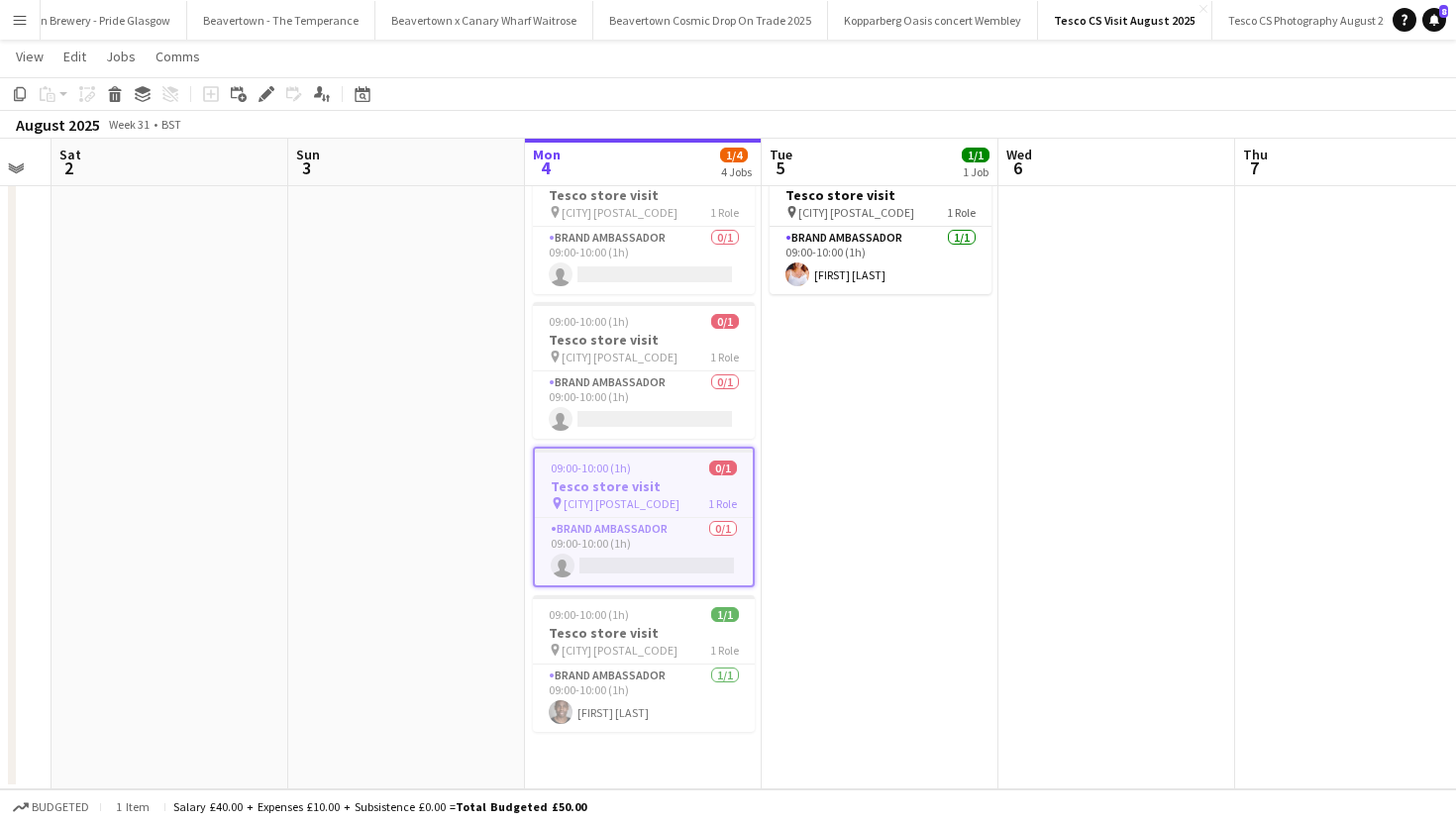 click on "09:00-10:00 (1h)    0/1   Tesco store visit
pin
London E15 1JA   1 Role   Brand Ambassador   0/1   09:00-10:00 (1h)
single-neutral-actions
09:00-10:00 (1h)    0/1   Tesco store visit
pin
London E6 3PA   1 Role   Brand Ambassador   0/1   09:00-10:00 (1h)
single-neutral-actions
09:00-10:00 (1h)    0/1   Tesco store visit
pin
London E7 0QH   1 Role   Brand Ambassador   0/1   09:00-10:00 (1h)
single-neutral-actions
09:00-10:00 (1h)    1/1   Tesco store visit
pin
Warrington WA1   1 Role   Brand Ambassador   1/1   09:00-10:00 (1h)
peter adams" at bounding box center (643, 469) 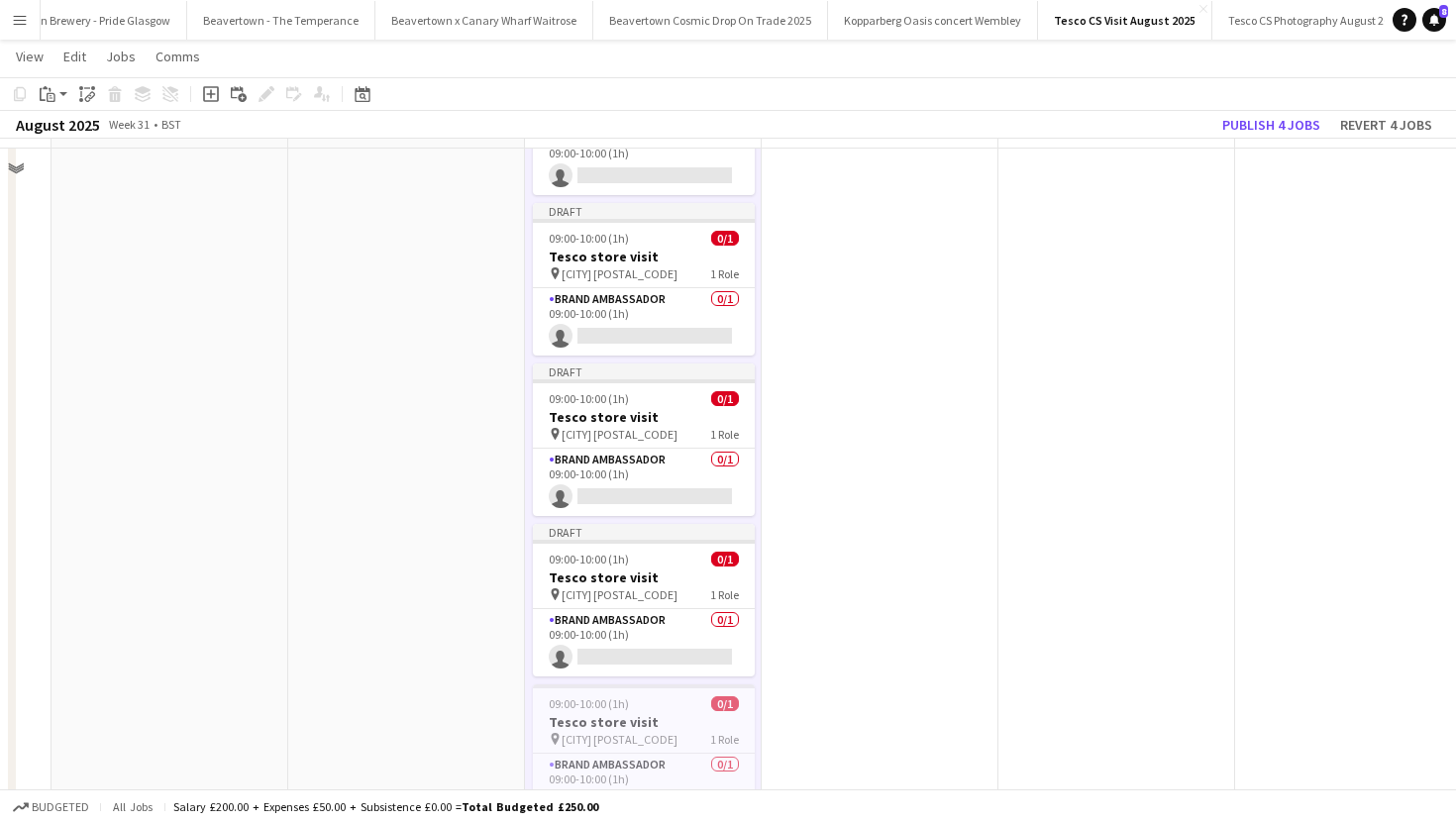 scroll, scrollTop: 438, scrollLeft: 0, axis: vertical 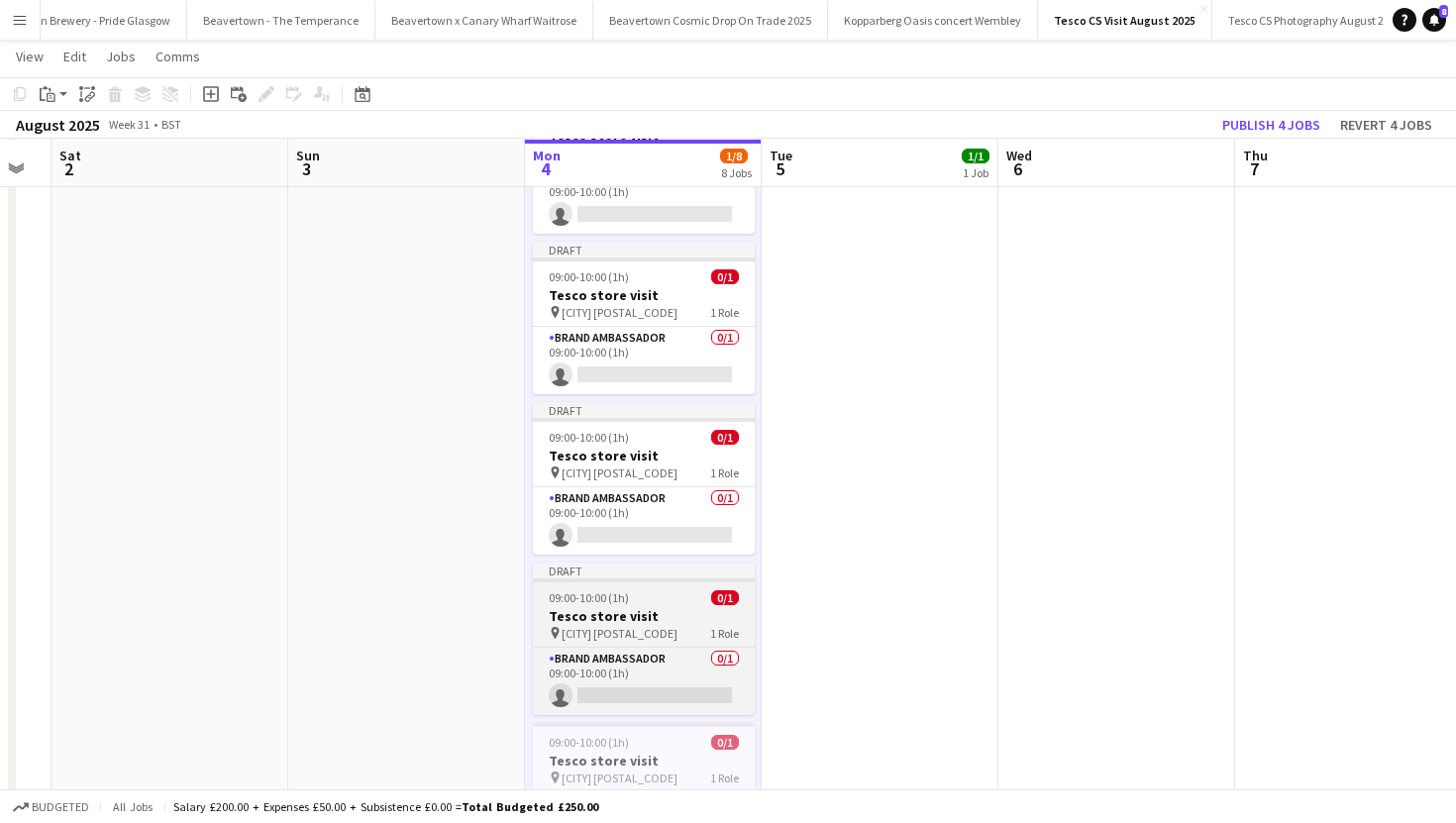 click on "Tesco store visit" at bounding box center (644, 616) 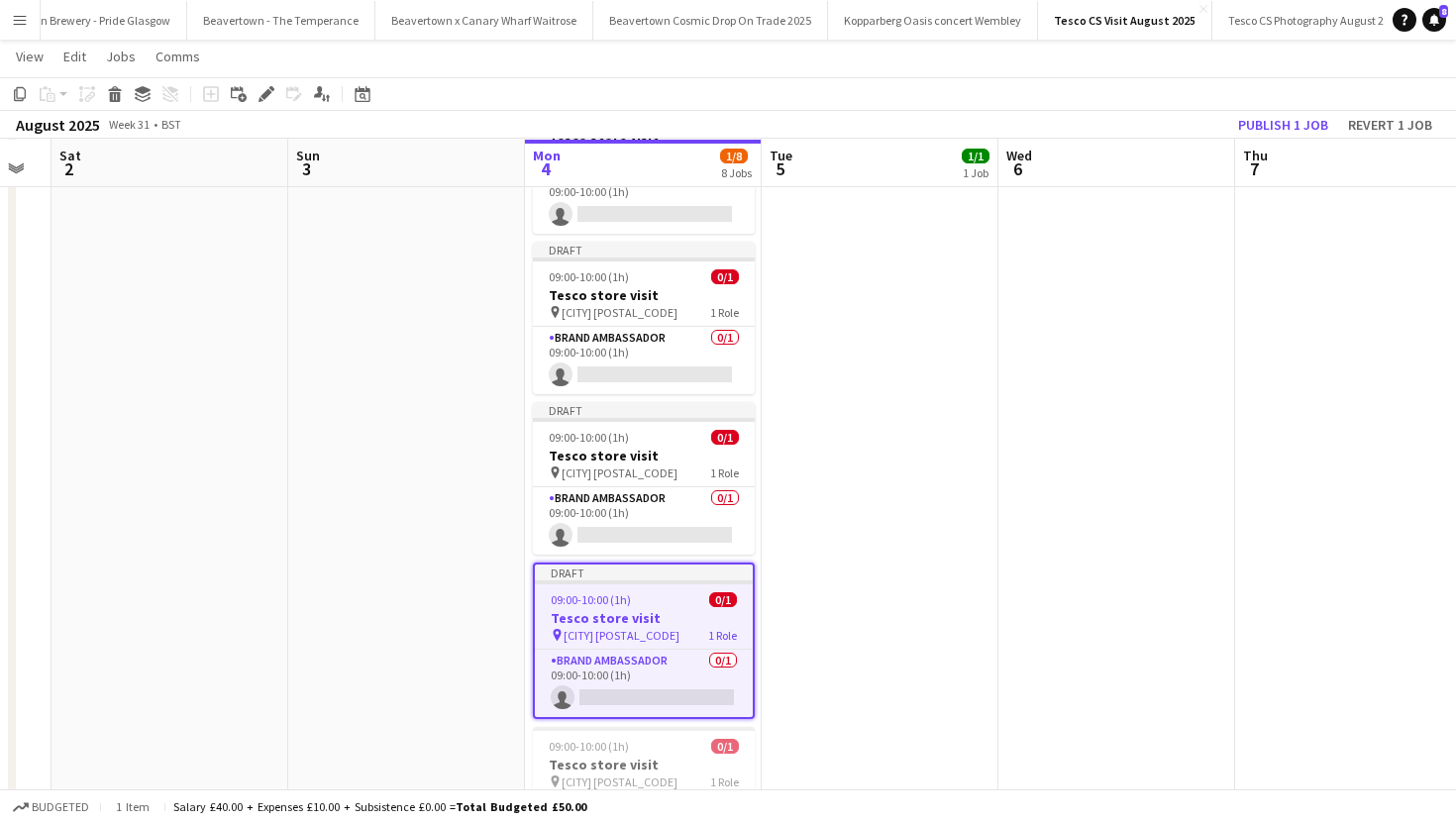click on "Menu" at bounding box center [20, 20] 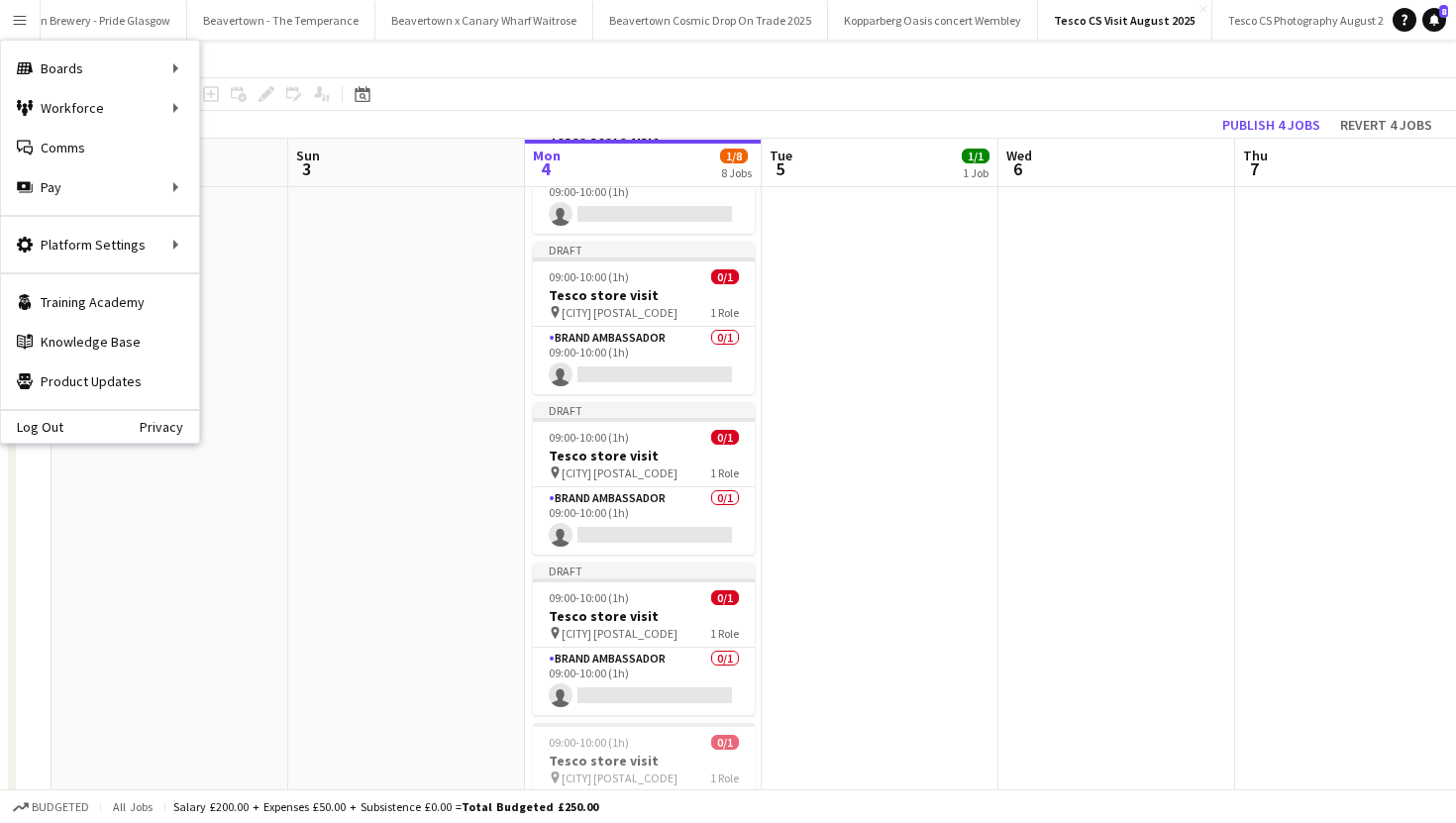 click at bounding box center [406, 428] 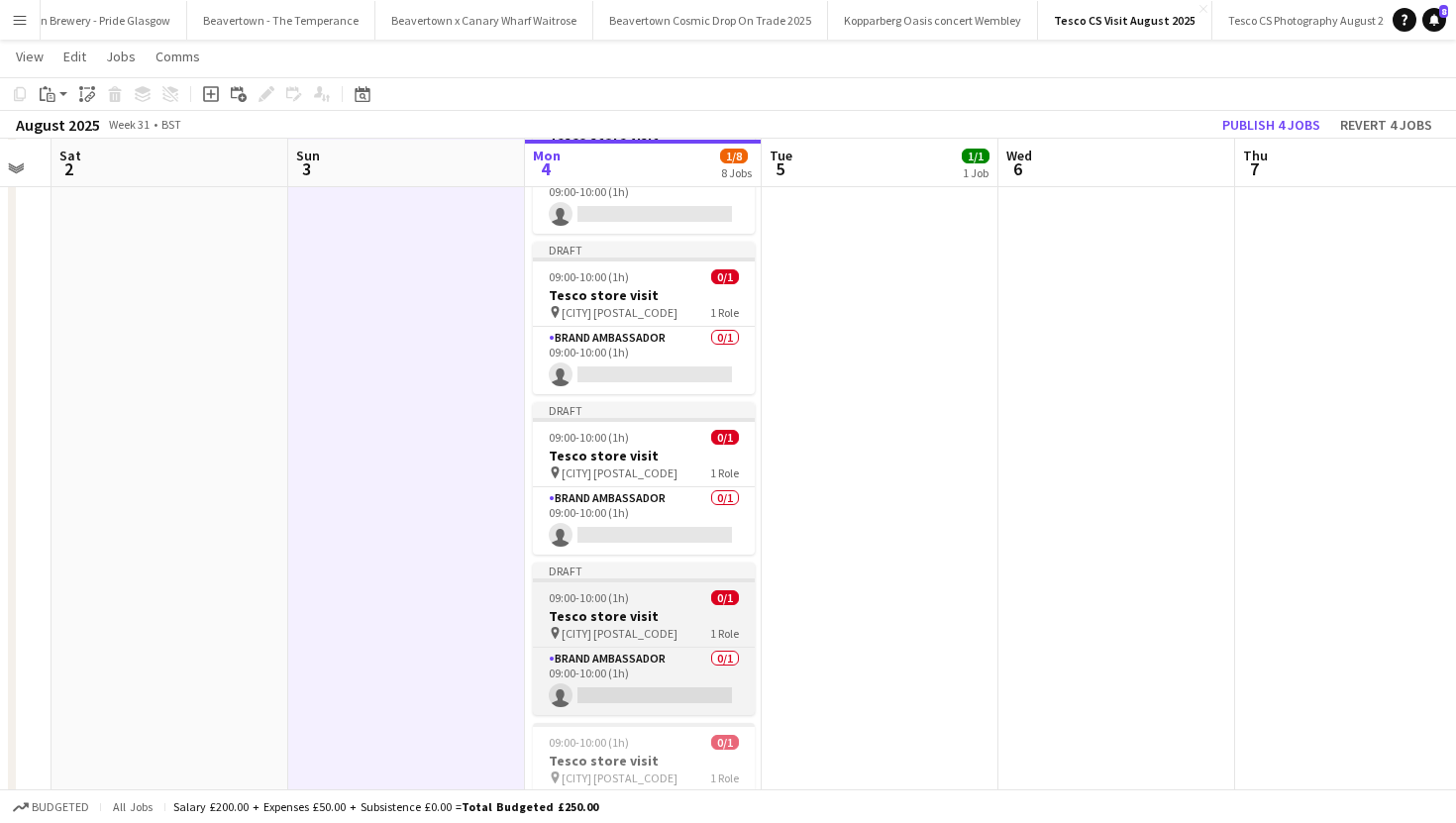 click on "09:00-10:00 (1h)    0/1" at bounding box center [644, 597] 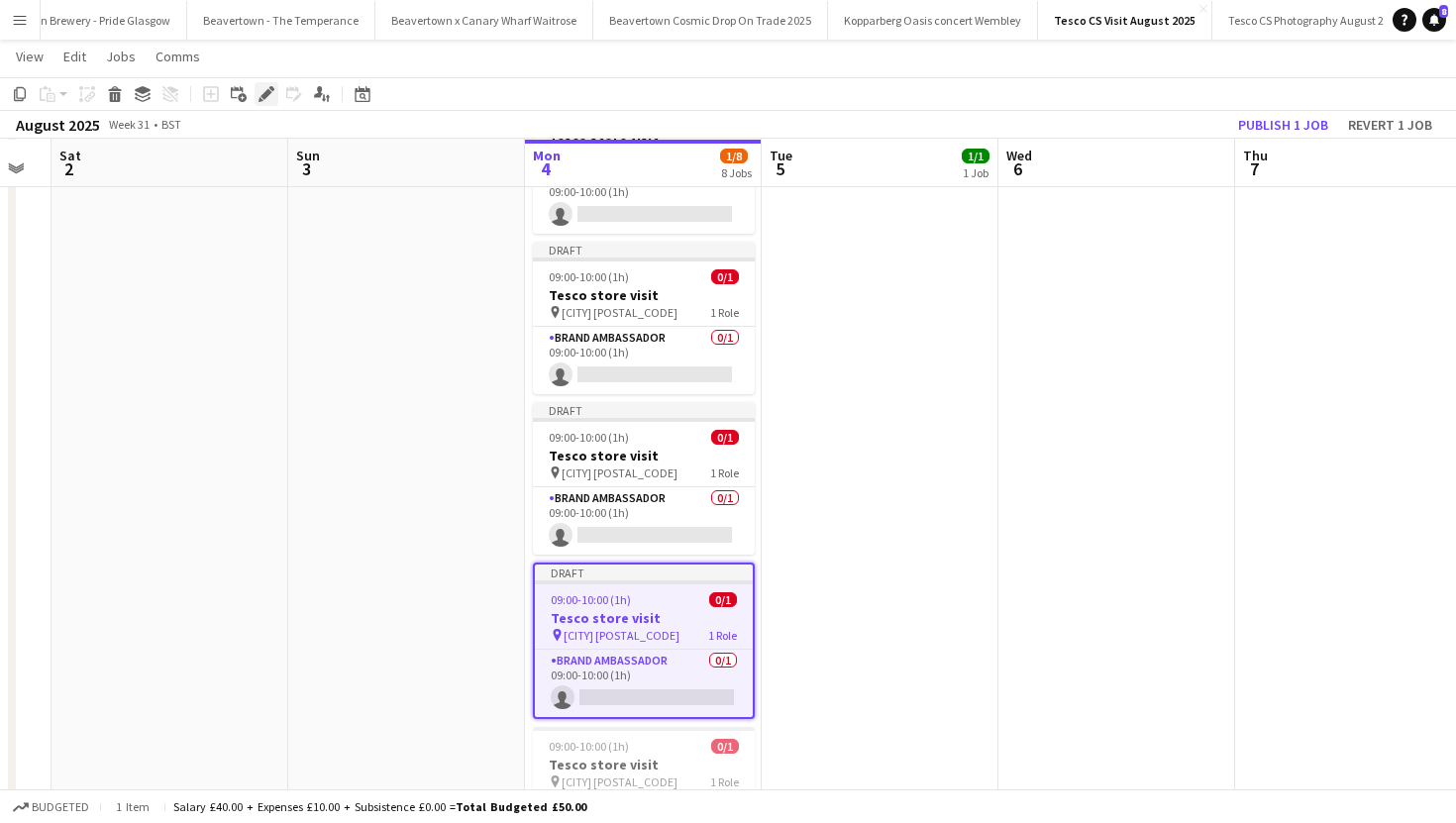 click on "Edit" 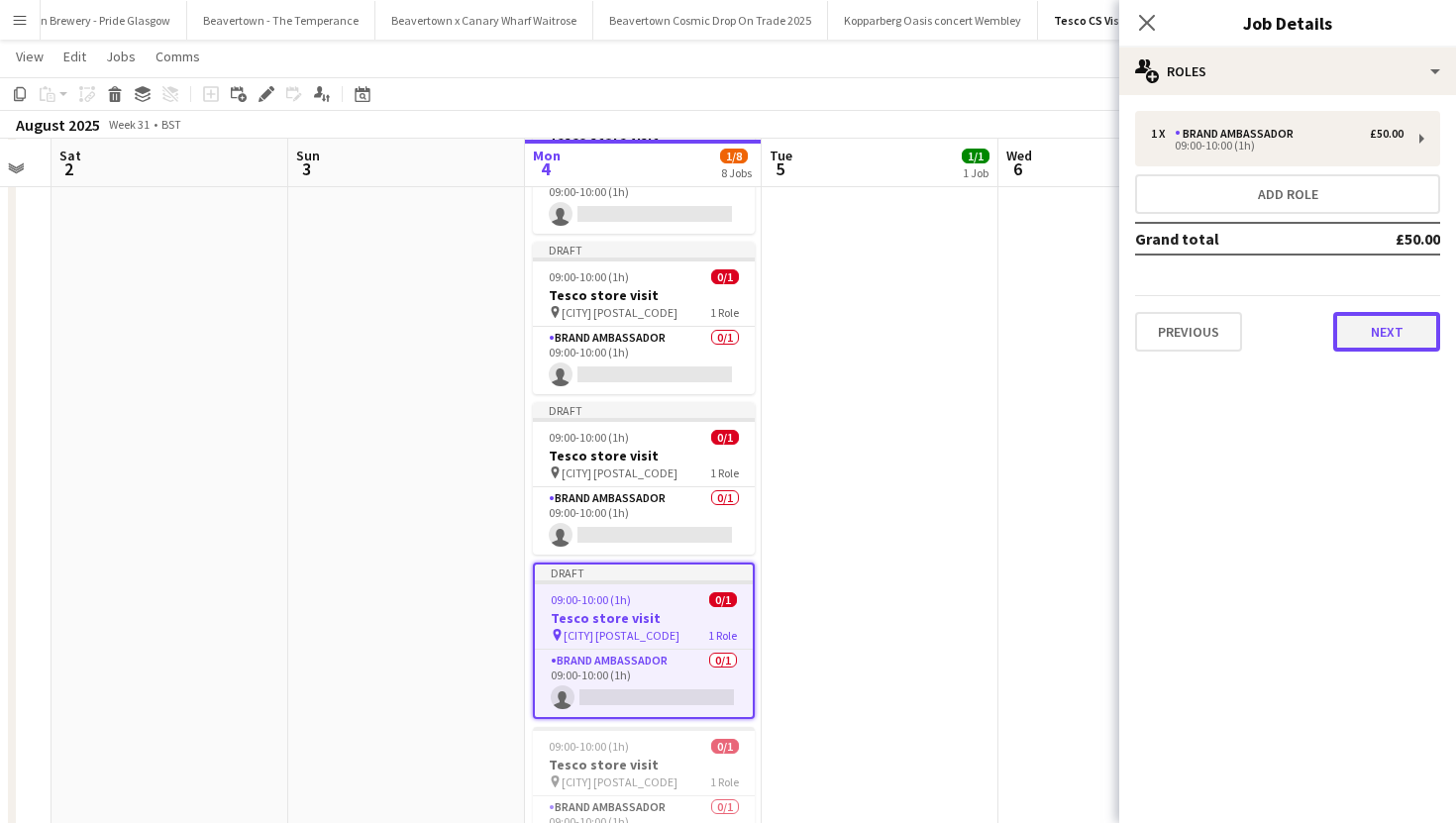 click on "Next" at bounding box center [1387, 332] 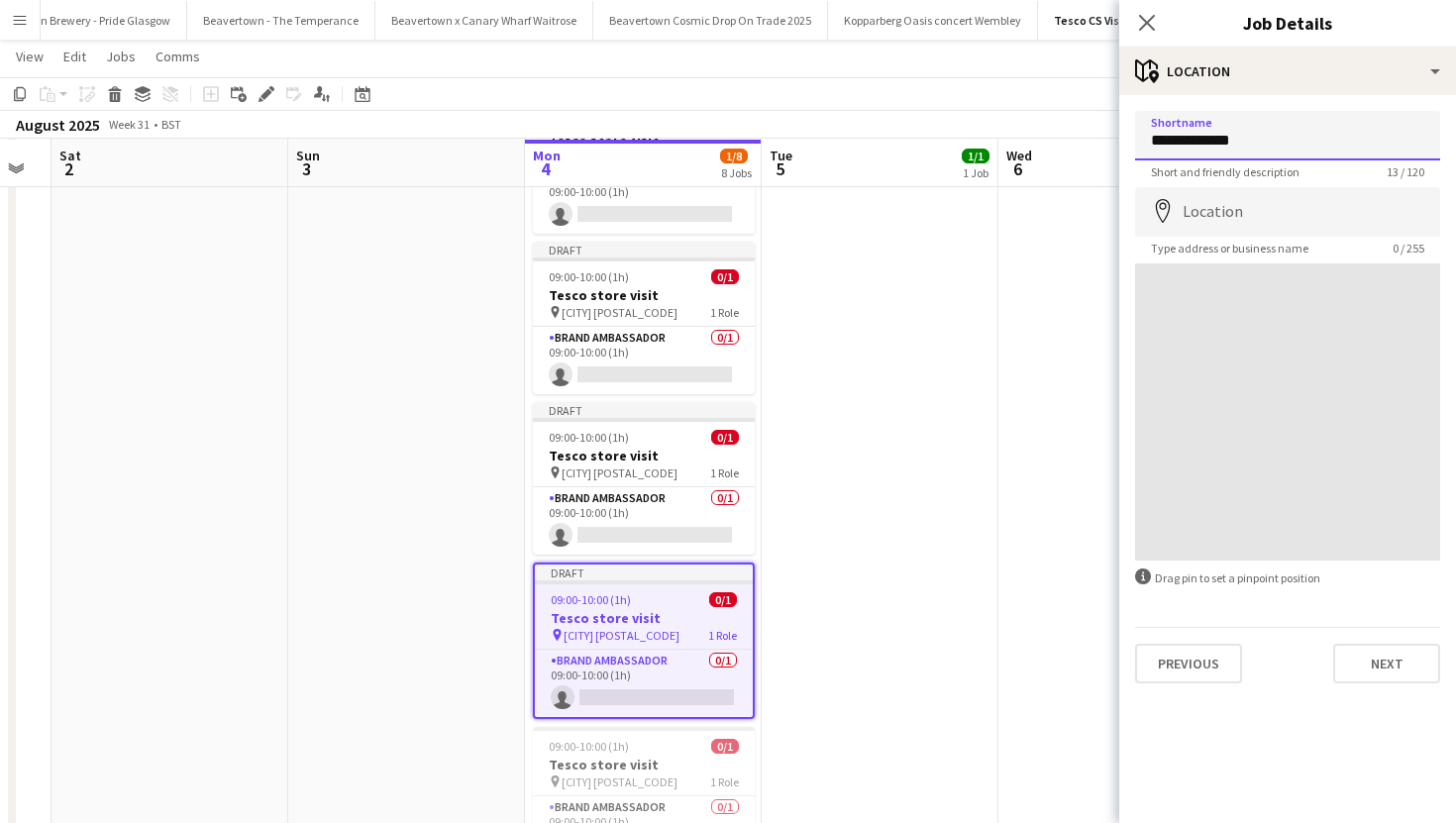 drag, startPoint x: 1252, startPoint y: 138, endPoint x: 1138, endPoint y: 138, distance: 114 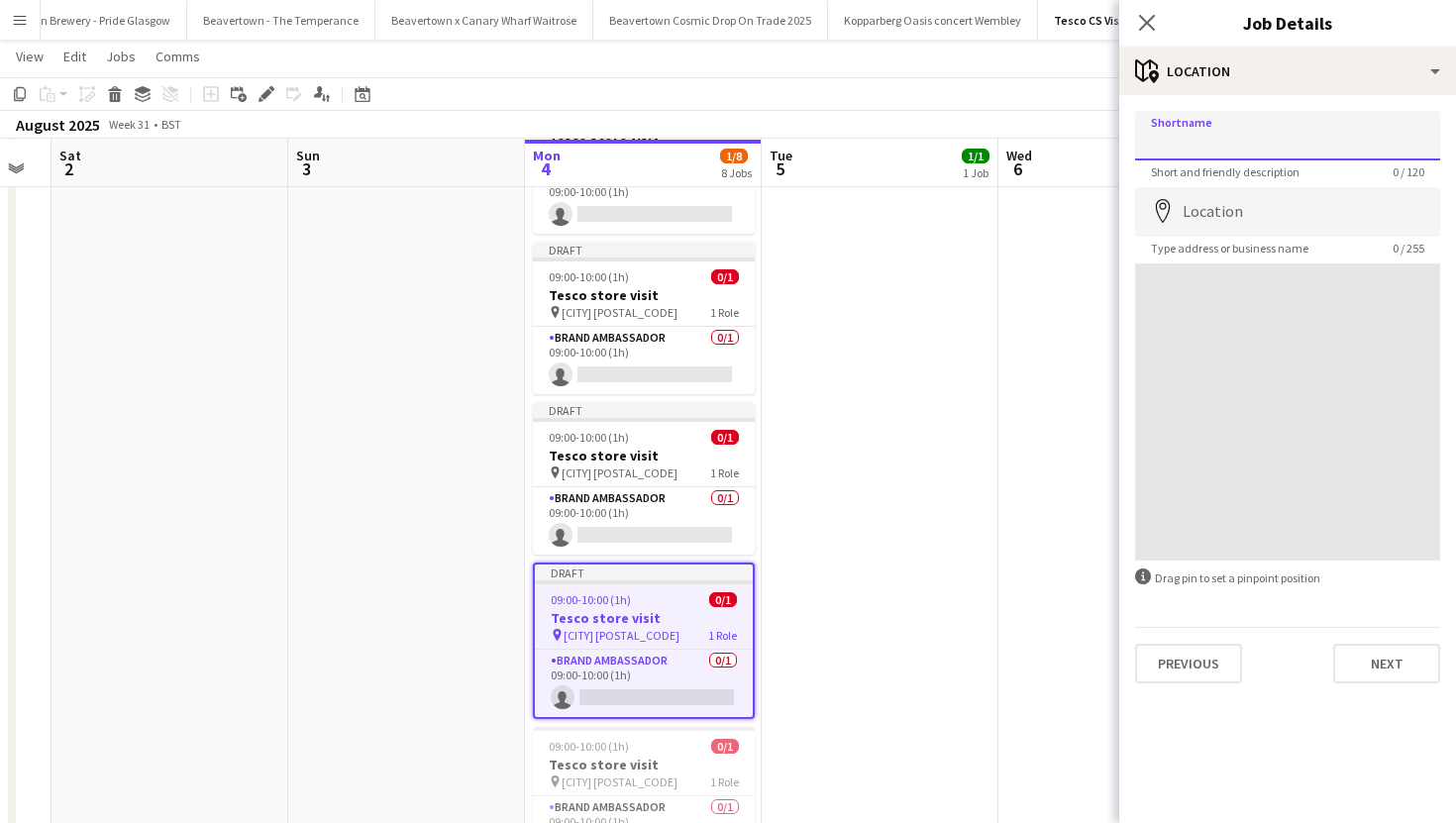 type 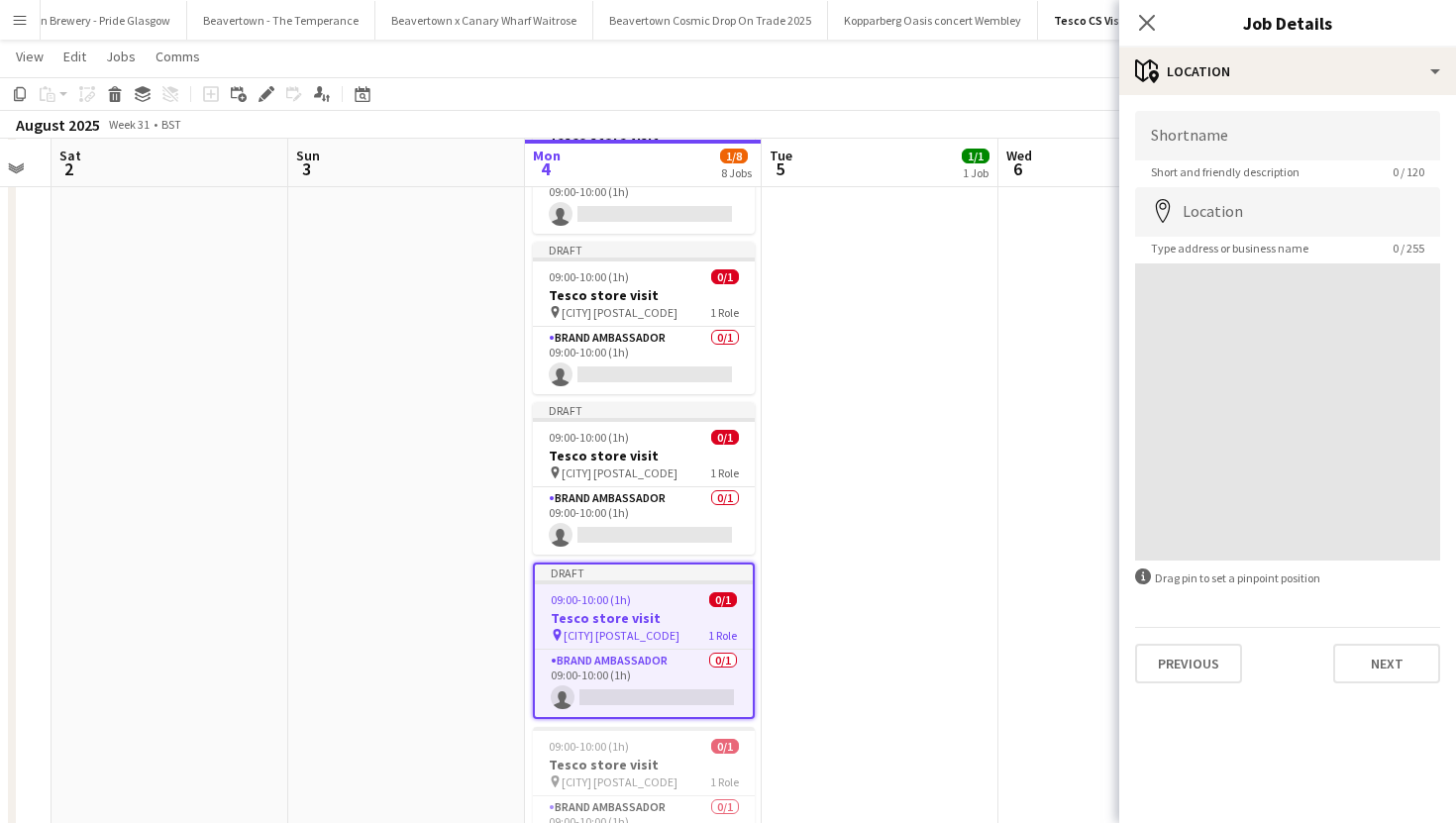 click on "Menu" at bounding box center (20, 20) 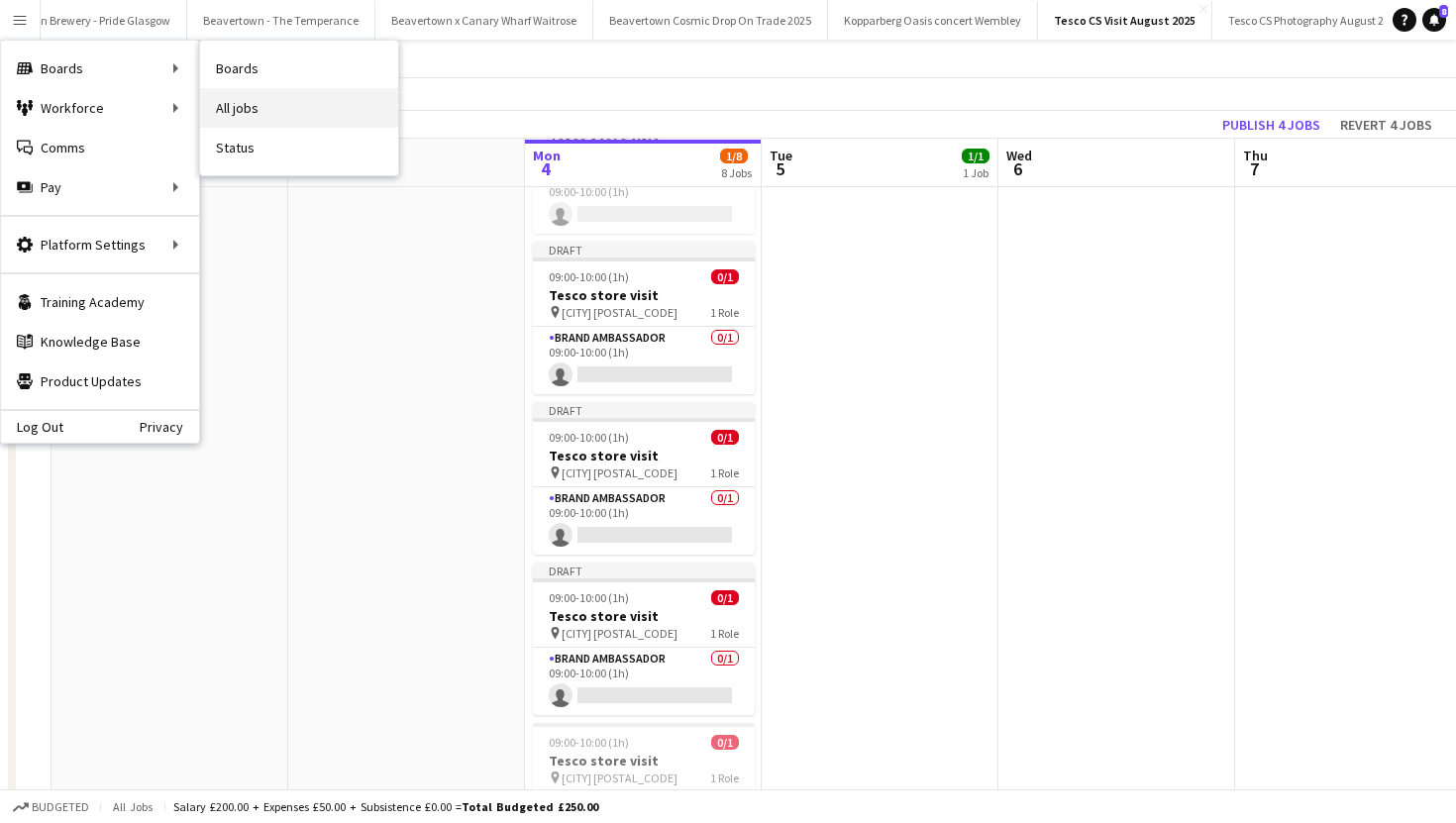 click on "All jobs" at bounding box center (299, 108) 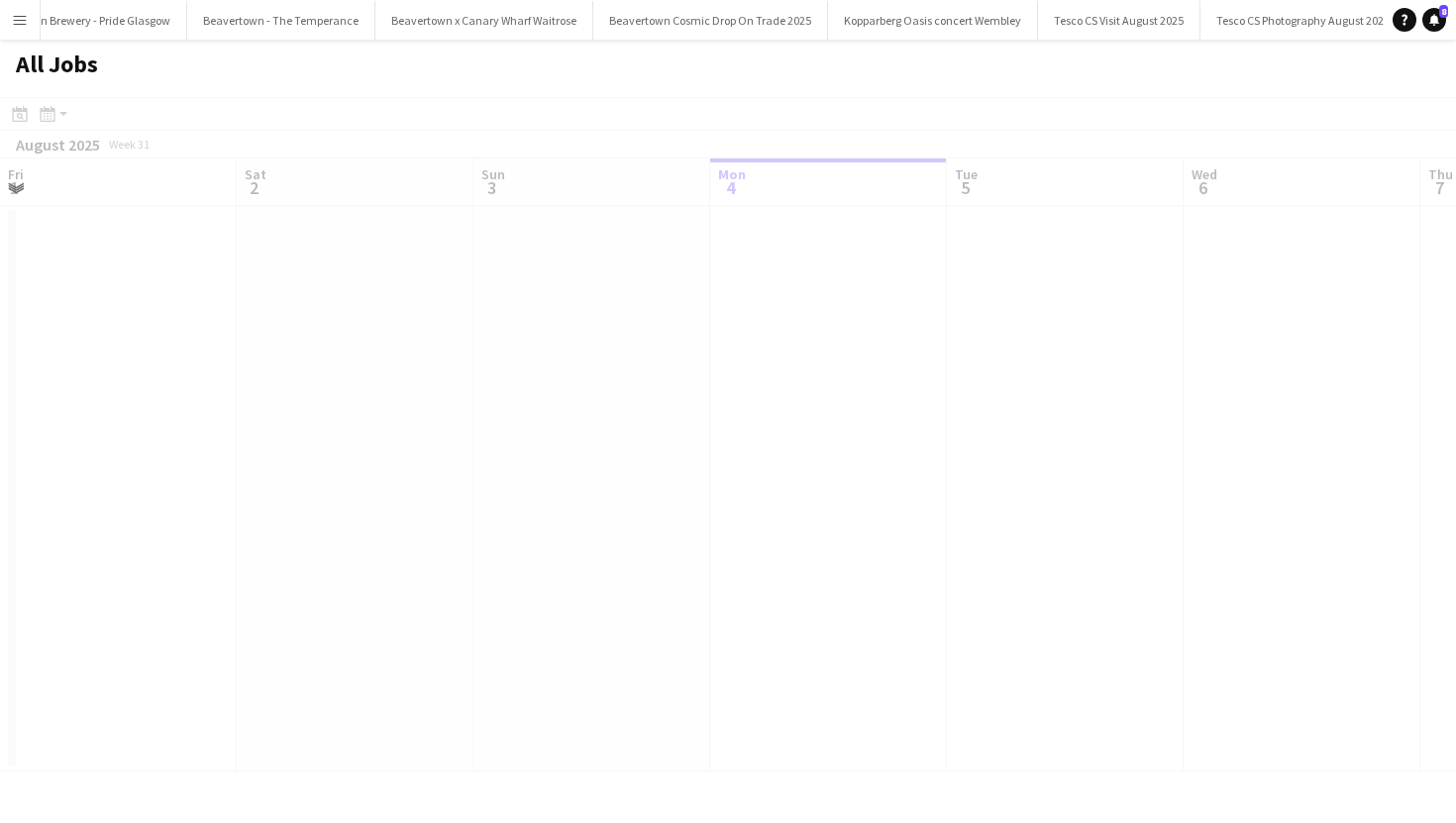 scroll, scrollTop: 0, scrollLeft: 0, axis: both 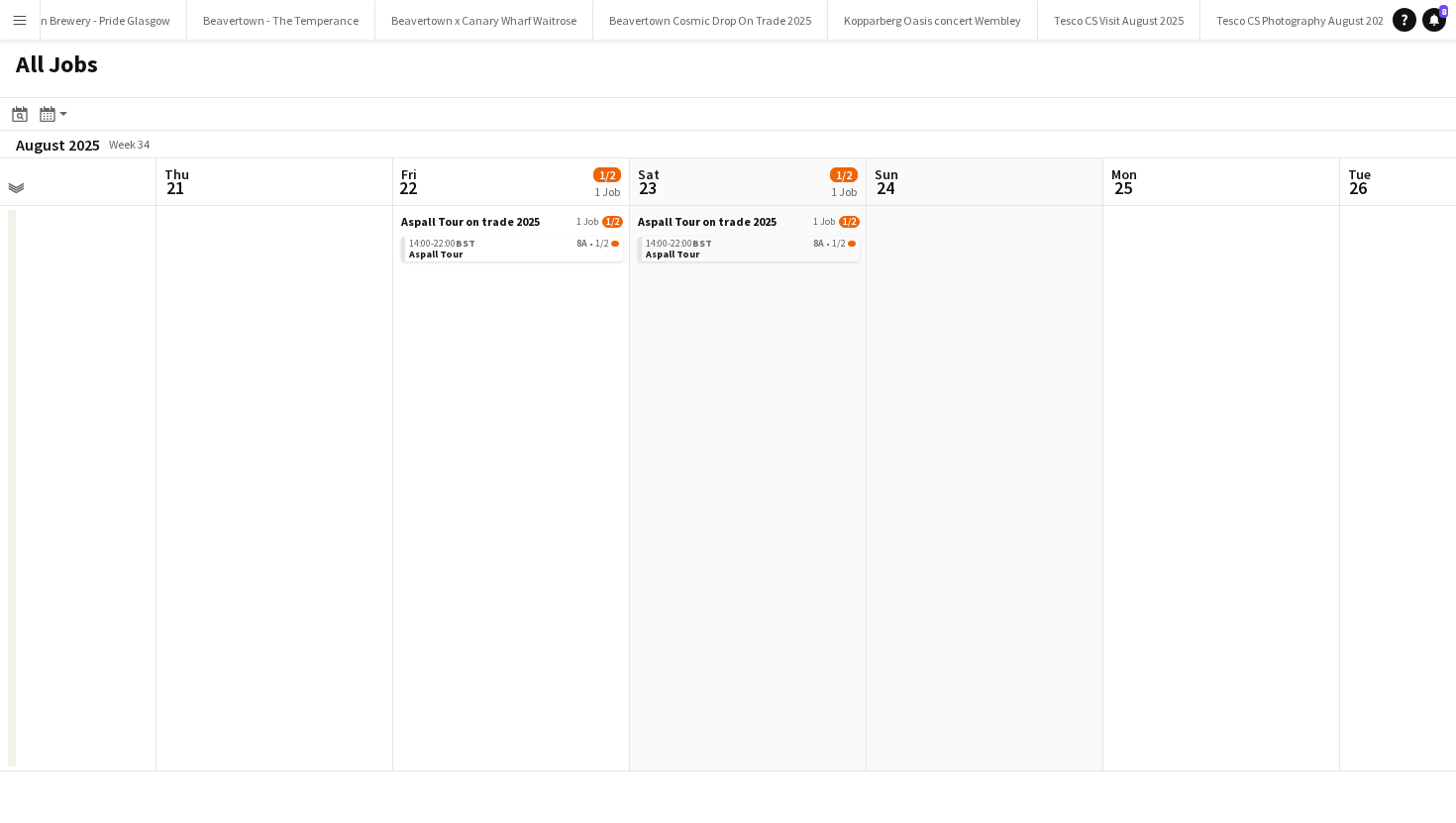 click on "Menu" at bounding box center (20, 20) 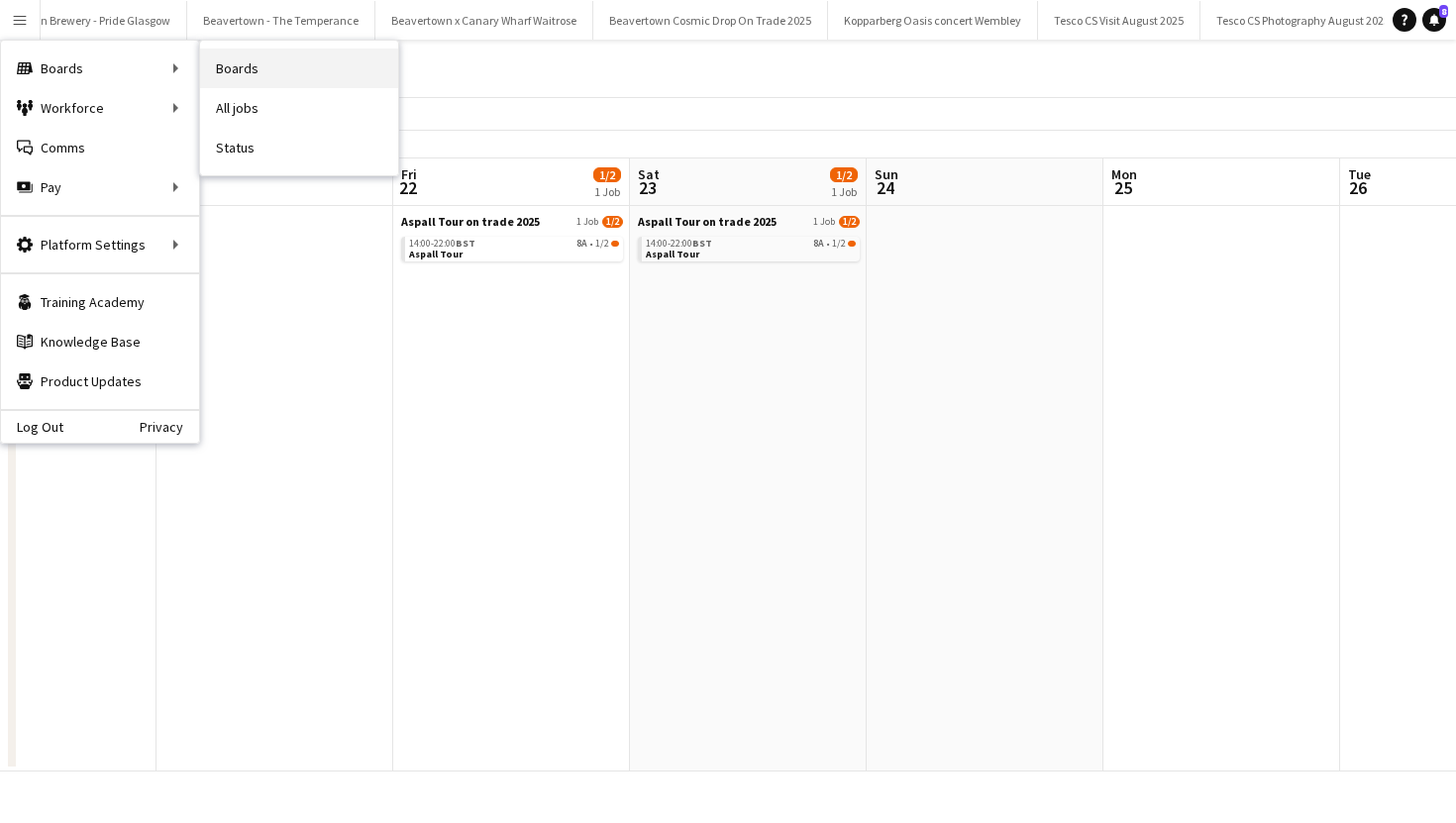 click on "Boards" at bounding box center [299, 68] 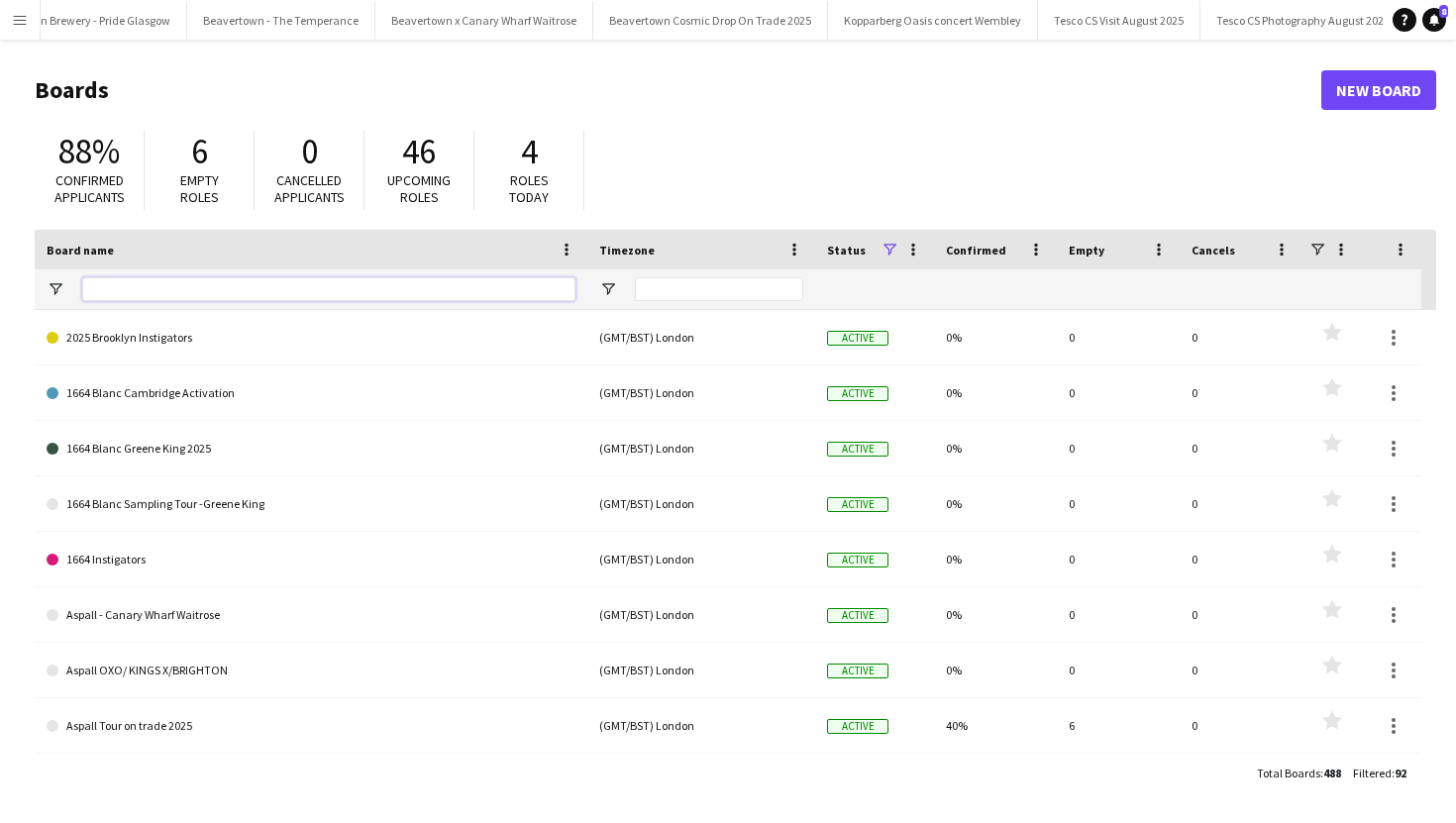 click at bounding box center (329, 289) 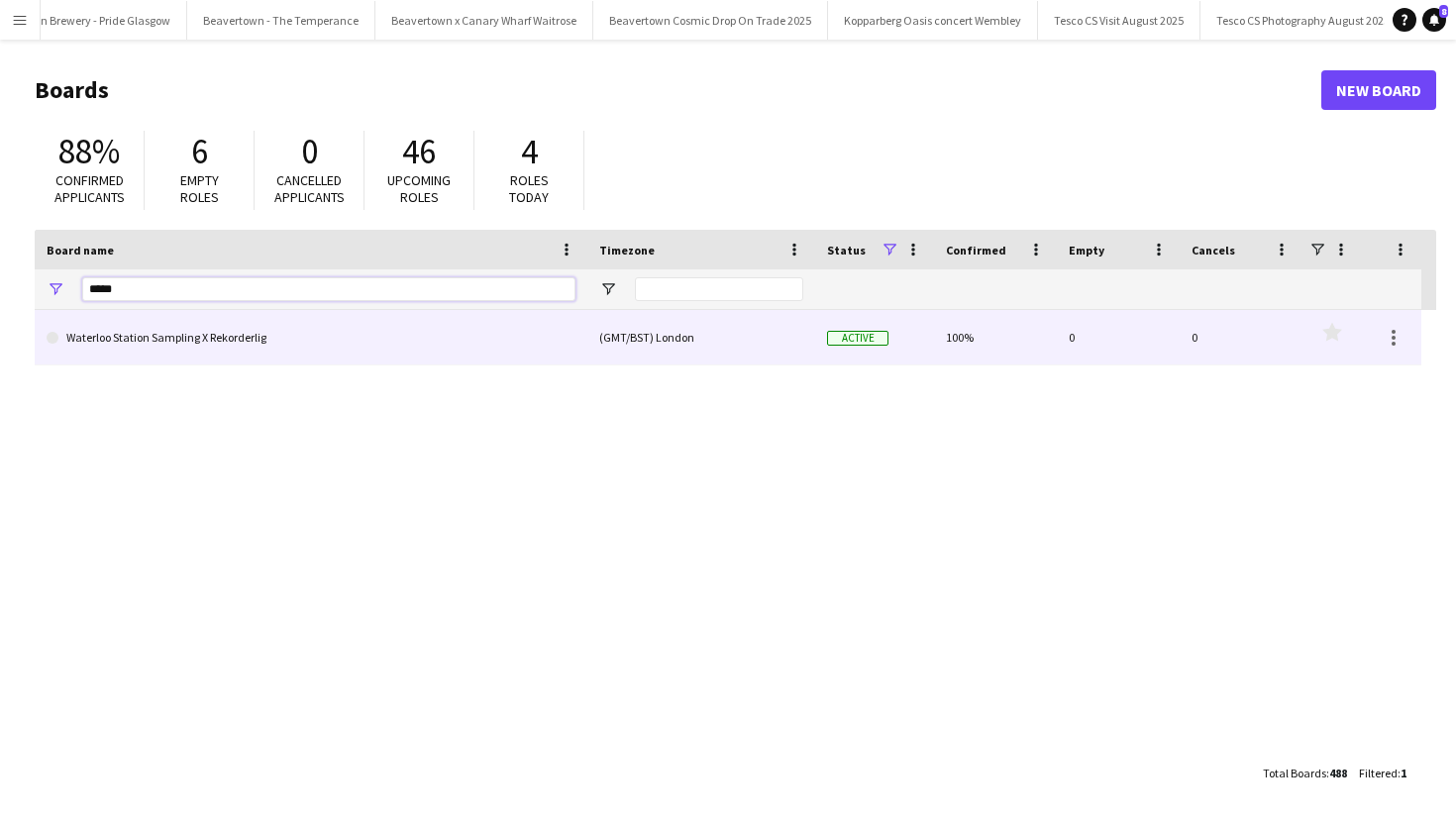 type on "*****" 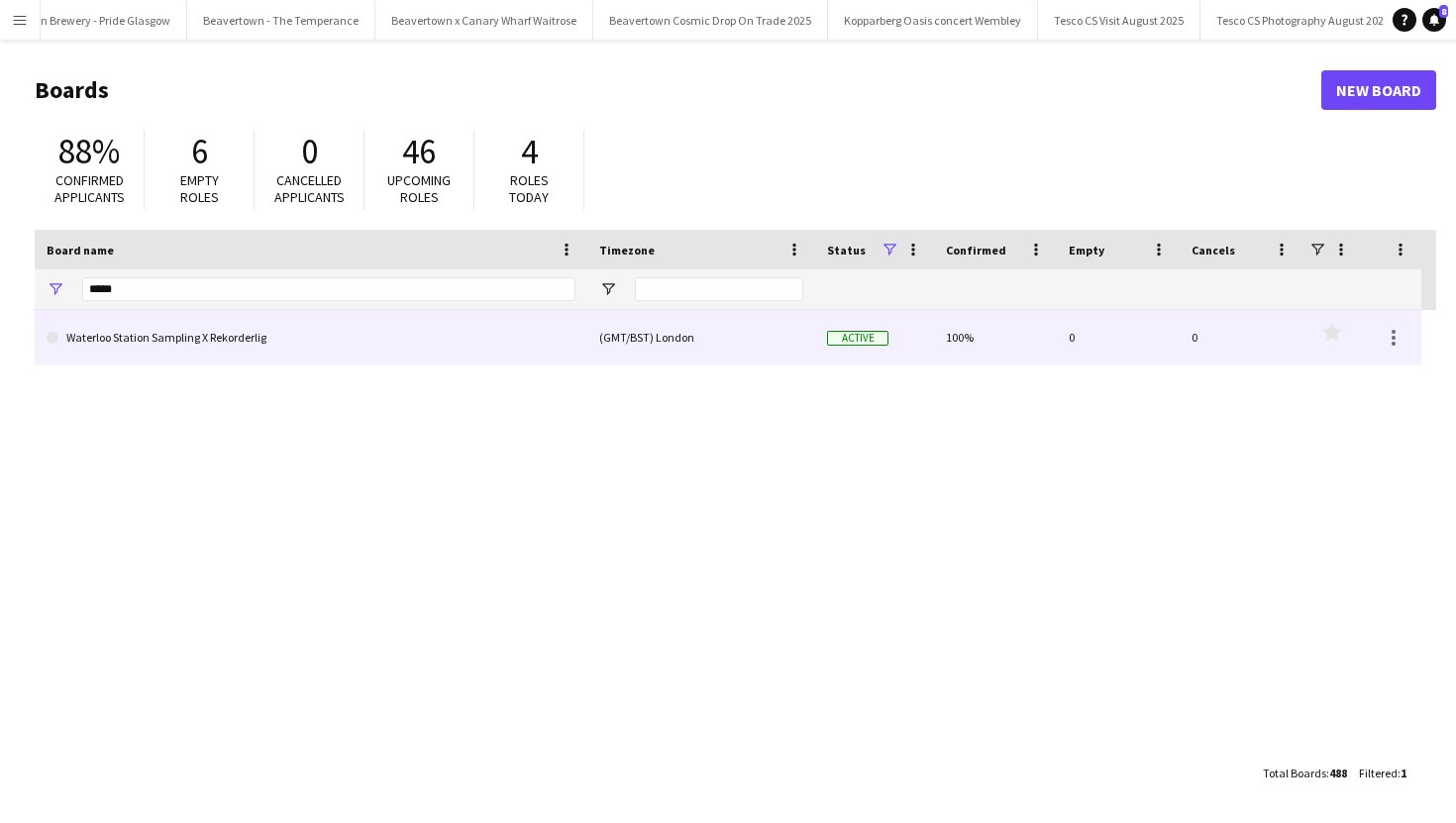 click on "Waterloo Station Sampling X Rekorderlig" 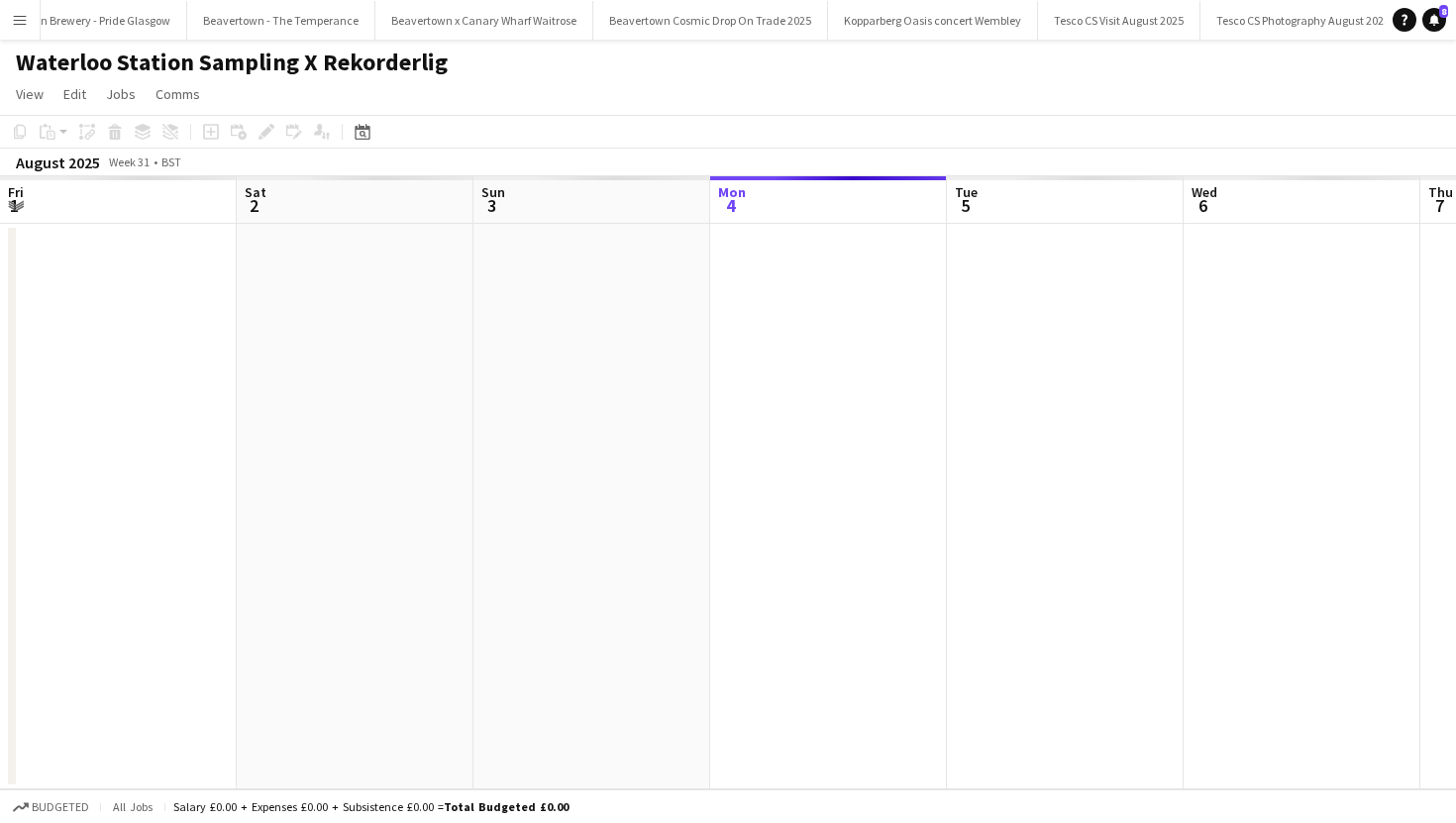 scroll, scrollTop: 0, scrollLeft: 3811, axis: horizontal 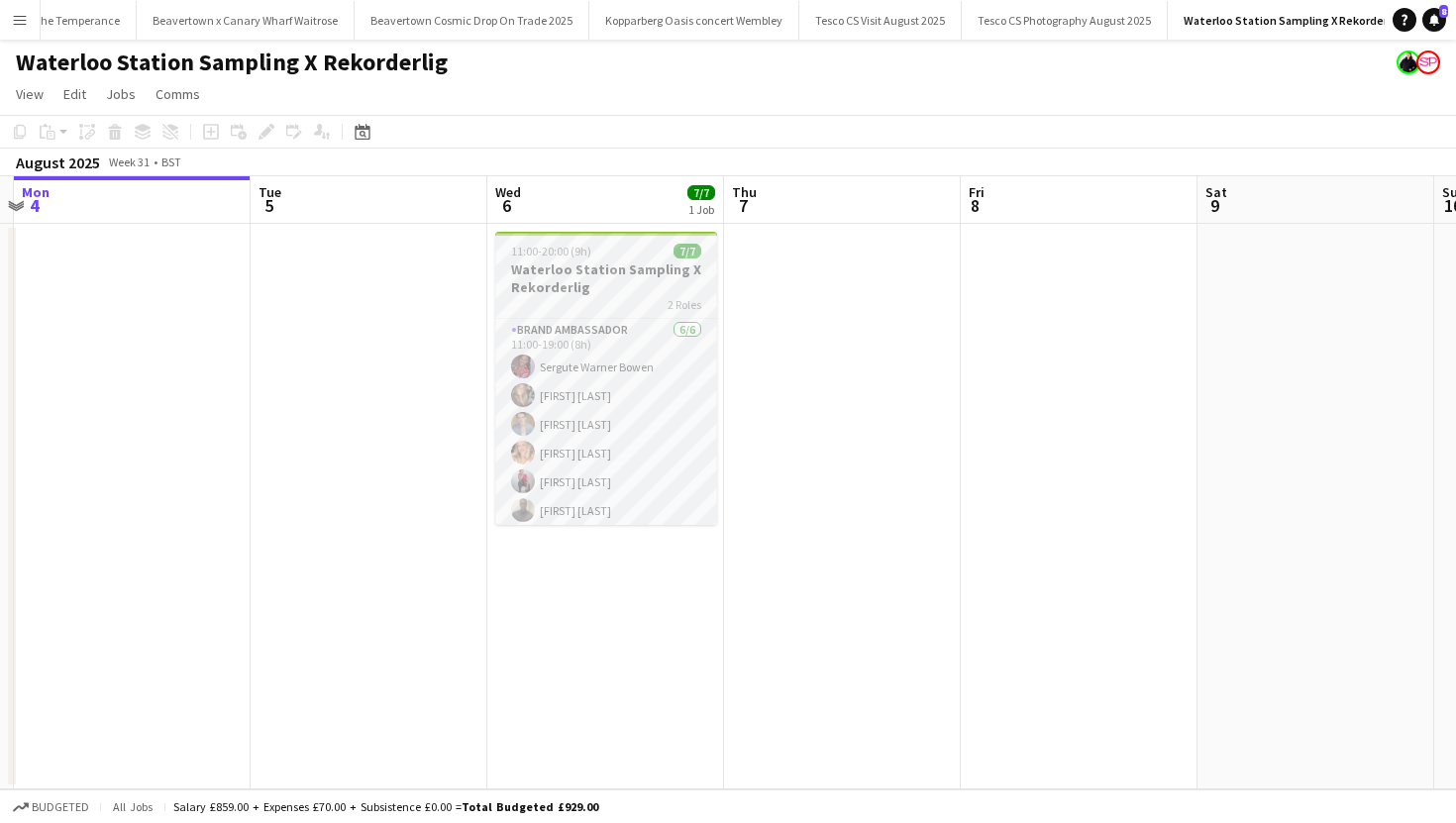 click on "Waterloo Station Sampling X Rekorderlig" at bounding box center (606, 278) 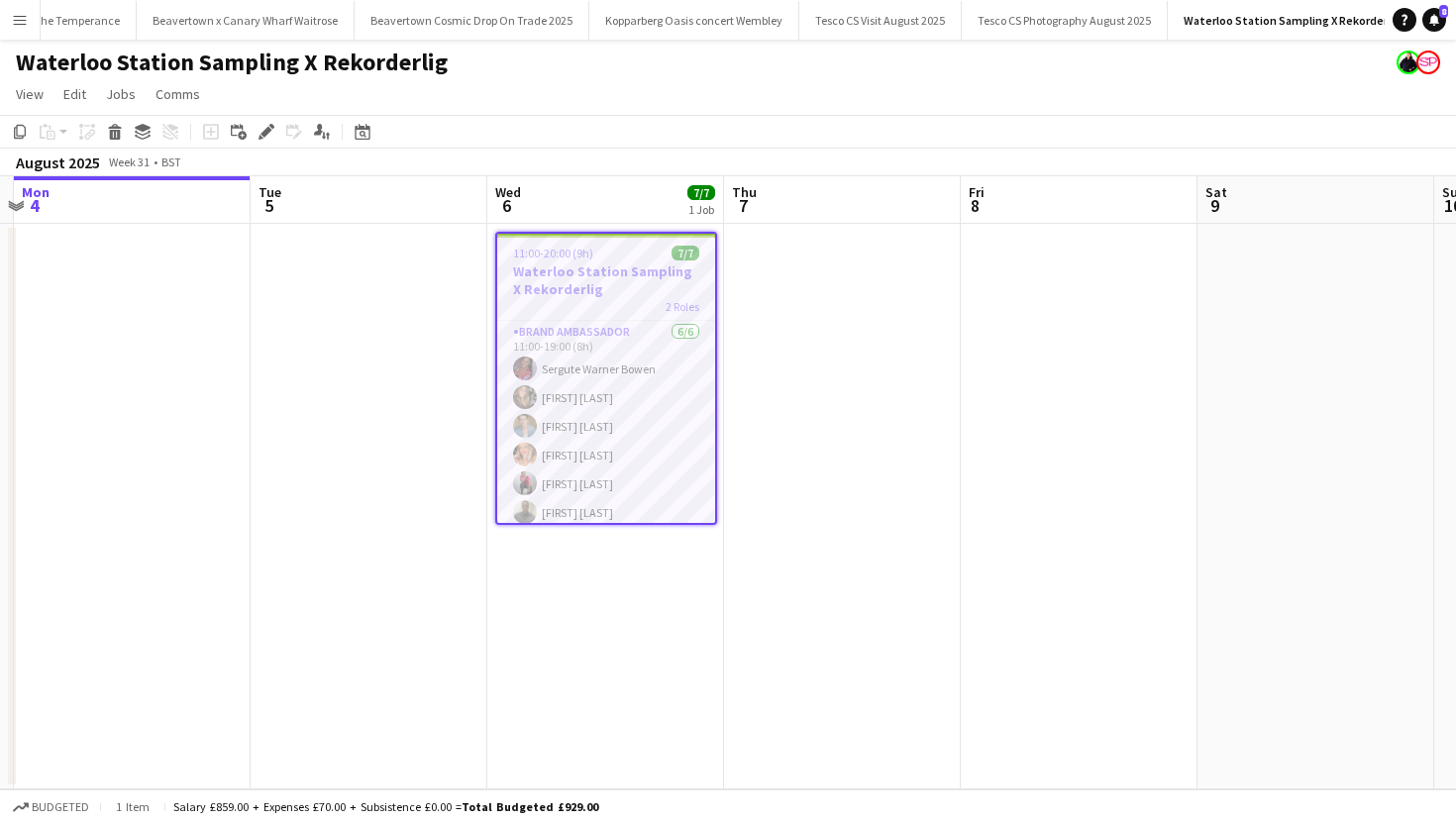click at bounding box center [842, 506] 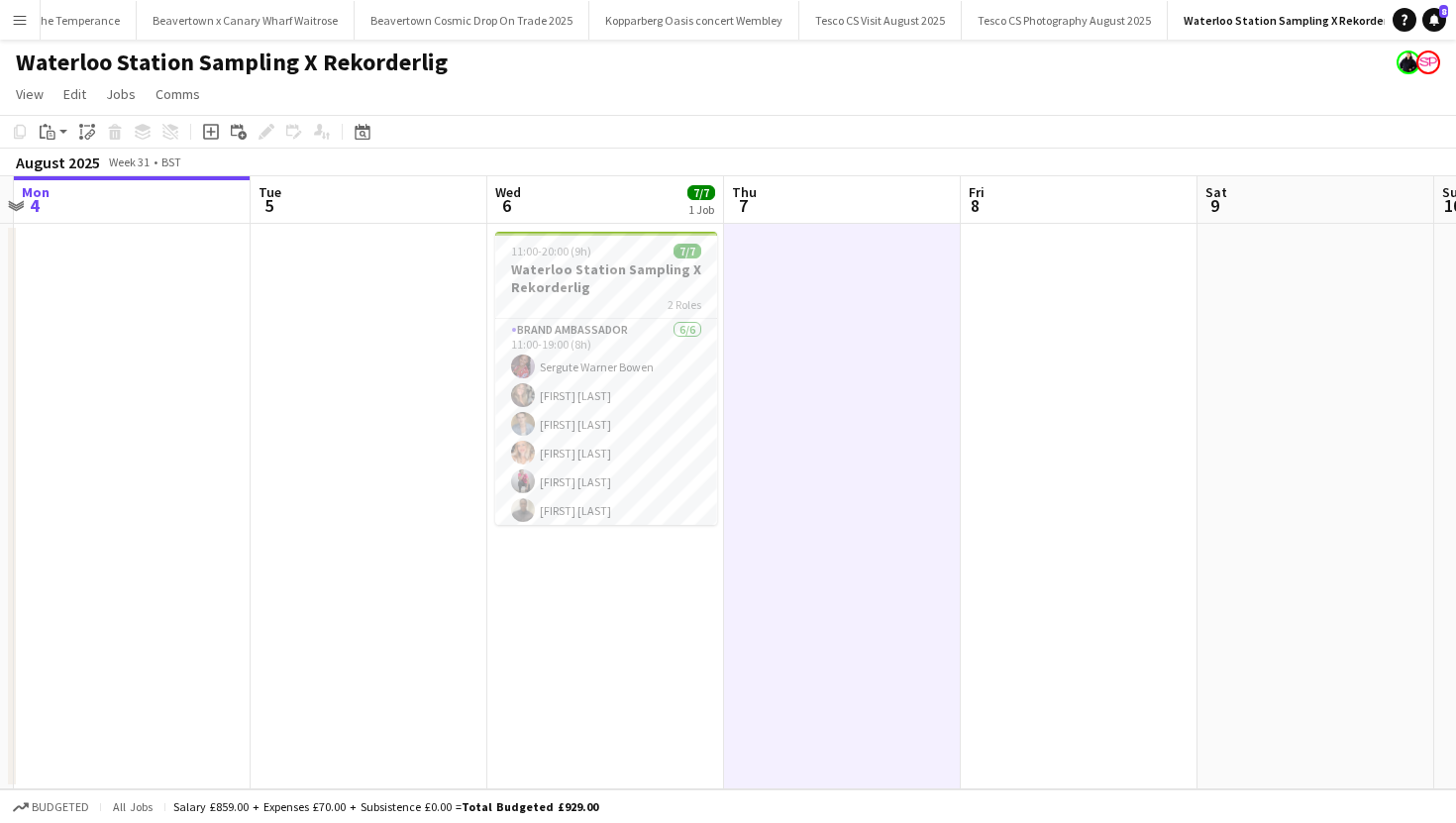 click at bounding box center [842, 506] 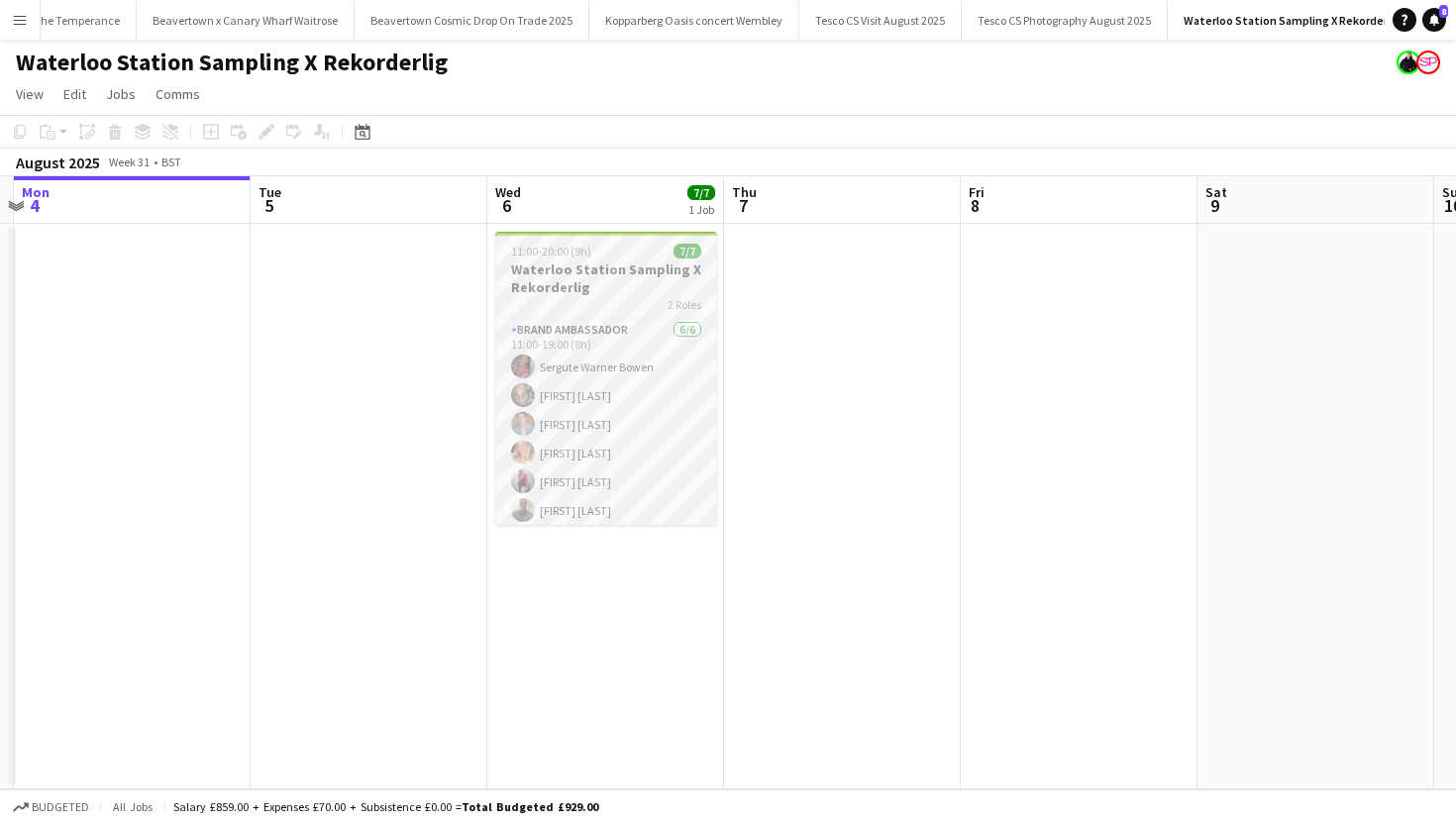 click on "Waterloo Station Sampling X Rekorderlig" at bounding box center (606, 278) 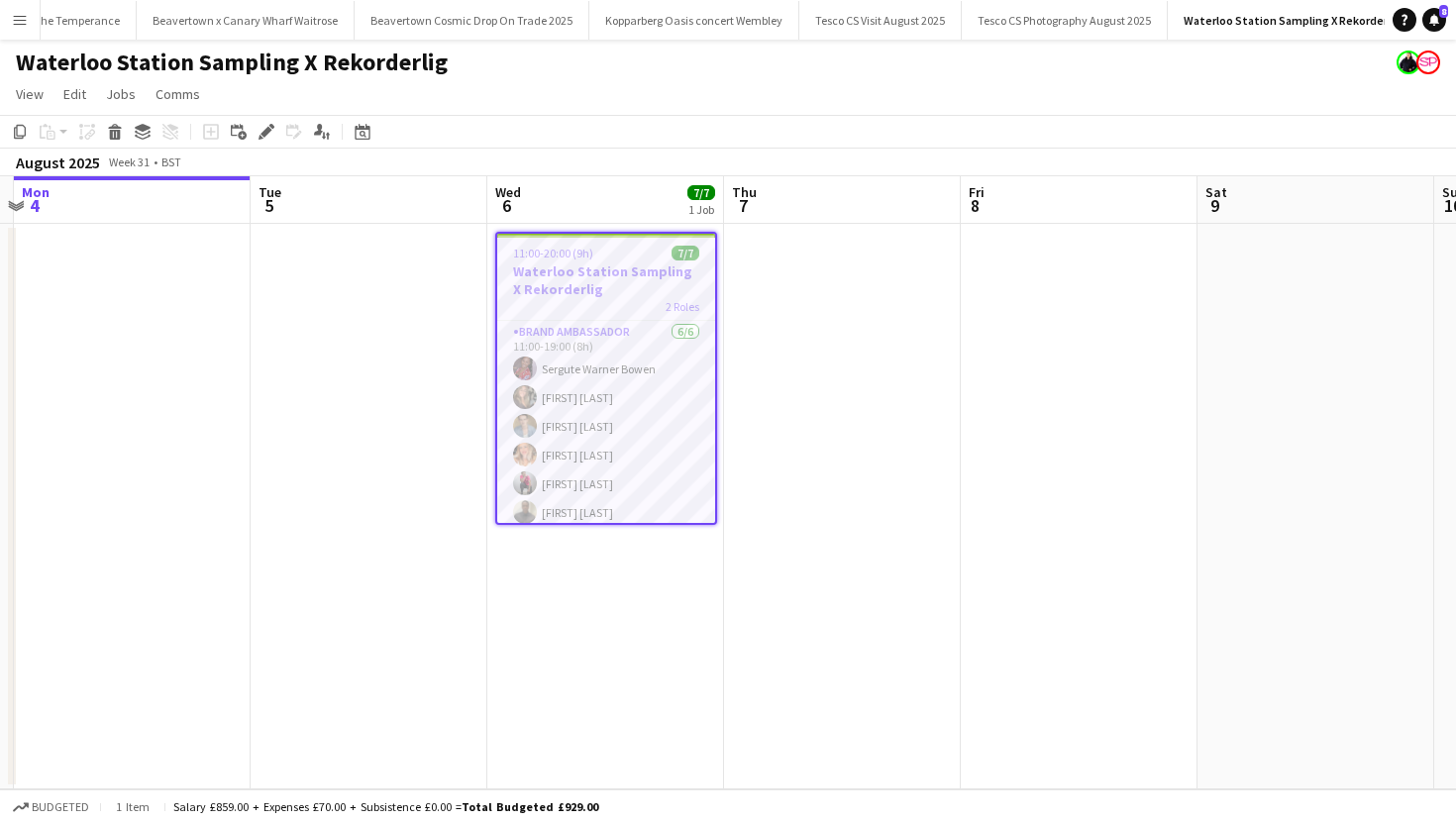 click on "Copy
Paste
Paste
Command
V Paste with crew
Command
Shift
V
Paste linked Job
Delete
Group
Ungroup
Add job
Add linked Job
Edit
Edit linked Job
Applicants
Date picker
AUG 2025 AUG 2025 Monday M Tuesday T Wednesday W Thursday T Friday F Saturday S Sunday S  AUG   1   2   3   4   5   6   7   8   9   10   11   12   13   14   15   16   17   18   19   20   21   22   23   24   25" 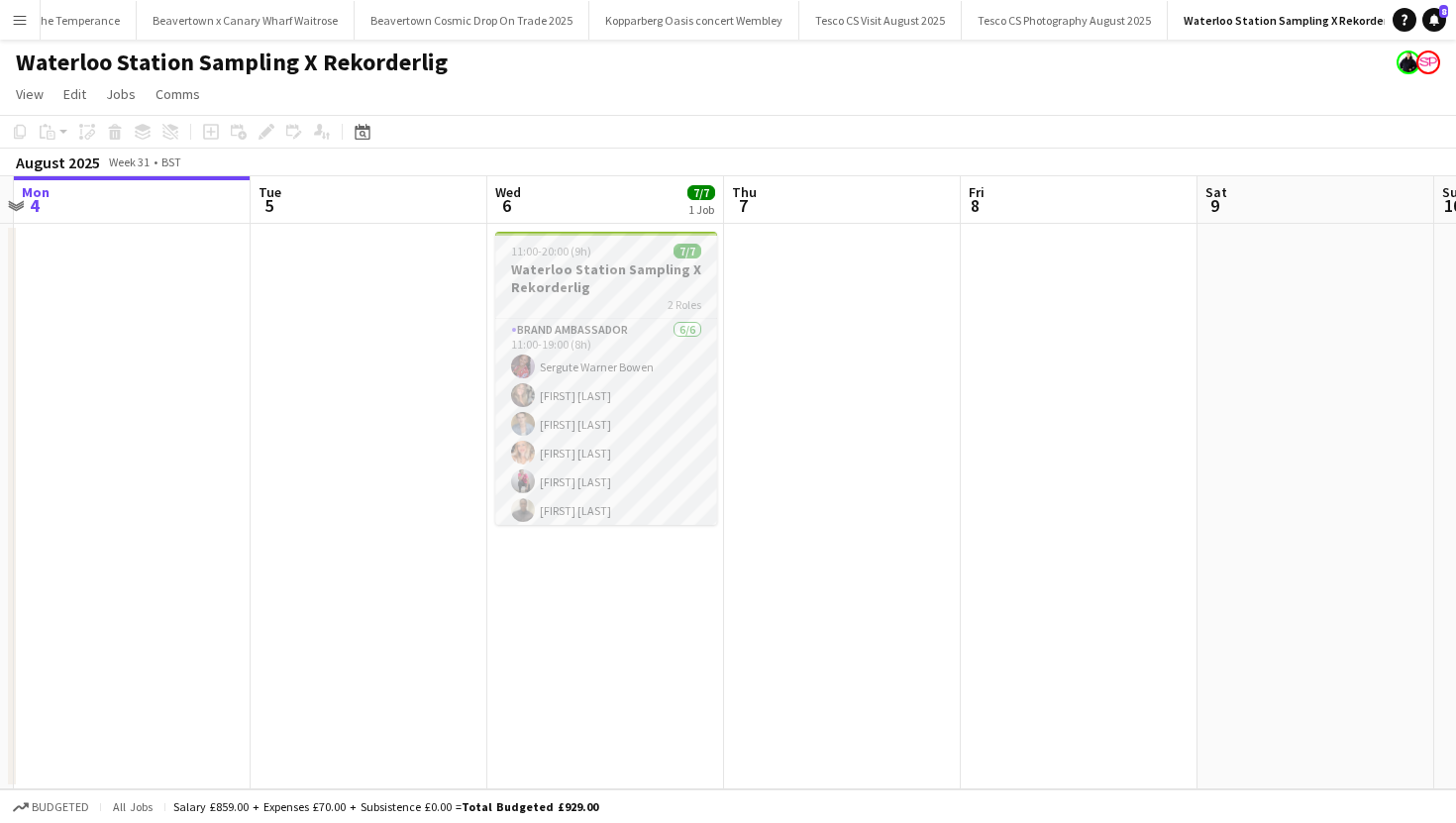 click on "11:00-20:00 (9h)    7/7   Waterloo Station Sampling X Rekorderlig   2 Roles   Brand Ambassador   6/6   11:00-19:00 (8h)
Sergute Warner Bowen Rachel slater Elliot Parkes Laiz Cogo thomas morris Chris Milungu  Event Manager   1/1   11:00-20:00 (9h)
Thomas Cittern-suddaby" at bounding box center (606, 378) 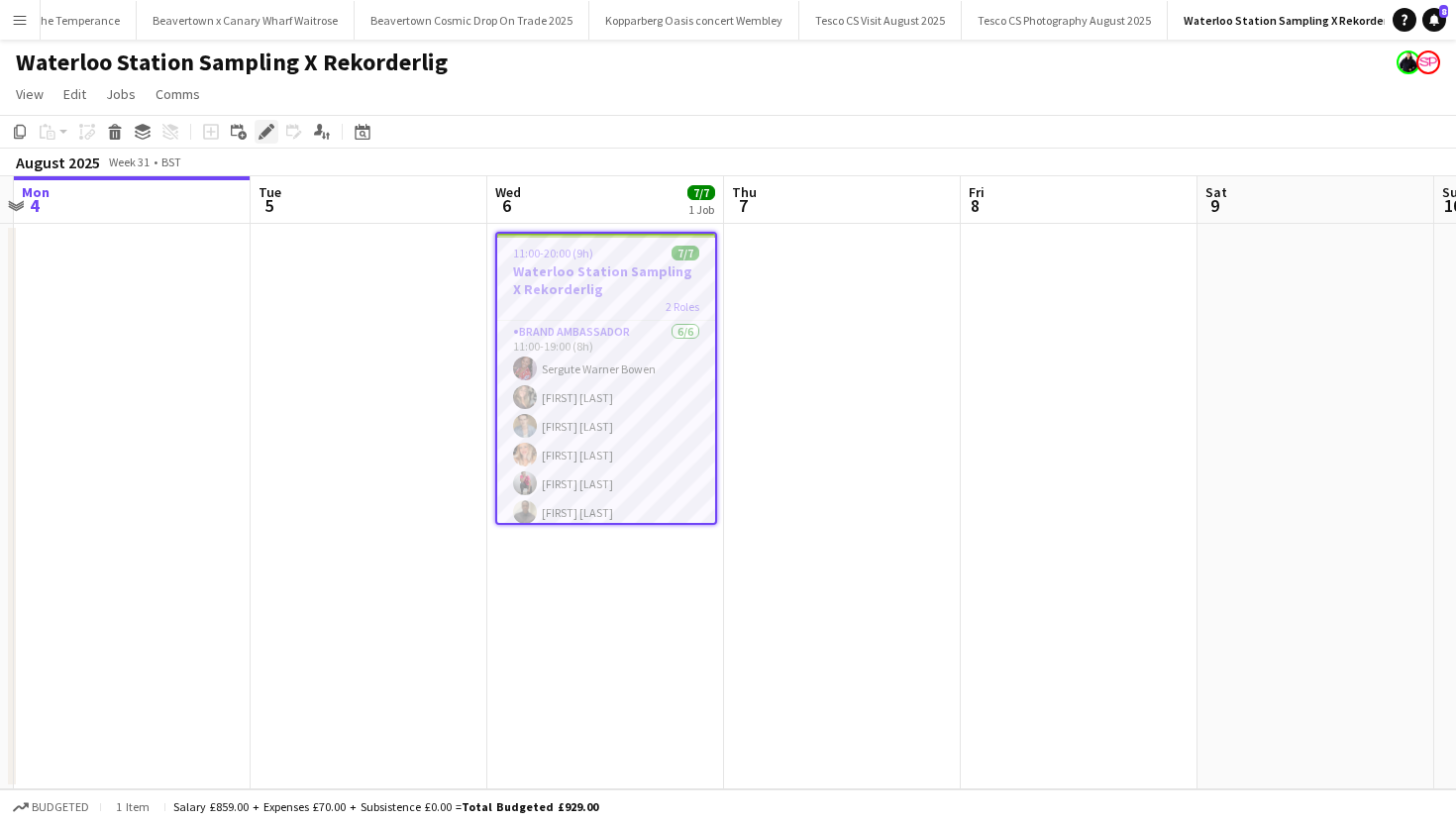 click on "Edit" 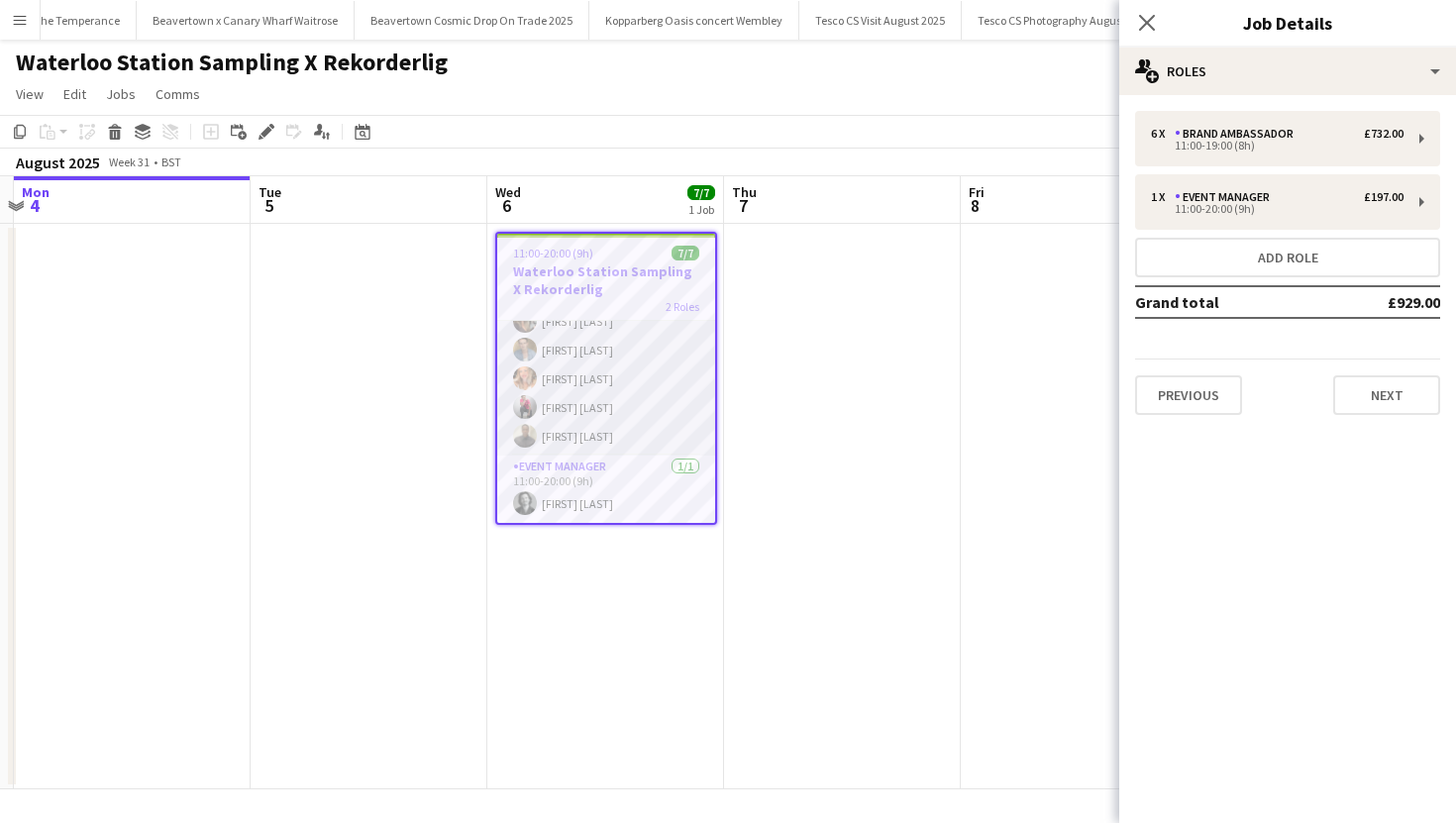 scroll, scrollTop: 0, scrollLeft: 0, axis: both 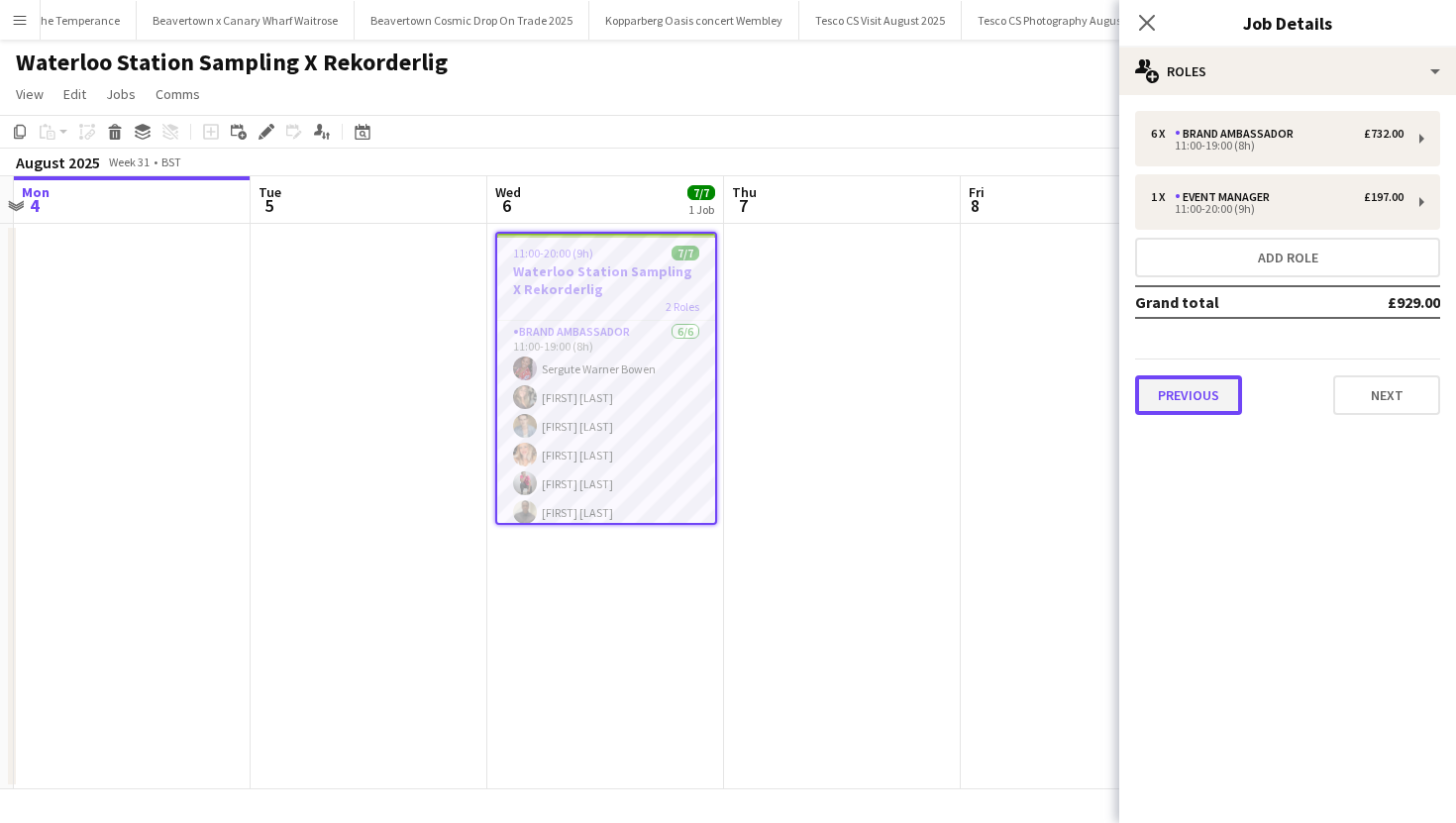 click on "Previous" at bounding box center [1189, 395] 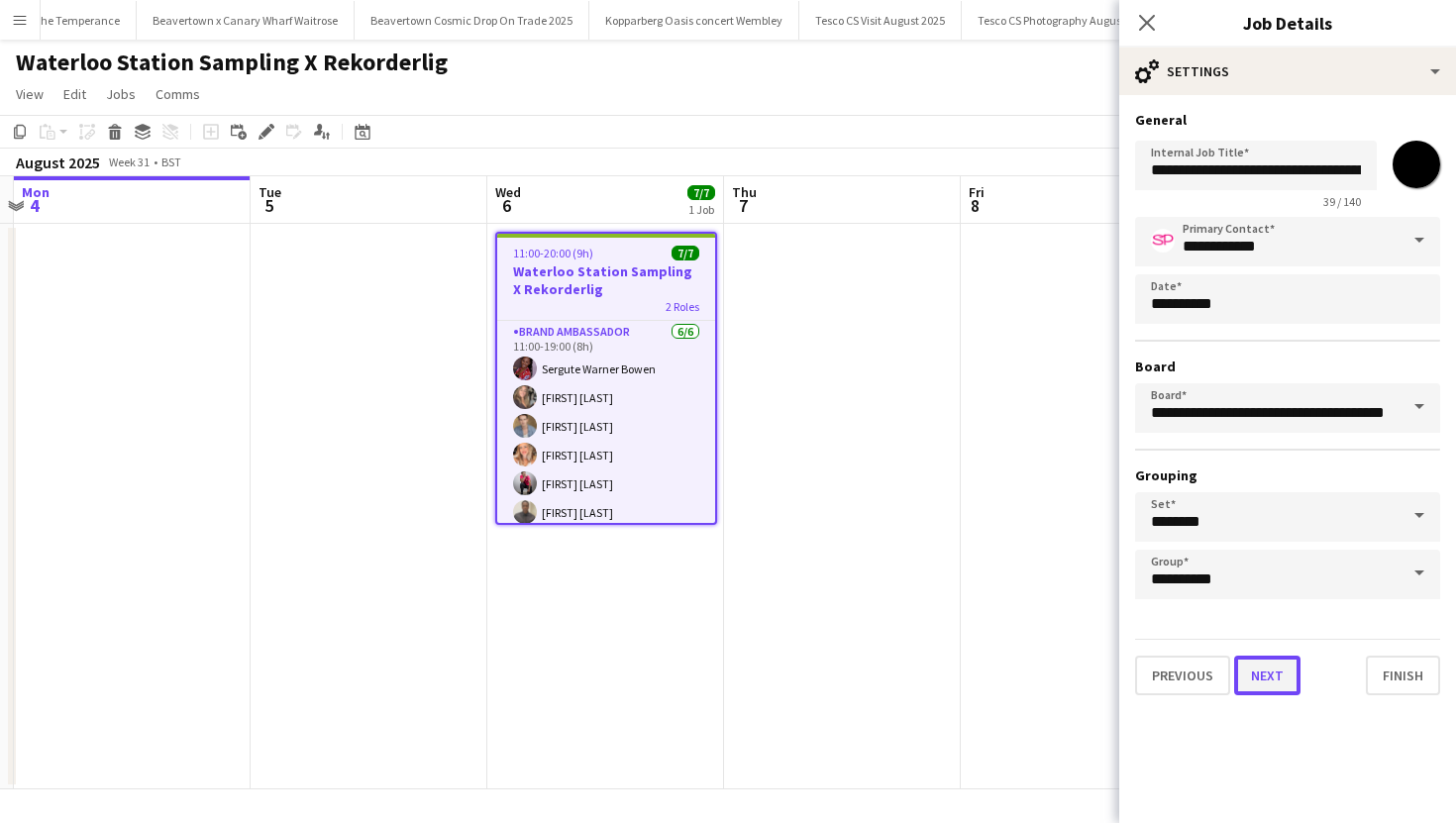 click on "Next" at bounding box center [1267, 675] 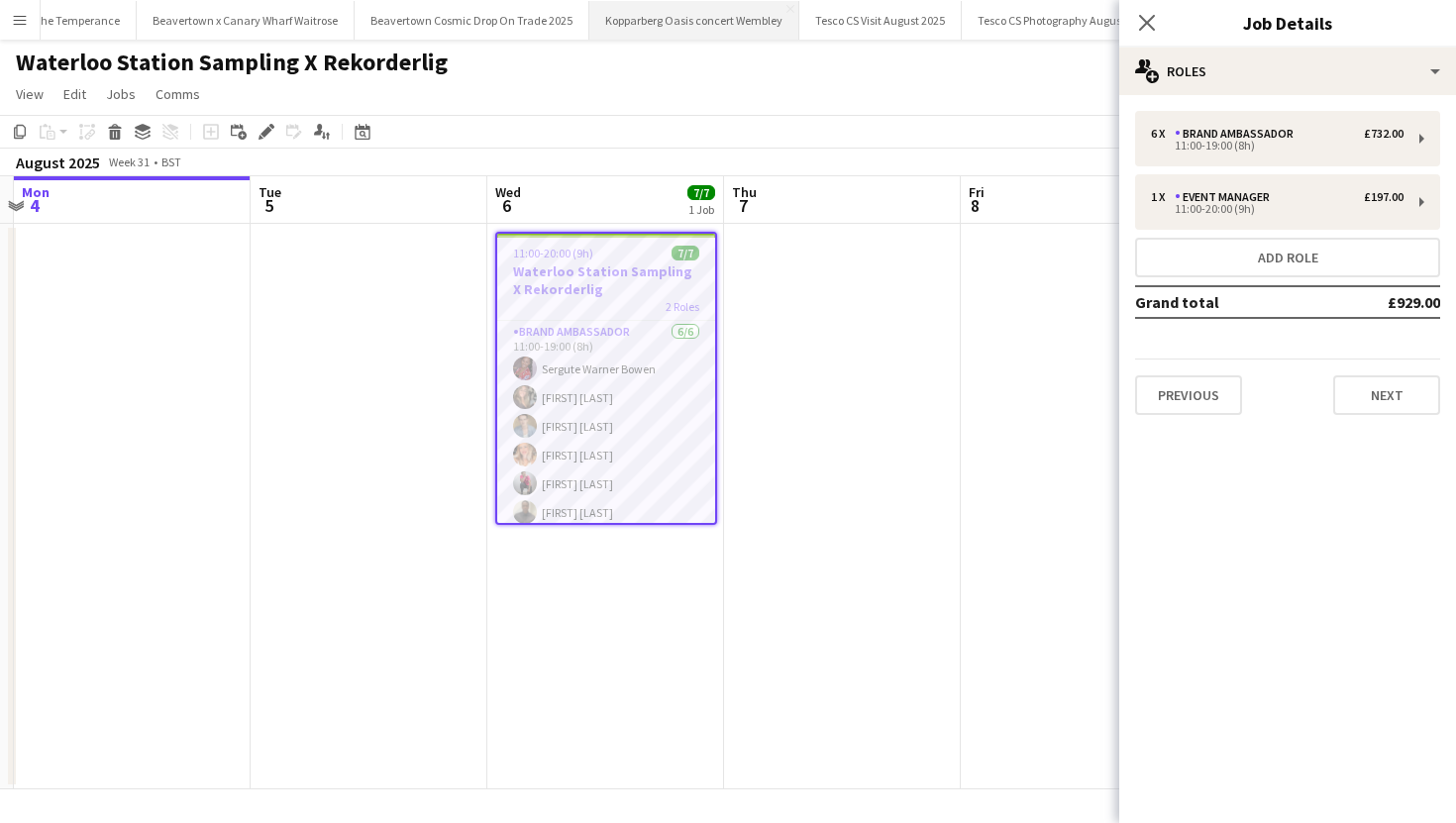 click on "Kopparberg Oasis concert Wembley
Close" at bounding box center [694, 20] 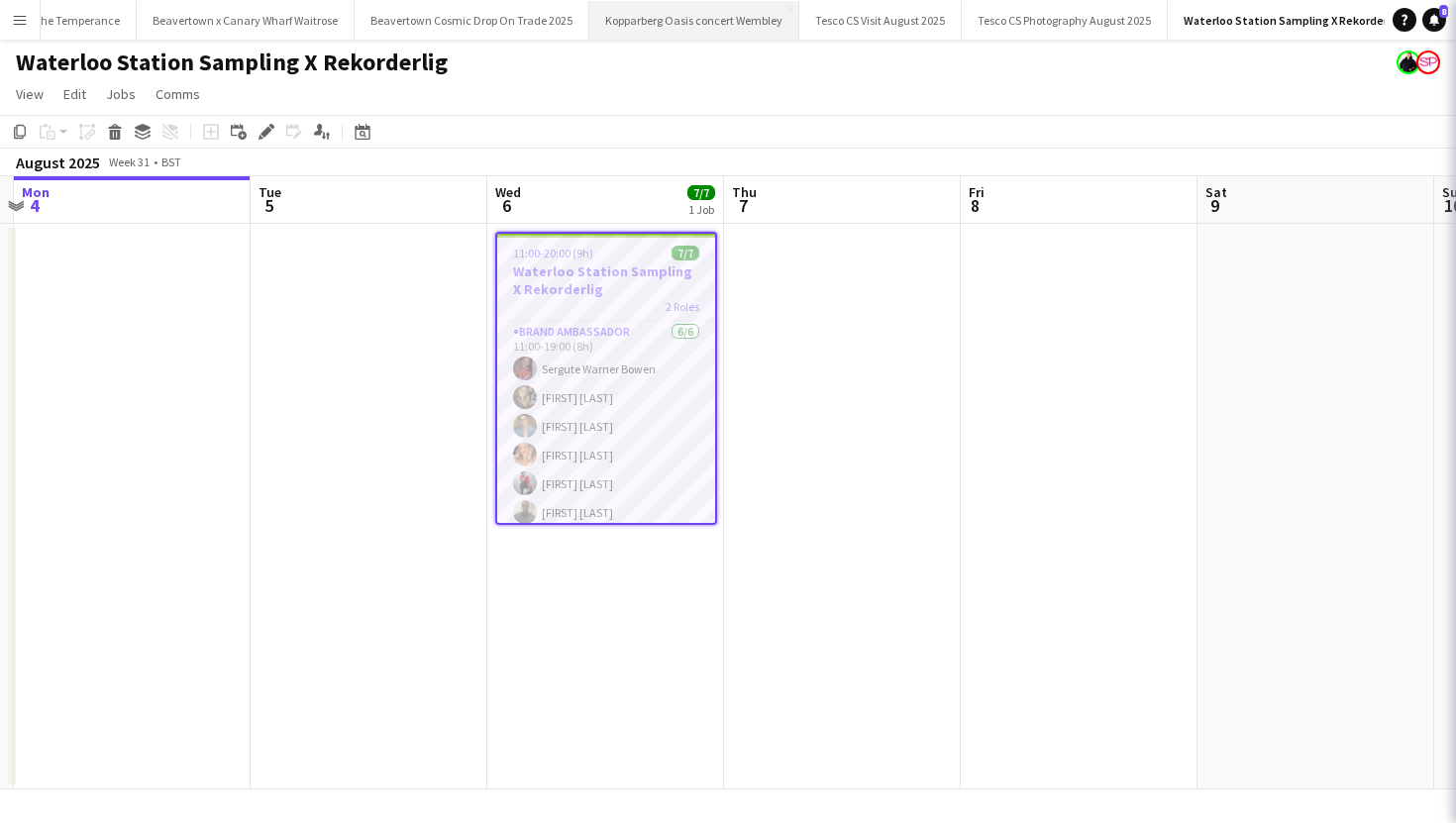 scroll, scrollTop: 0, scrollLeft: 3805, axis: horizontal 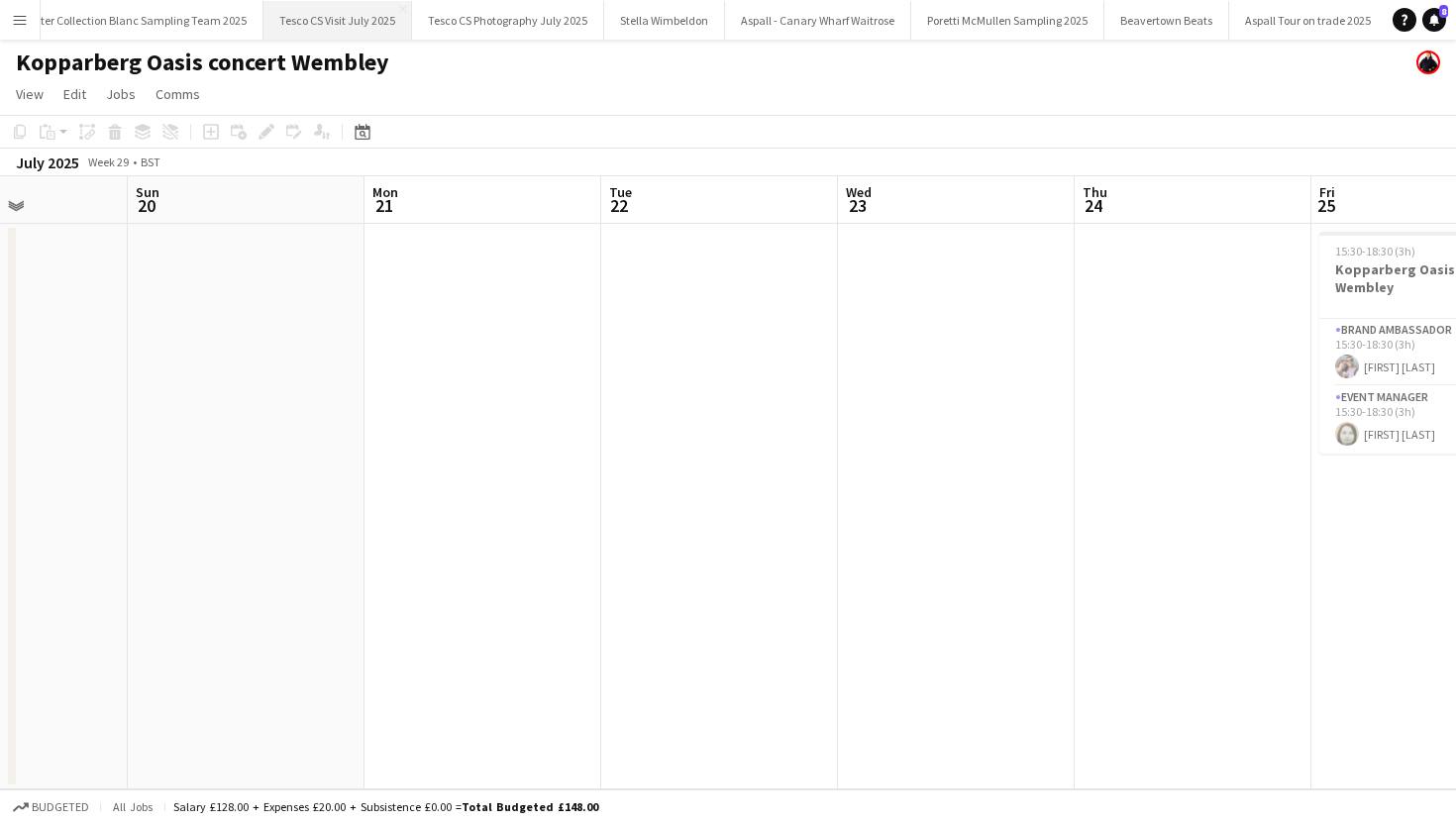 click on "Tesco CS Visit July 2025
Close" at bounding box center [338, 20] 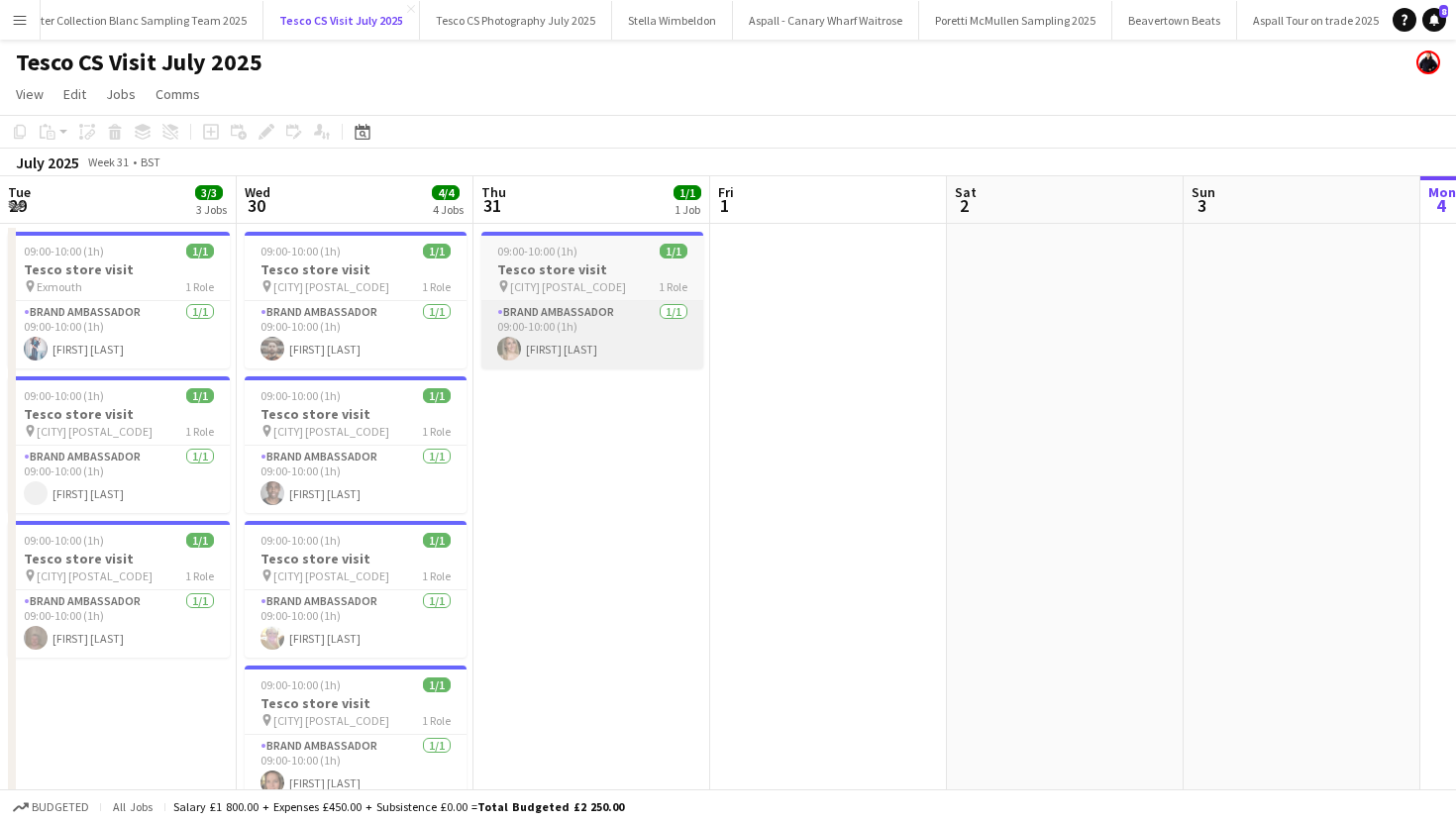 scroll, scrollTop: 0, scrollLeft: 730, axis: horizontal 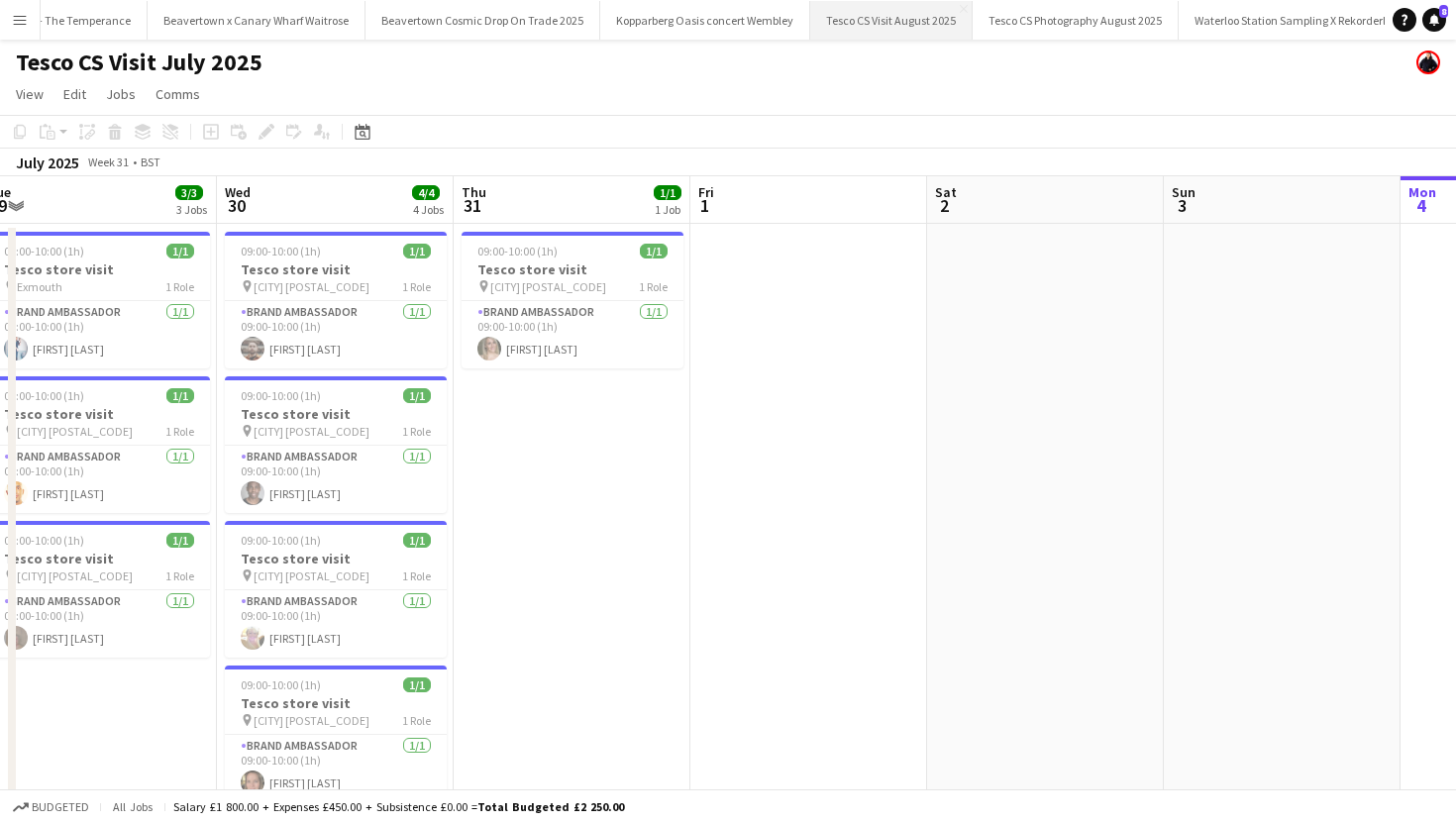 click on "Tesco CS Visit August 2025
Close" at bounding box center [891, 20] 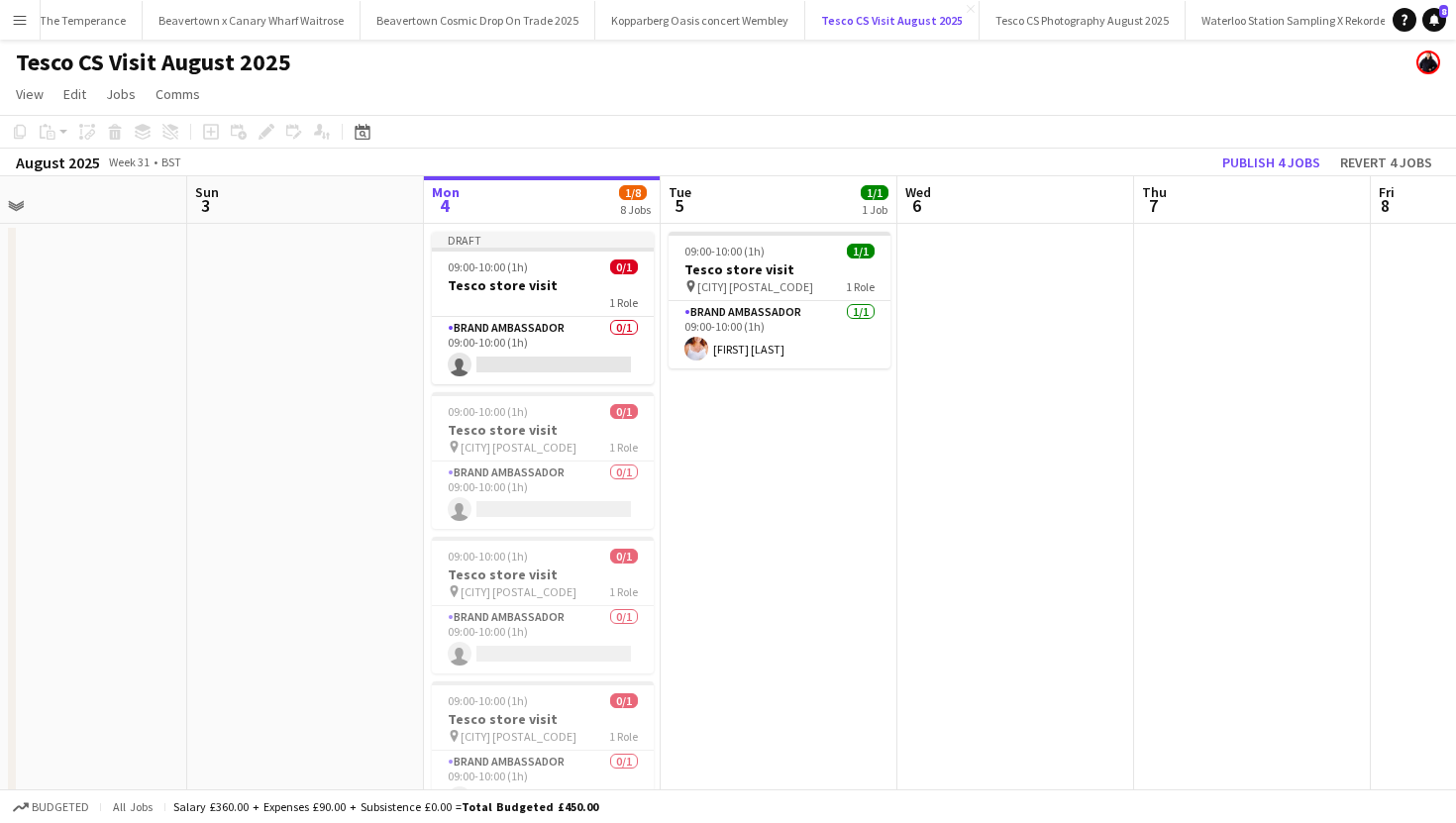 scroll, scrollTop: 0, scrollLeft: 436, axis: horizontal 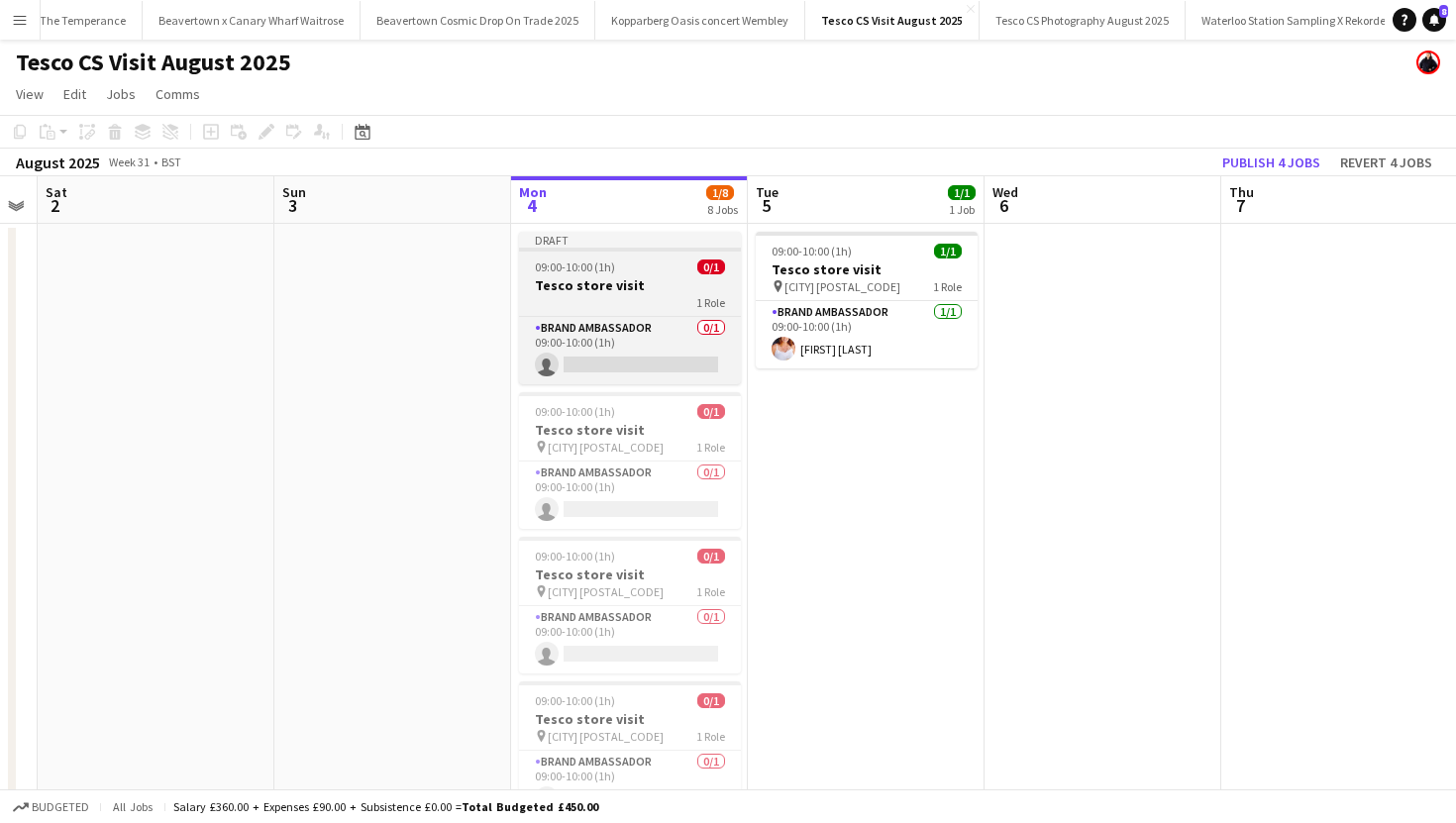 click on "1 Role" at bounding box center [630, 302] 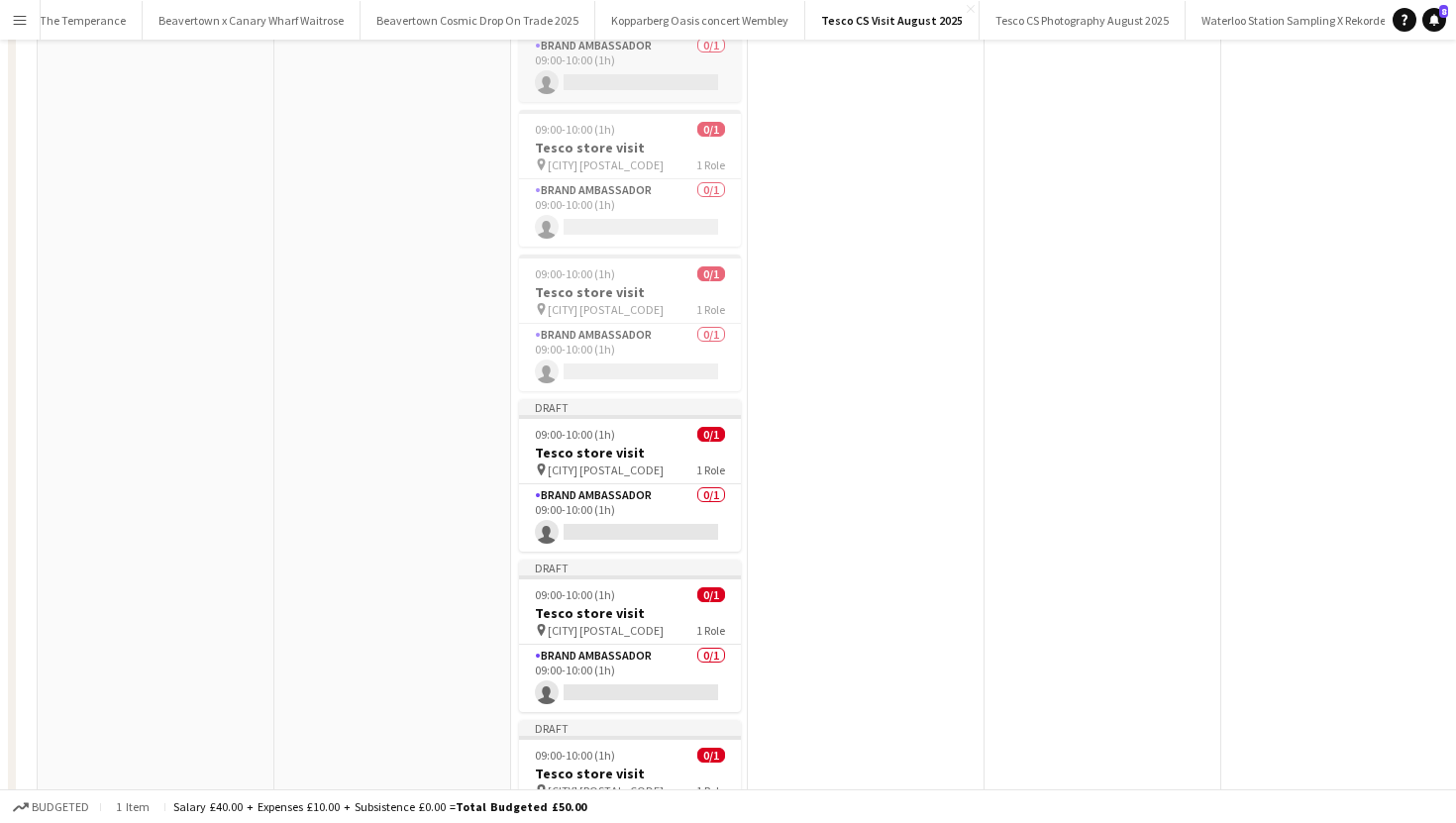 scroll, scrollTop: 704, scrollLeft: 0, axis: vertical 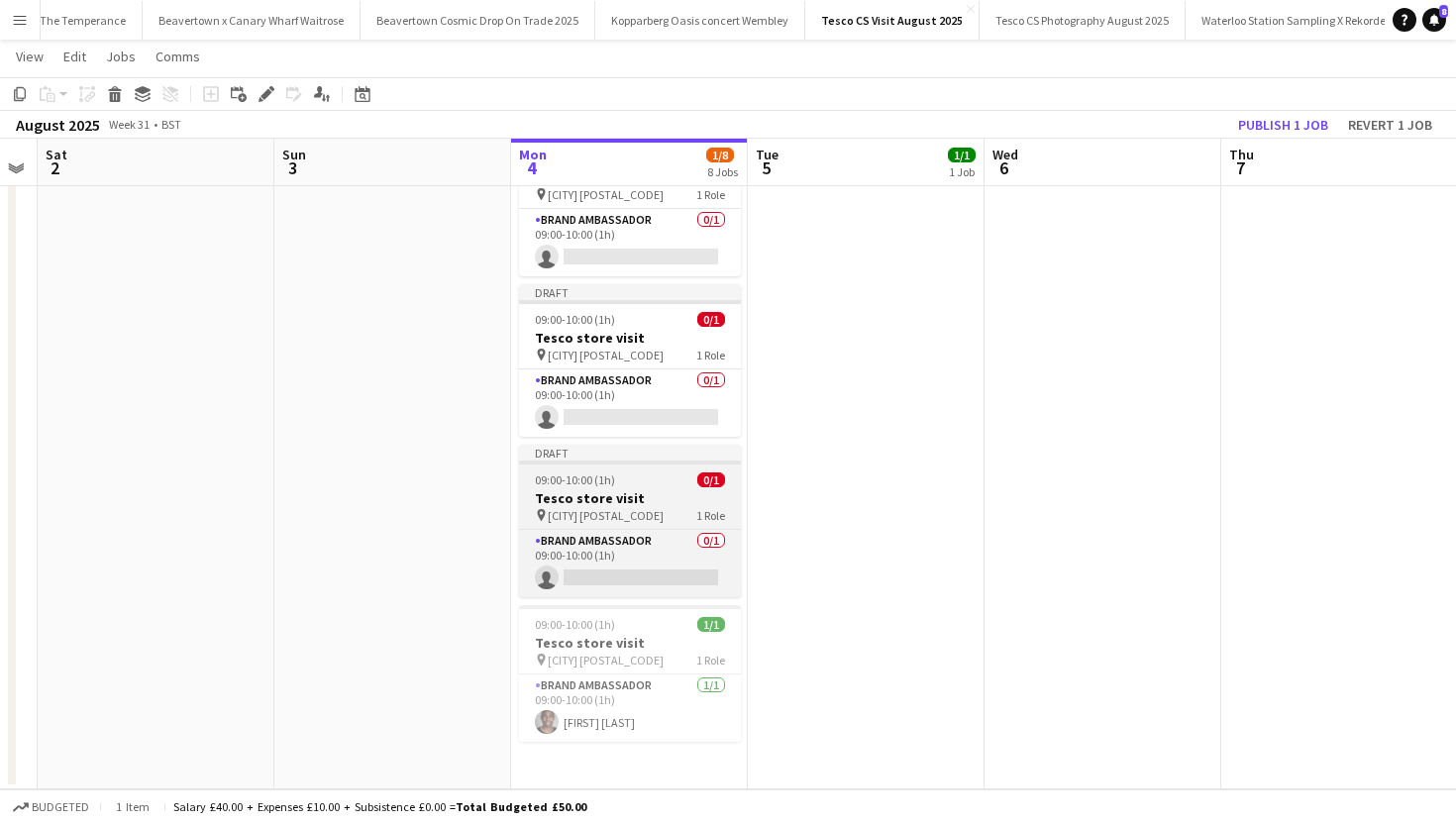 click on "Draft   09:00-10:00 (1h)    0/1   Tesco store visit
pin
London E7 0QH   1 Role   Brand Ambassador   0/1   09:00-10:00 (1h)
single-neutral-actions" at bounding box center (630, 521) 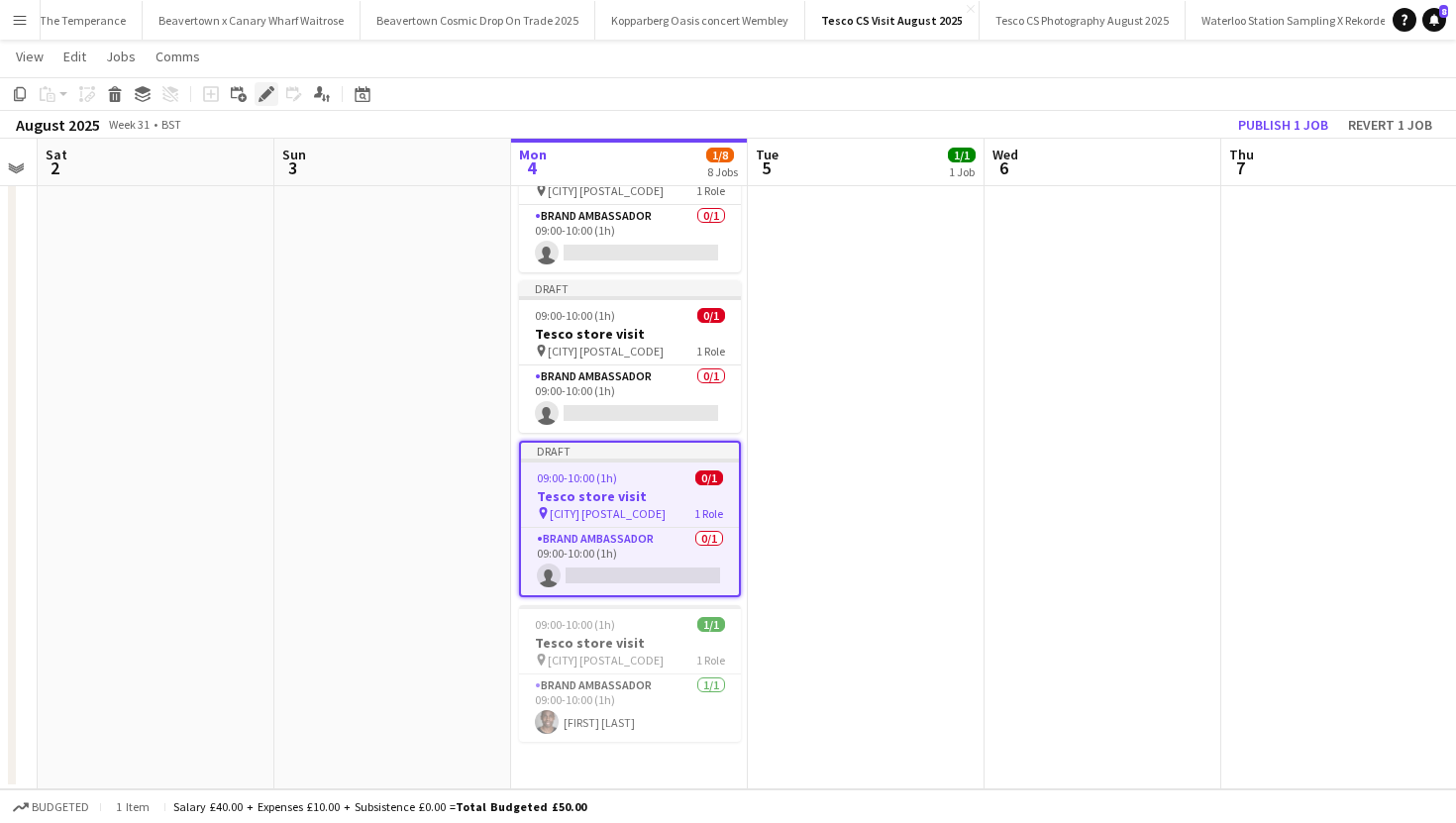 click 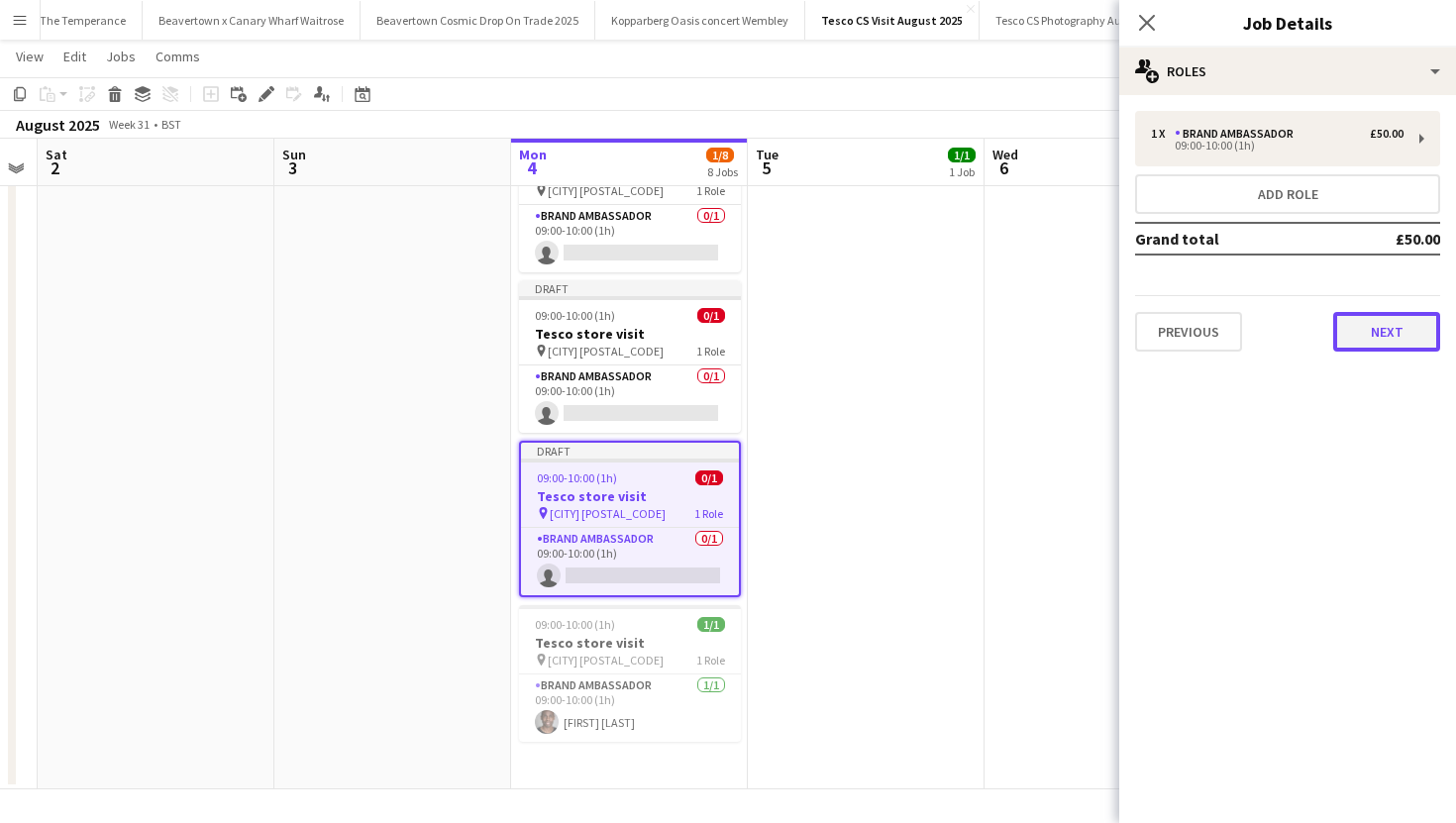 click on "Next" at bounding box center (1387, 332) 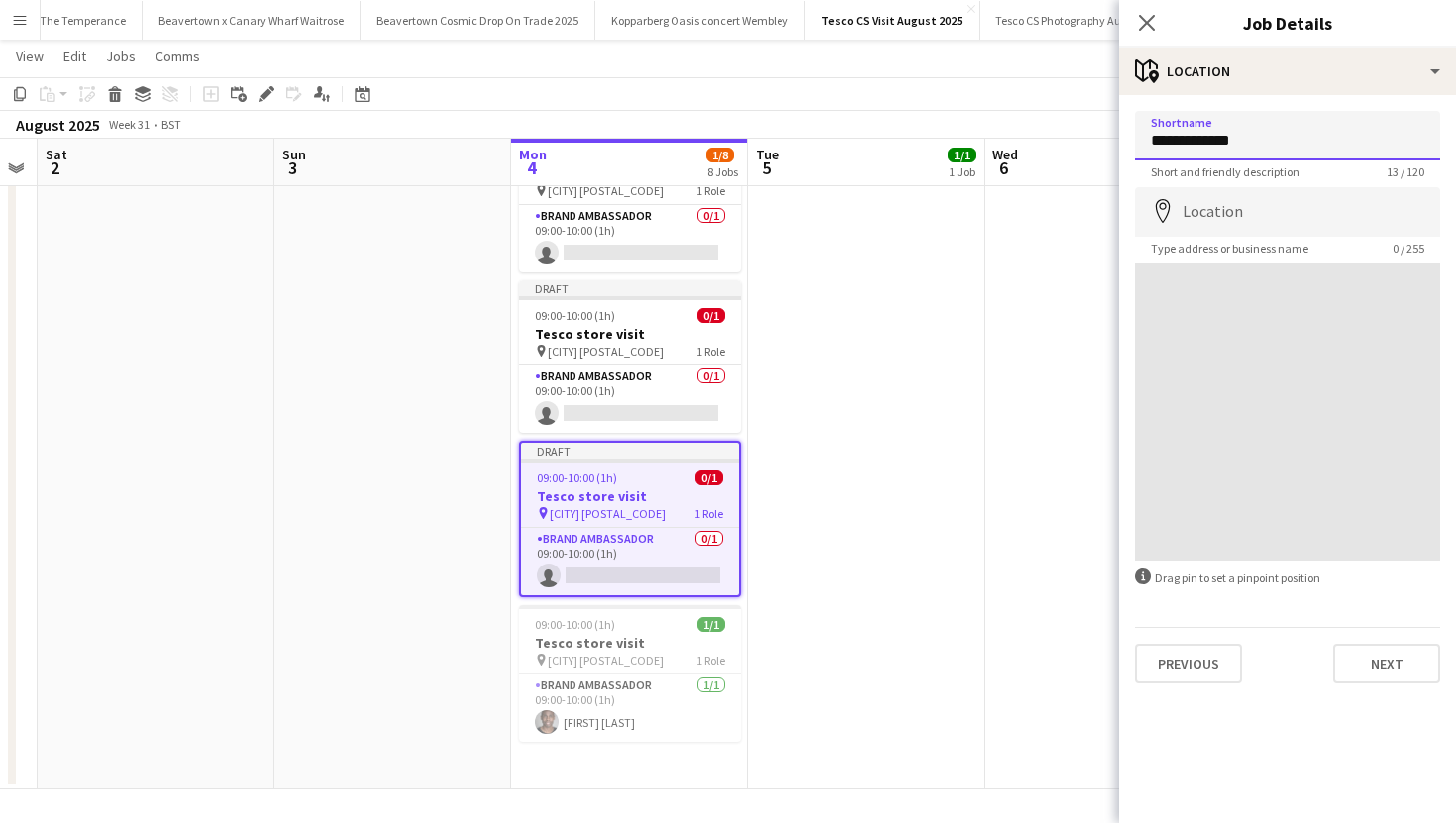 drag, startPoint x: 1251, startPoint y: 146, endPoint x: 1123, endPoint y: 135, distance: 128.47179 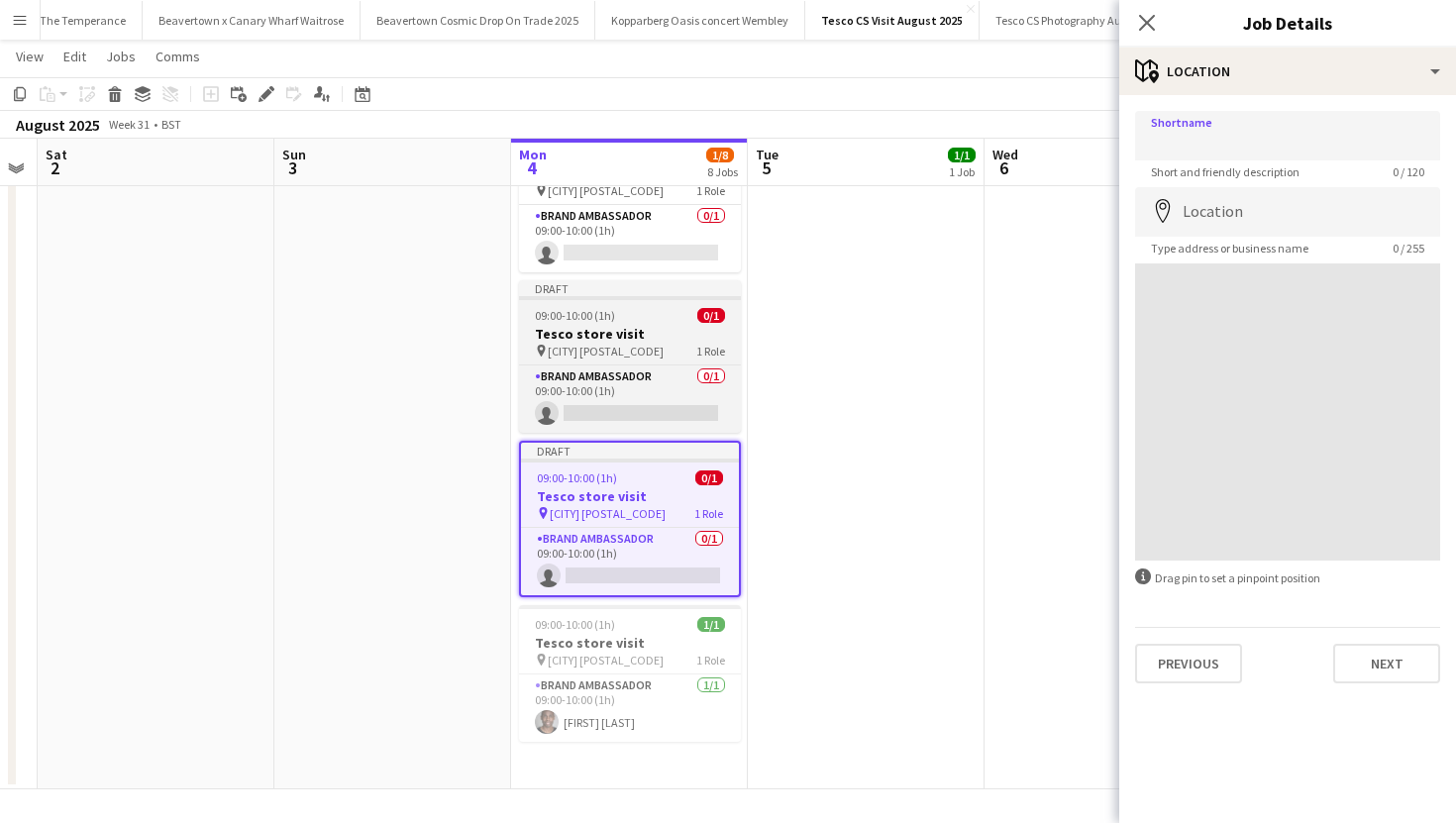 click on "09:00-10:00 (1h)    0/1" at bounding box center [630, 315] 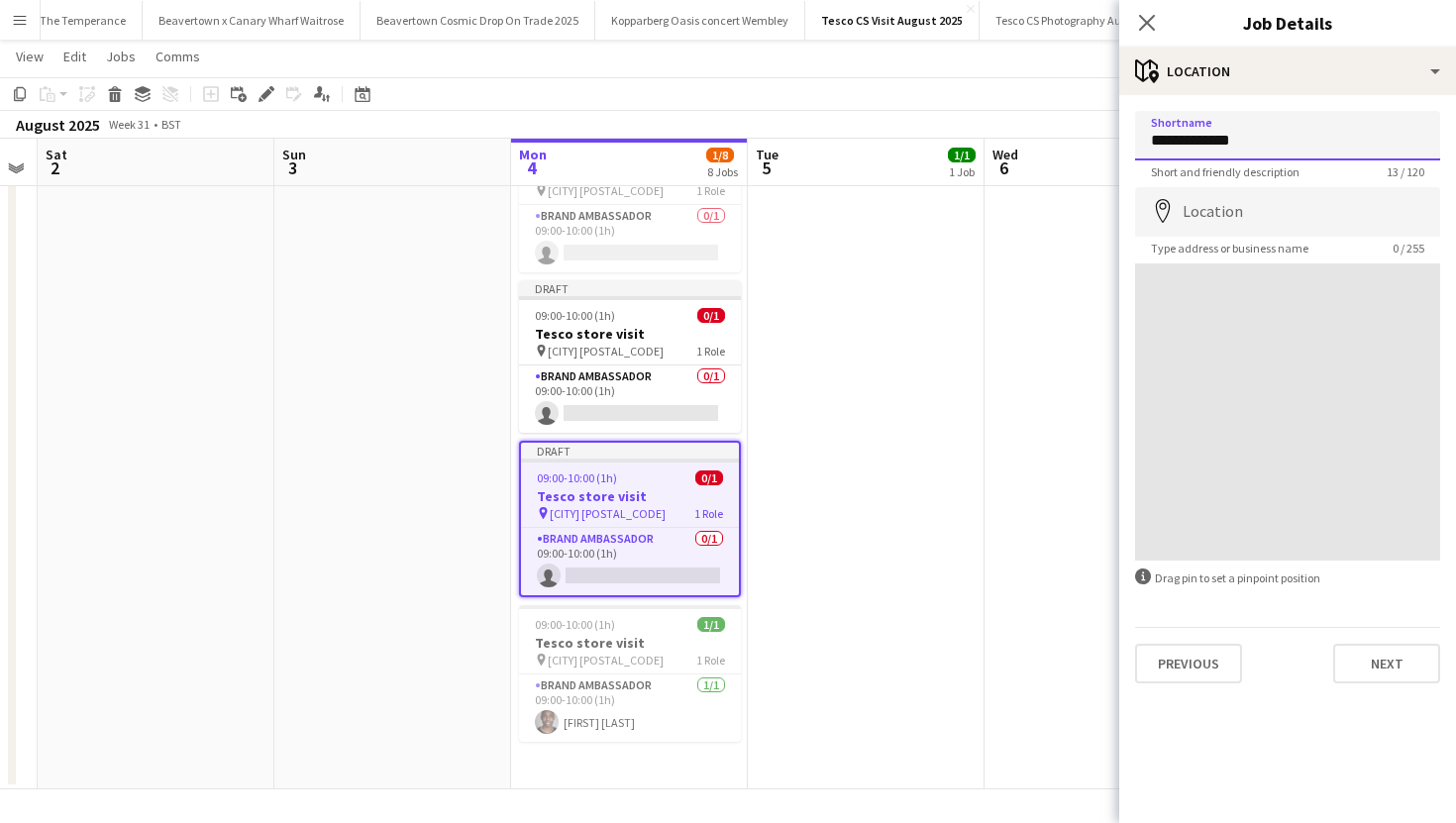 drag, startPoint x: 1257, startPoint y: 148, endPoint x: 1100, endPoint y: 123, distance: 158.97799 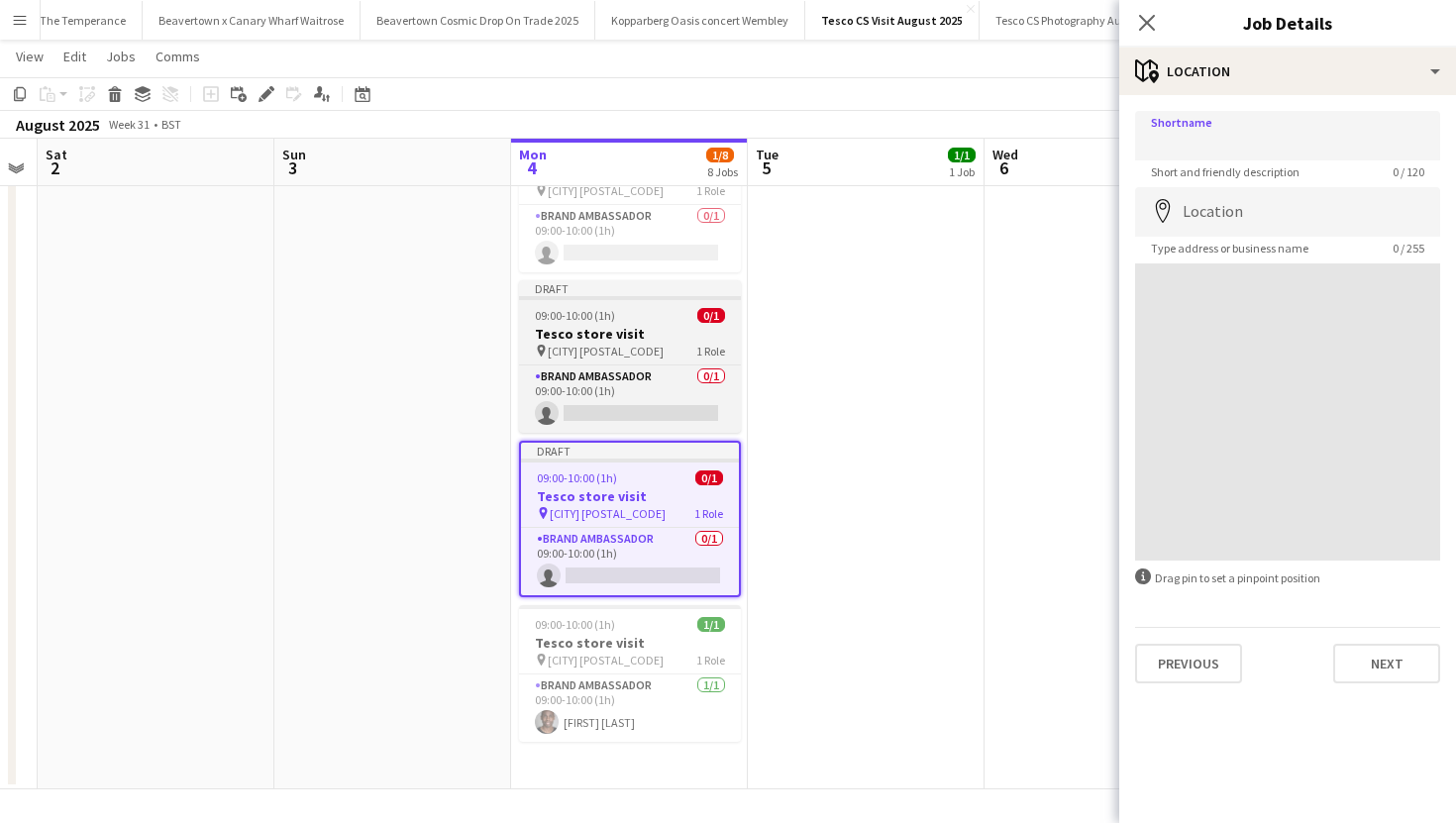 click on "09:00-10:00 (1h)    0/1" at bounding box center (630, 315) 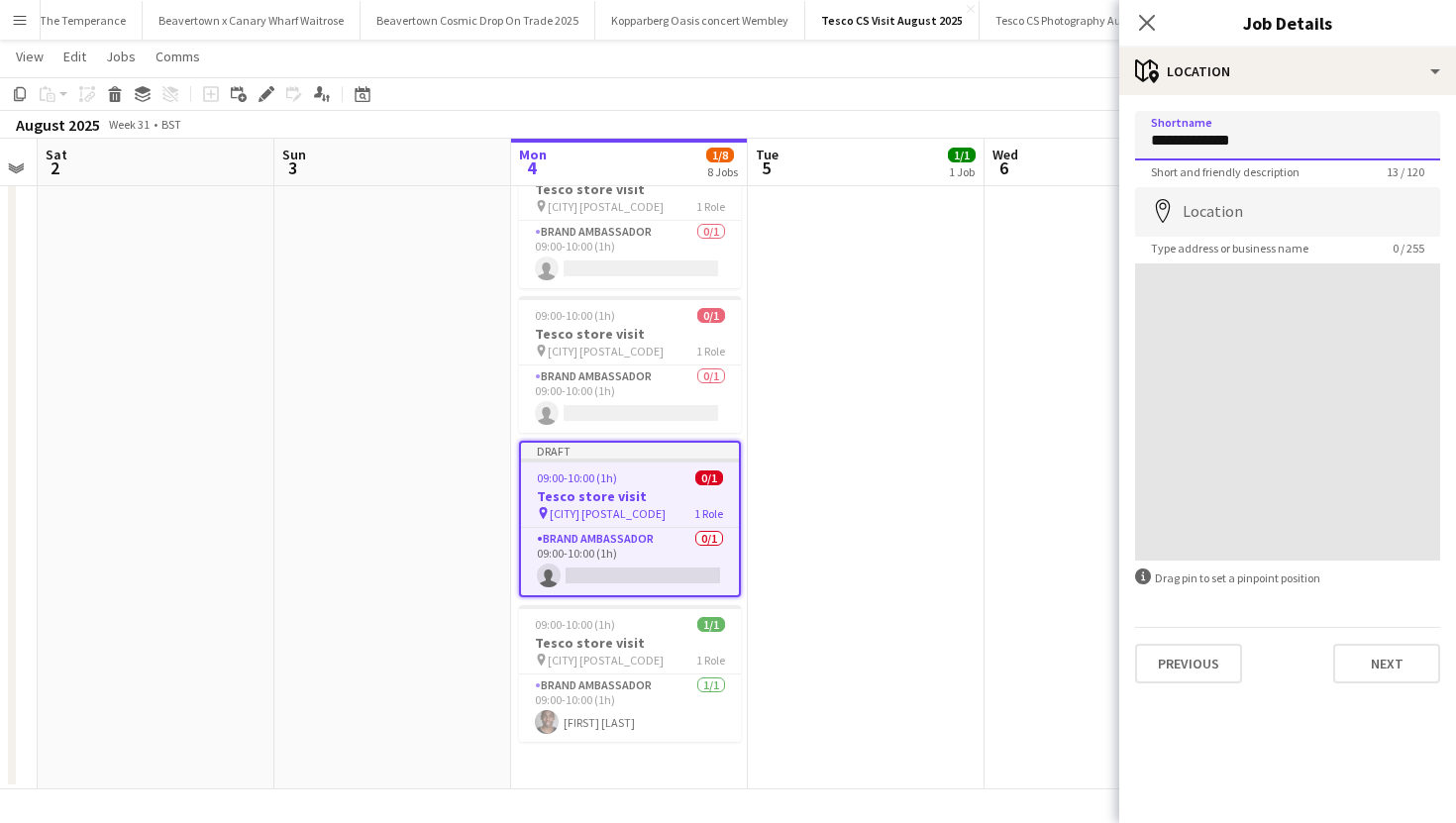 drag, startPoint x: 1263, startPoint y: 139, endPoint x: 1120, endPoint y: 143, distance: 143.05593 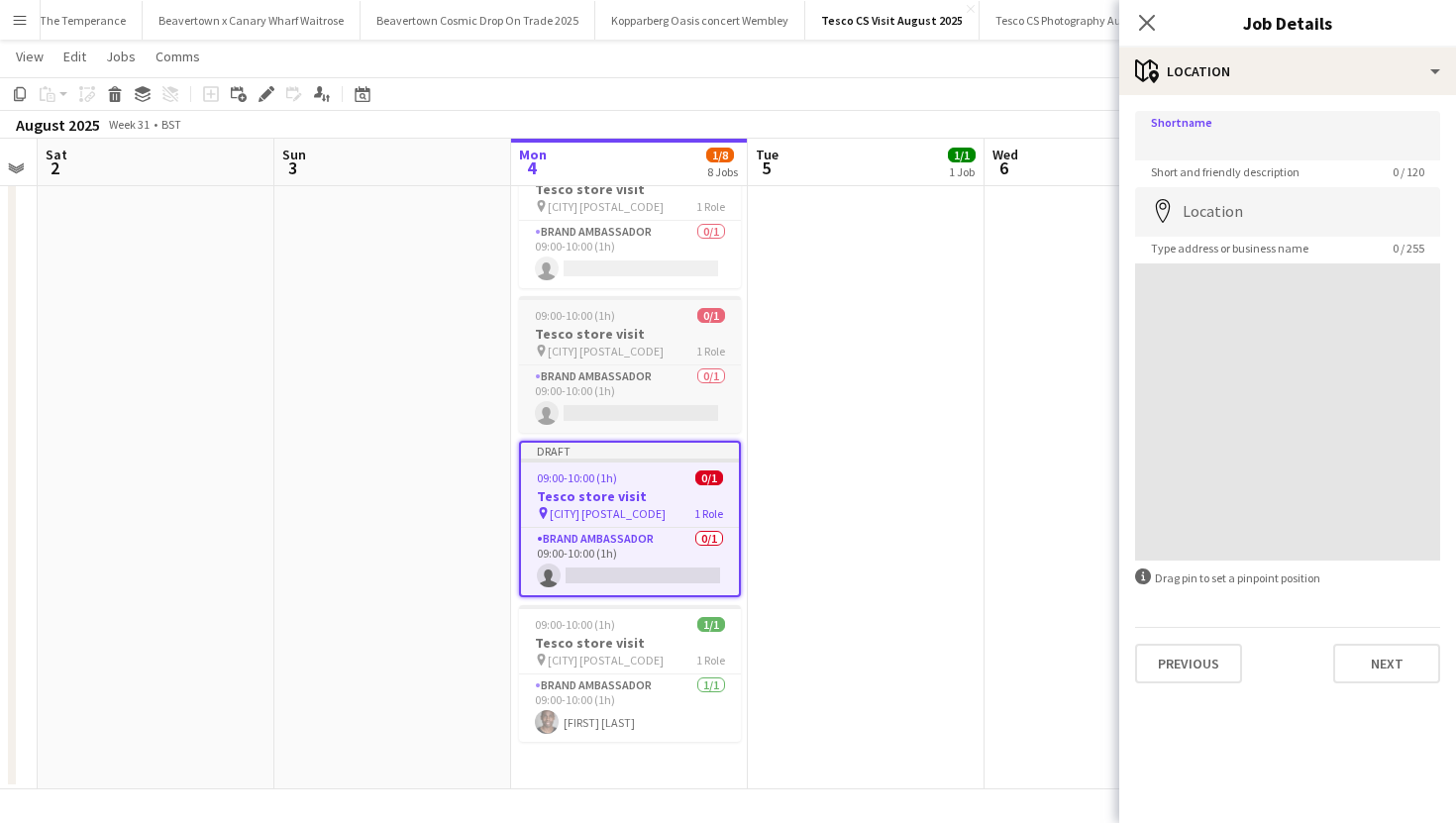 click on "Tesco store visit" at bounding box center (630, 334) 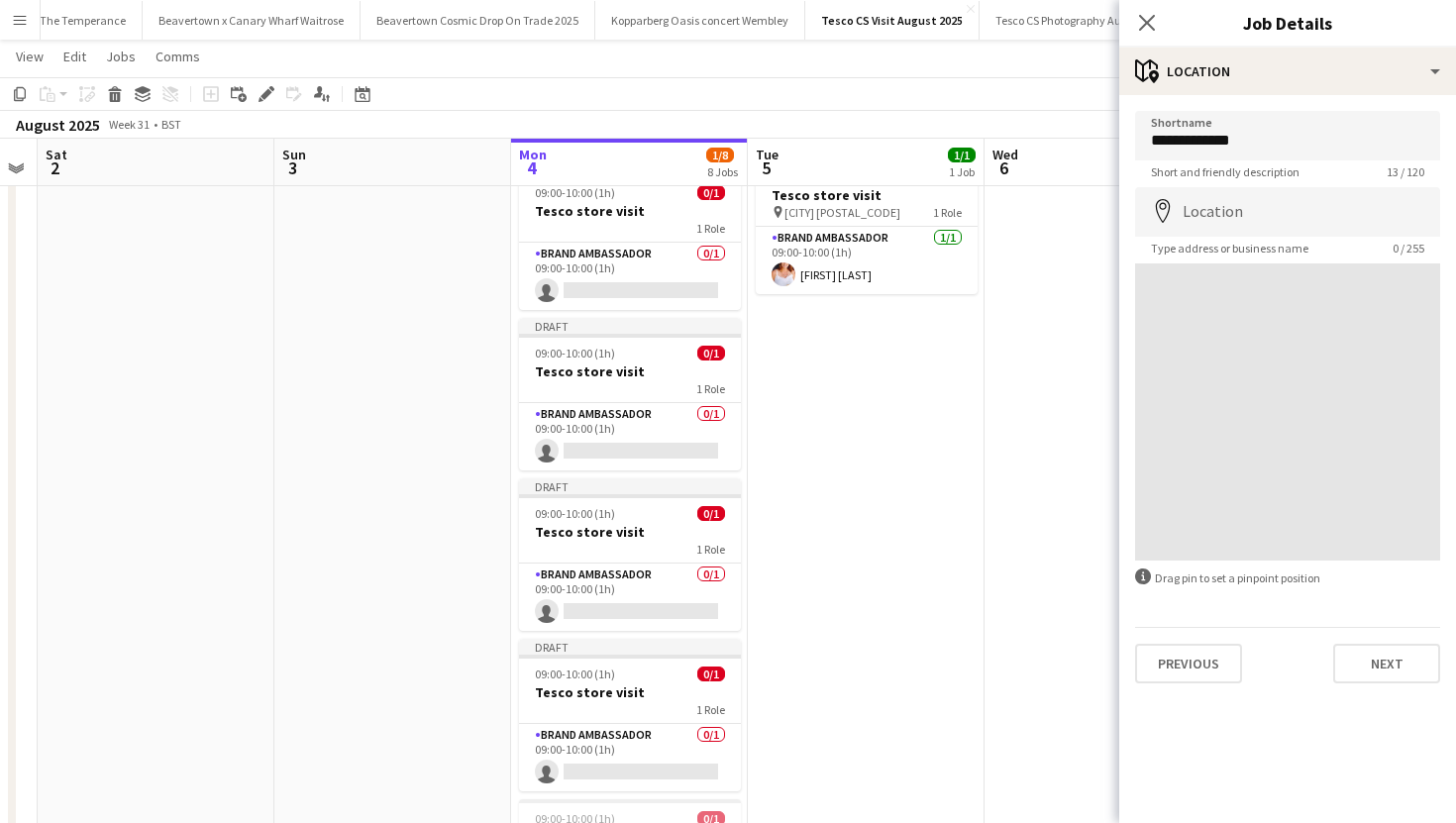 scroll, scrollTop: 0, scrollLeft: 0, axis: both 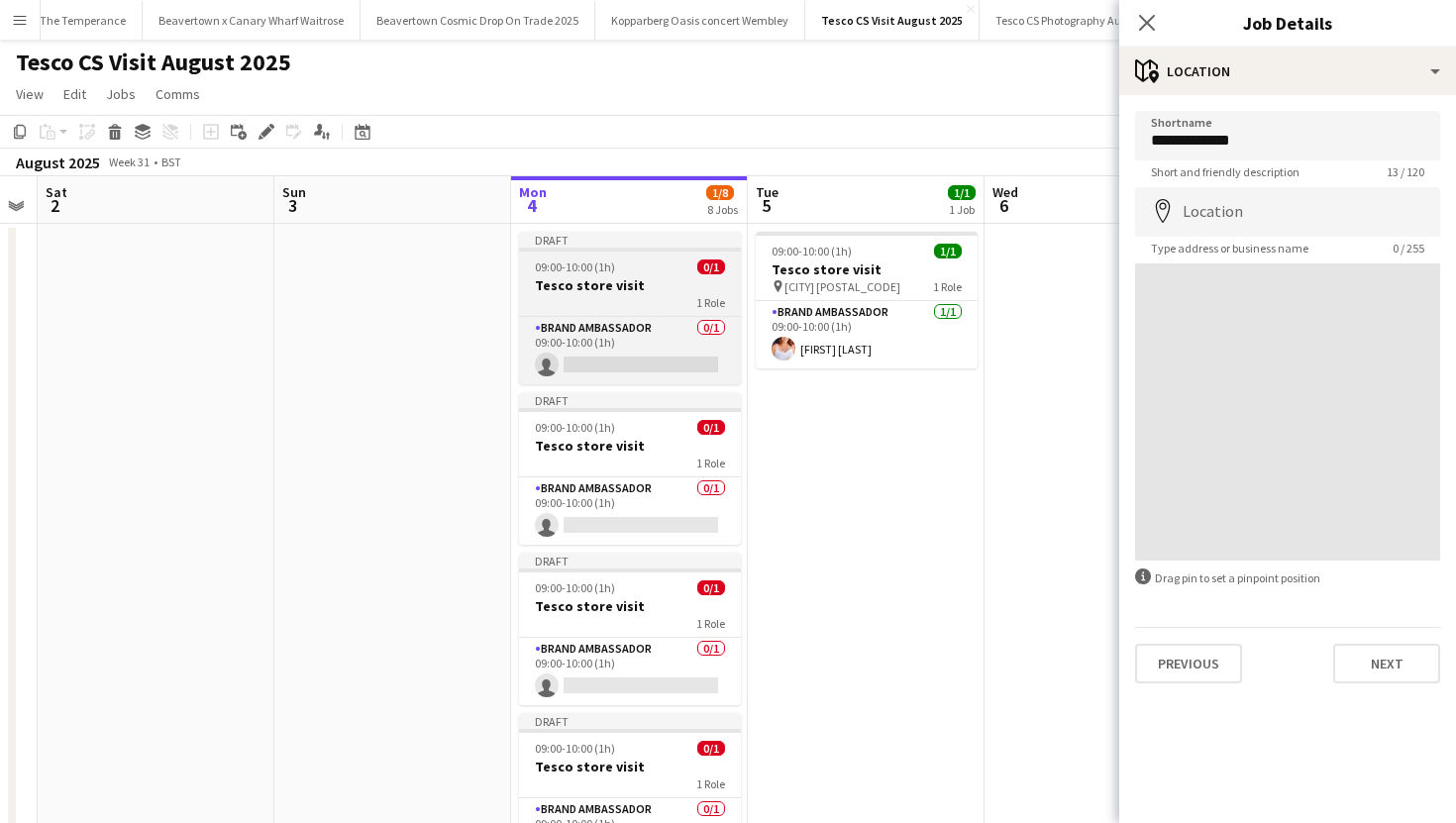 click on "1 Role" at bounding box center [630, 302] 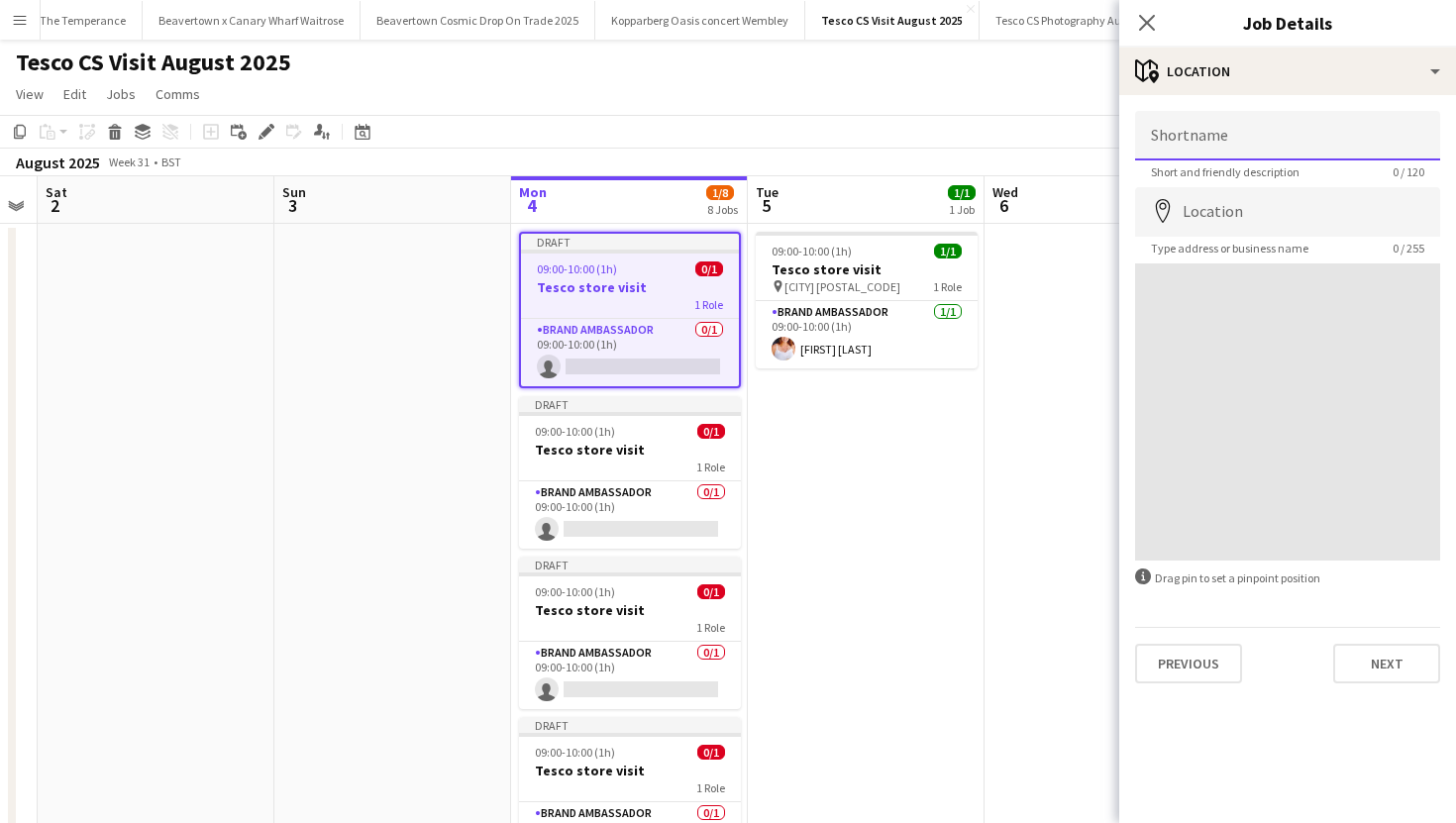 click on "Shortname" at bounding box center (1288, 136) 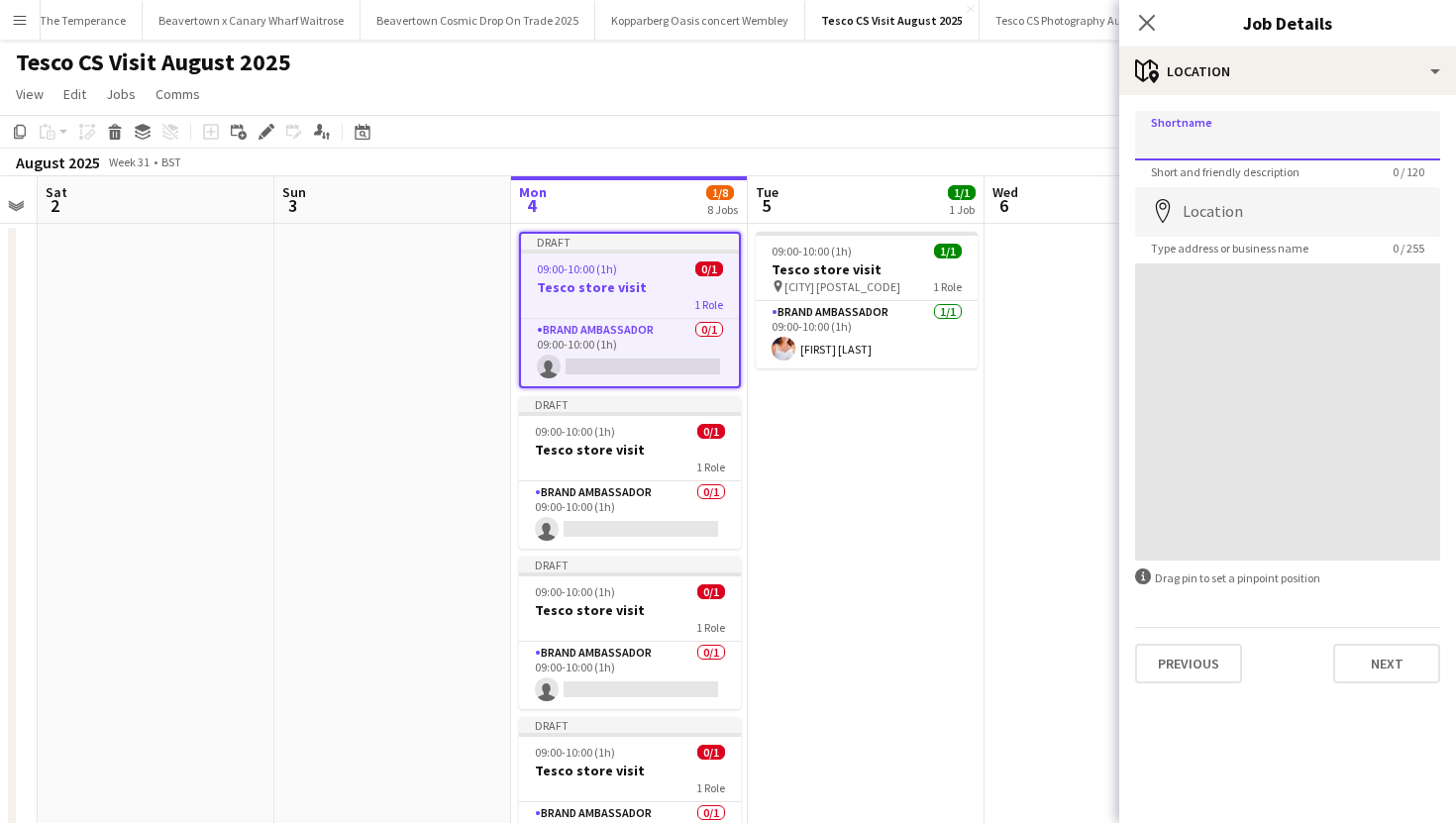 paste on "**********" 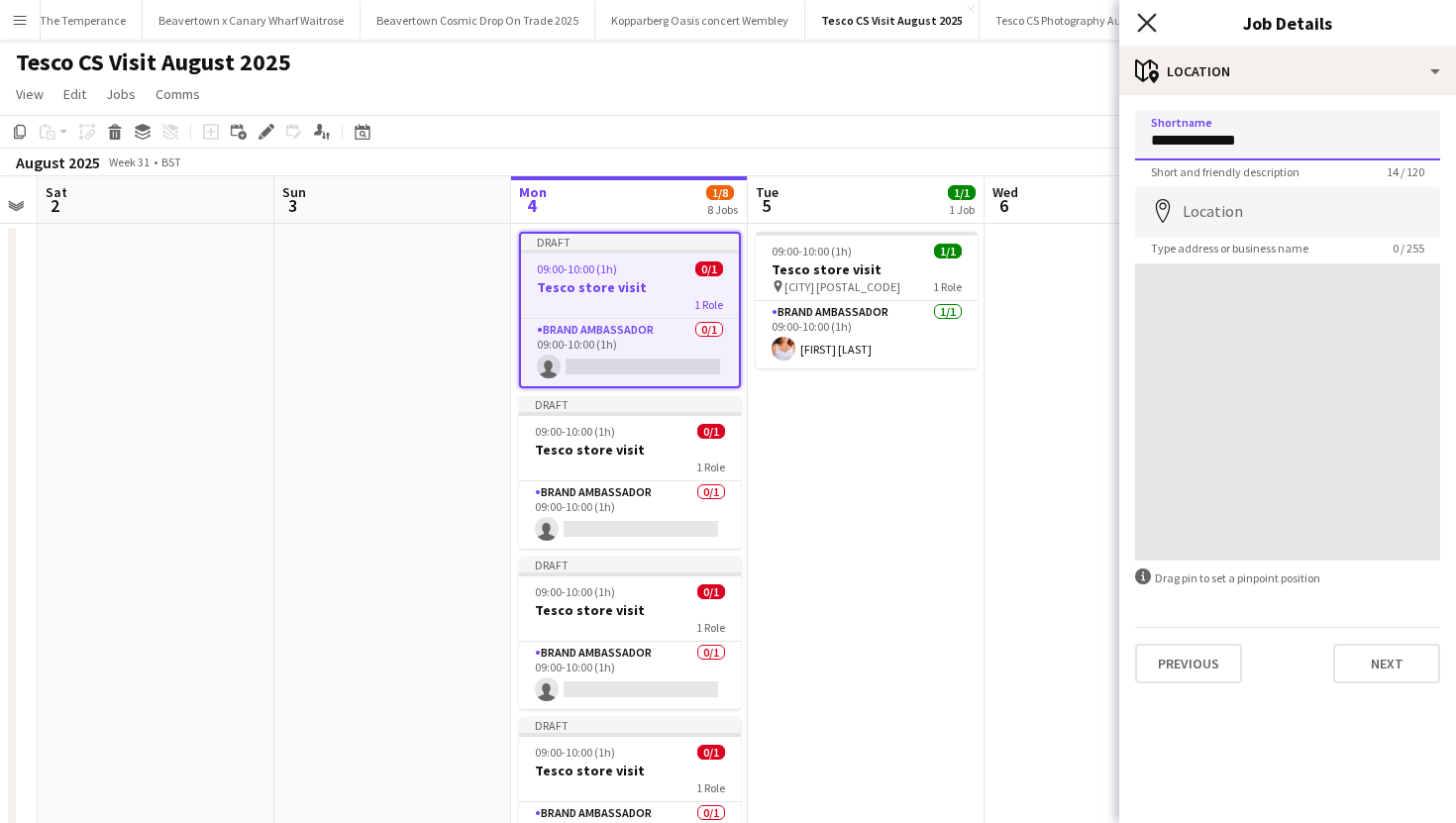 type on "**********" 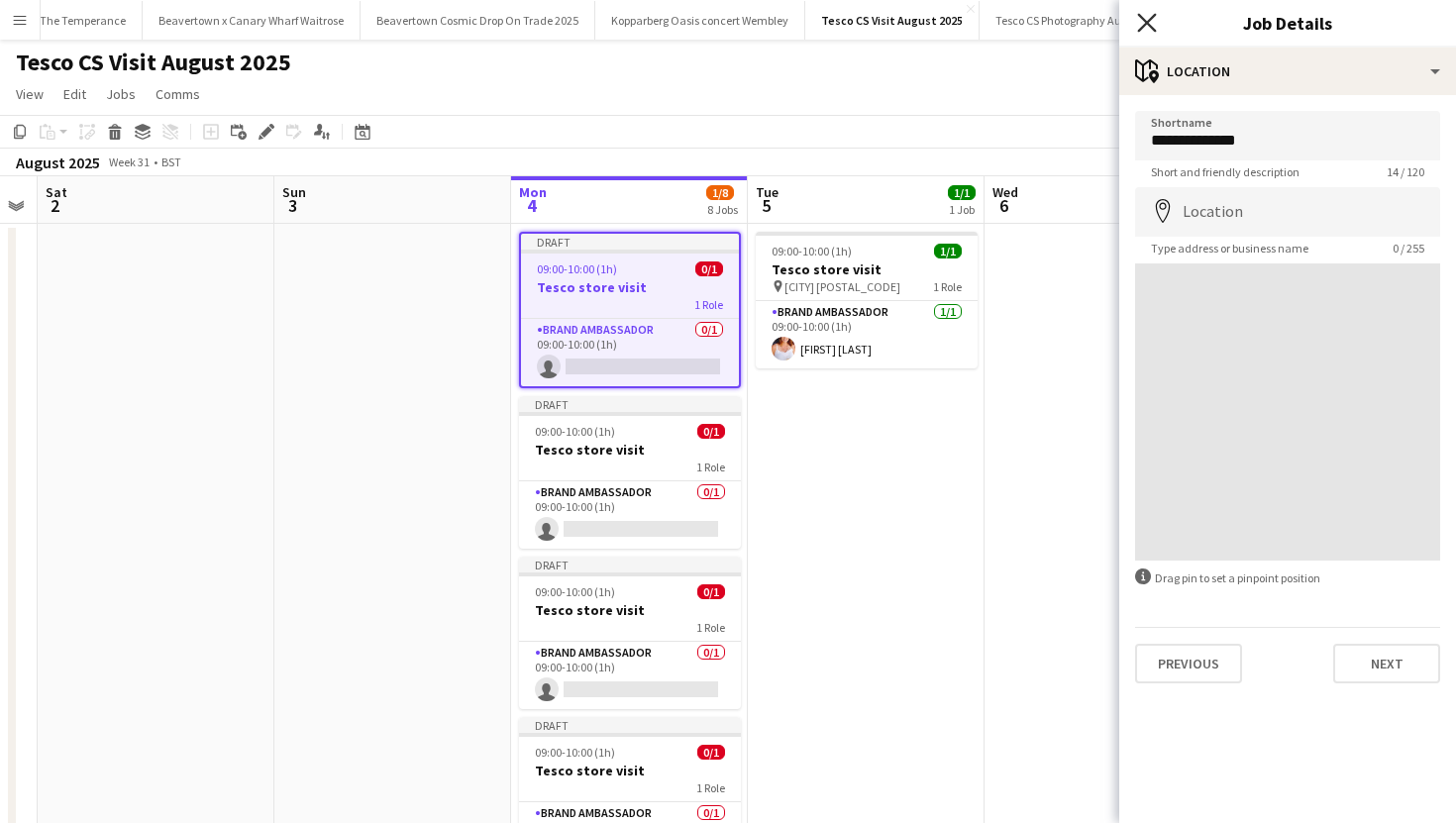 click on "Close pop-in" 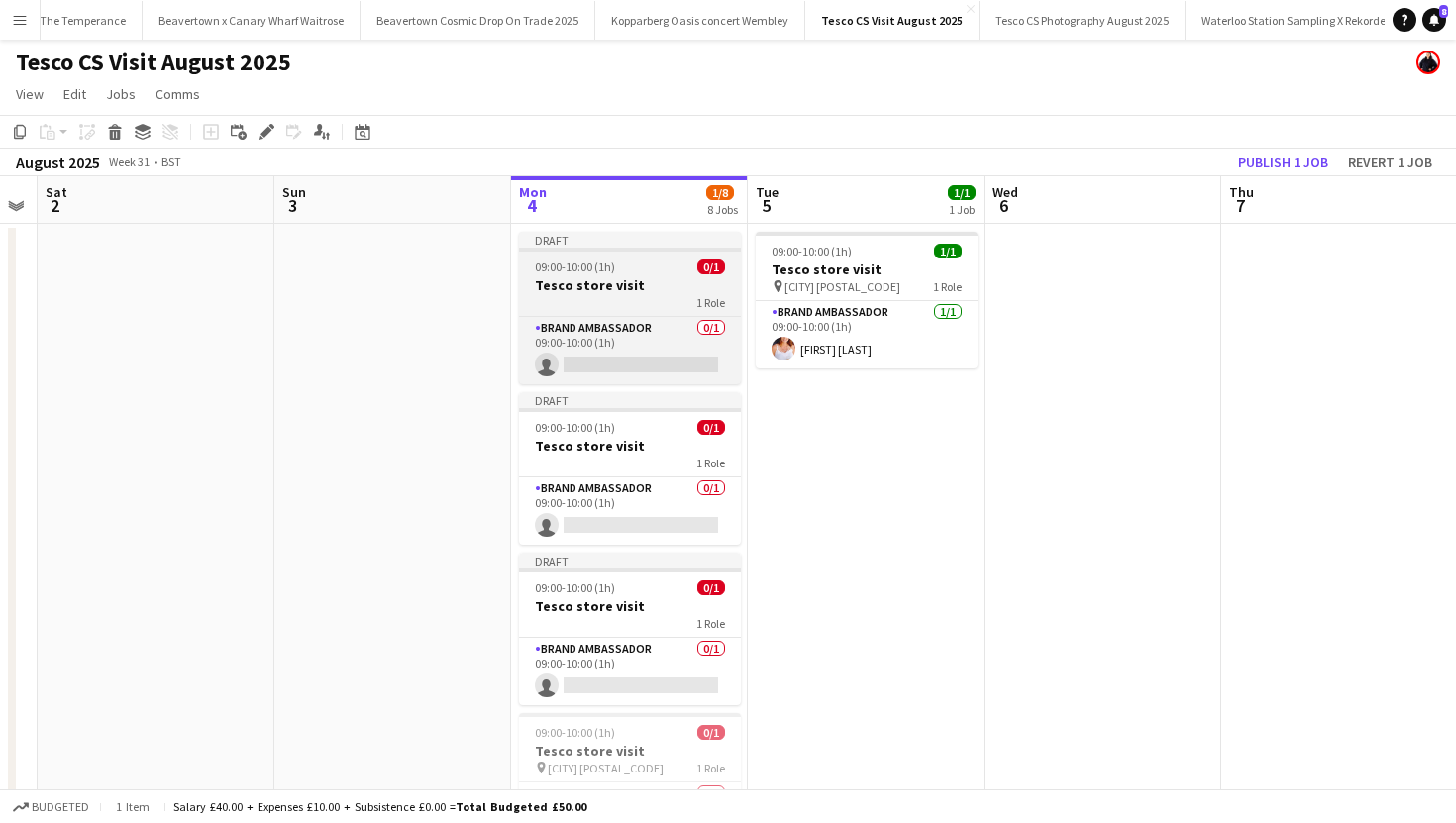 click on "09:00-10:00 (1h)" at bounding box center [574, 266] 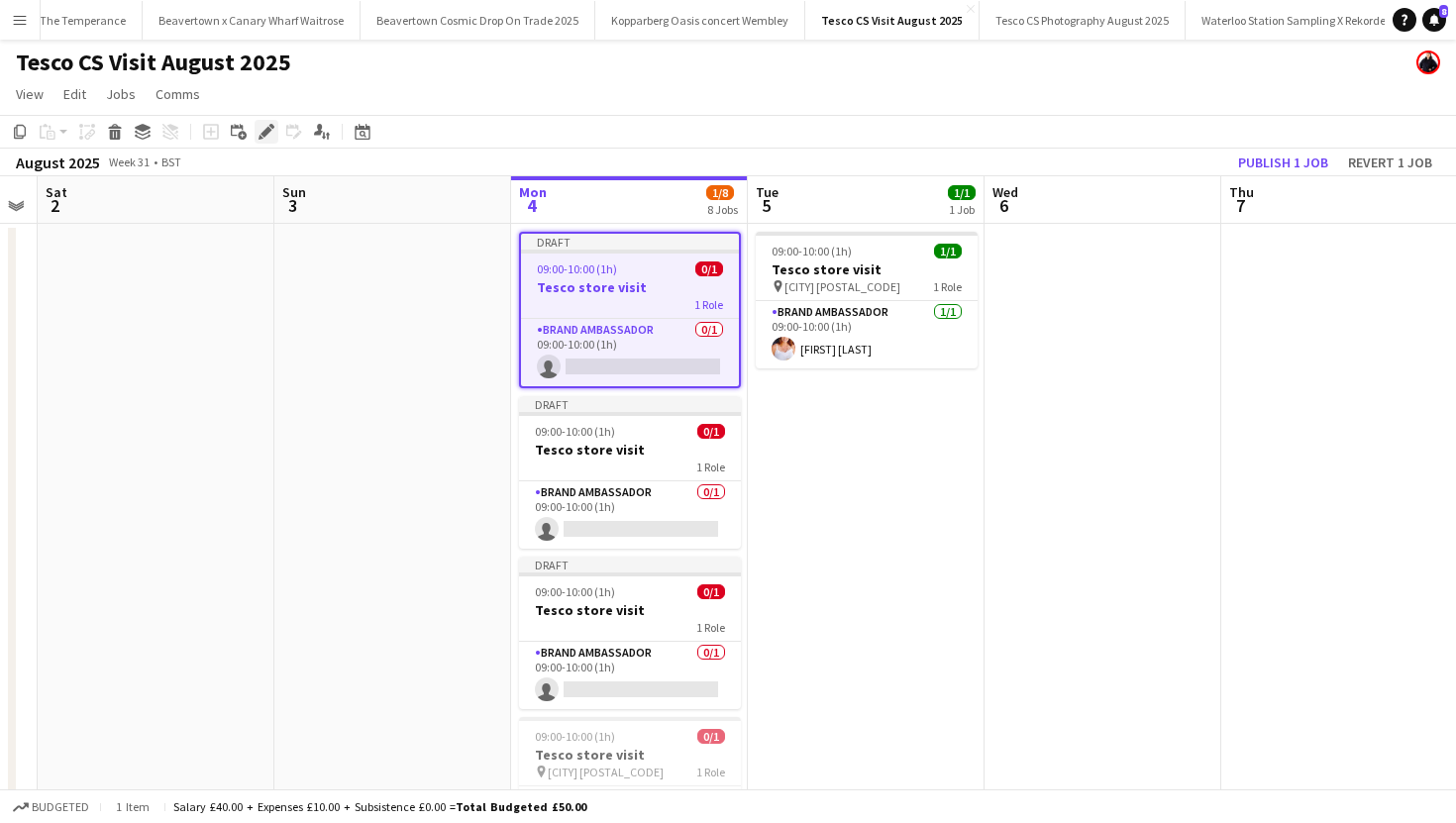 click 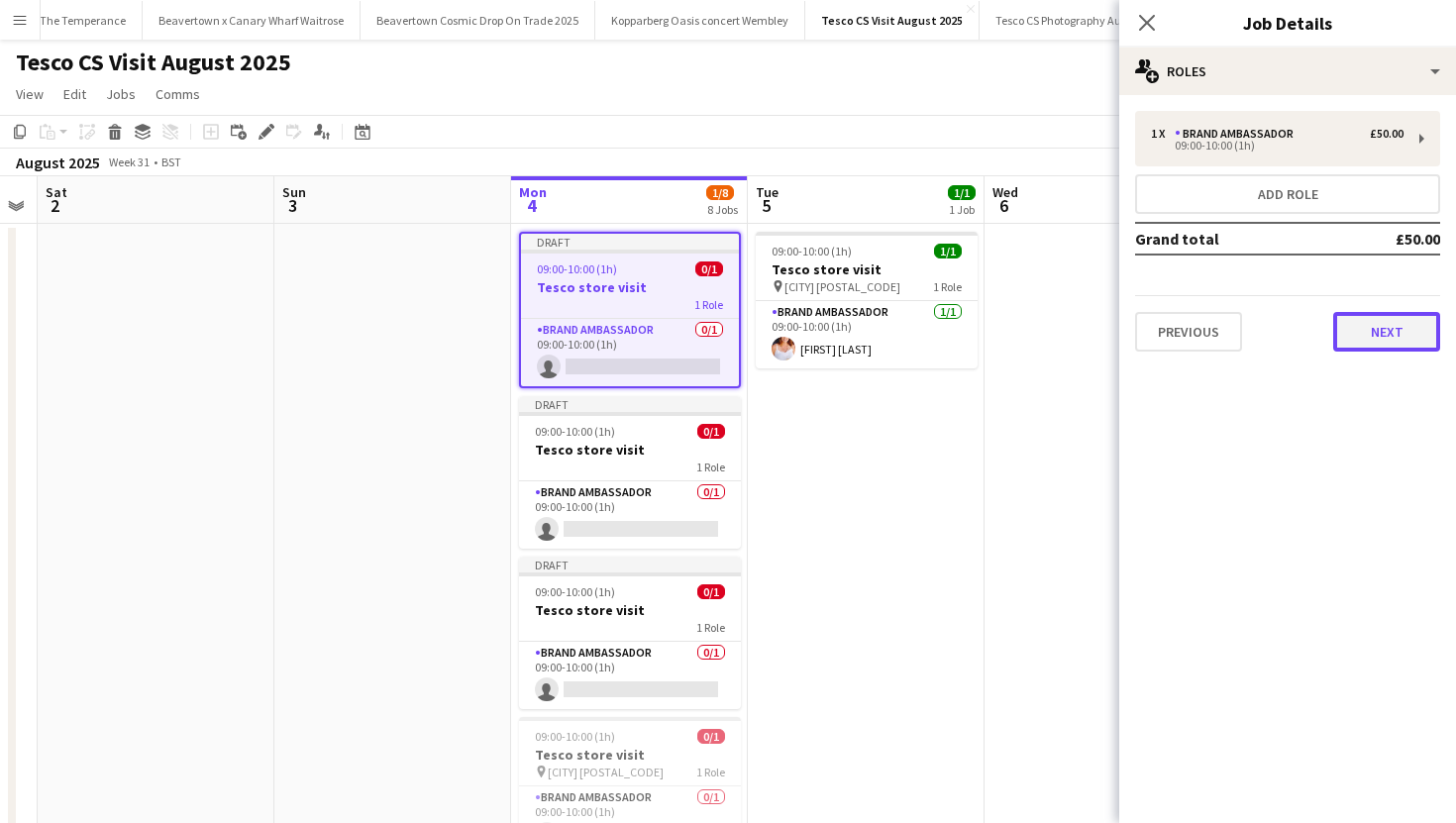 click on "Next" at bounding box center [1387, 332] 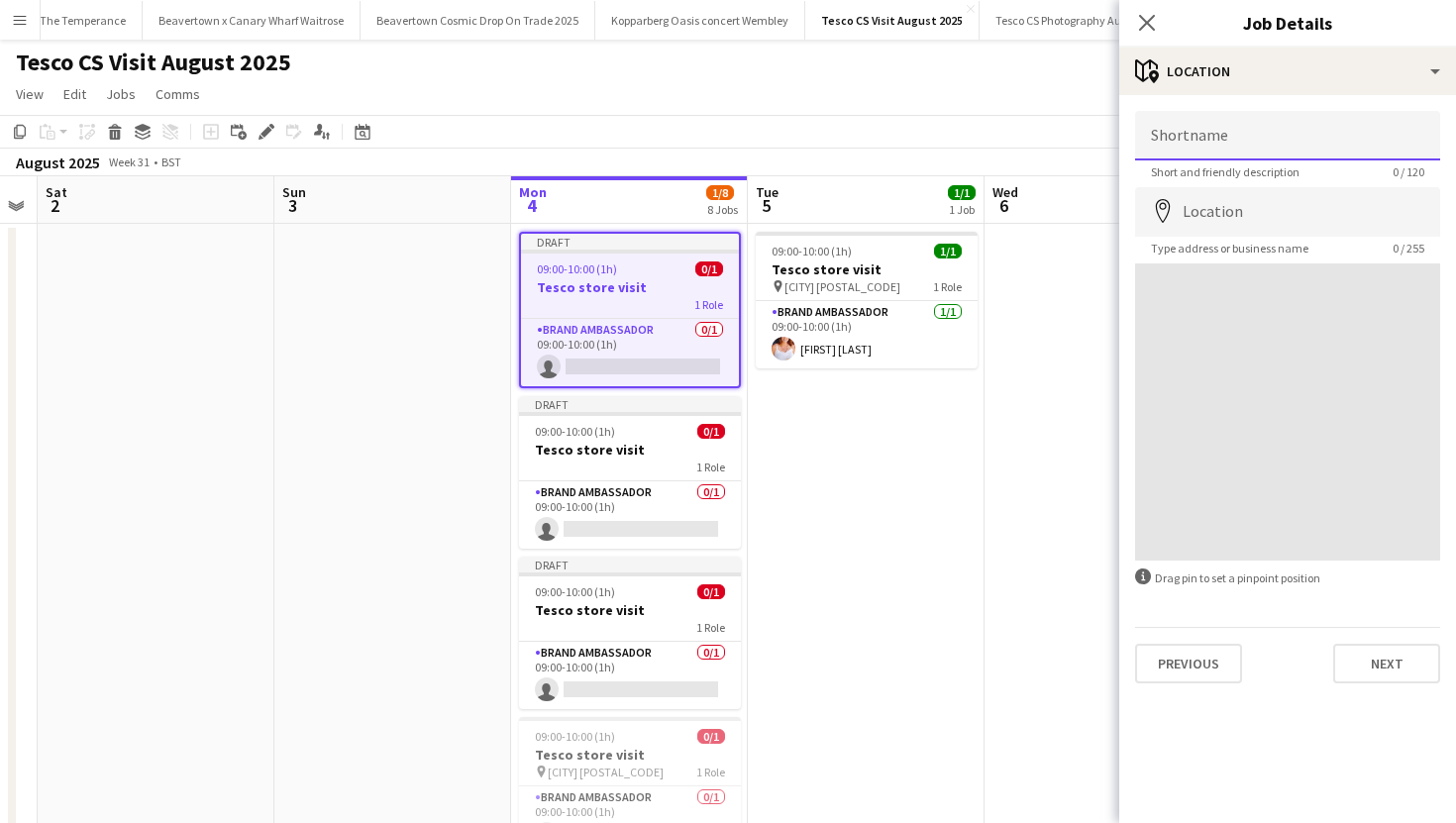 click on "Shortname" at bounding box center (1288, 136) 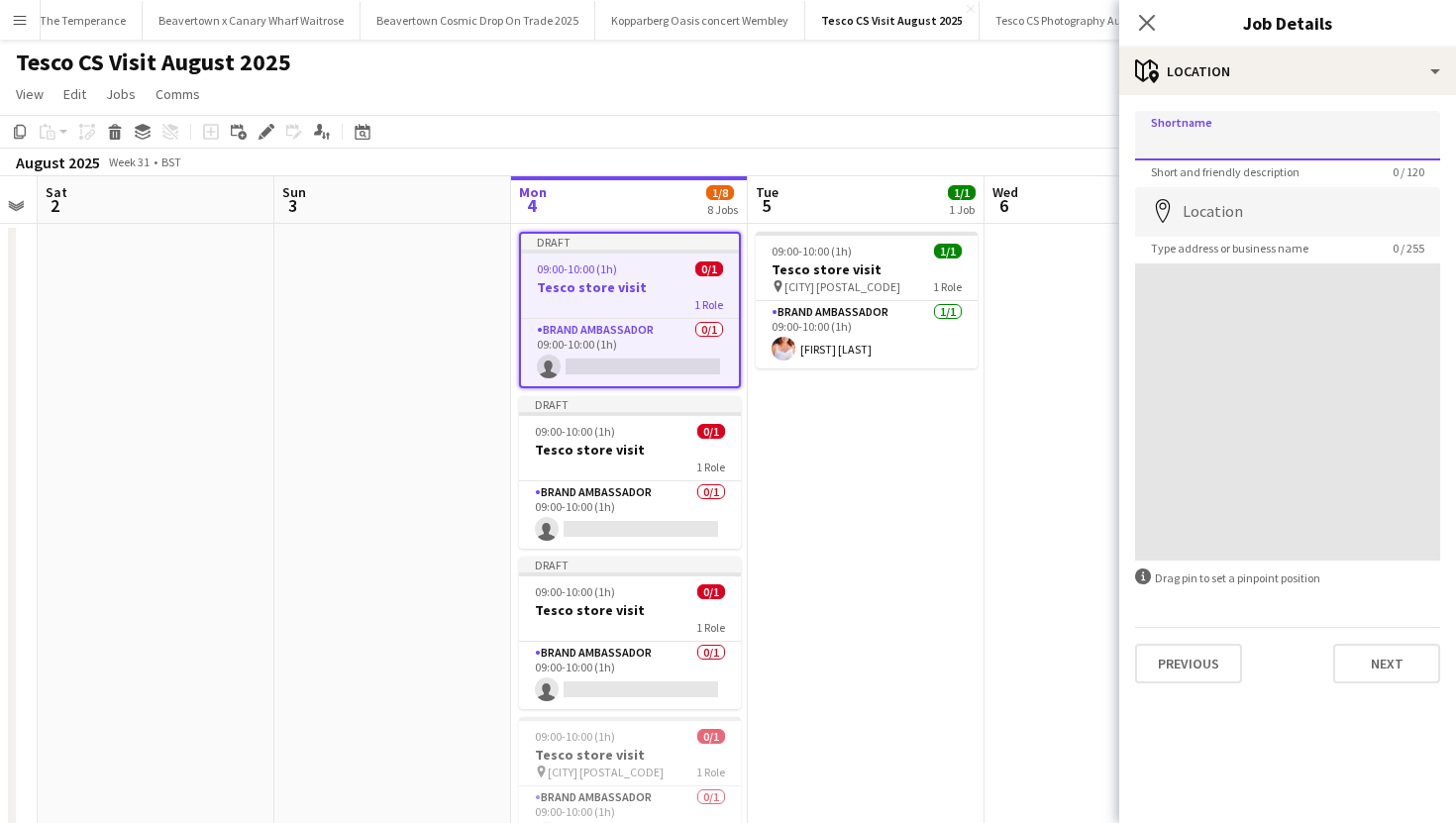paste on "**********" 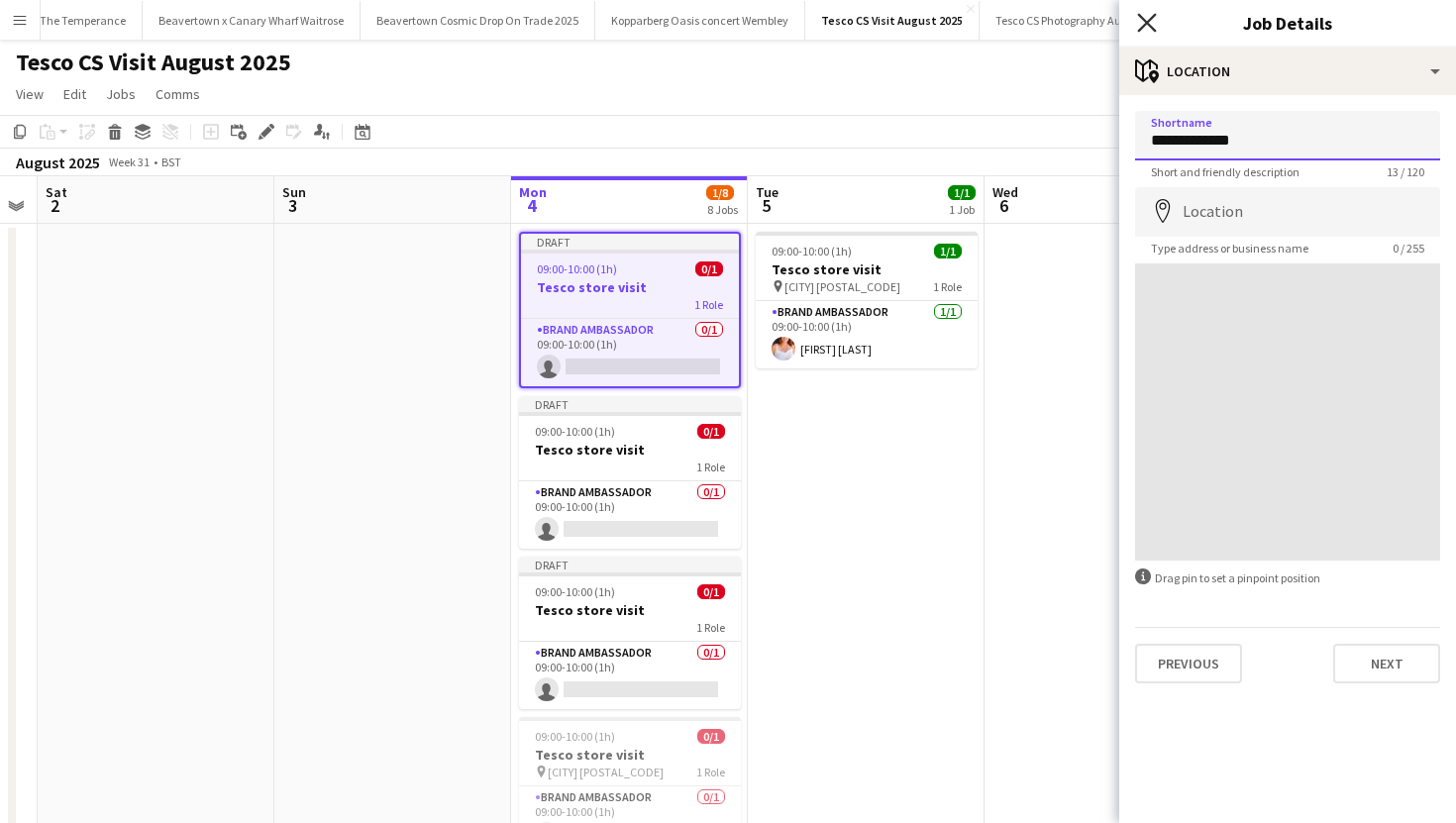 type on "**********" 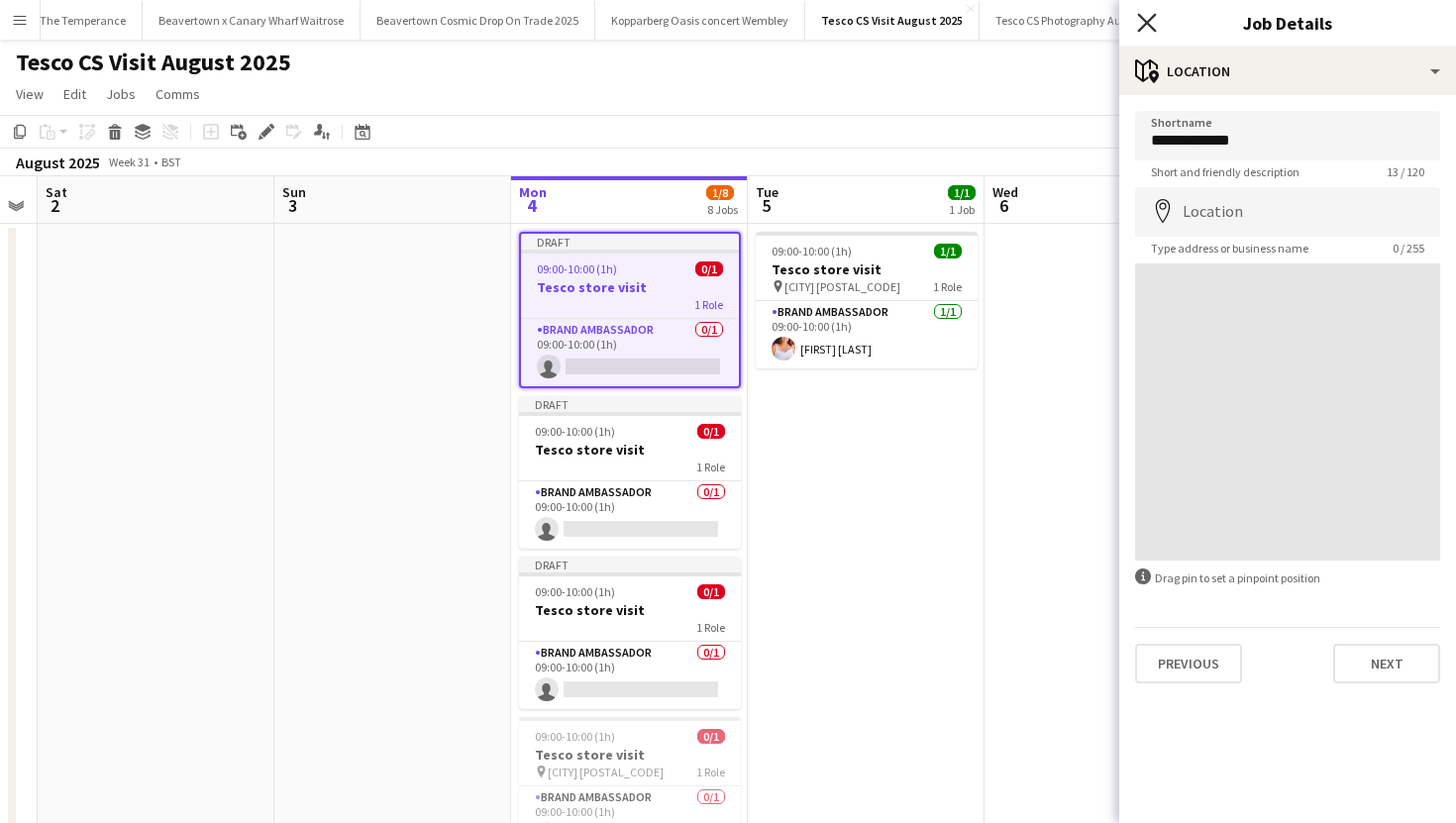 click on "Close pop-in" 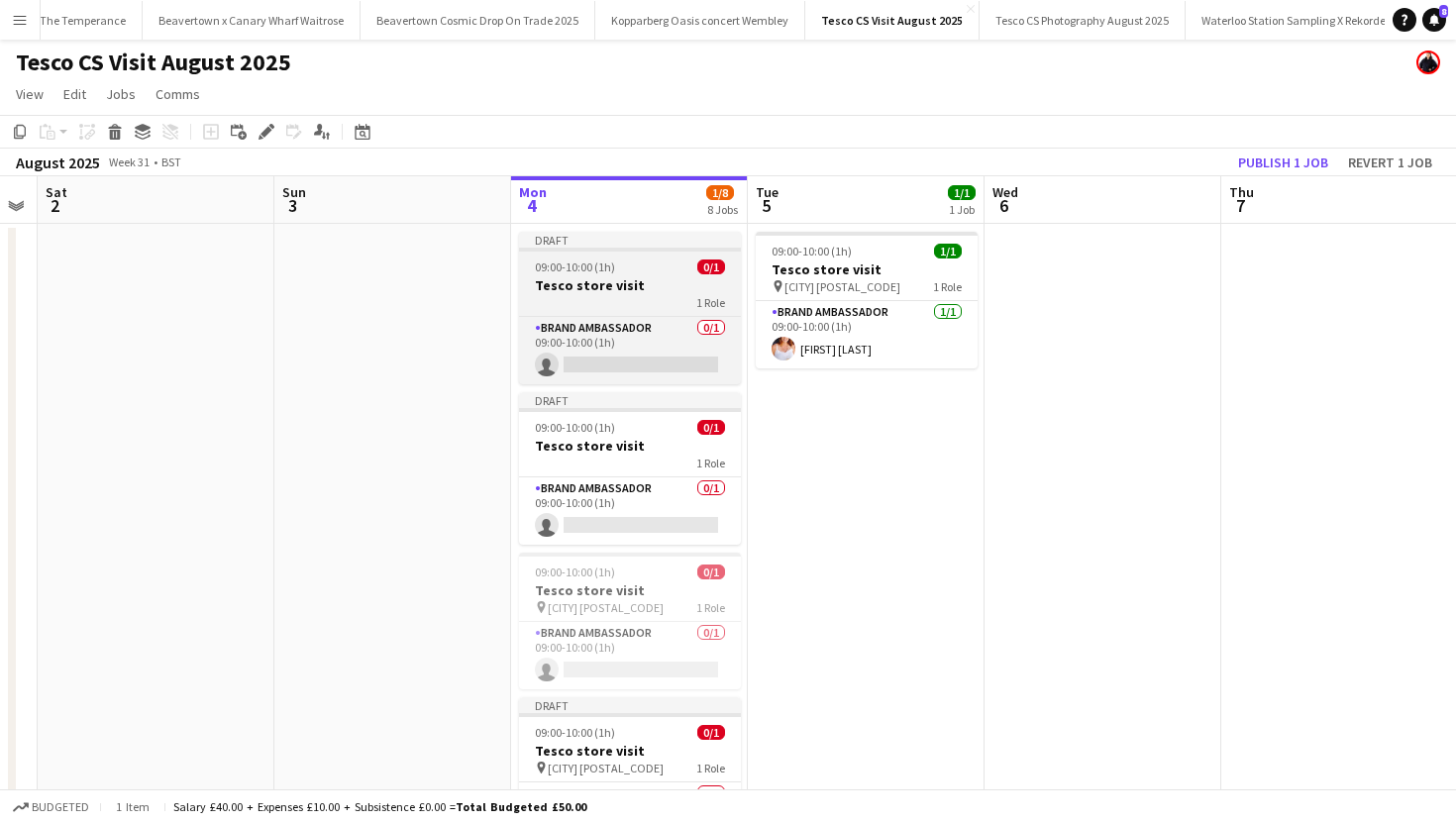 click on "Draft   09:00-10:00 (1h)    0/1   Tesco store visit   1 Role   Brand Ambassador   0/1   09:00-10:00 (1h)
single-neutral-actions" at bounding box center (630, 308) 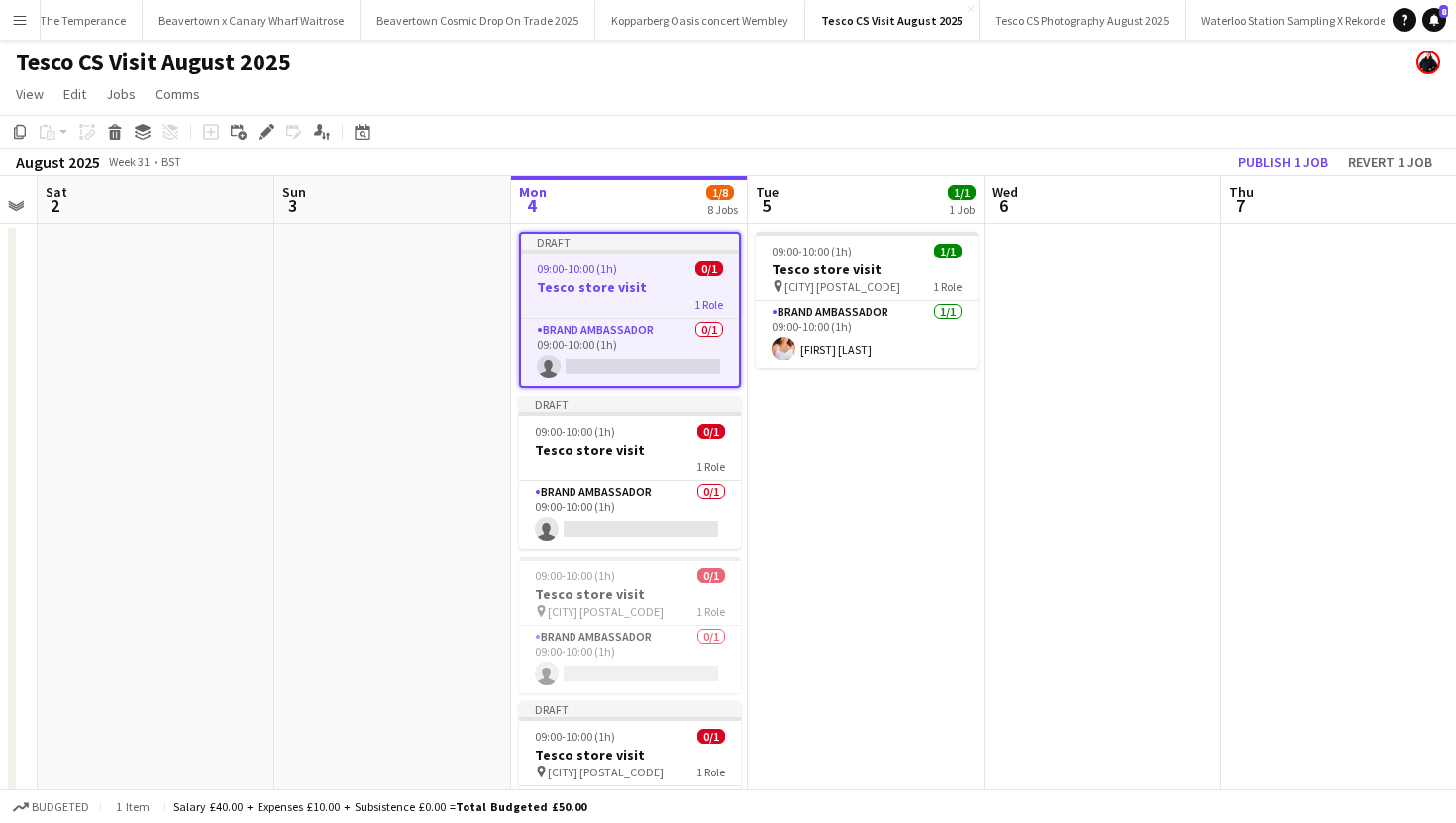click on "Copy
Paste
Paste
Command
V Paste with crew
Command
Shift
V
Paste linked Job
Delete
Group
Ungroup
Add job
Add linked Job
Edit
Edit linked Job
Applicants
Date picker
AUG 2025 AUG 2025 Monday M Tuesday T Wednesday W Thursday T Friday F Saturday S Sunday S  AUG   1   2   3   4   5   6   7   8   9   10   11   12   13   14   15   16   17   18   19   20   21   22   23   24   25" 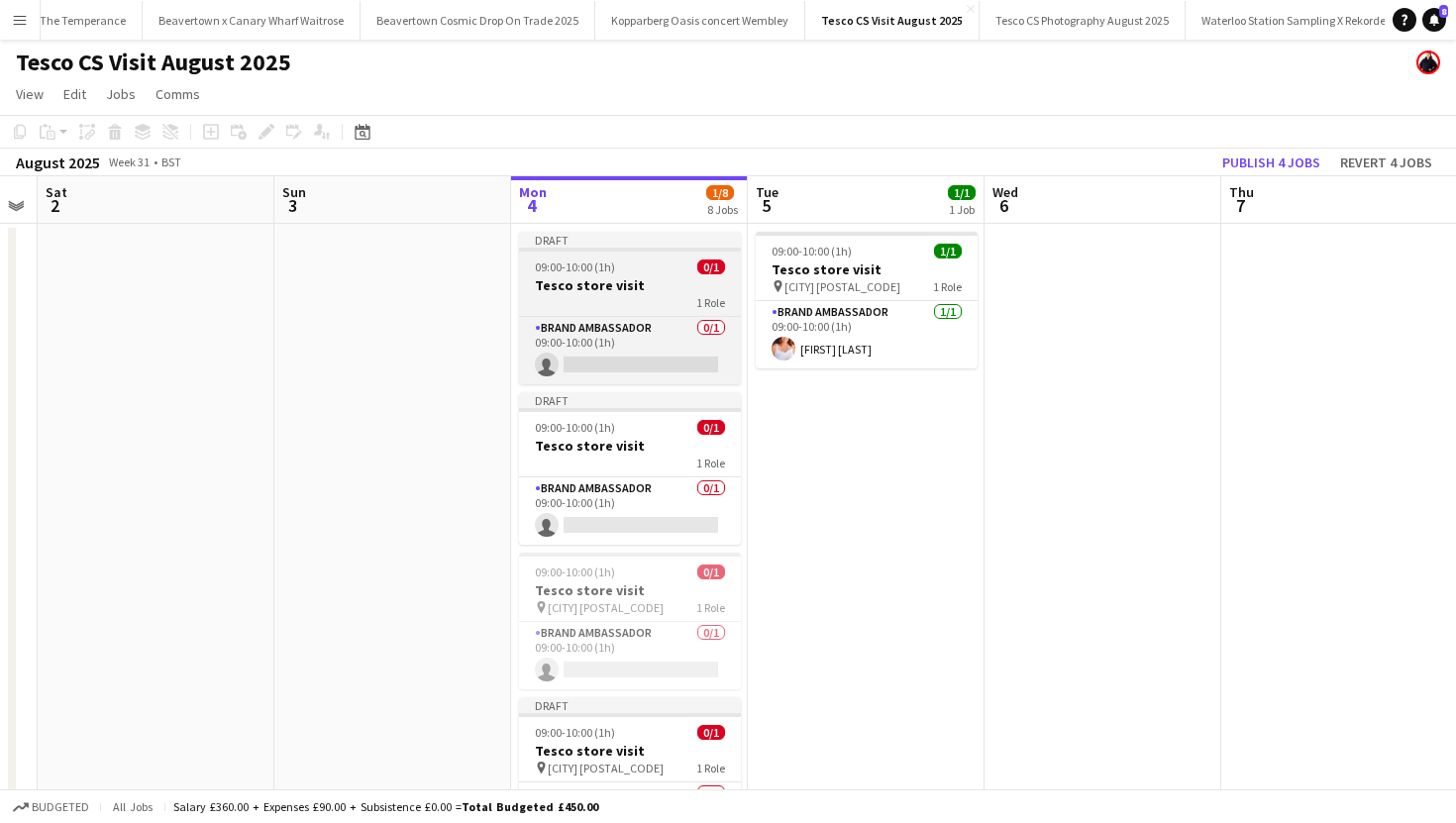 click on "Draft   09:00-10:00 (1h)    0/1   Tesco store visit   1 Role   Brand Ambassador   0/1   09:00-10:00 (1h)
single-neutral-actions" at bounding box center [630, 308] 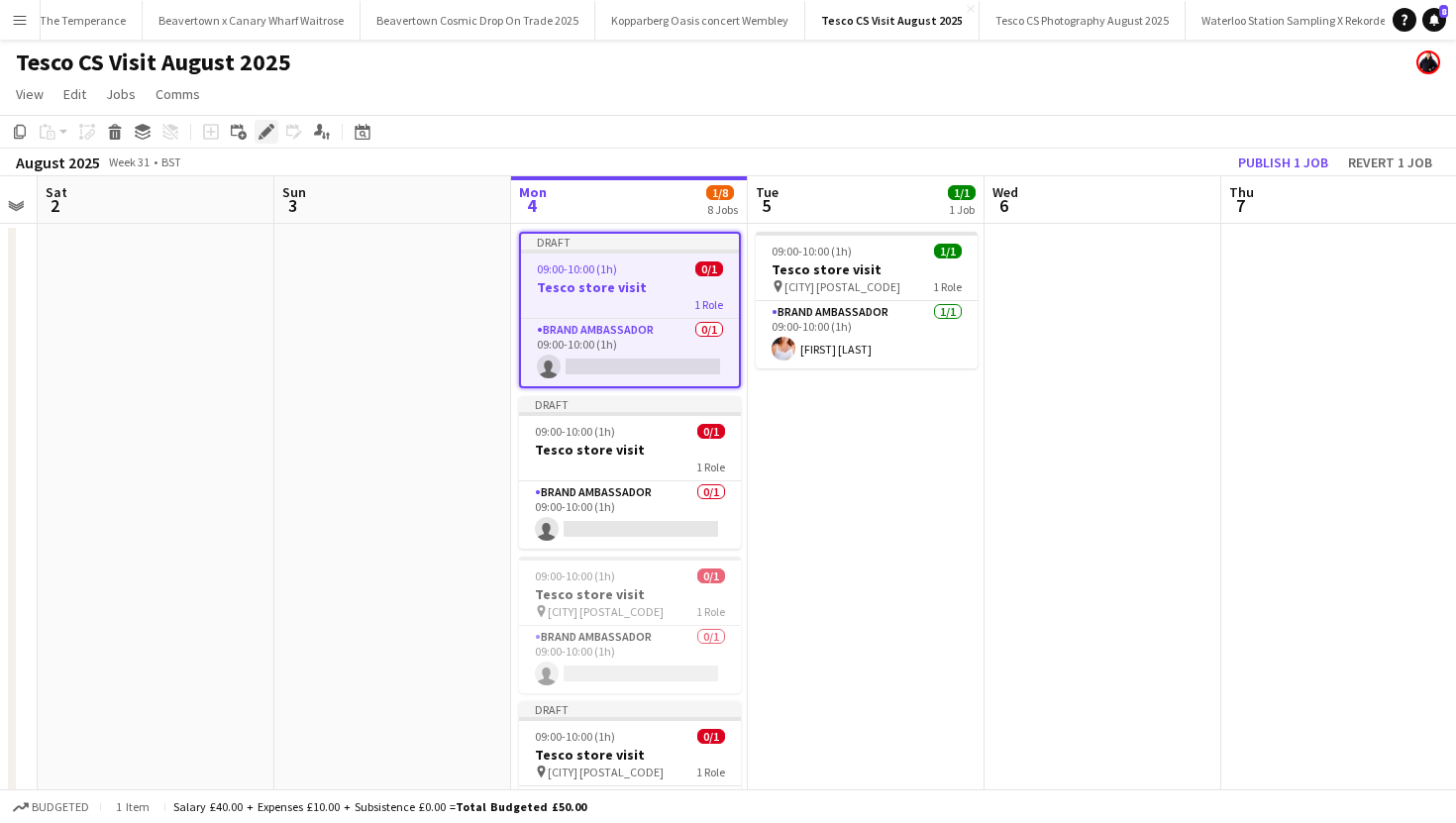 click on "Edit" 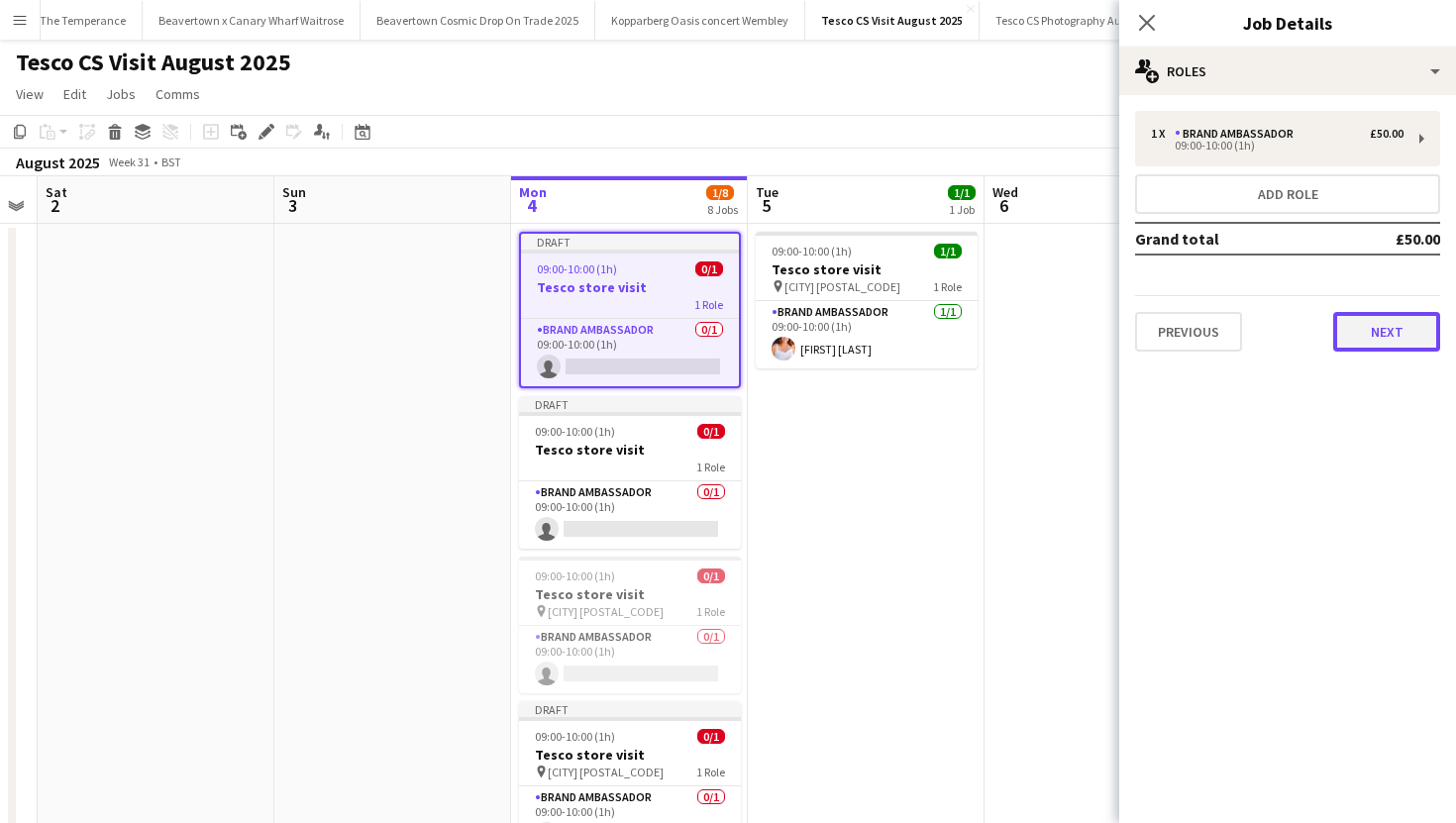 click on "Next" at bounding box center (1387, 332) 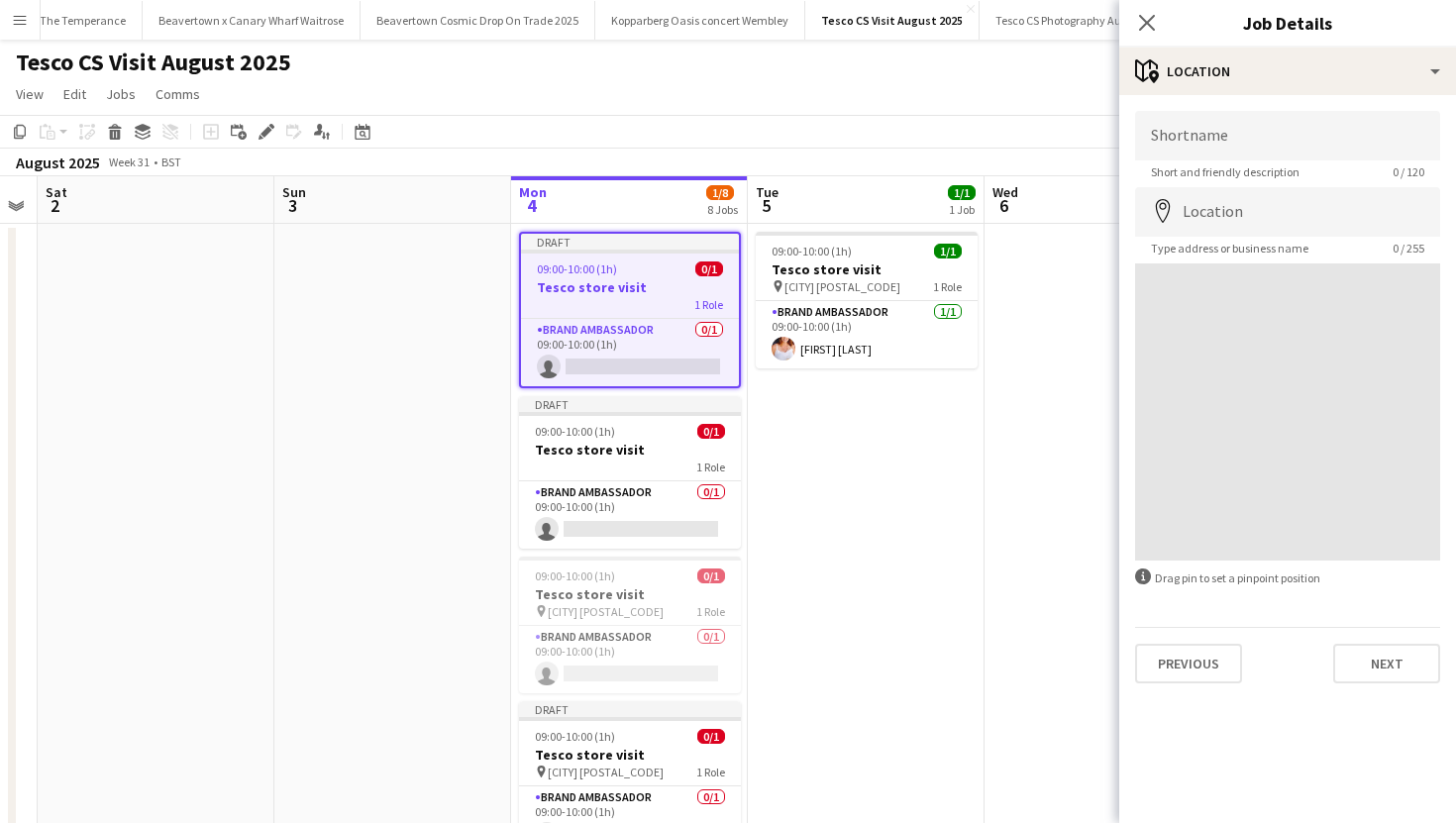 click on "Shortname  Short and friendly description  0 / 120   Location
map-marker
Type address or business name  0 / 255
information-circle
Drag pin to set a pinpoint position   Previous   Next" at bounding box center [1288, 397] 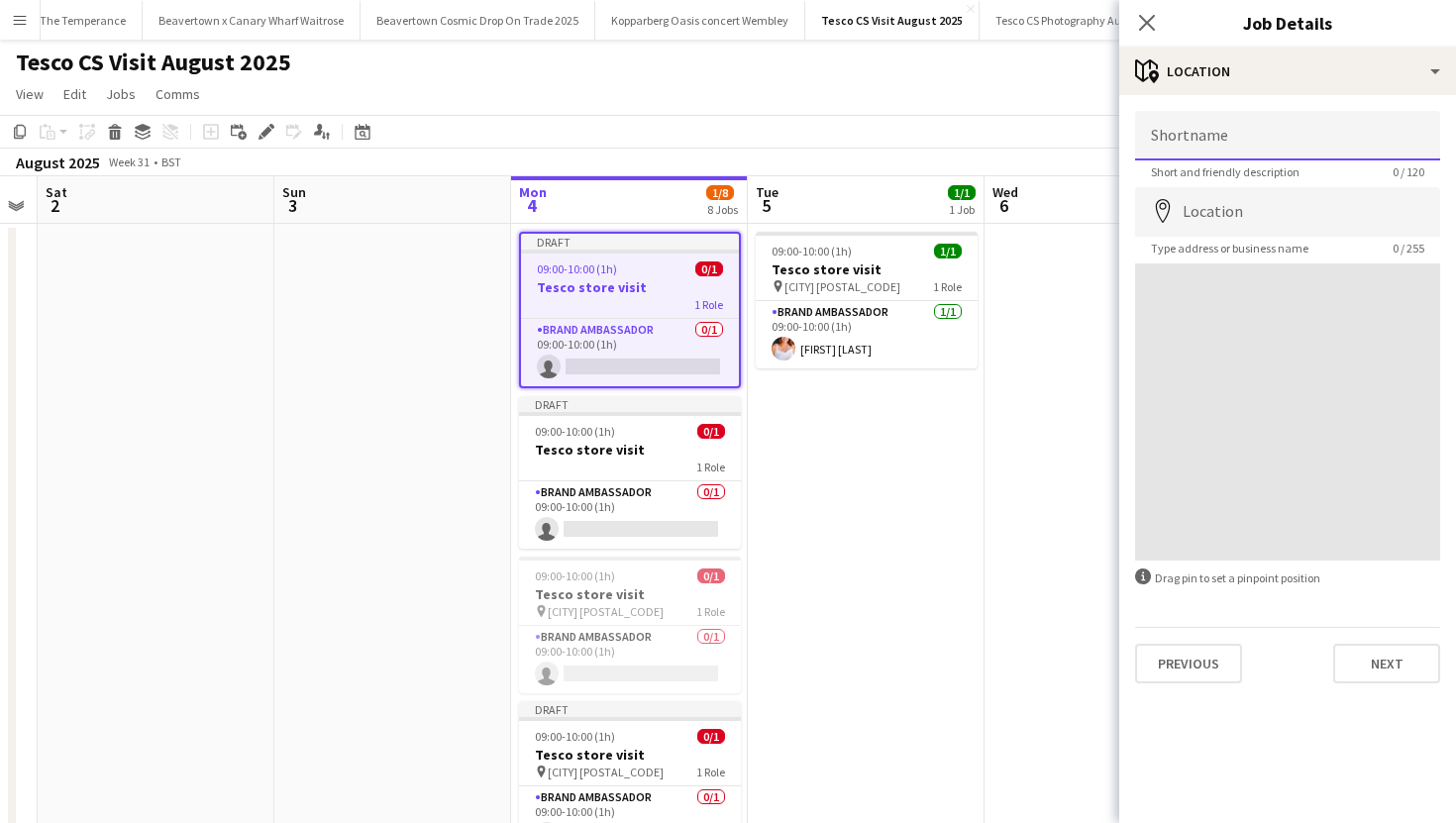 click on "Shortname" at bounding box center [1288, 136] 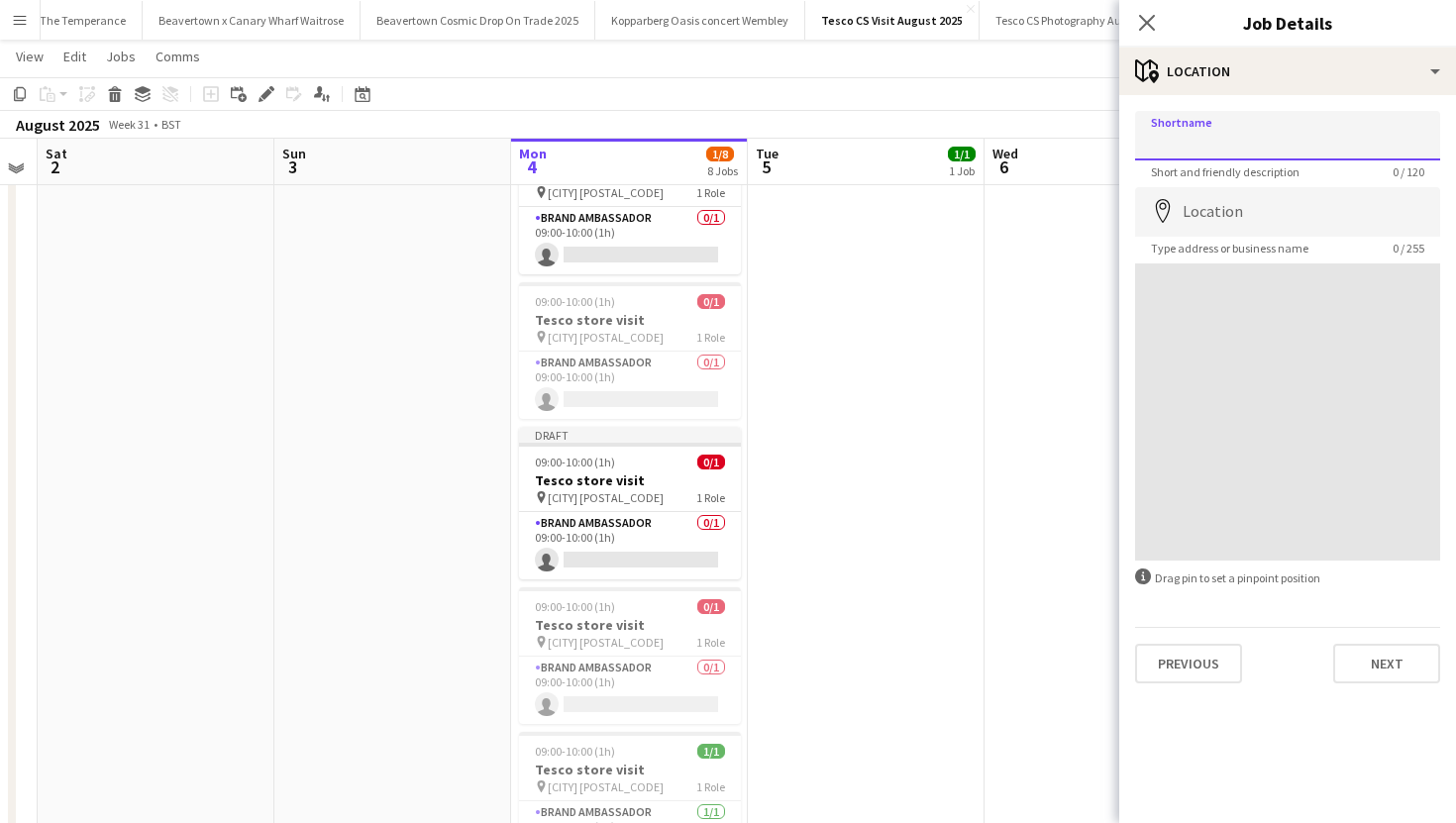 scroll, scrollTop: 576, scrollLeft: 0, axis: vertical 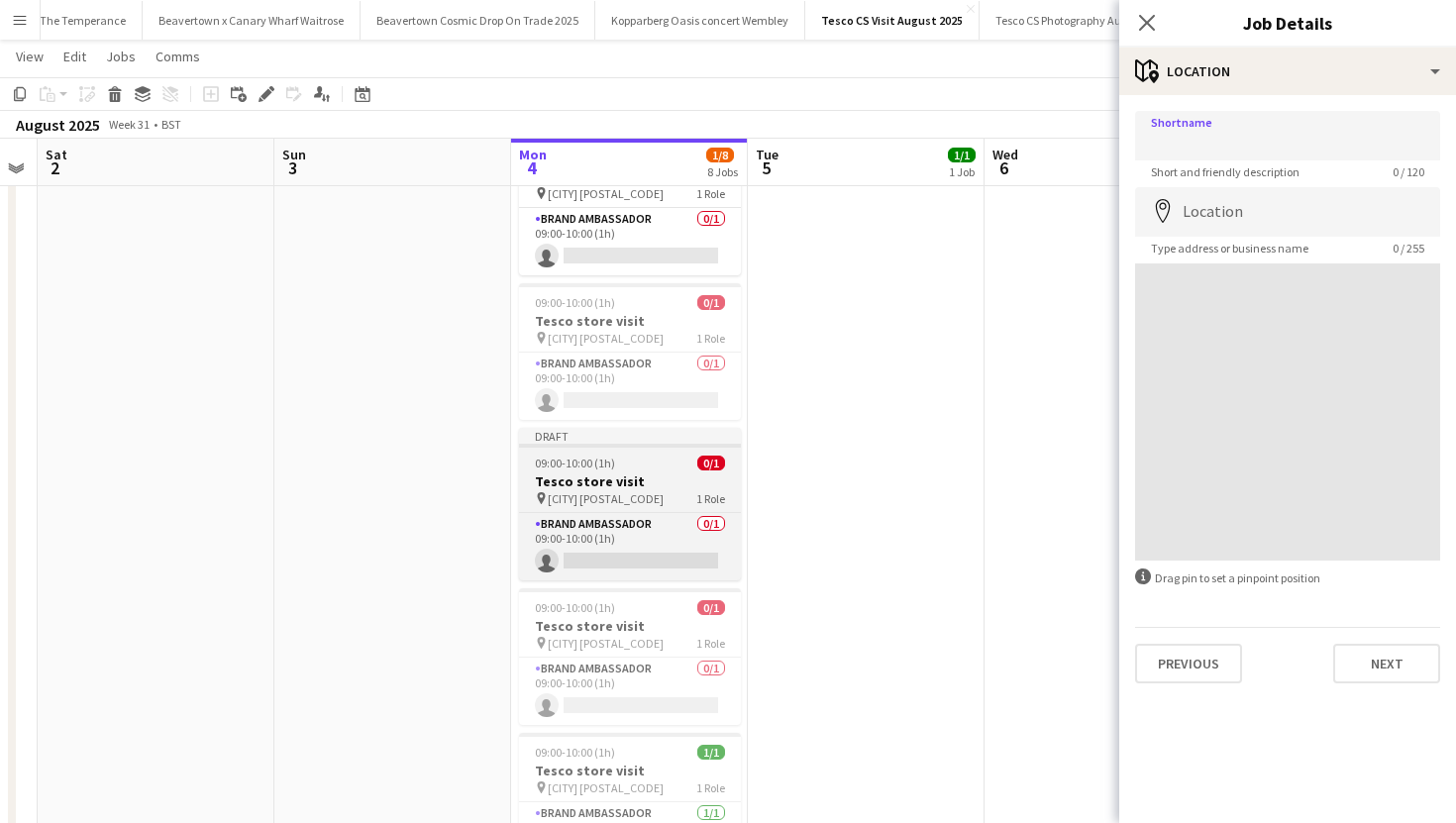 click on "pin
London E6 3PA   1 Role" at bounding box center [630, 498] 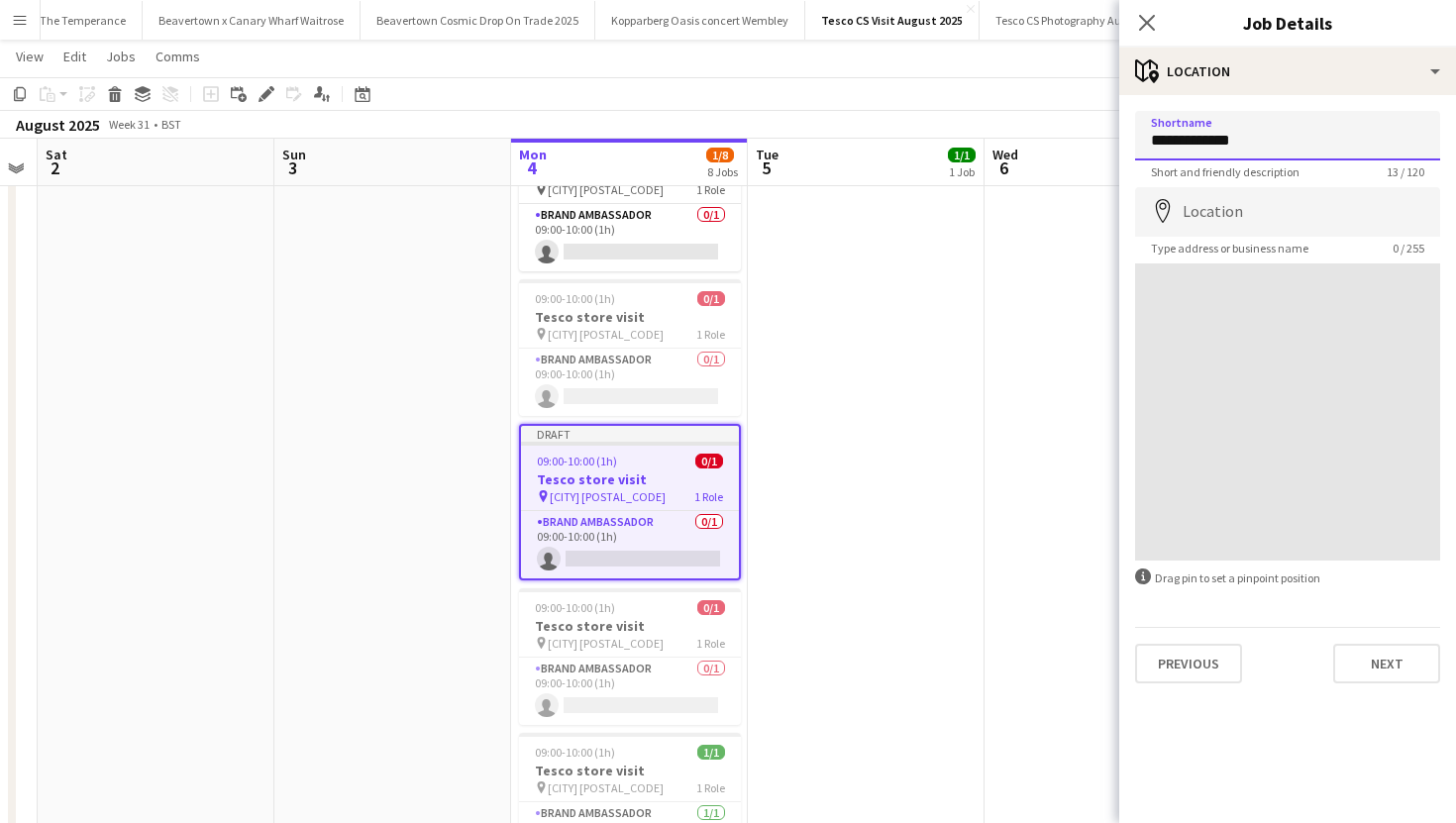 drag, startPoint x: 1256, startPoint y: 148, endPoint x: 1152, endPoint y: 144, distance: 104.076895 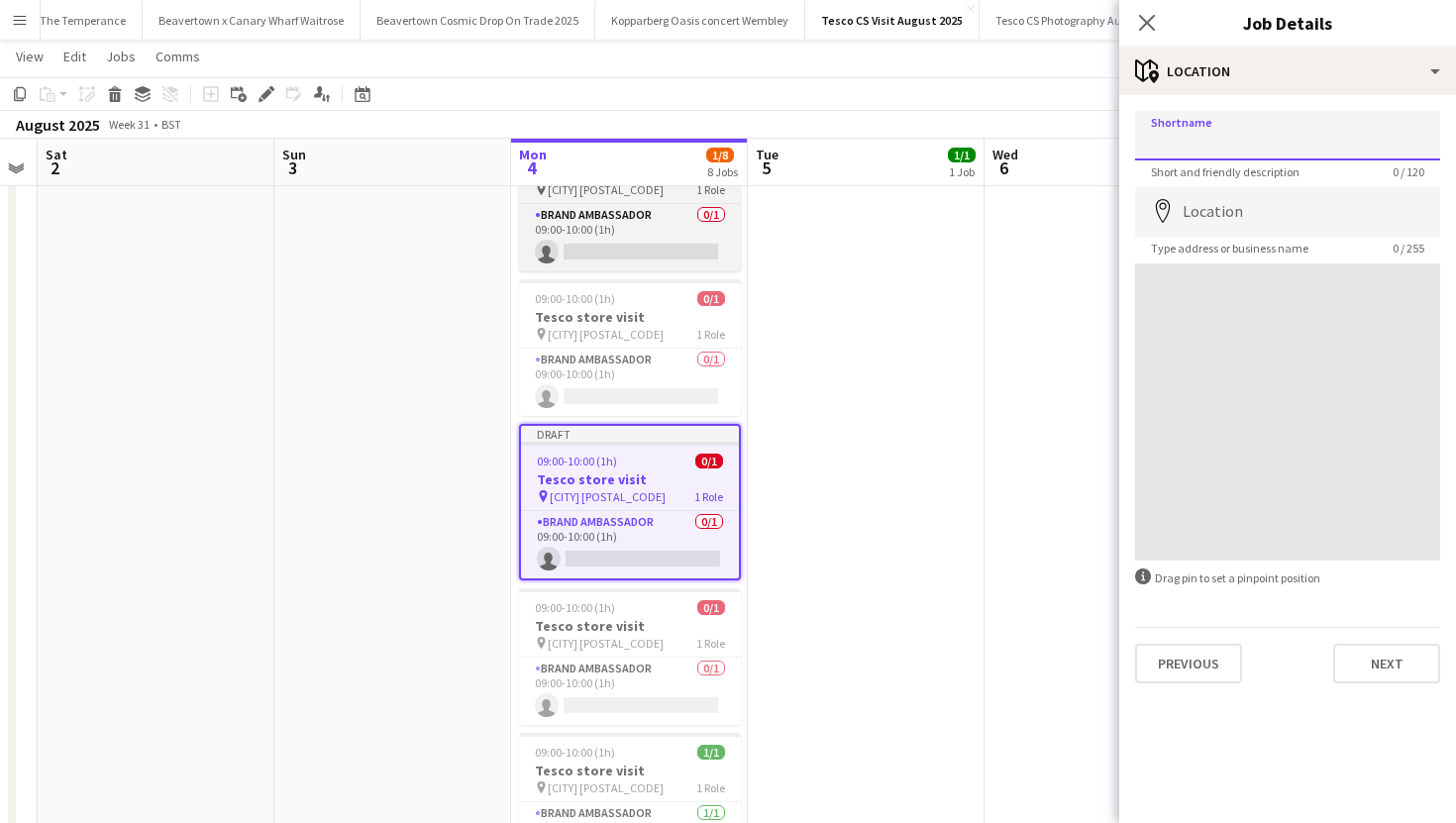 paste on "**********" 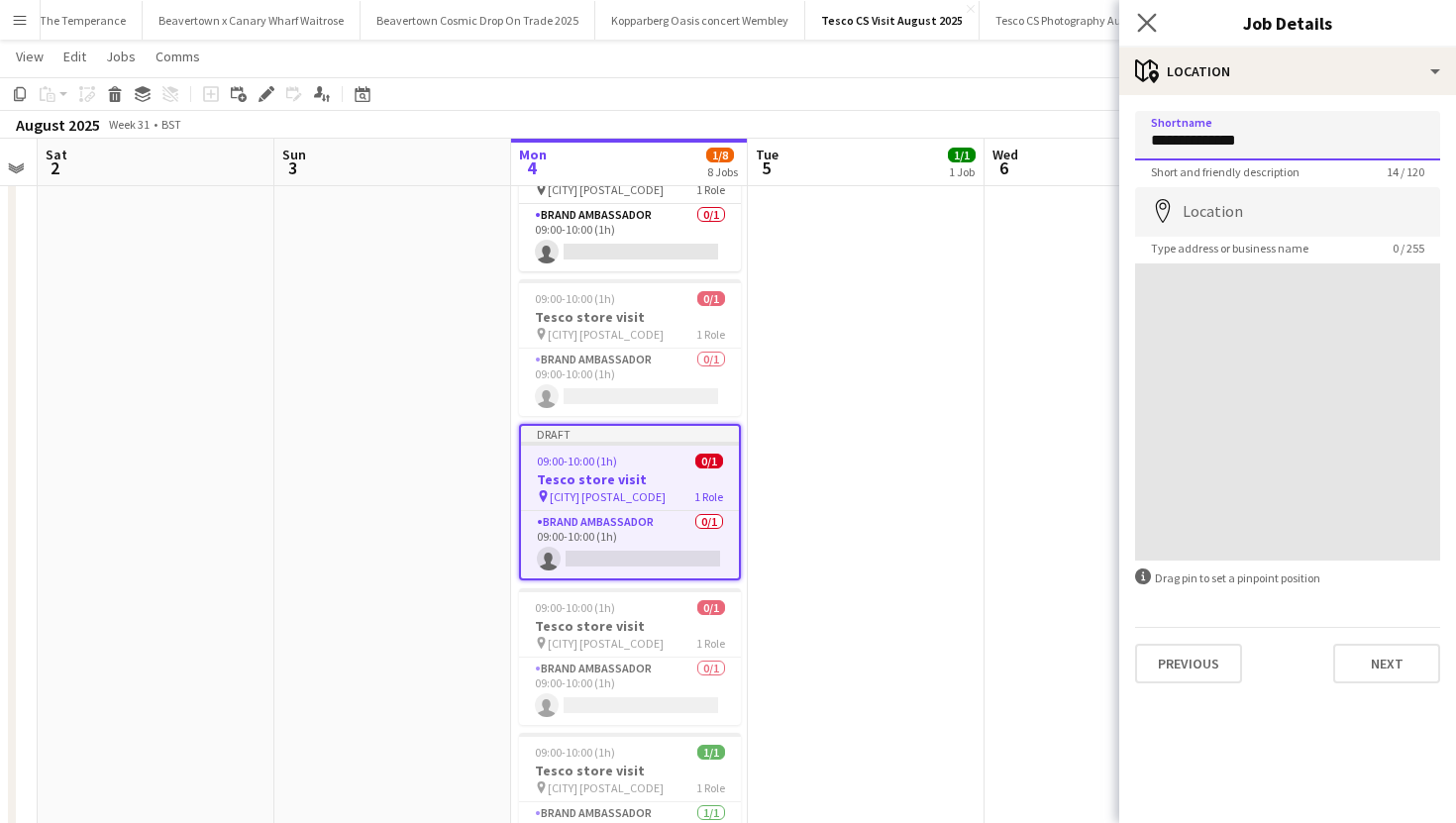 type on "**********" 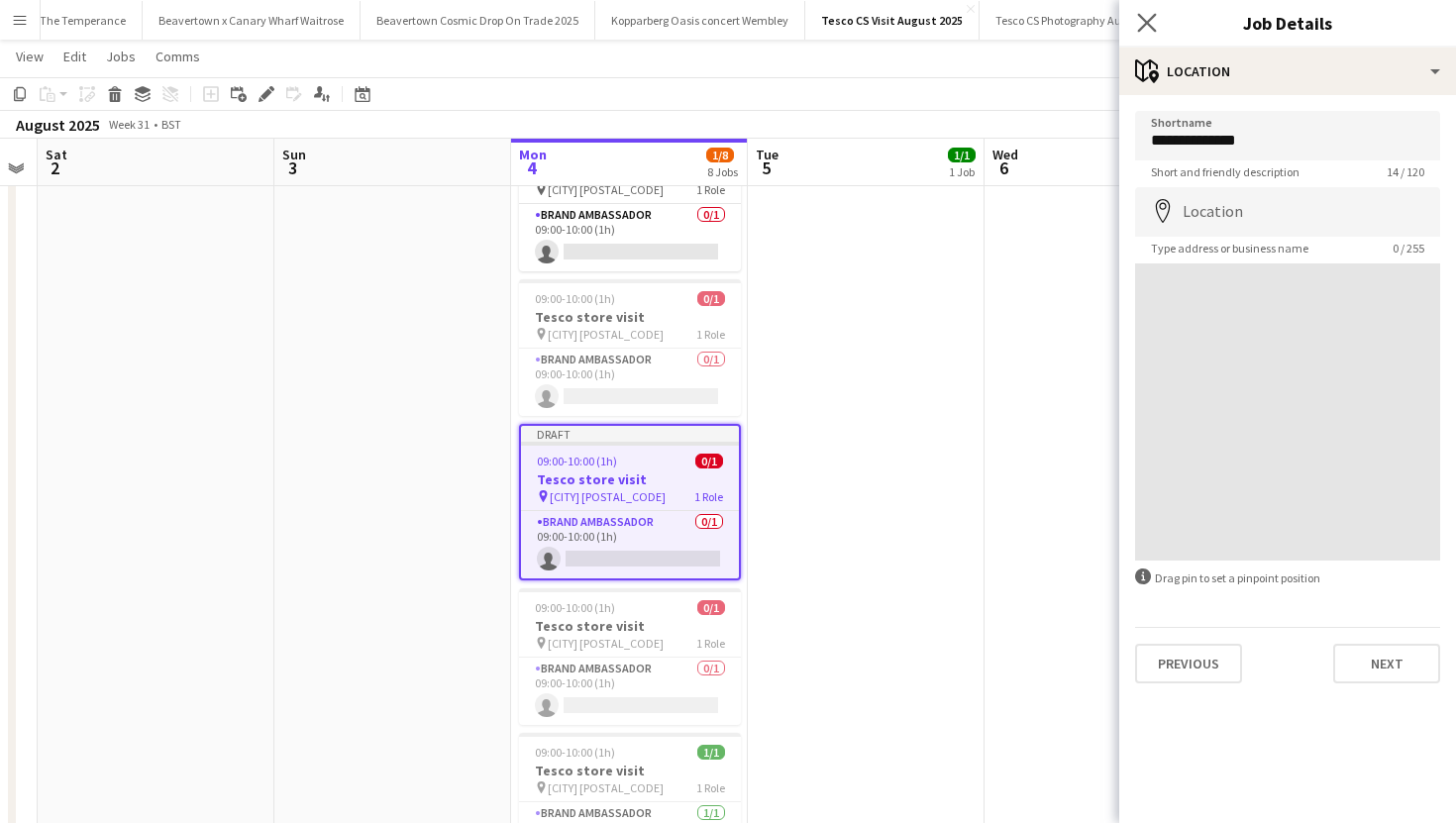 click on "Close pop-in" 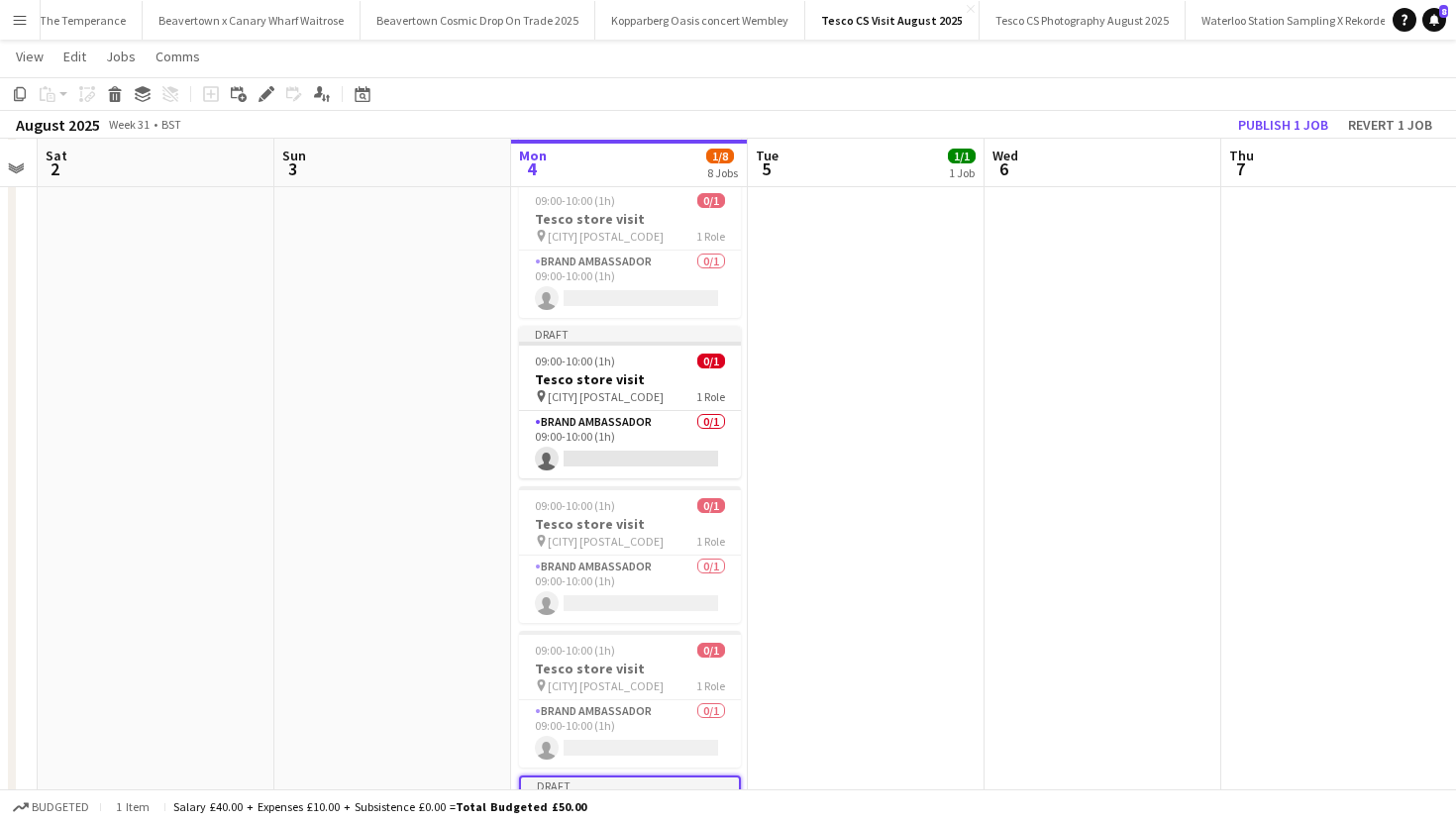 scroll, scrollTop: 357, scrollLeft: 0, axis: vertical 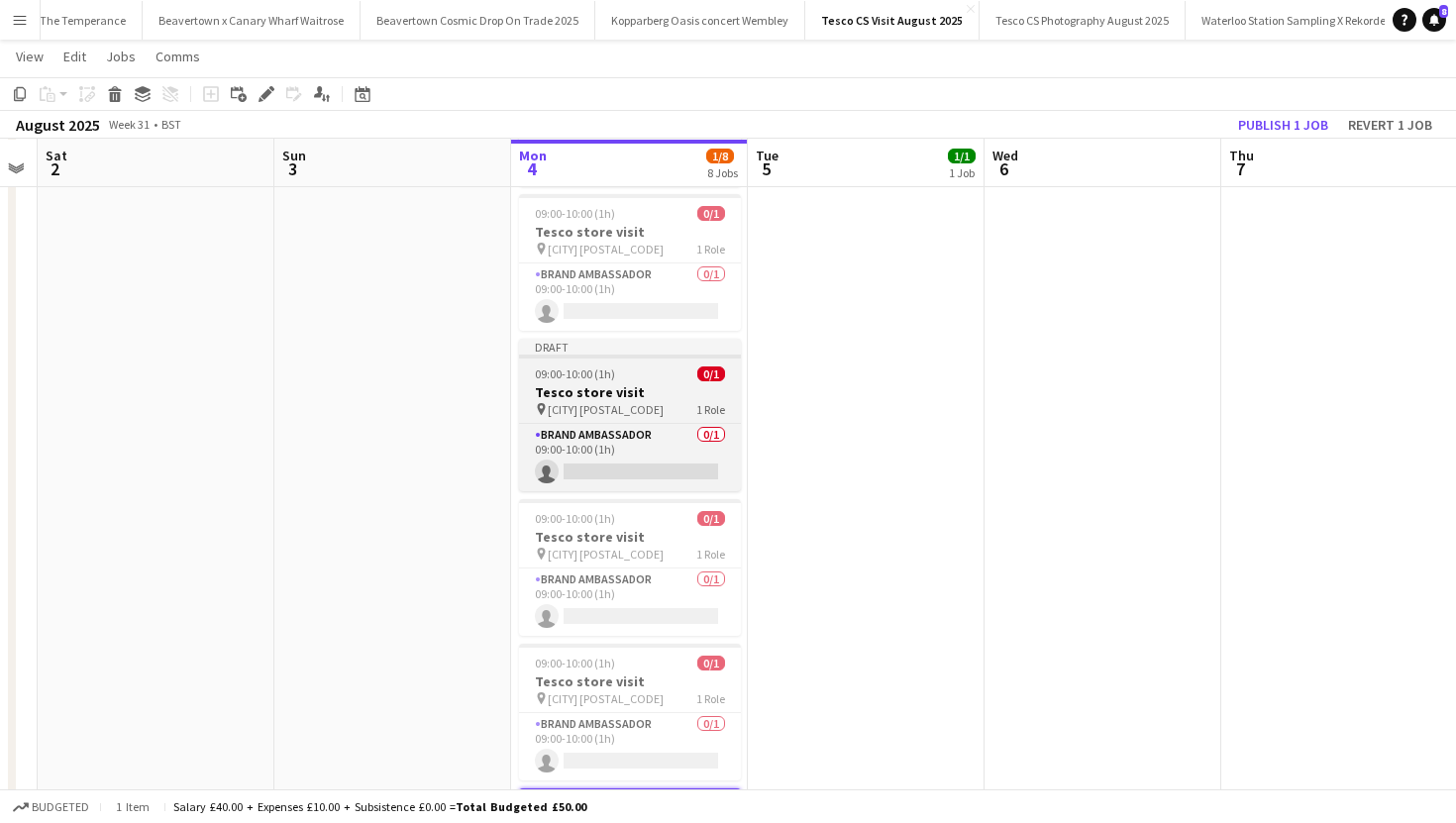 click on "09:00-10:00 (1h)    0/1" at bounding box center [630, 373] 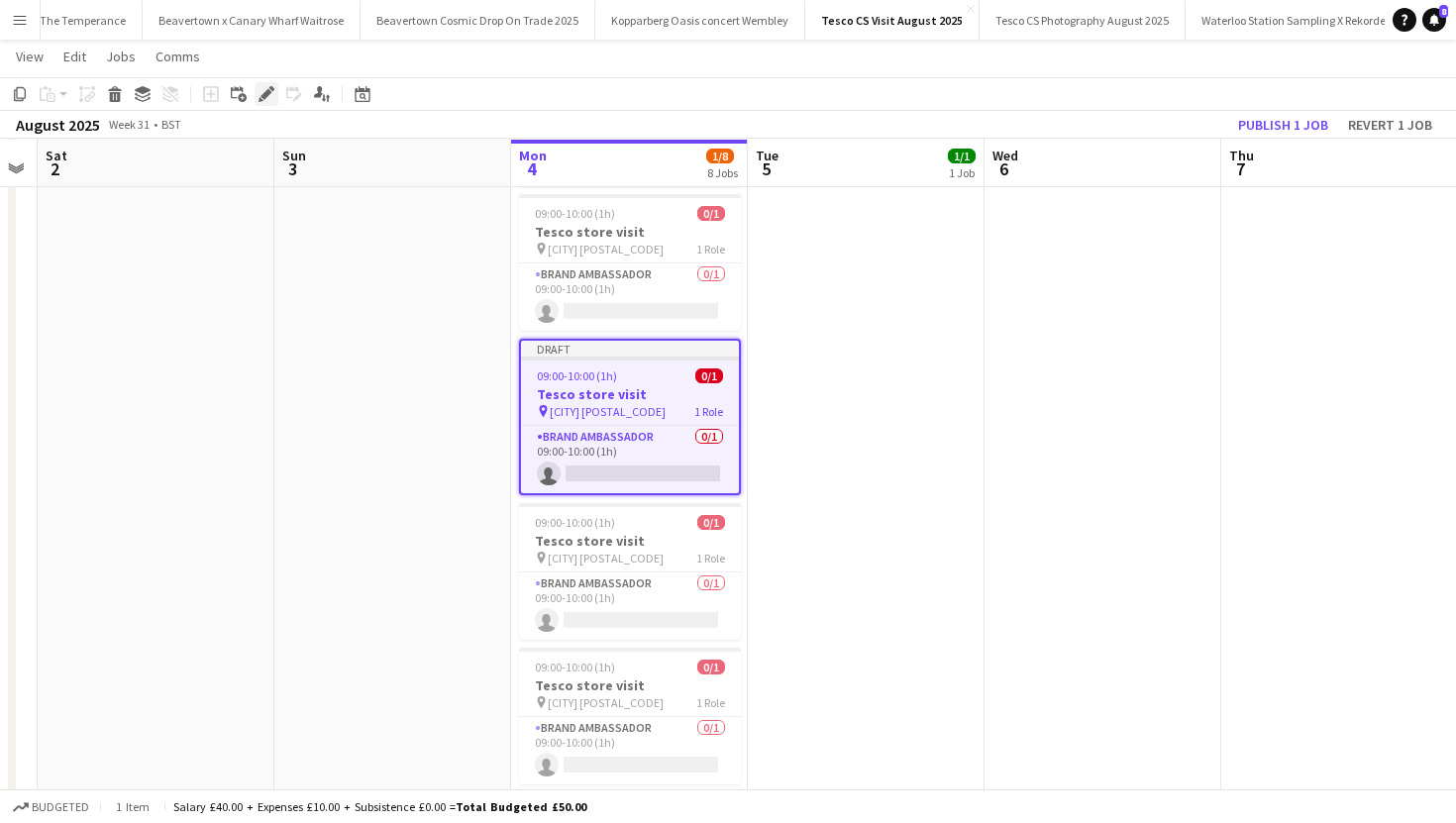 click on "Edit" 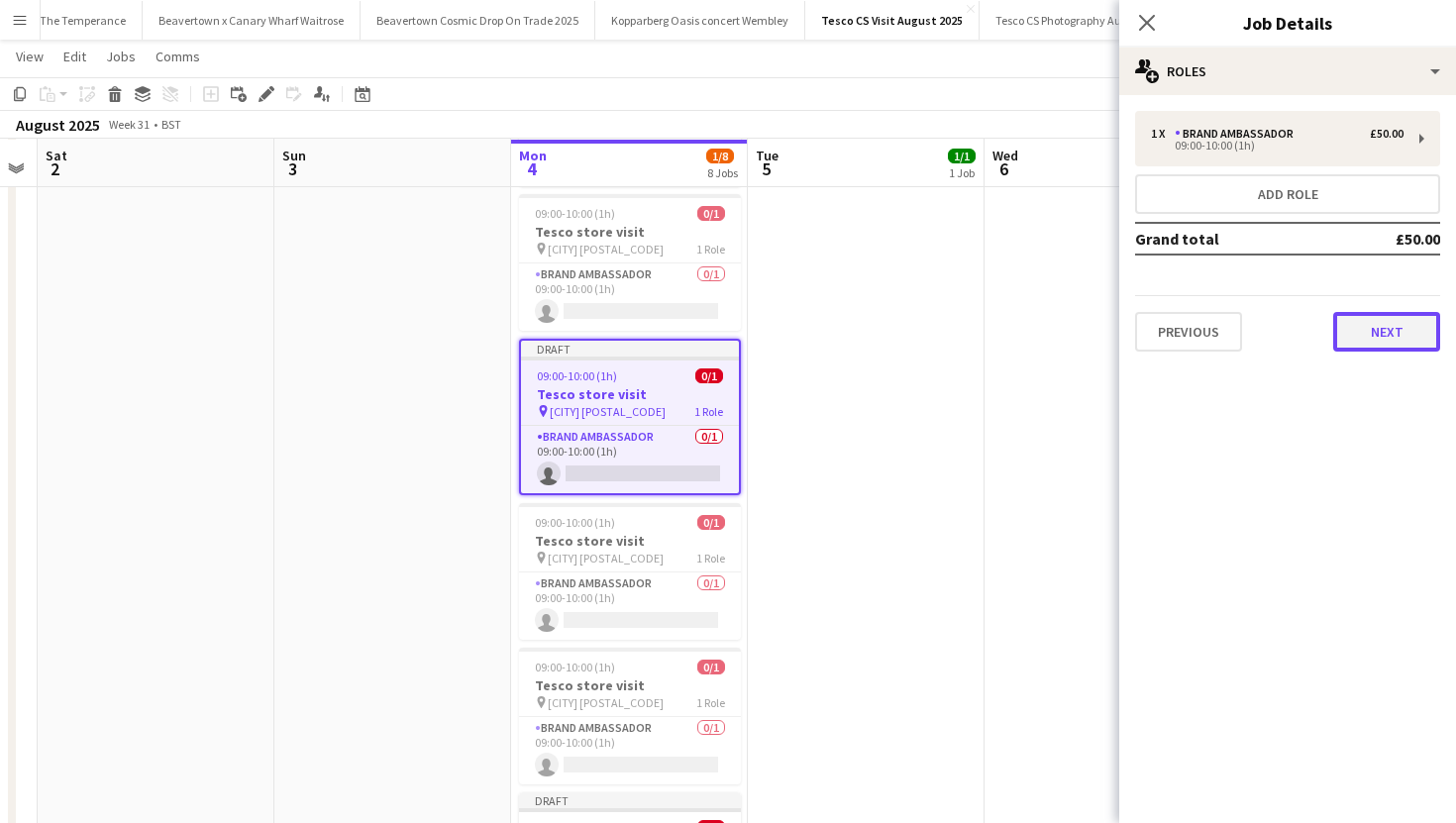 click on "Next" at bounding box center [1387, 332] 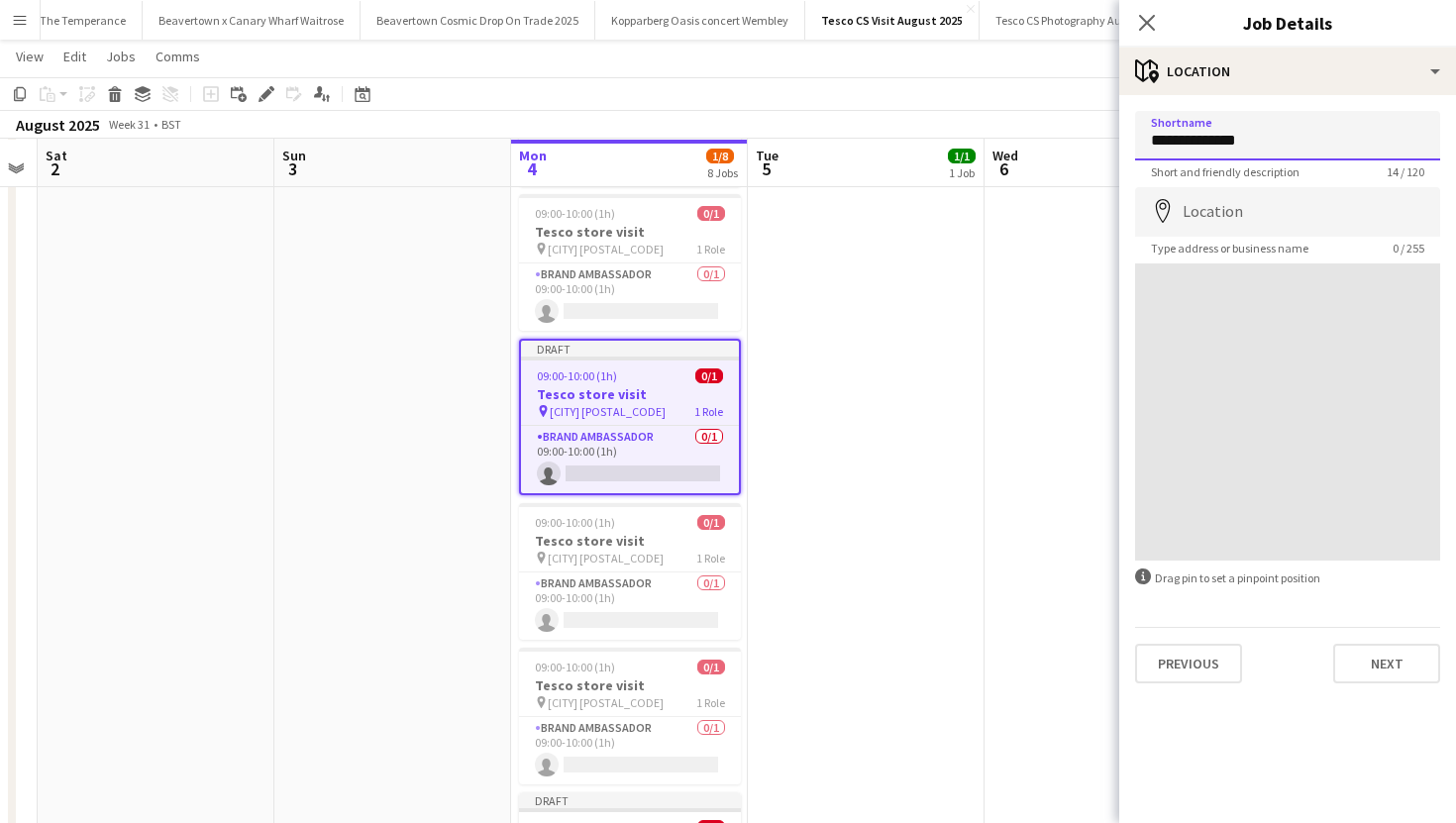 drag, startPoint x: 1258, startPoint y: 143, endPoint x: 1118, endPoint y: 142, distance: 140.00357 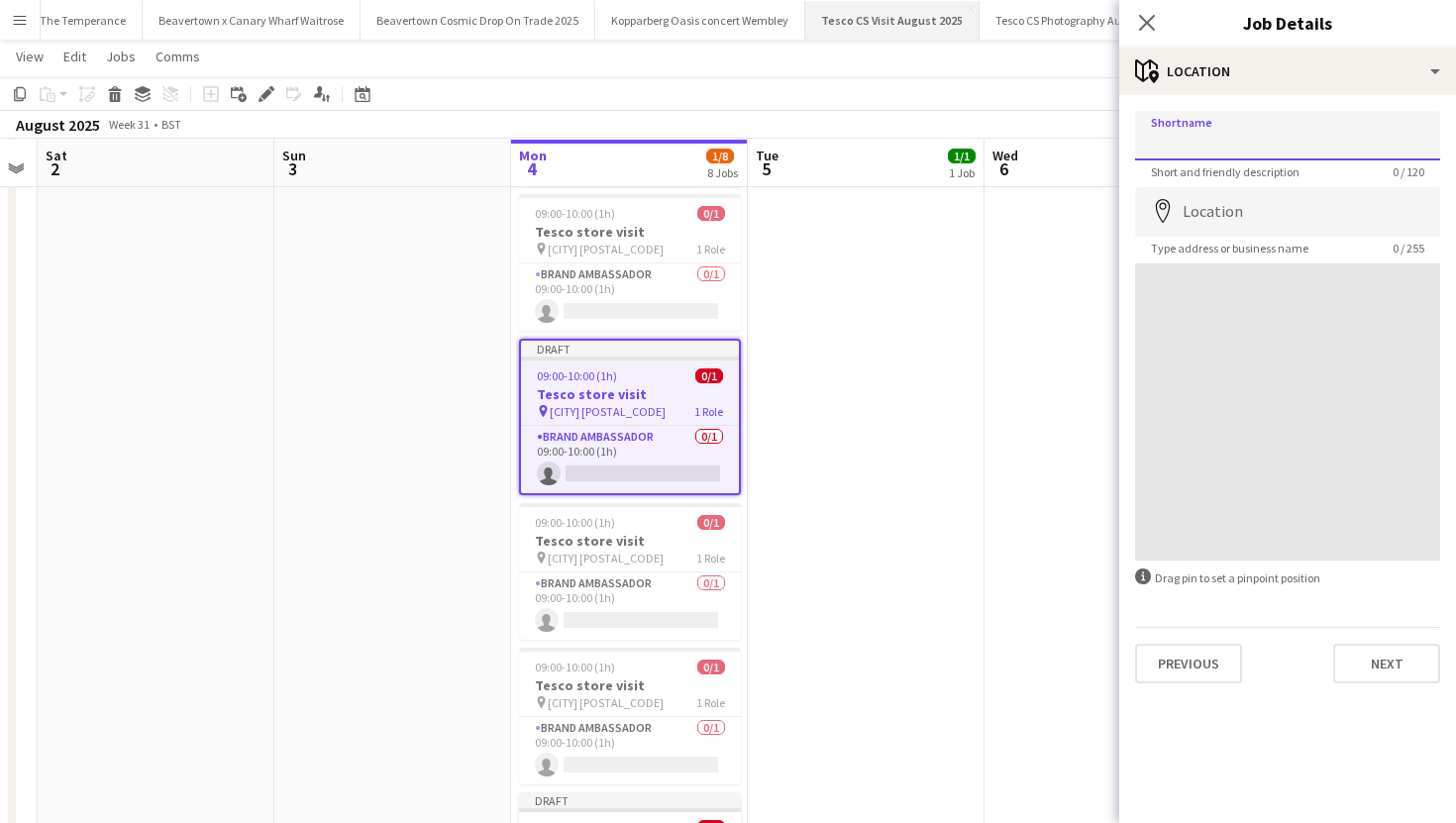 paste on "**********" 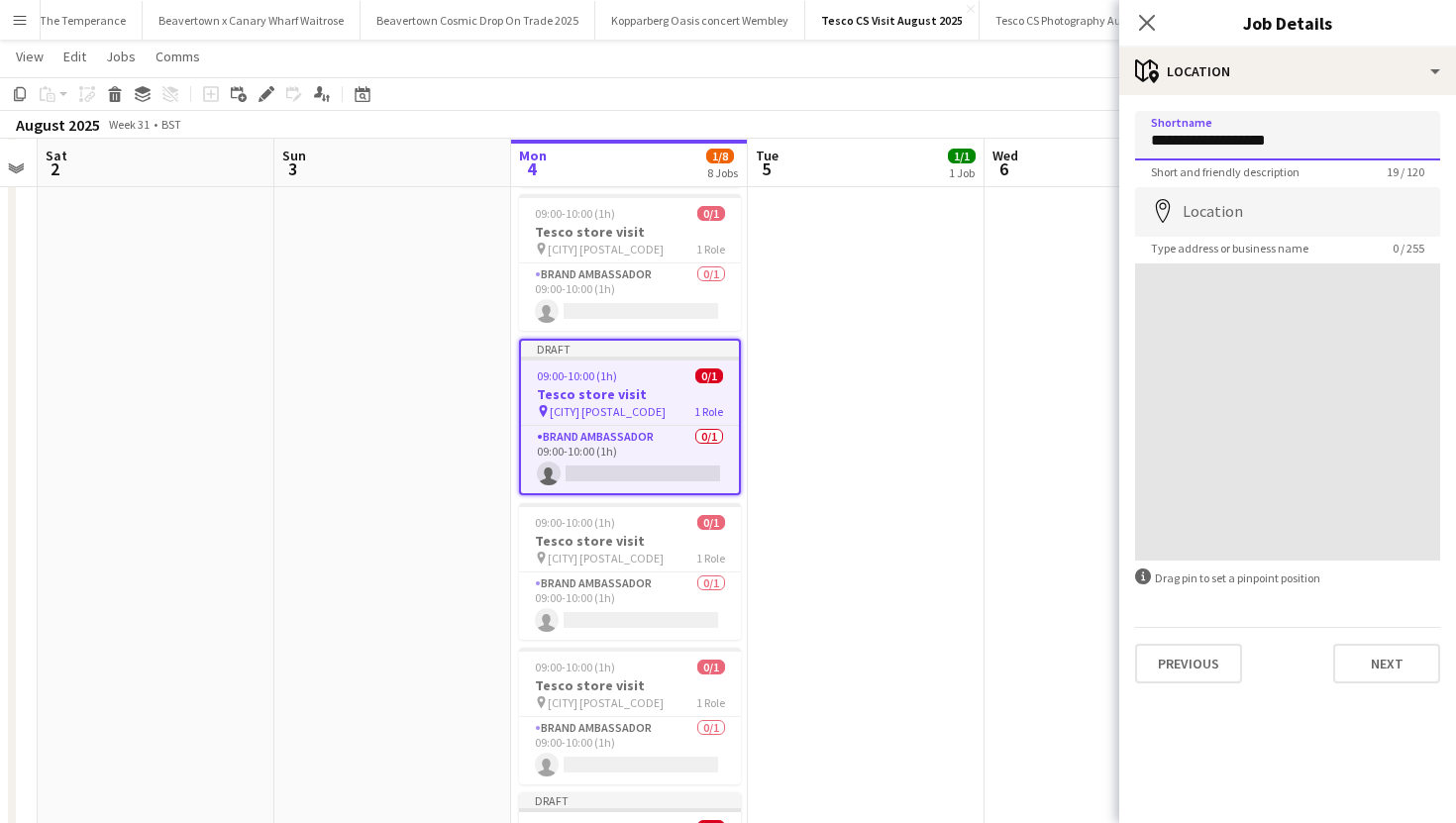 click on "**********" at bounding box center [1288, 136] 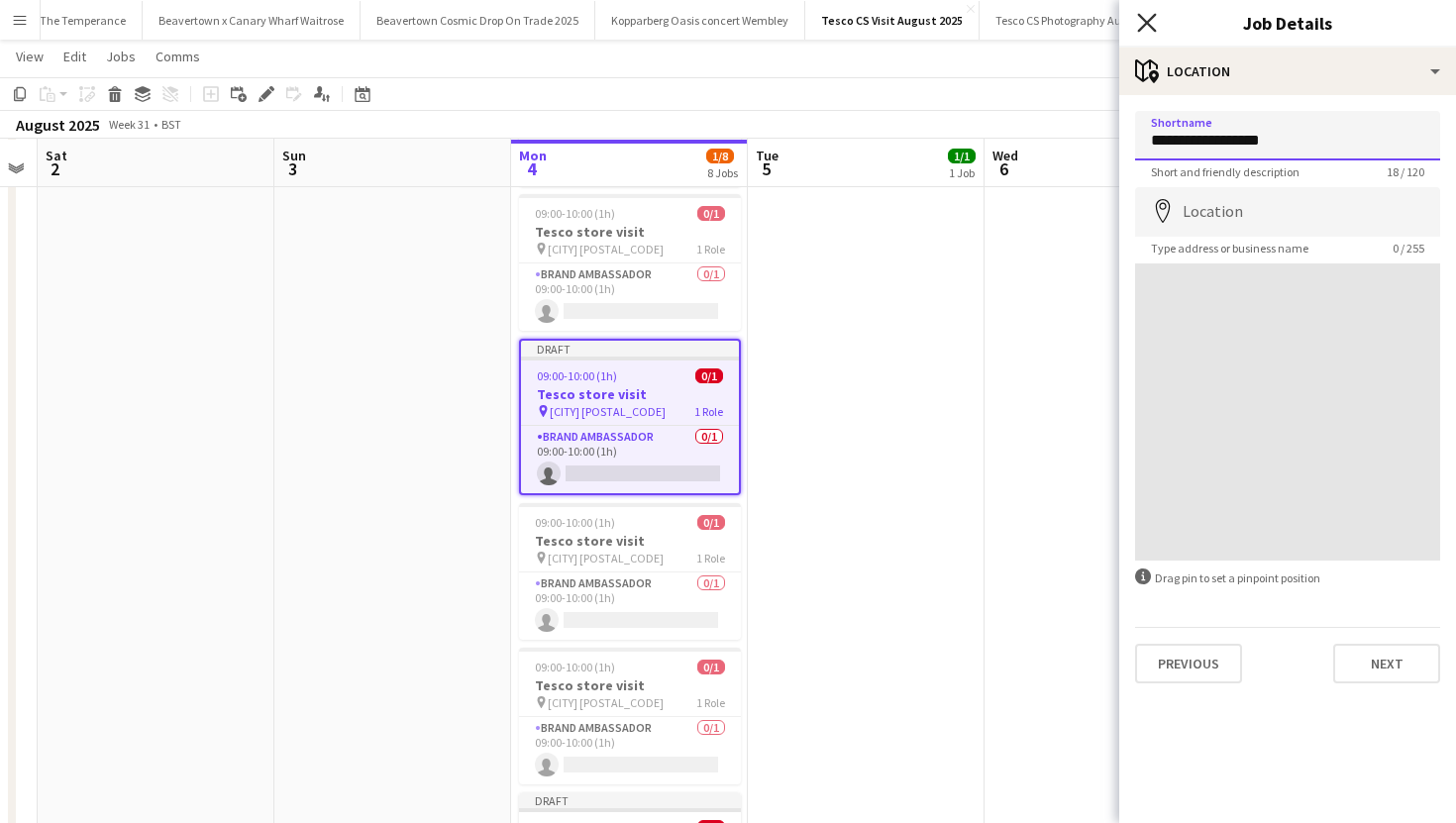 type on "**********" 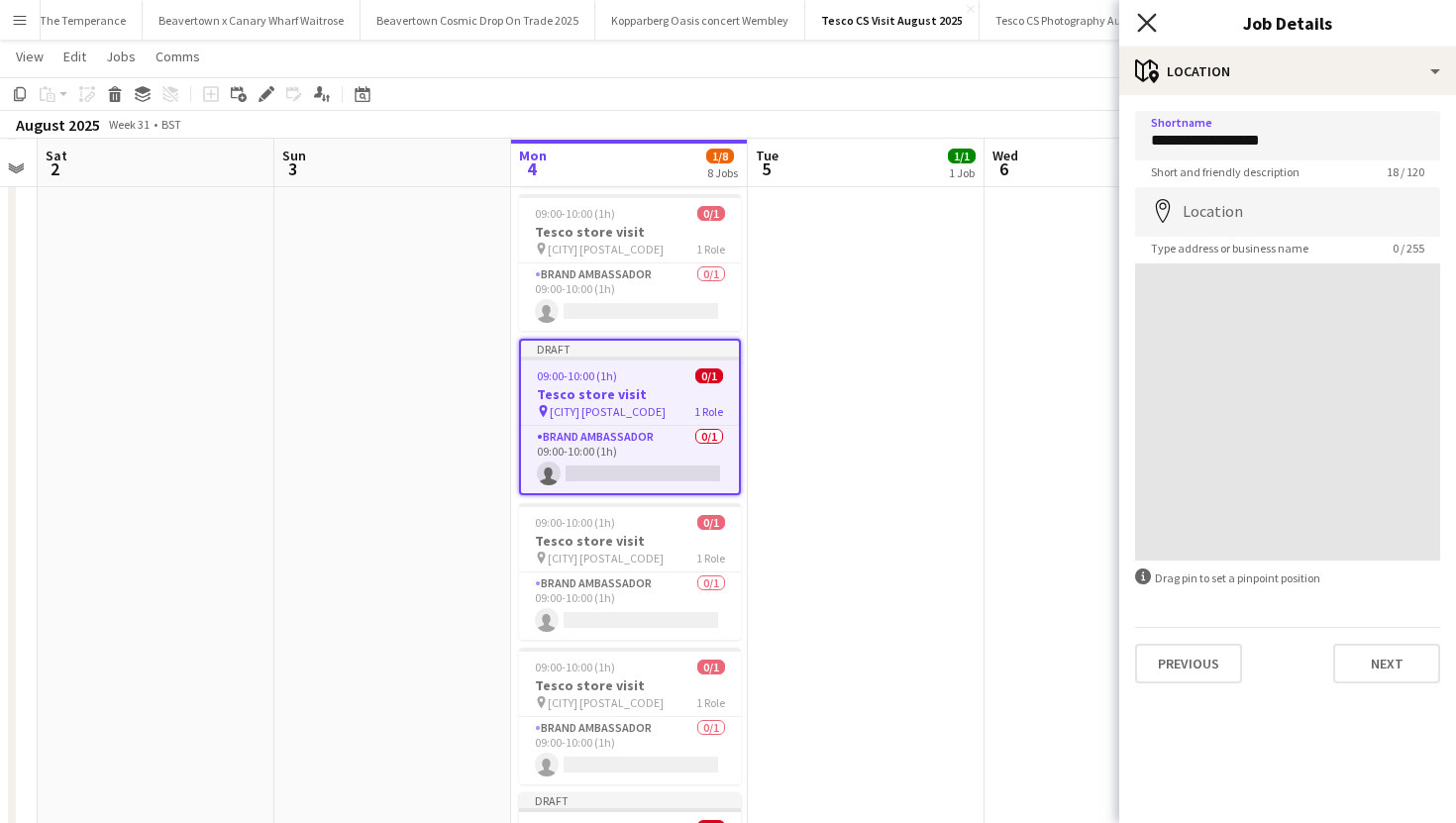 click 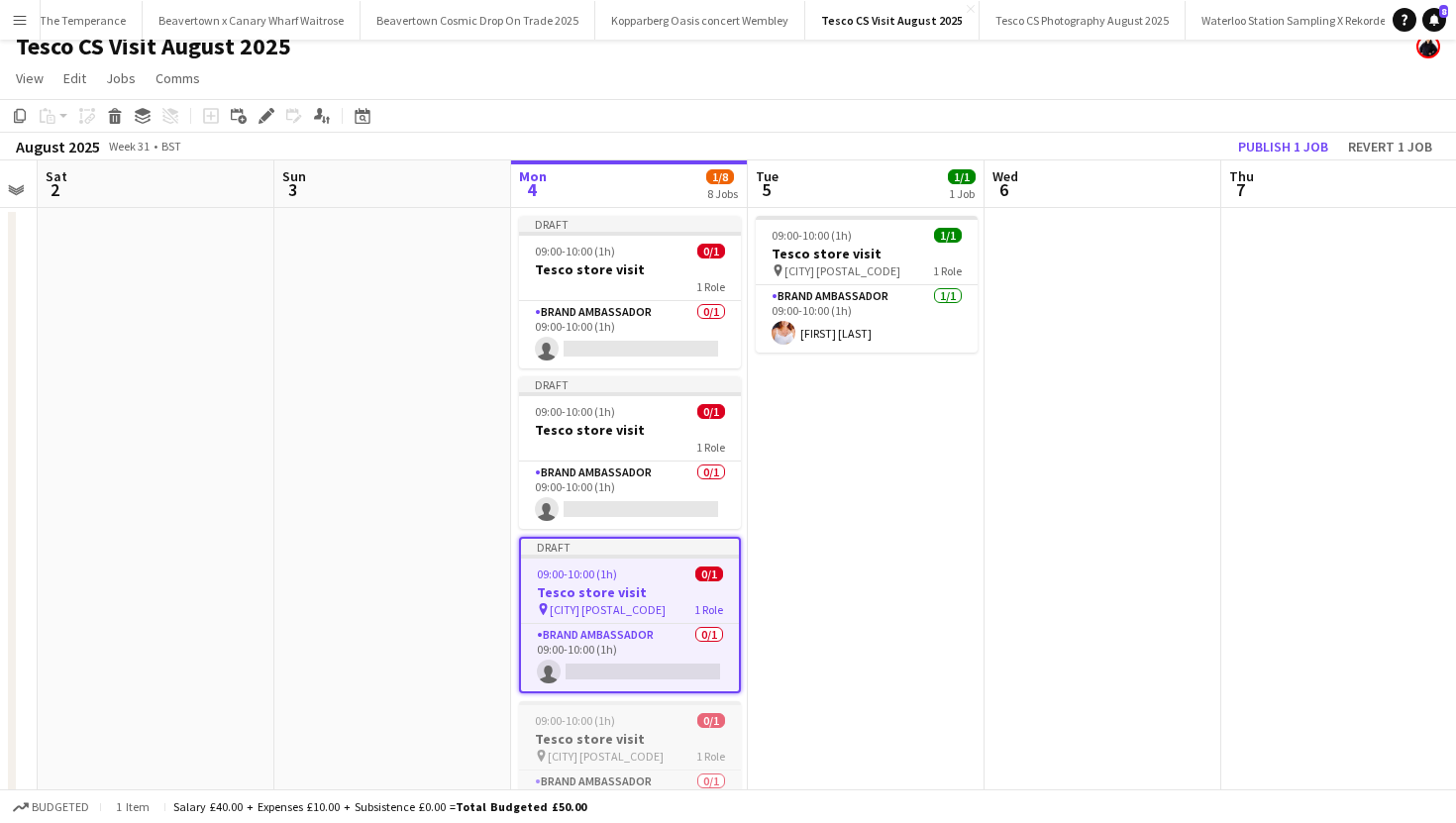 scroll, scrollTop: 0, scrollLeft: 0, axis: both 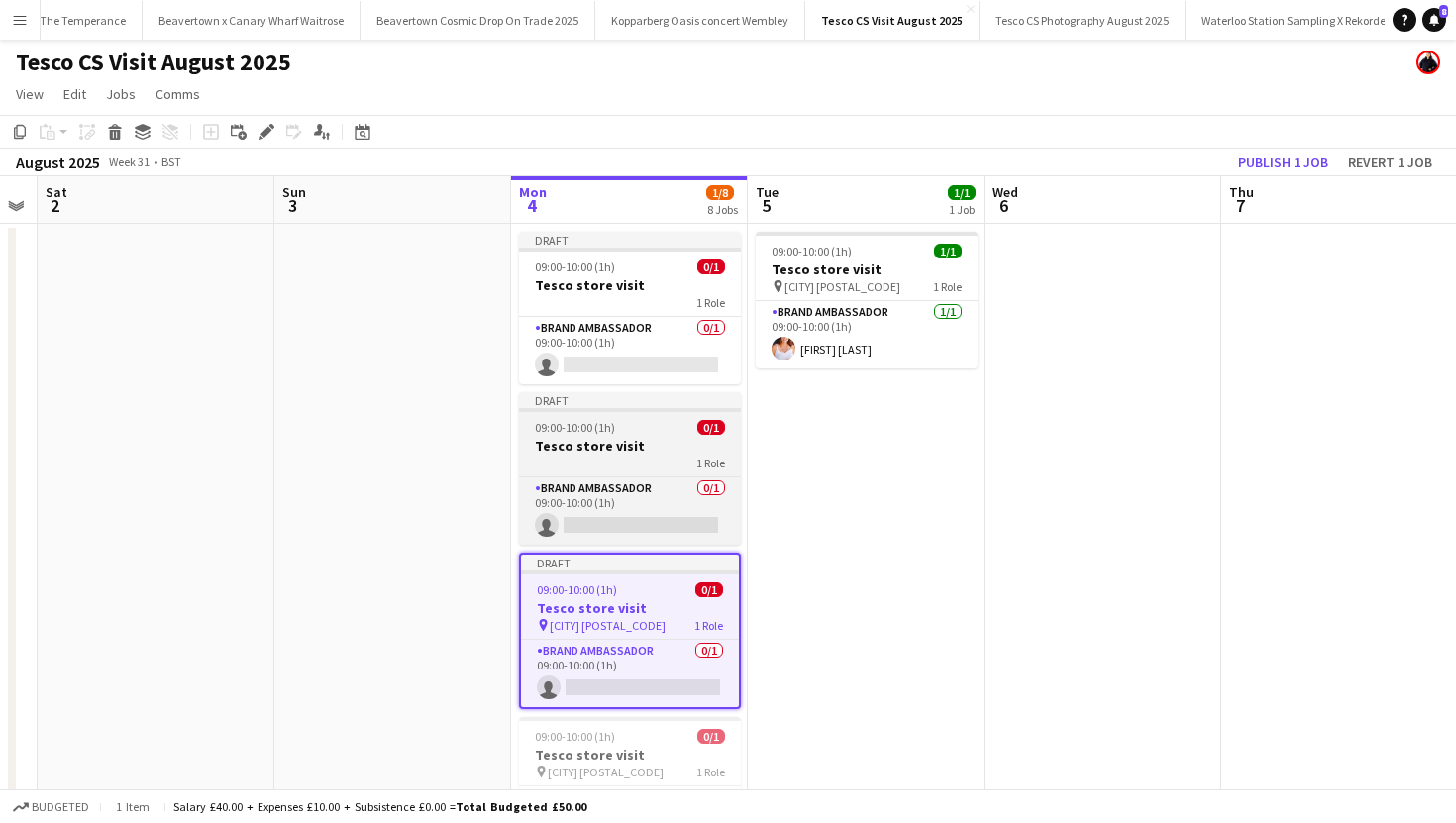 click on "1 Role" at bounding box center [630, 463] 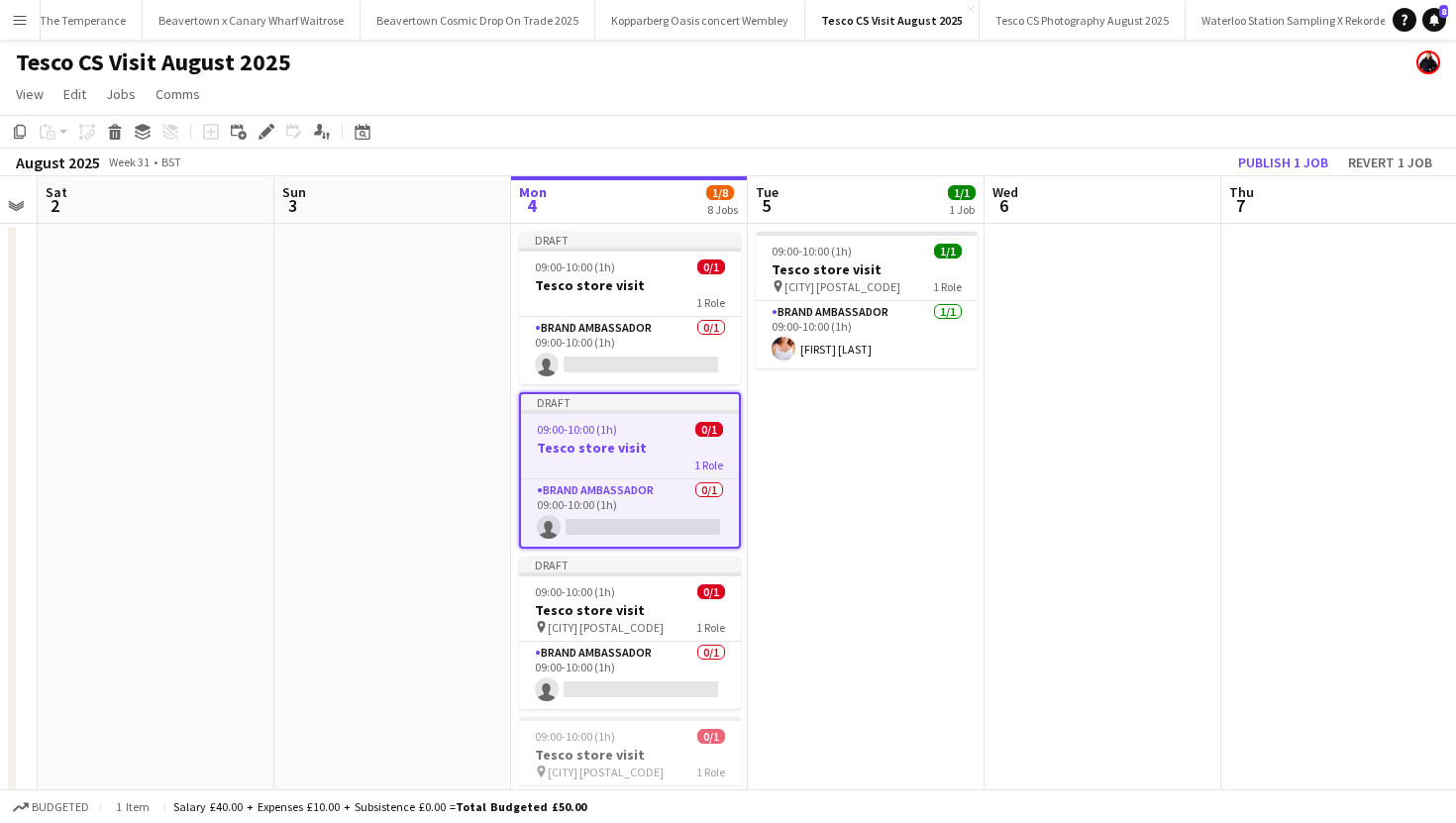 click on "Copy
Paste
Paste
Command
V Paste with crew
Command
Shift
V
Paste linked Job
Delete
Group
Ungroup
Add job
Add linked Job
Edit
Edit linked Job
Applicants
Date picker
AUG 2025 AUG 2025 Monday M Tuesday T Wednesday W Thursday T Friday F Saturday S Sunday S  AUG   1   2   3   4   5   6   7   8   9   10   11   12   13   14   15   16   17   18   19   20   21   22   23   24   25" 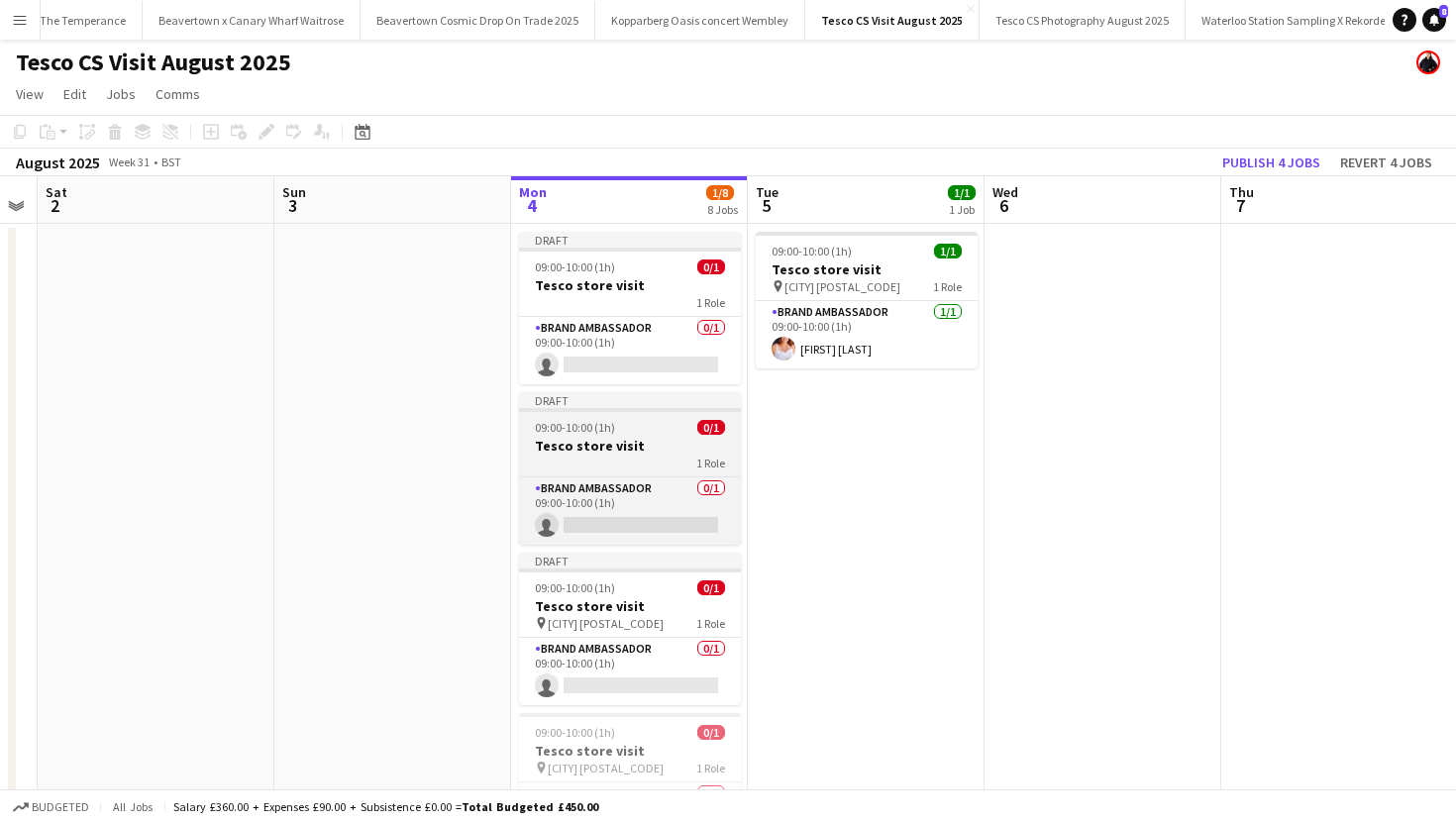 click on "Tesco store visit" at bounding box center [630, 446] 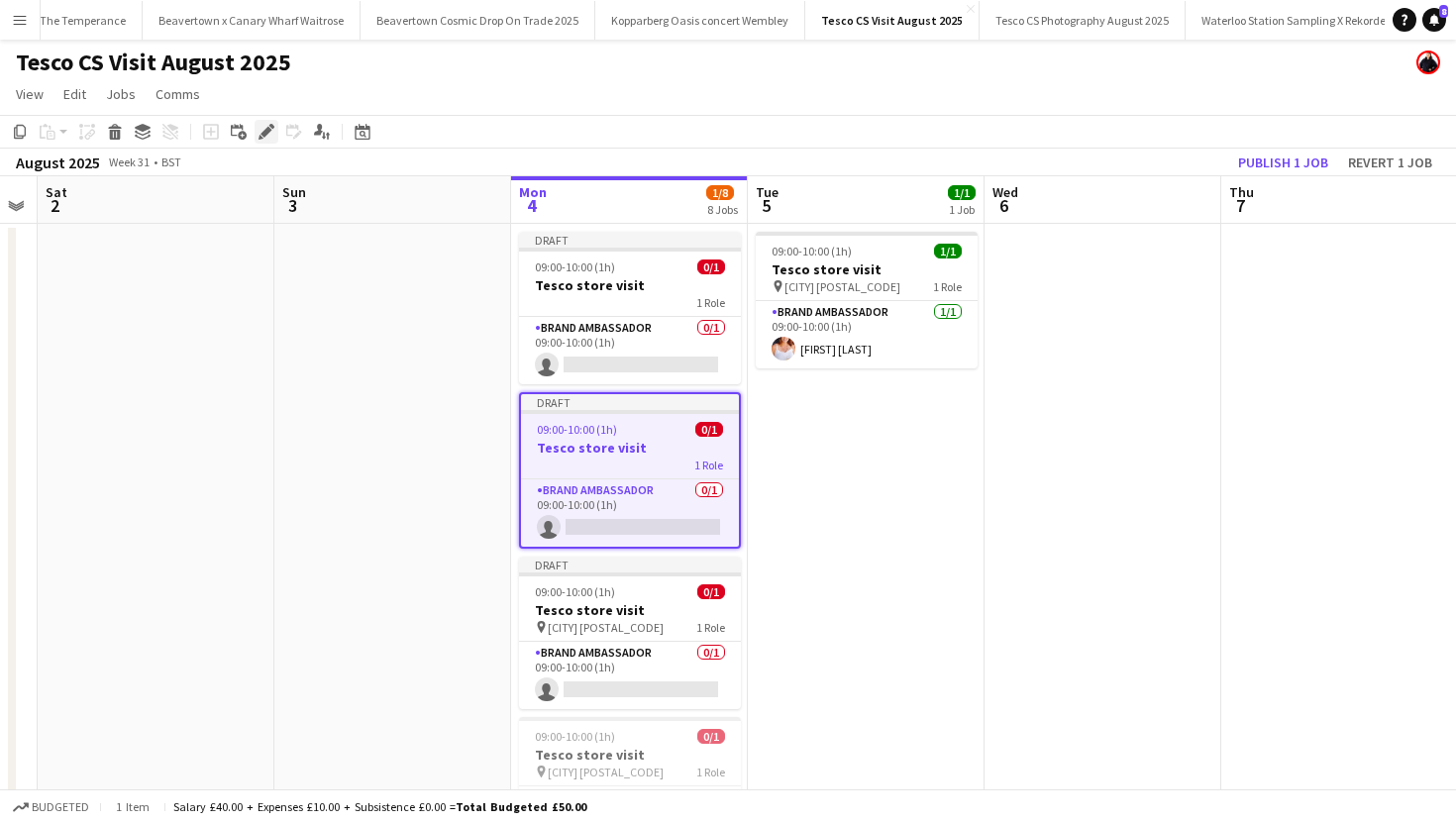 click on "Edit" 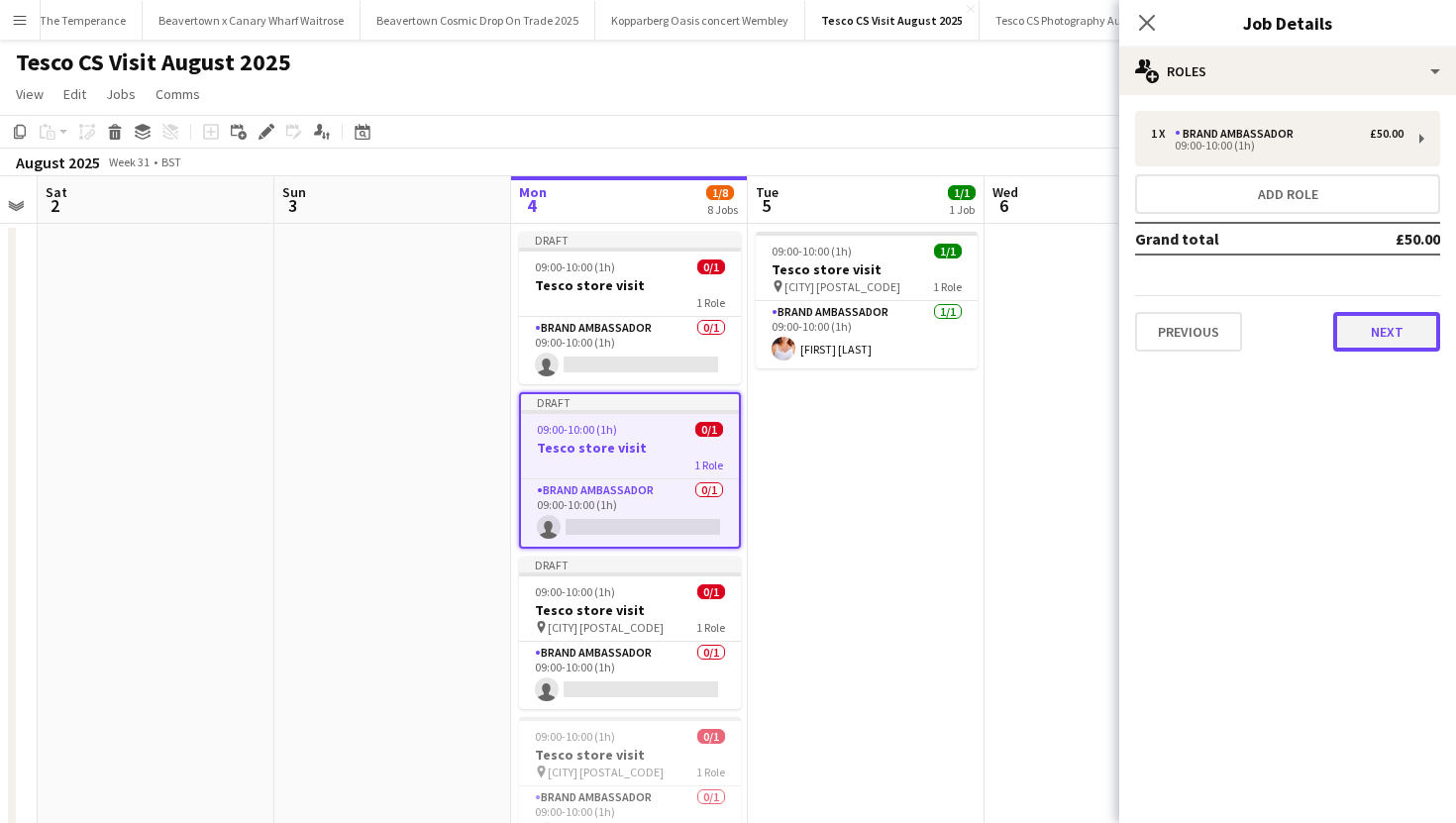 click on "Next" at bounding box center (1387, 332) 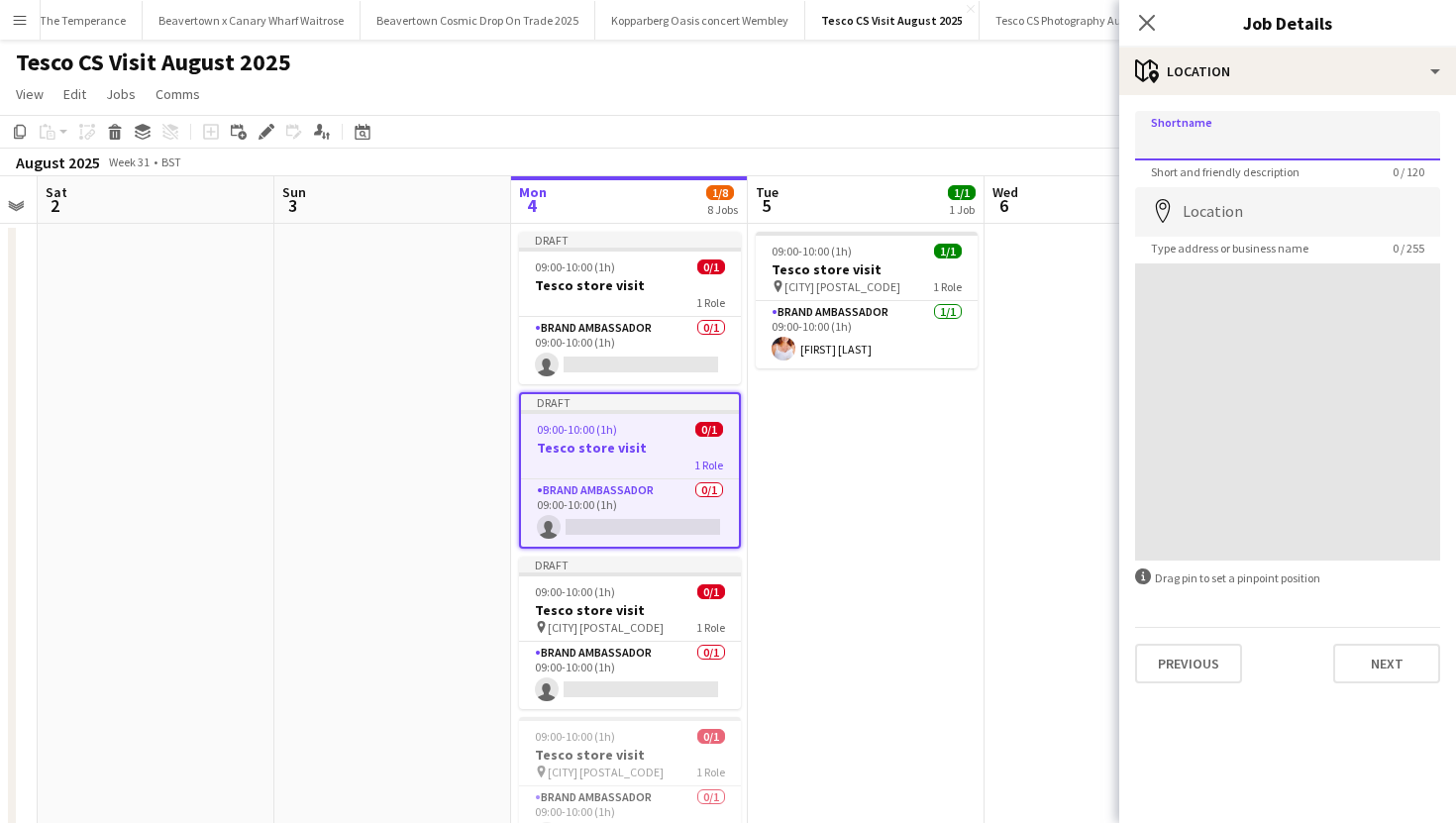 click on "Shortname" at bounding box center (1288, 136) 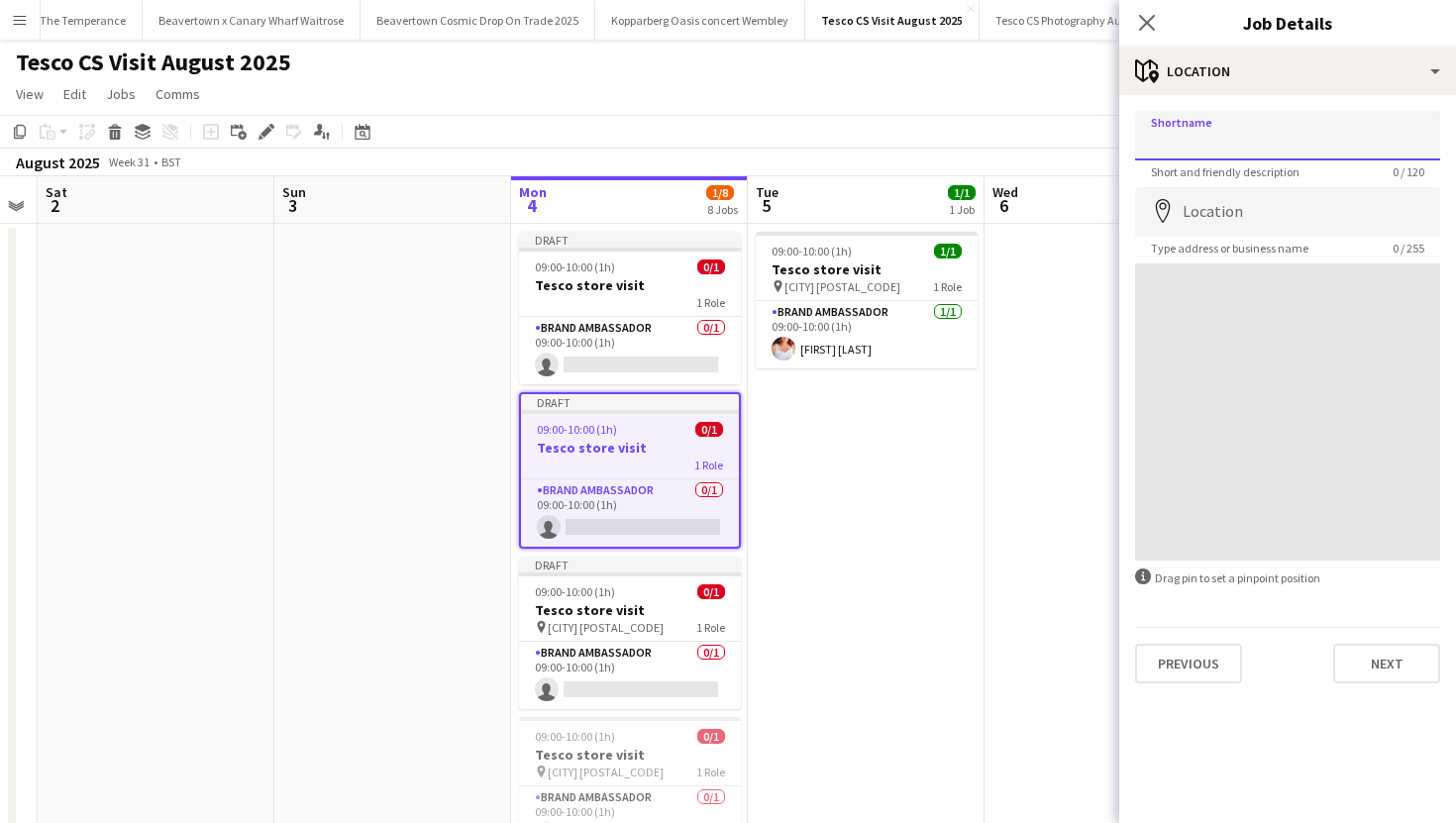 paste on "**********" 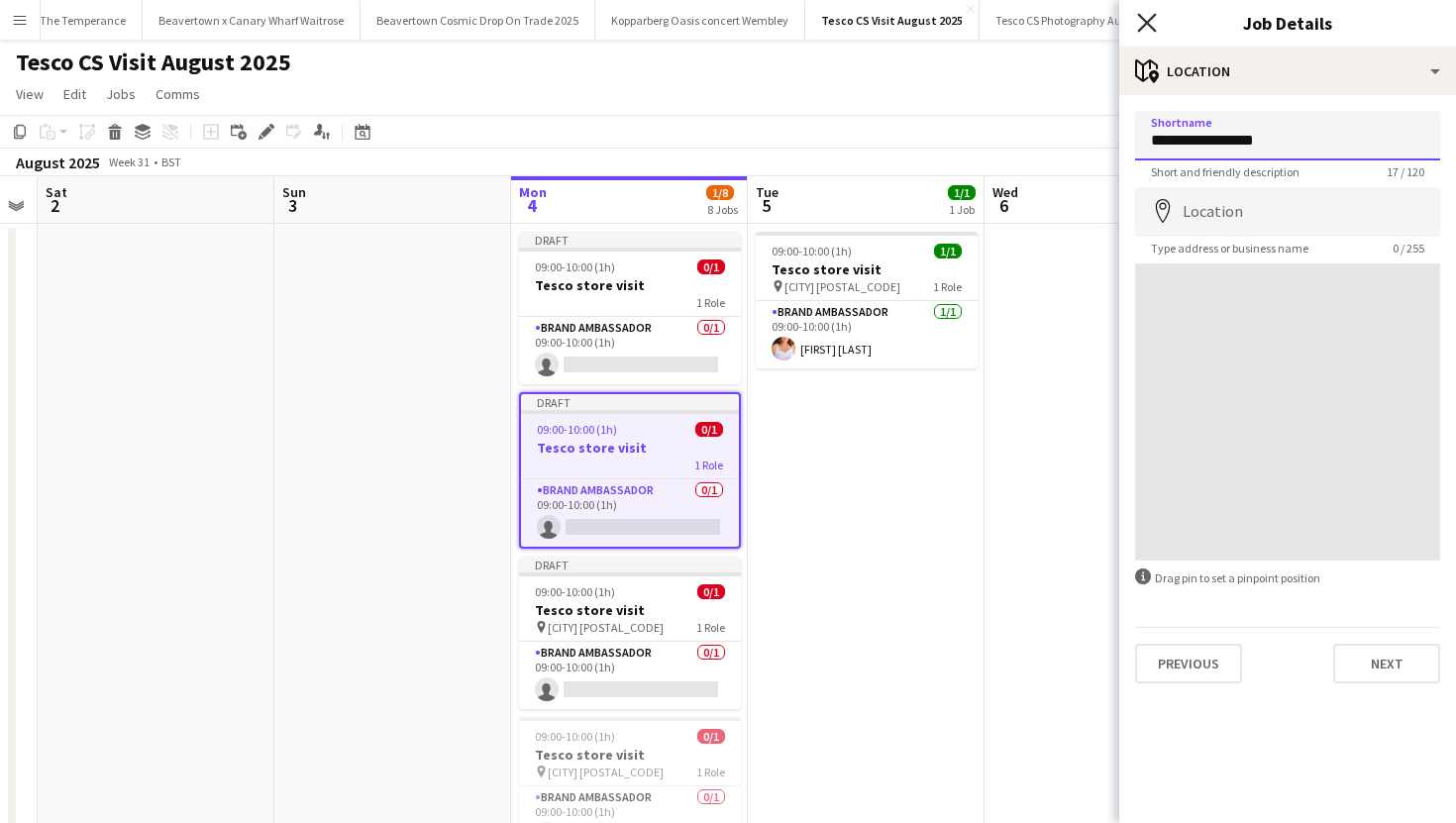 type on "**********" 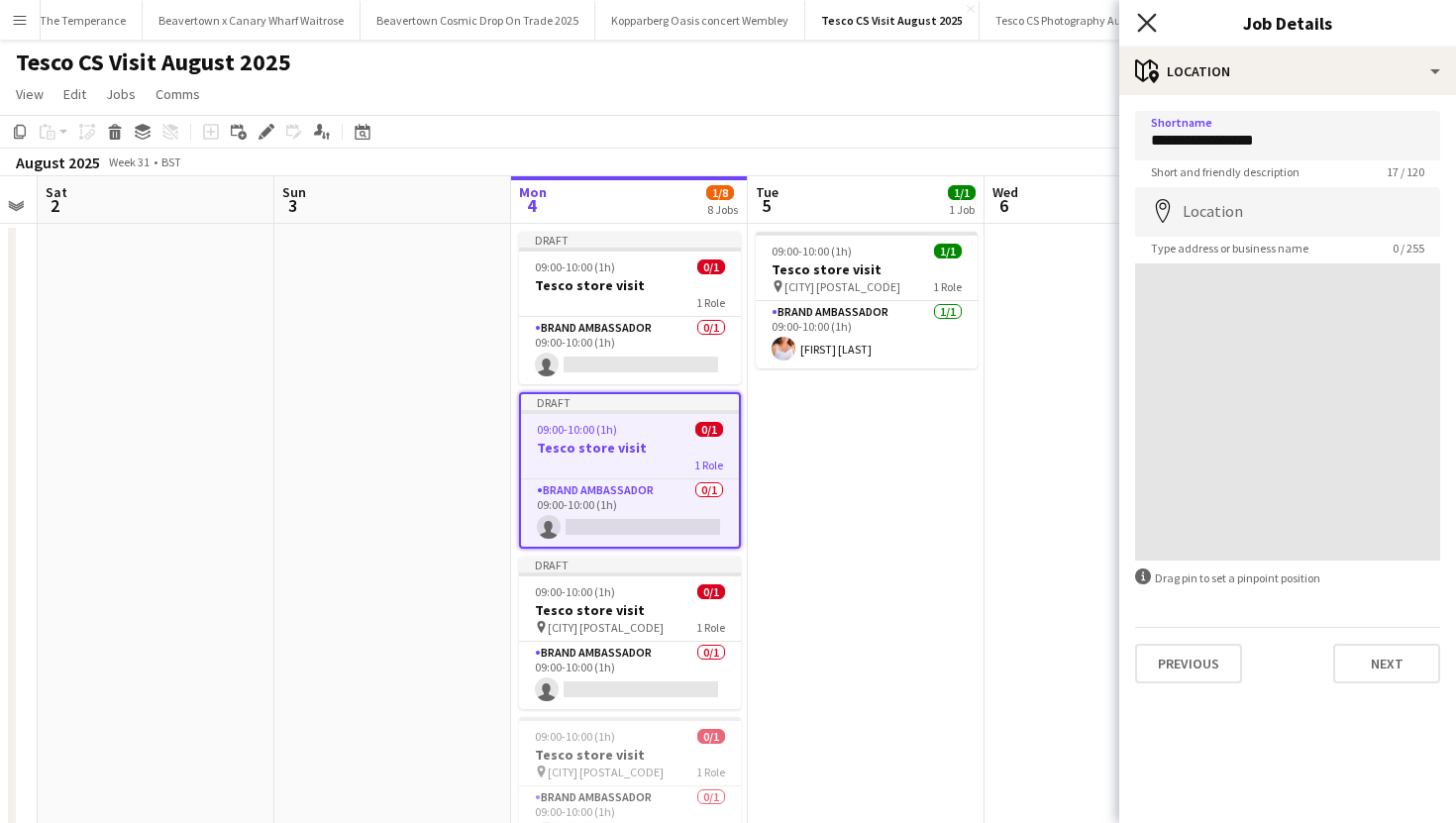 click on "Close pop-in" 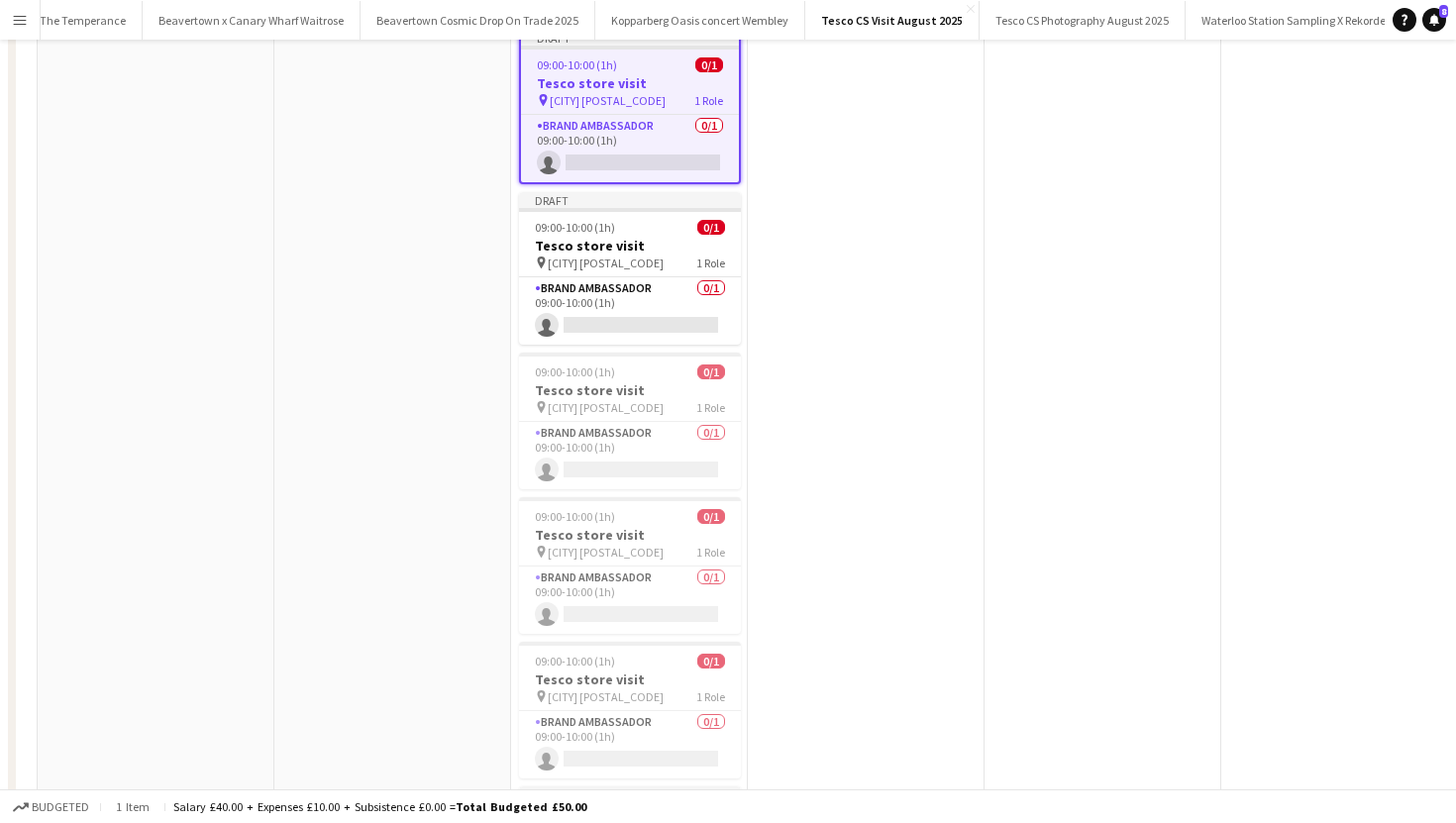 scroll, scrollTop: 704, scrollLeft: 0, axis: vertical 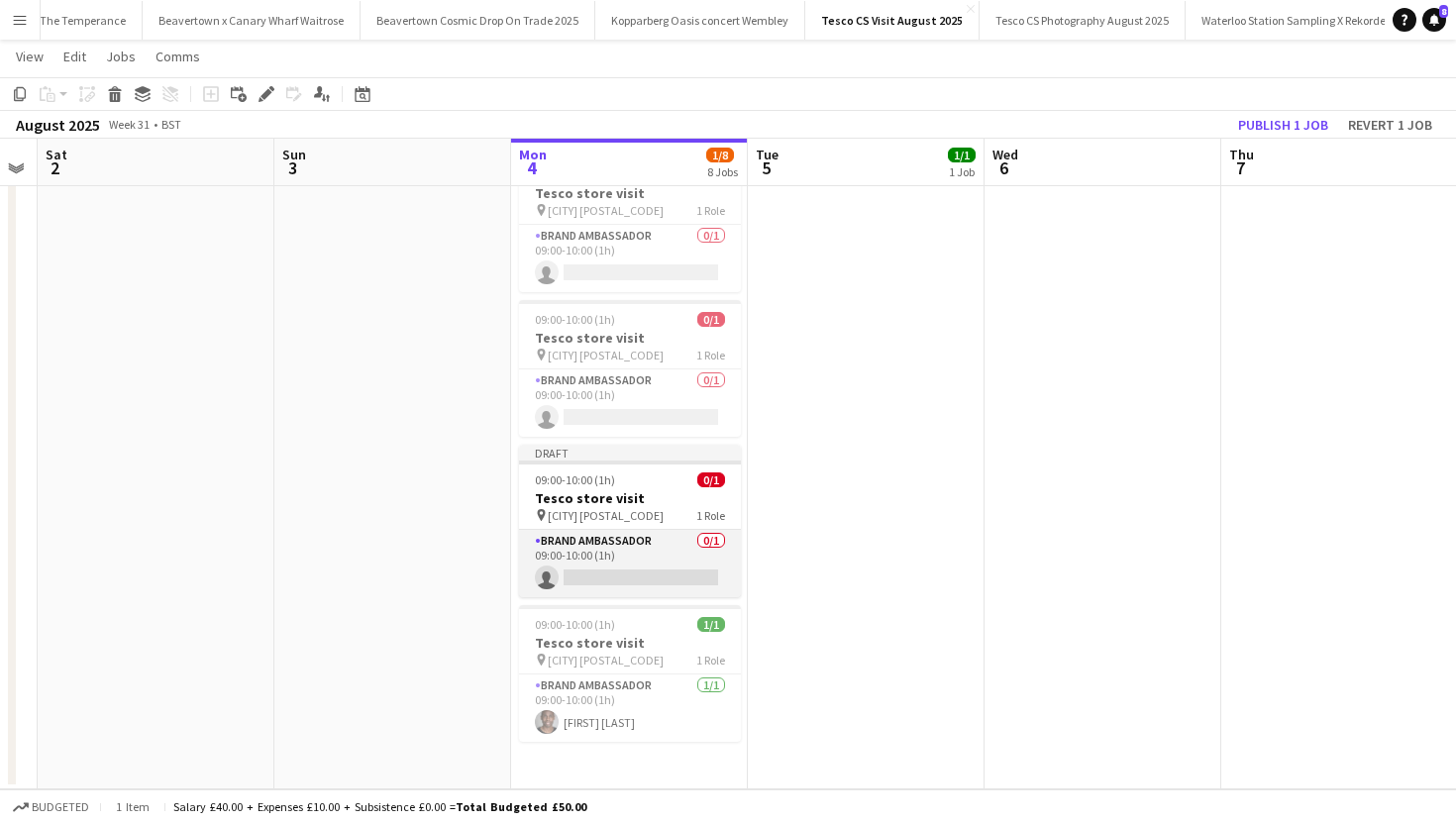 click on "Brand Ambassador   0/1   09:00-10:00 (1h)
single-neutral-actions" at bounding box center (630, 564) 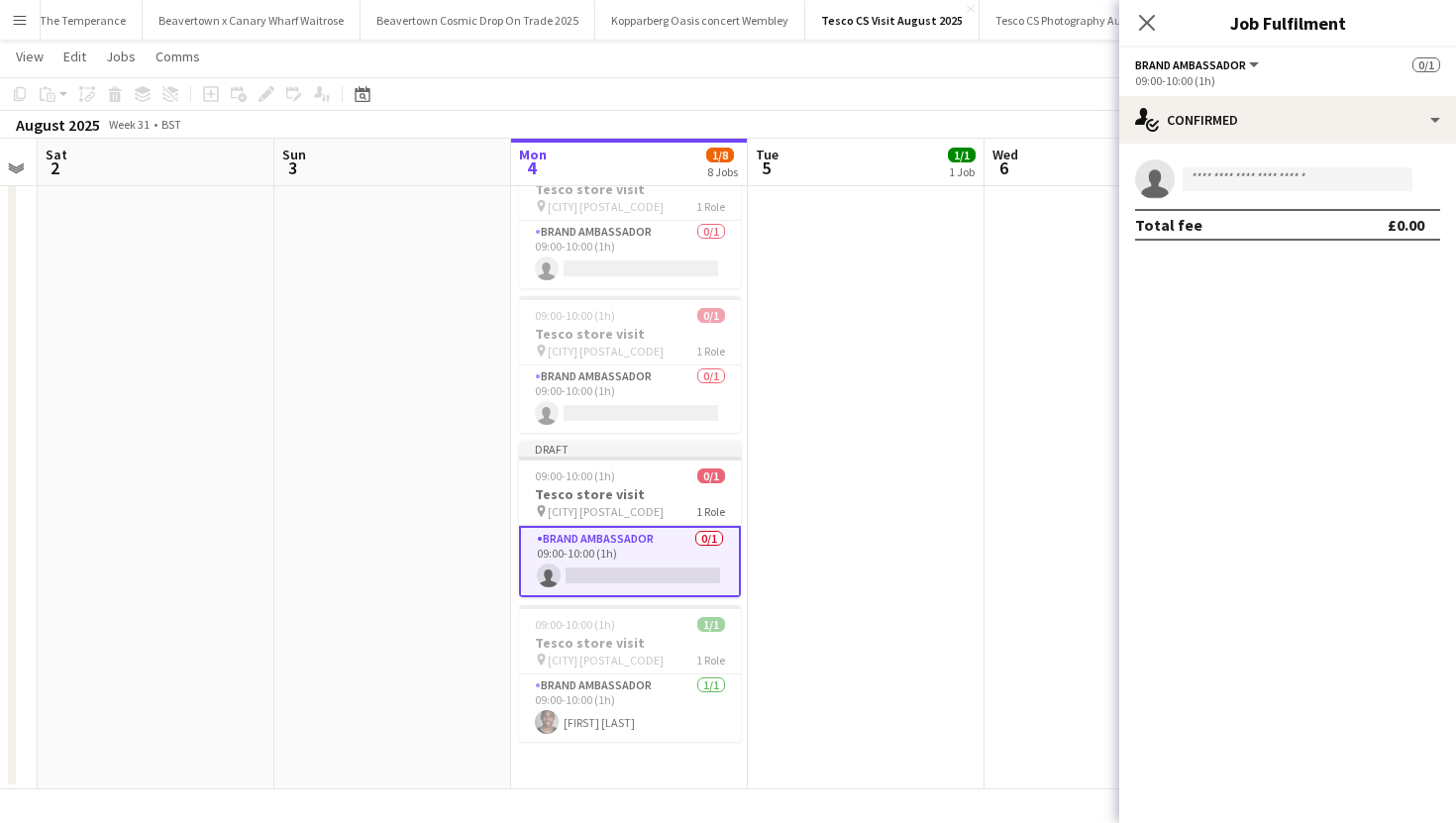 click on "single-neutral-actions" at bounding box center [1288, 179] 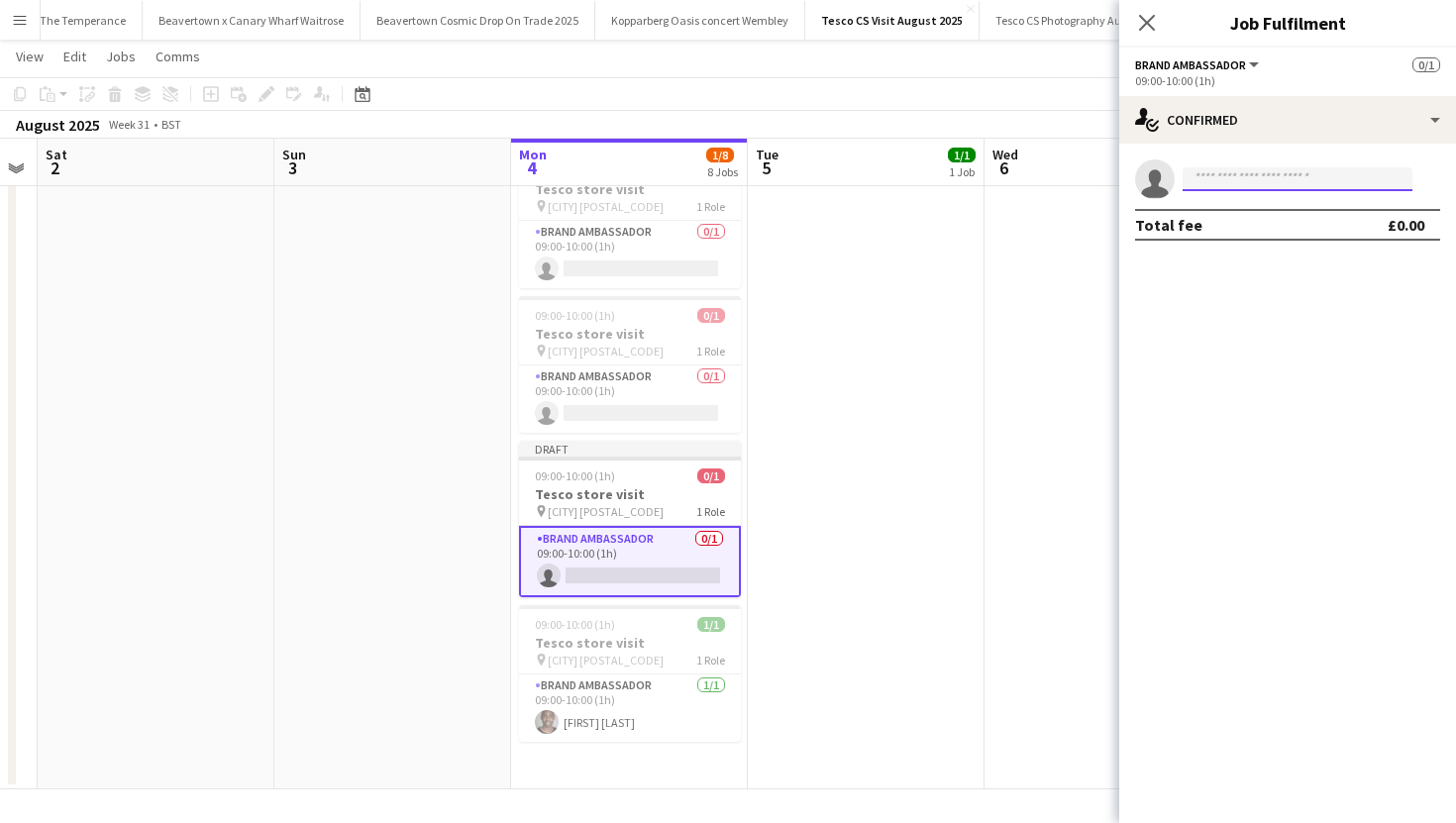 click at bounding box center (1298, 179) 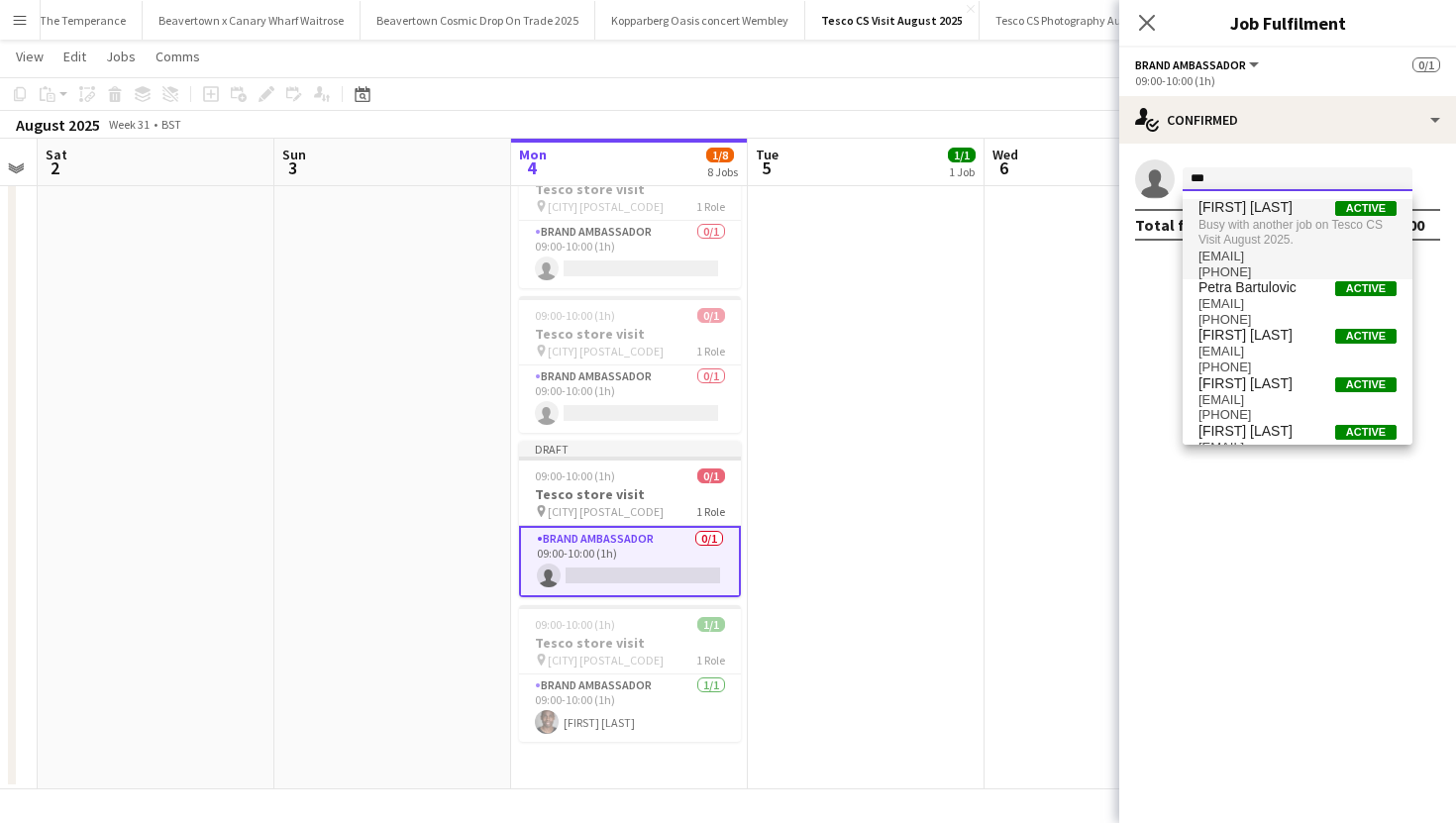 type on "***" 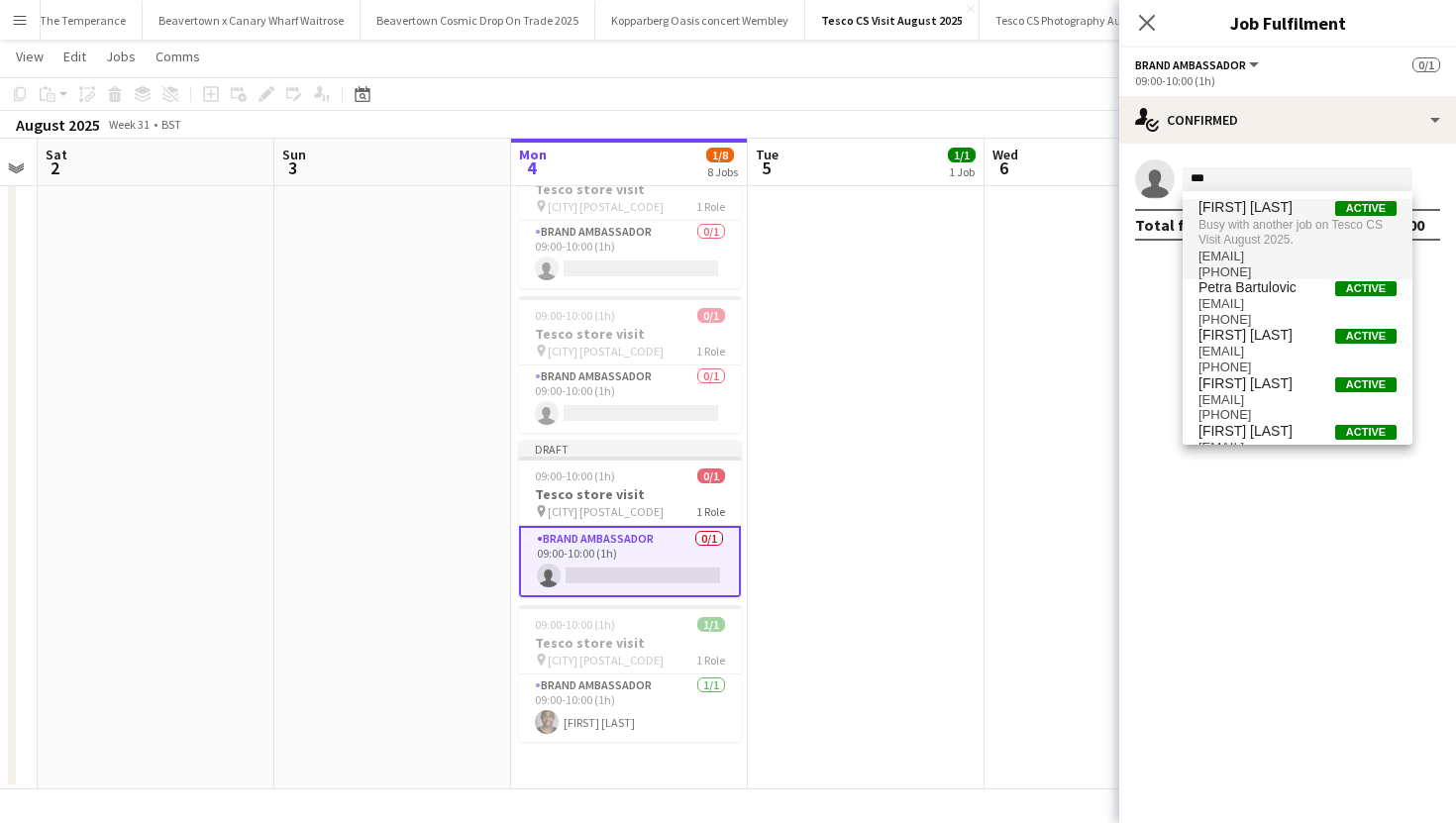 click on "peter adams" at bounding box center (1245, 207) 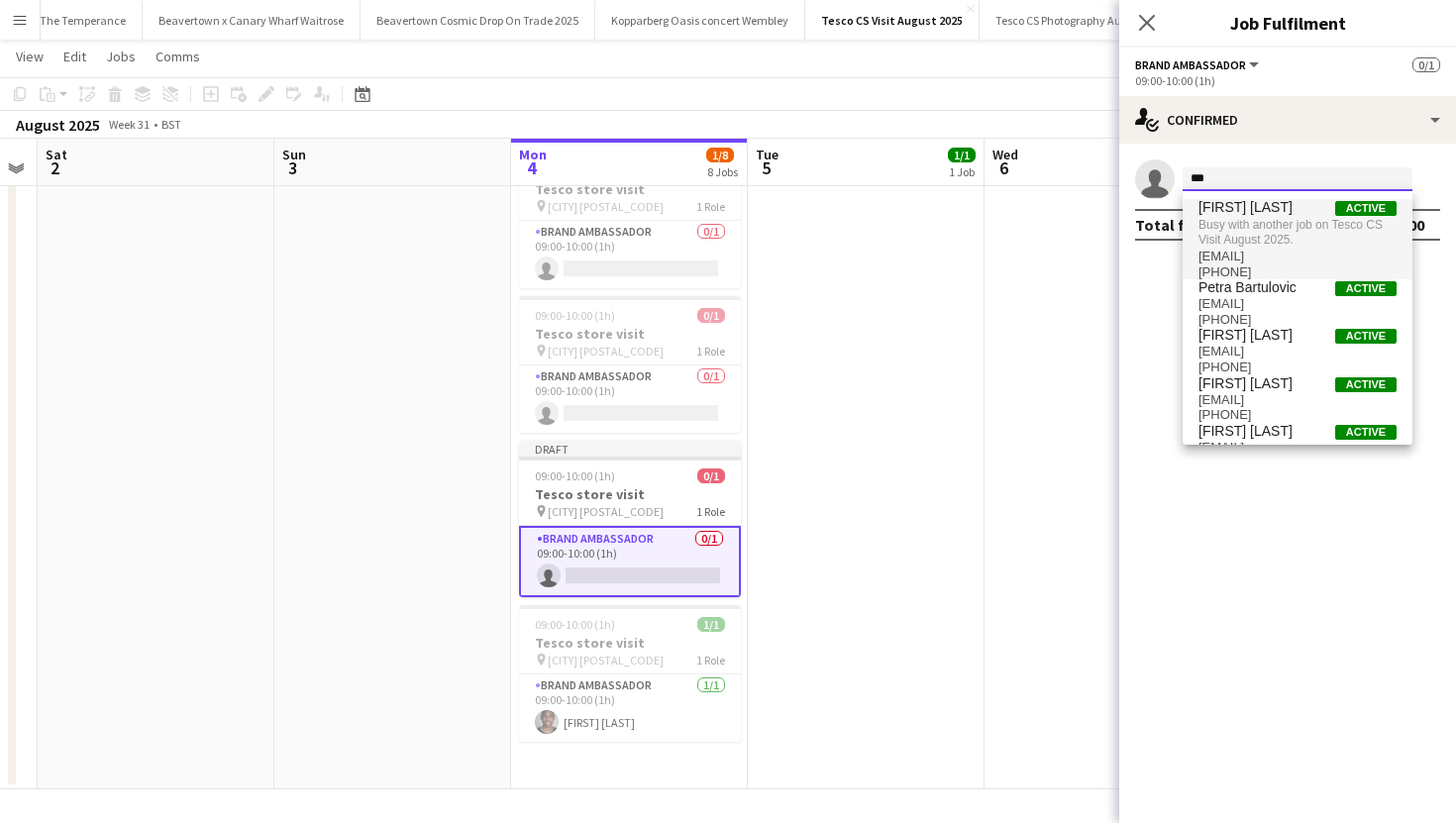 type 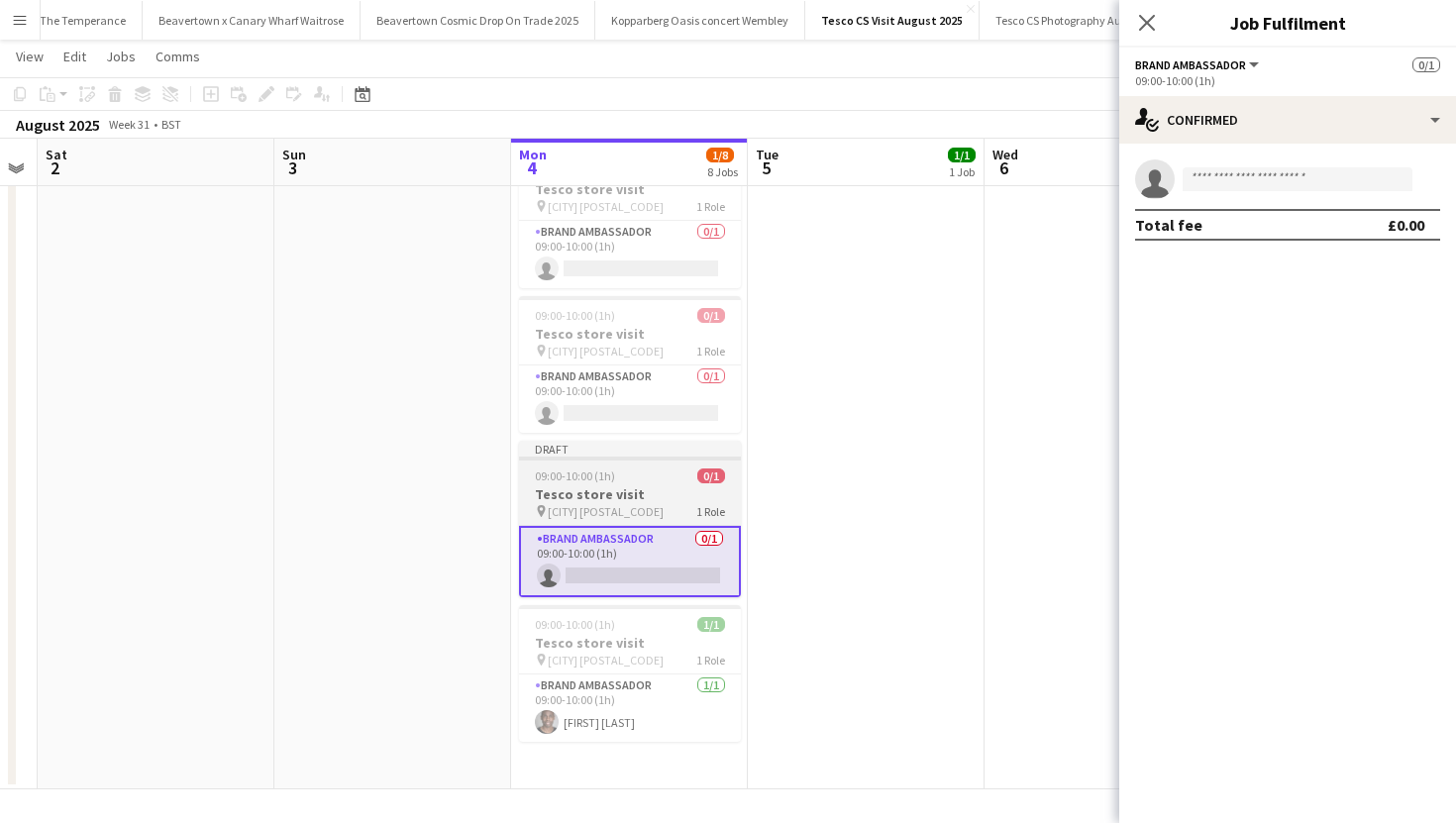 click on "pin
Manchester M18   1 Role" at bounding box center (630, 511) 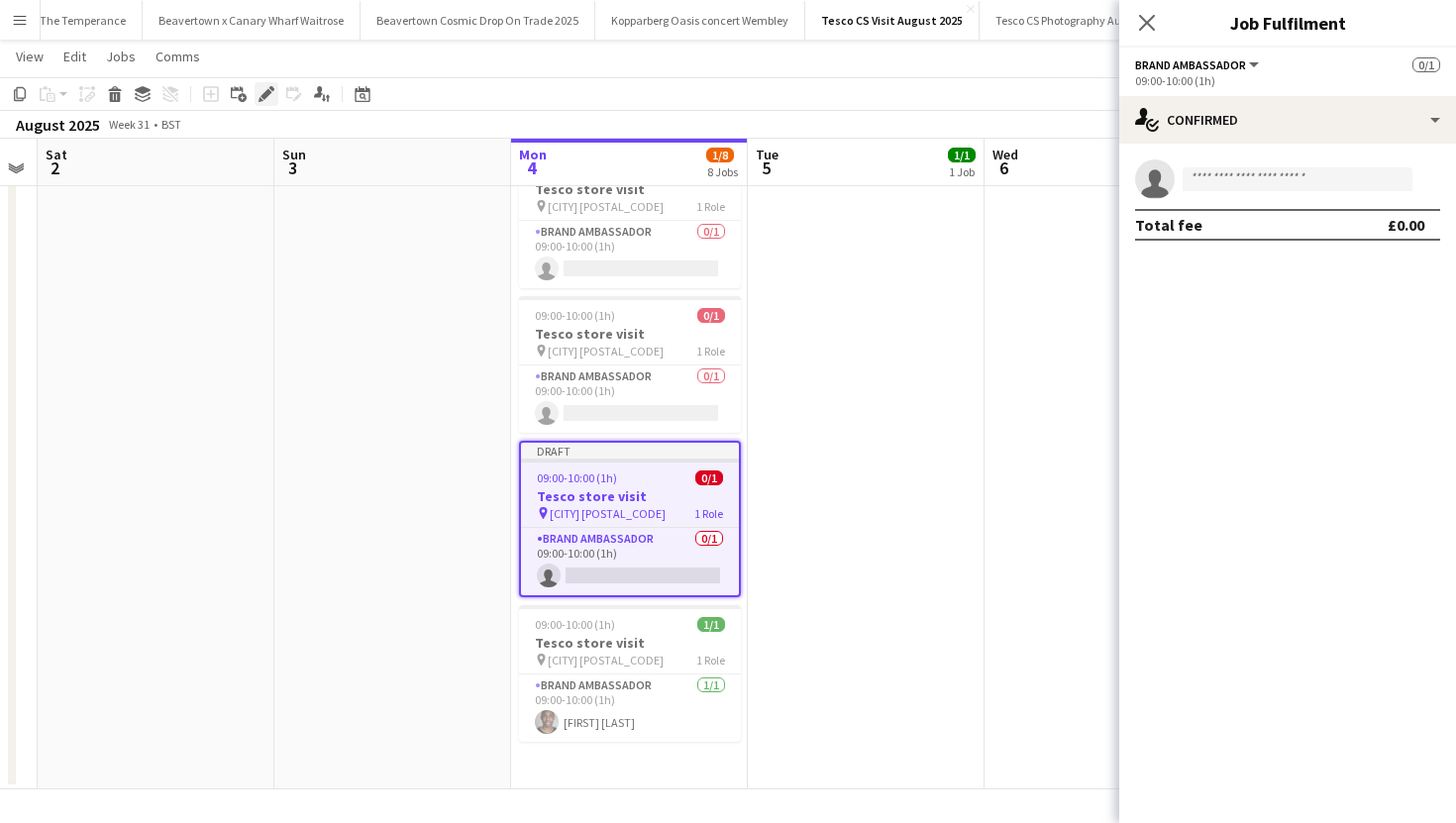 click 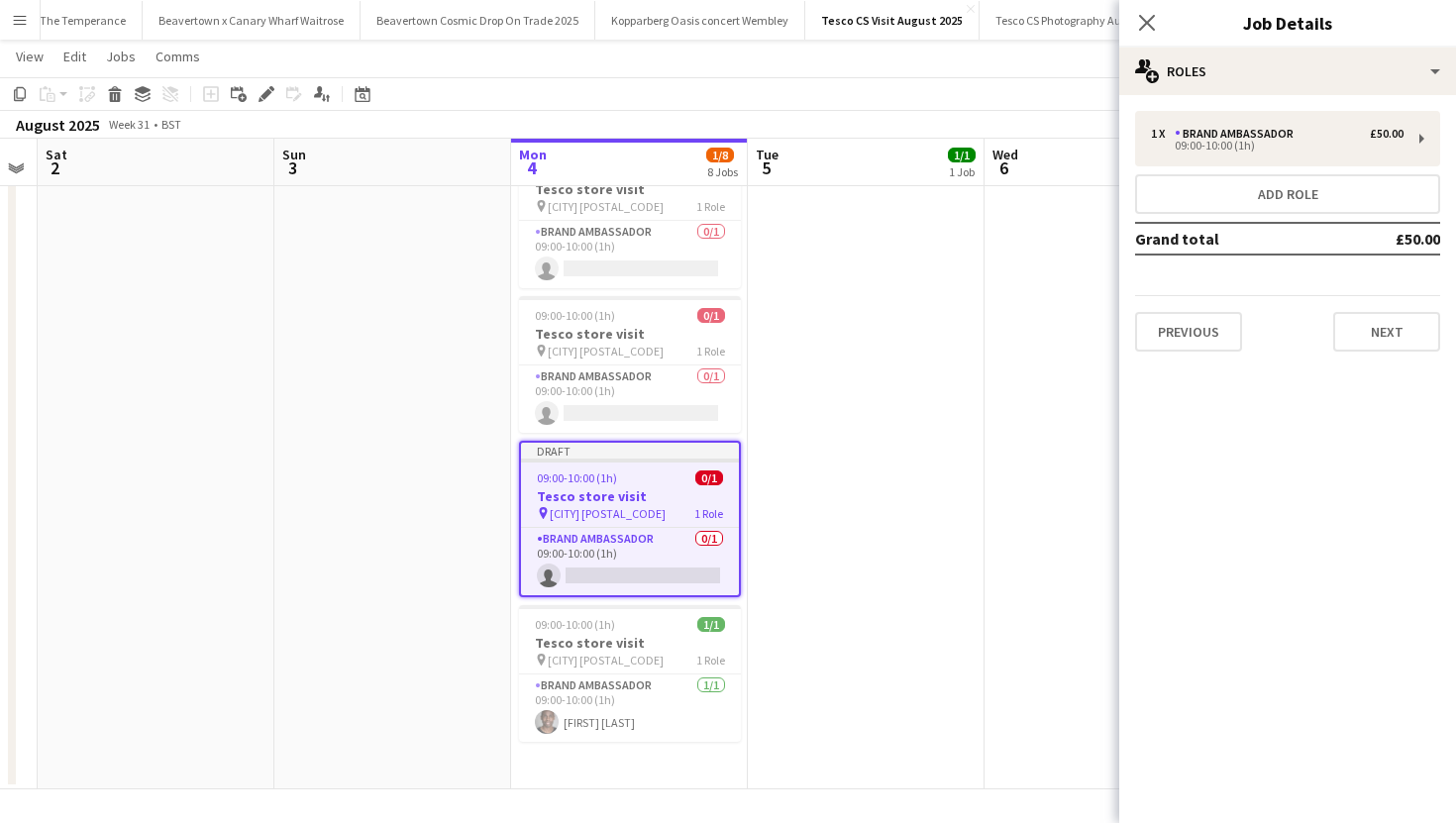 click on "09:00-10:00 (1h)    1/1   Tesco store visit
pin
Redruth TR15   1 Role   Brand Ambassador   1/1   09:00-10:00 (1h)
Victoria Harris" at bounding box center (866, 154) 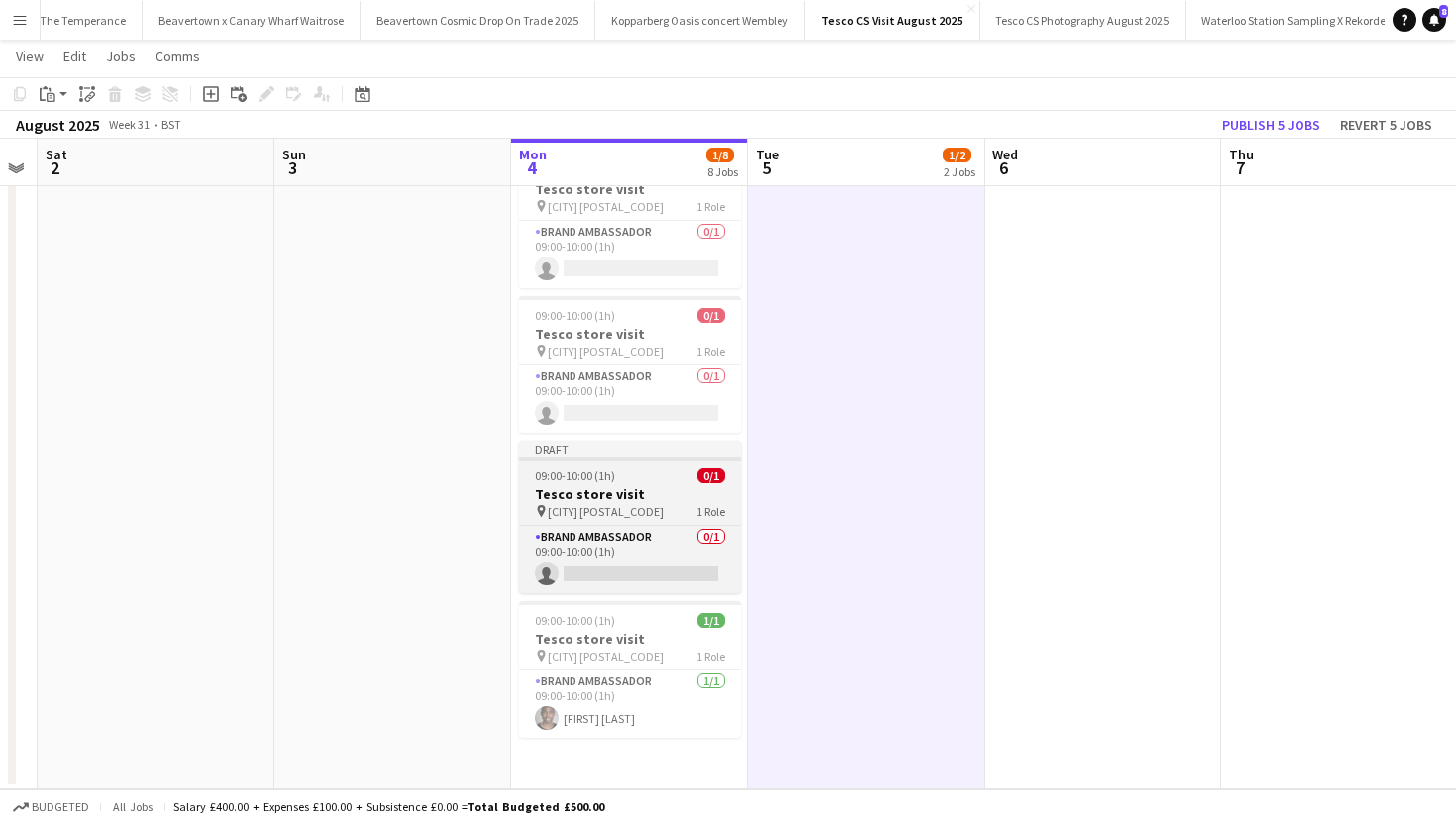 click on "Tesco store visit" at bounding box center [630, 494] 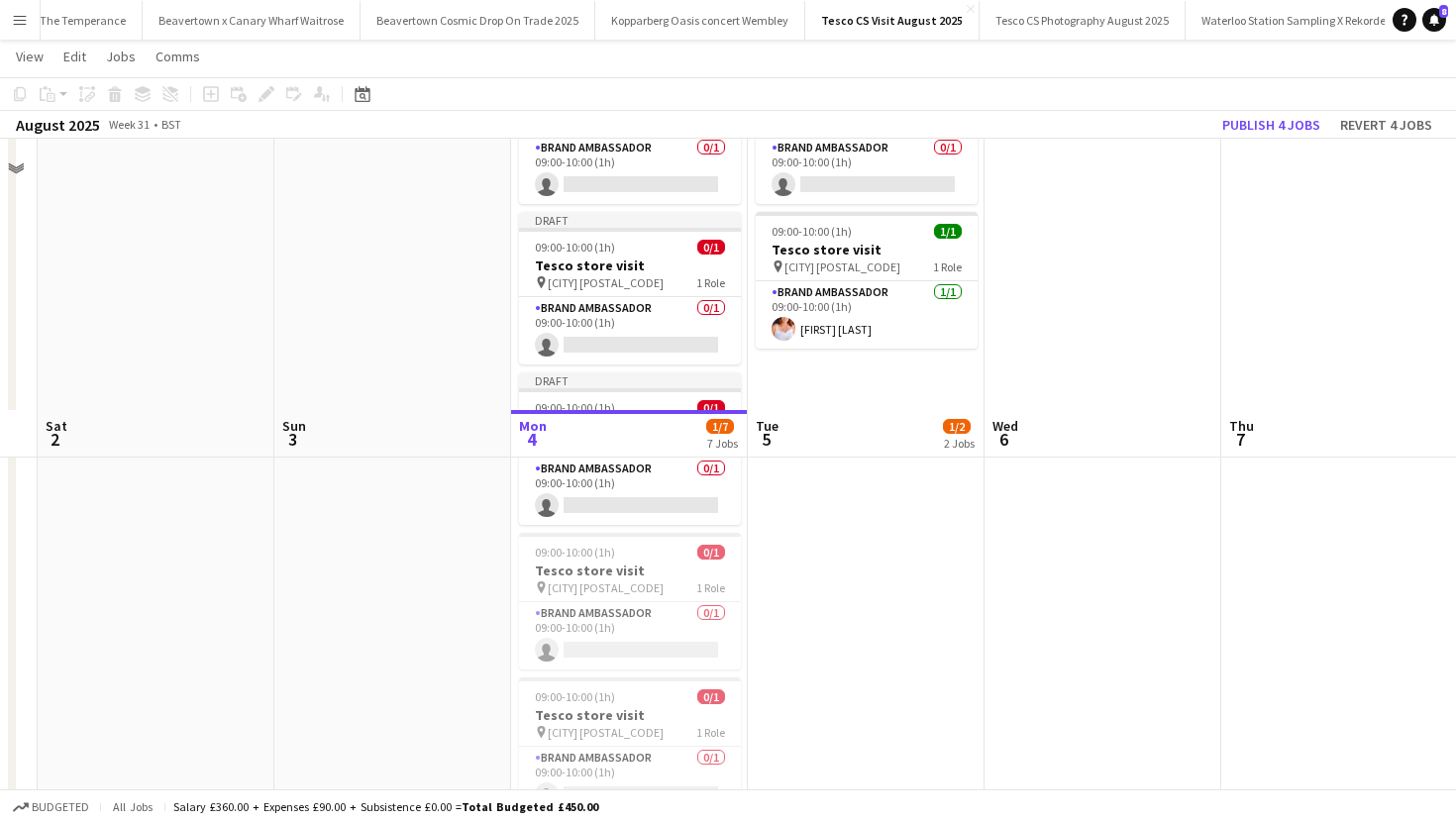 scroll, scrollTop: 0, scrollLeft: 0, axis: both 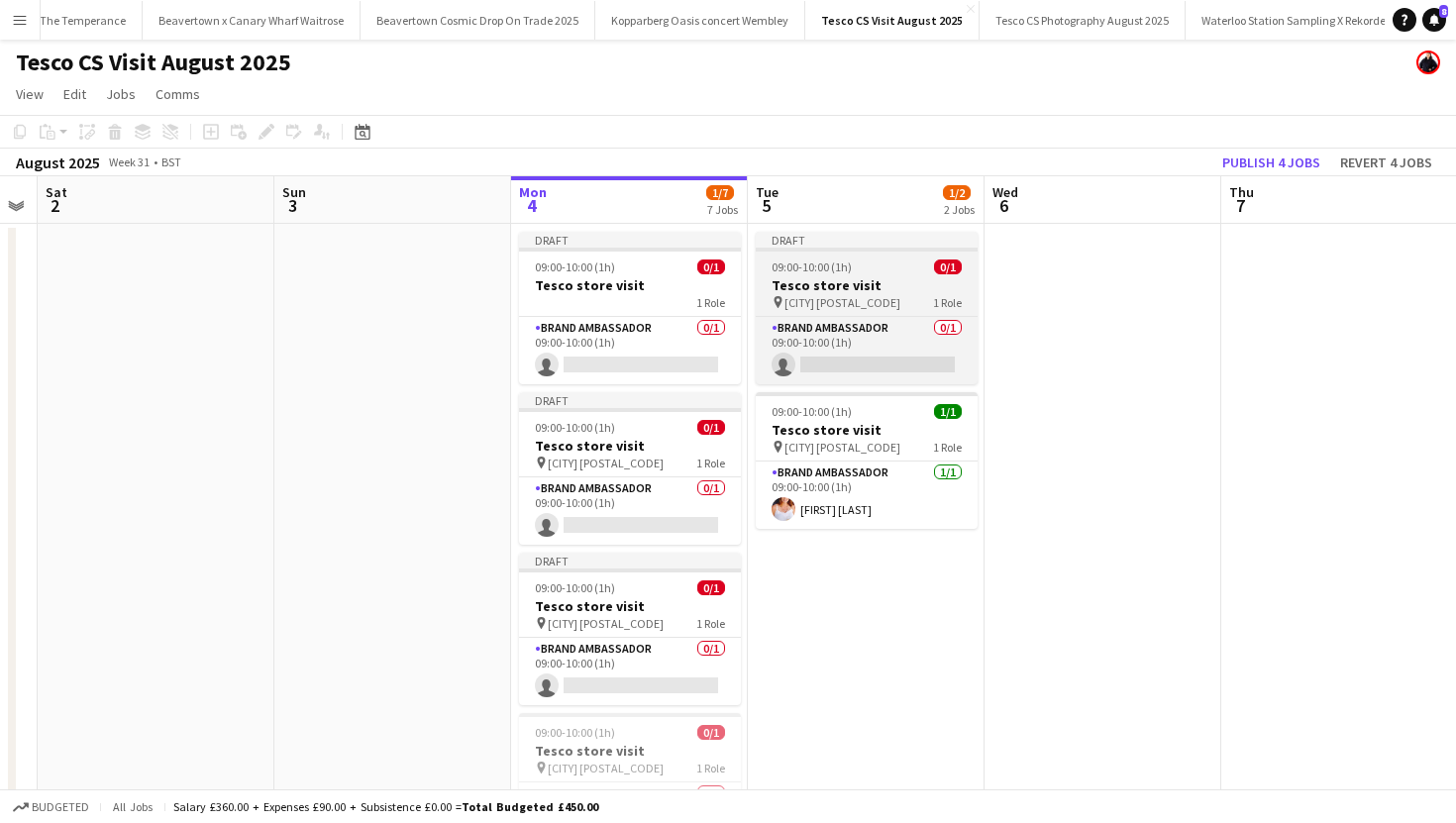 click on "pin
London E7 0QH   1 Role" at bounding box center (867, 302) 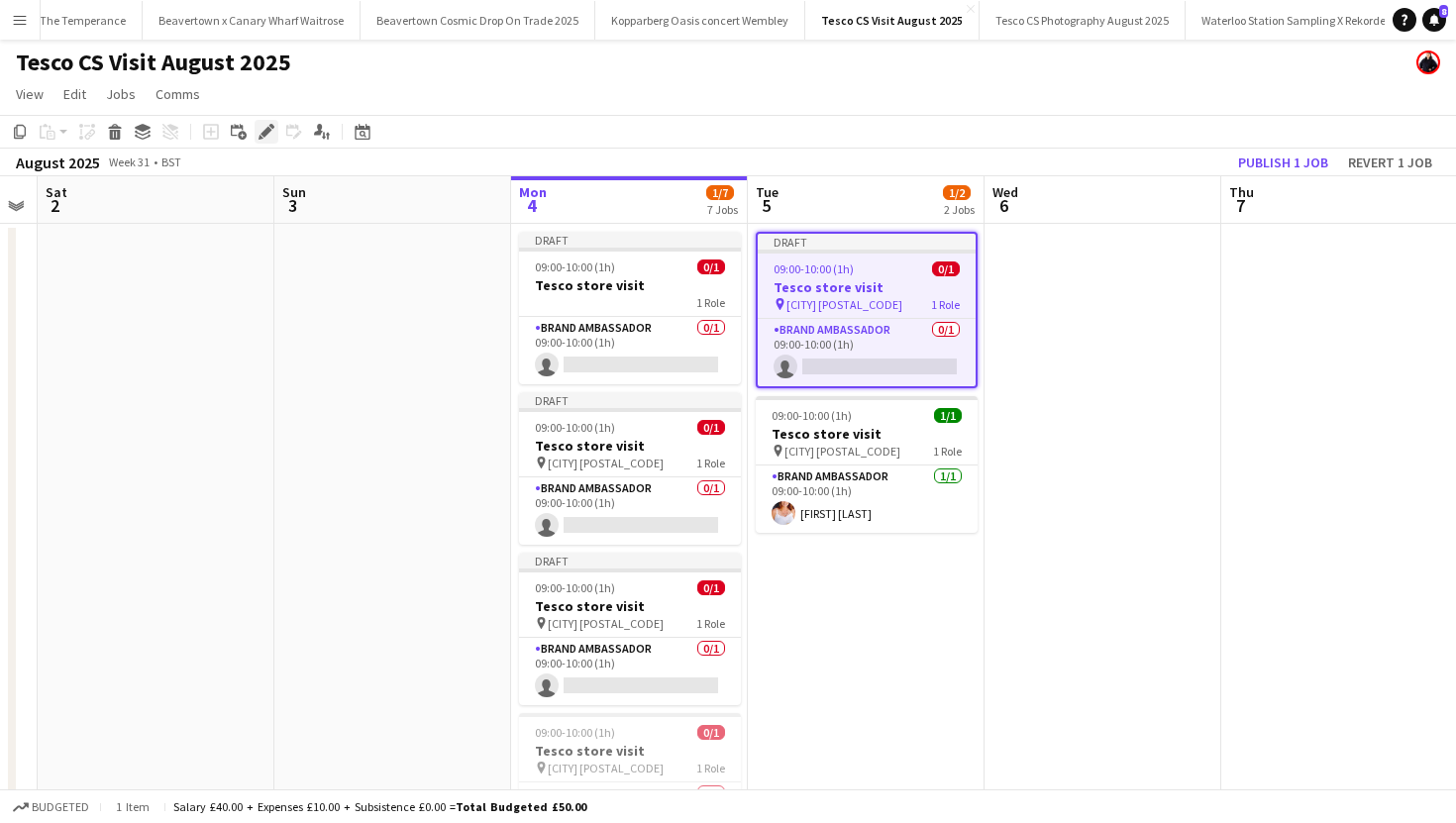 click on "Edit" 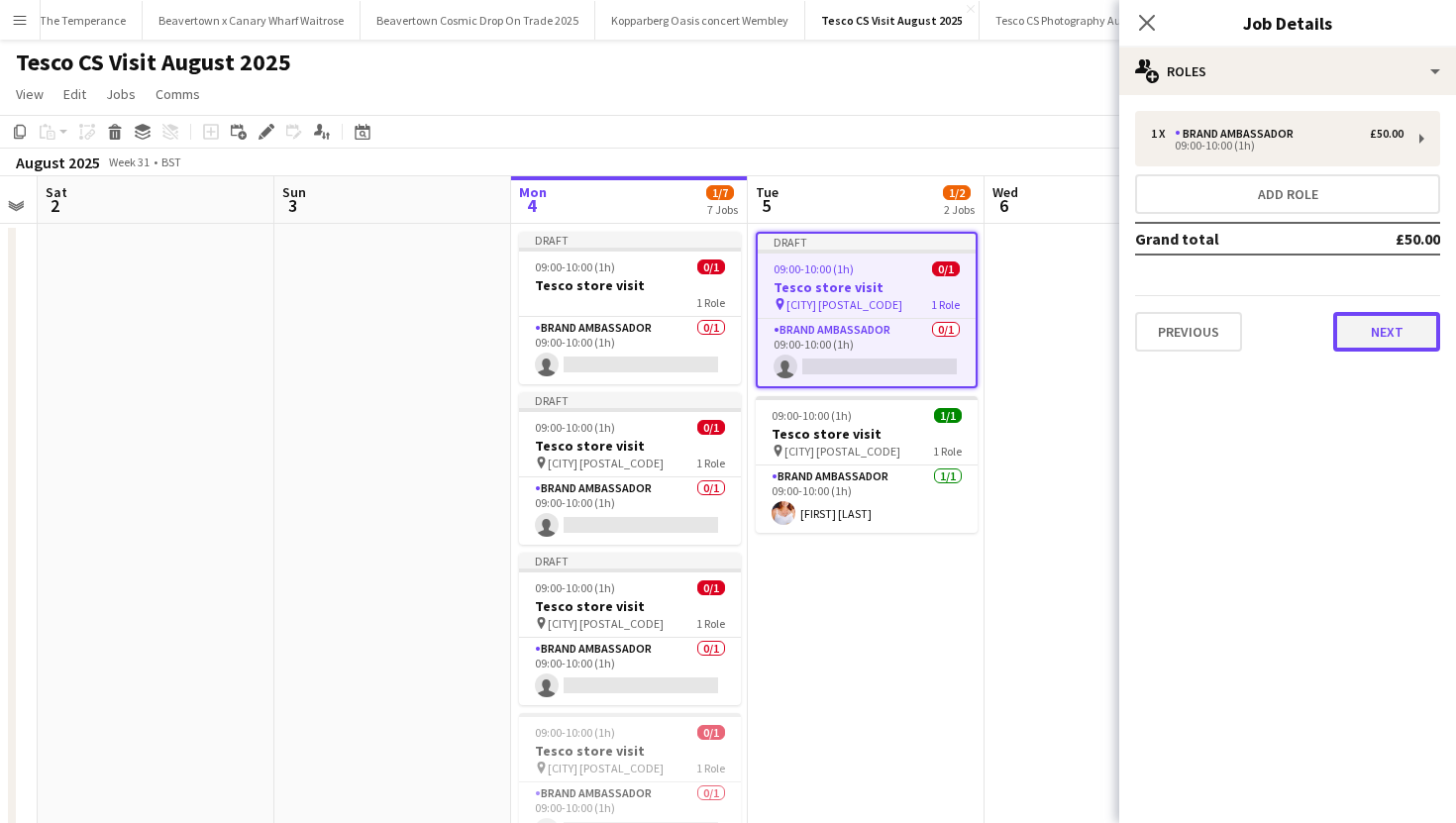 click on "Next" at bounding box center [1387, 332] 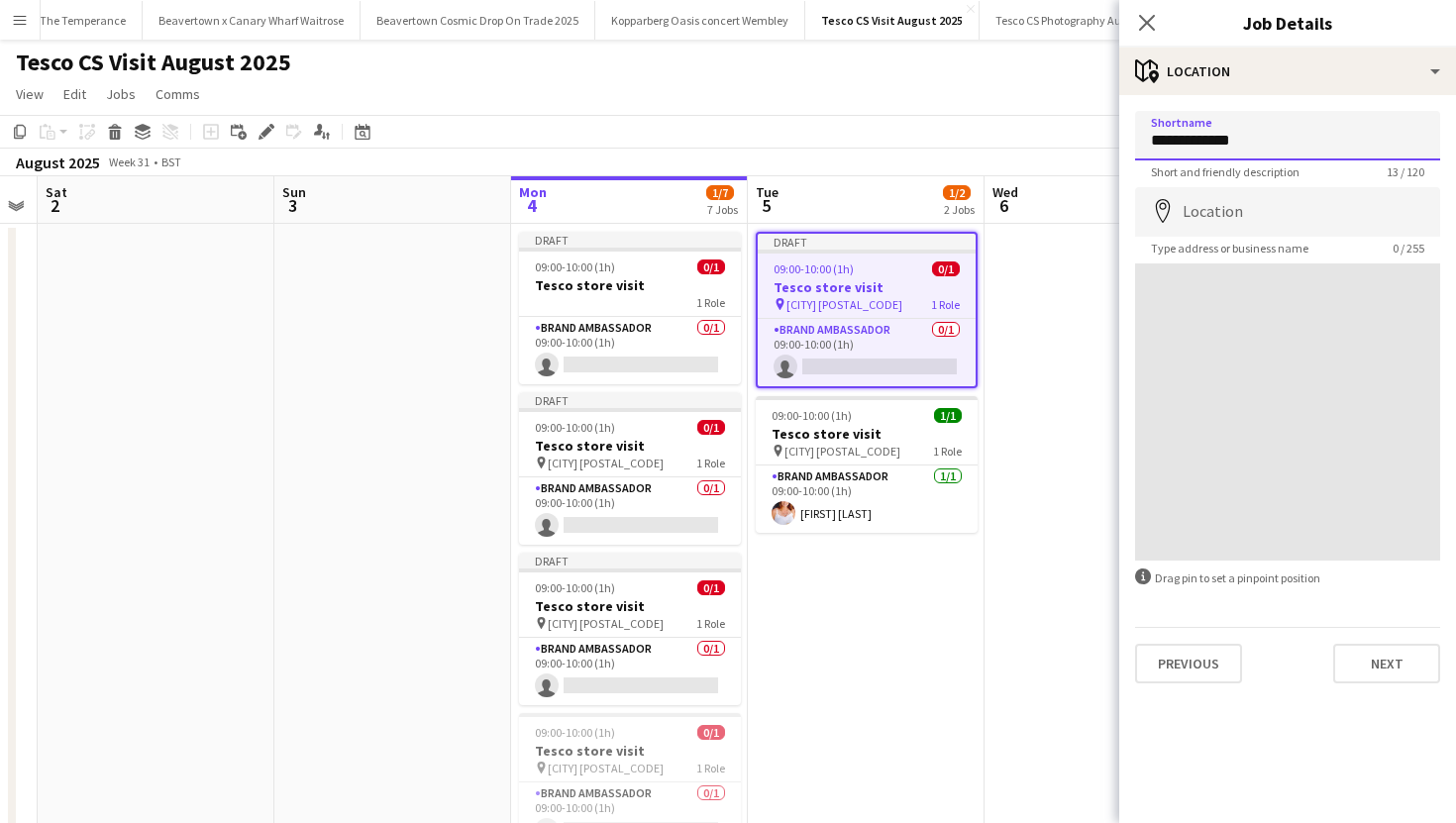 drag, startPoint x: 1256, startPoint y: 151, endPoint x: 1111, endPoint y: 143, distance: 145.22052 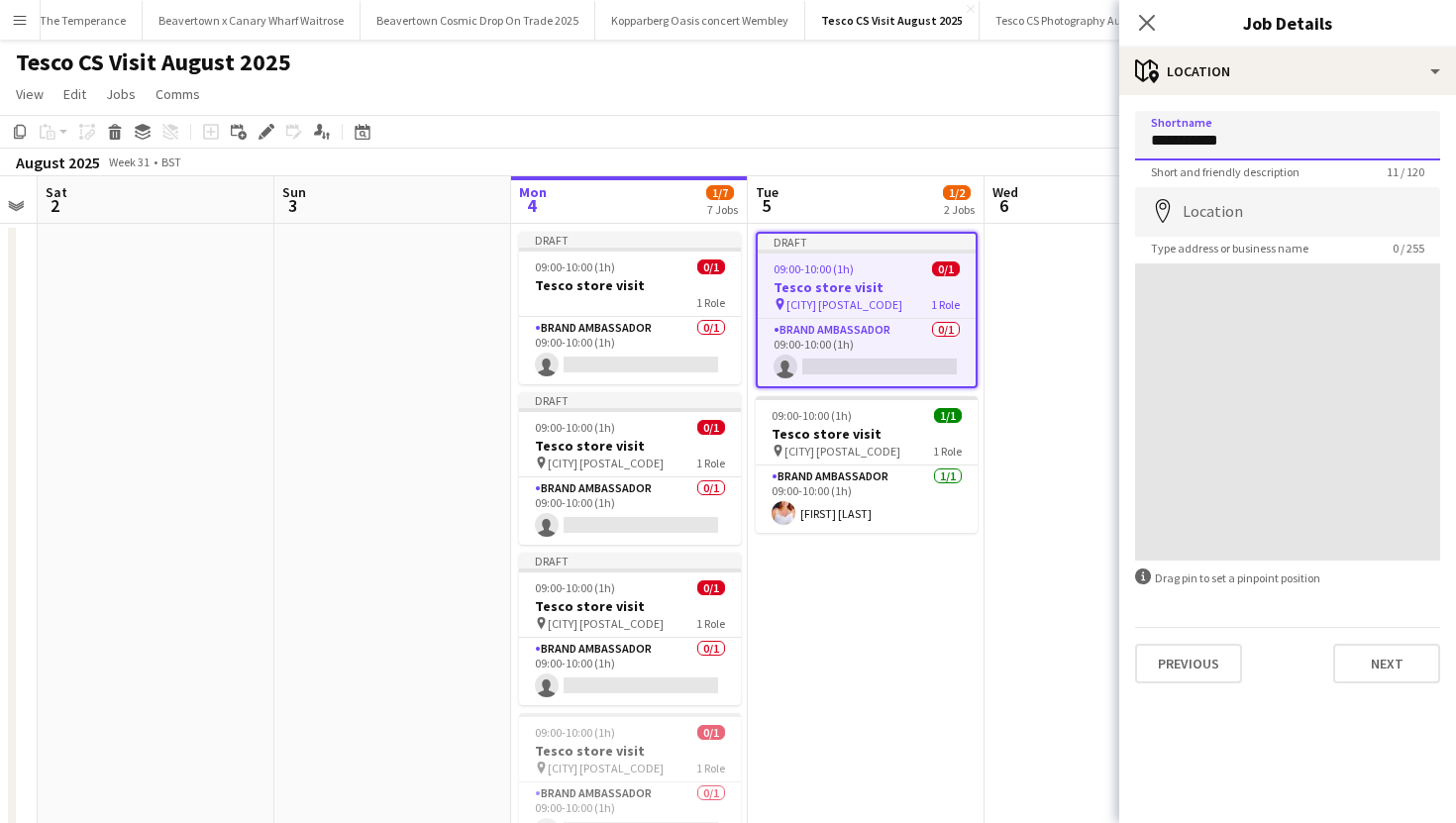 type on "**********" 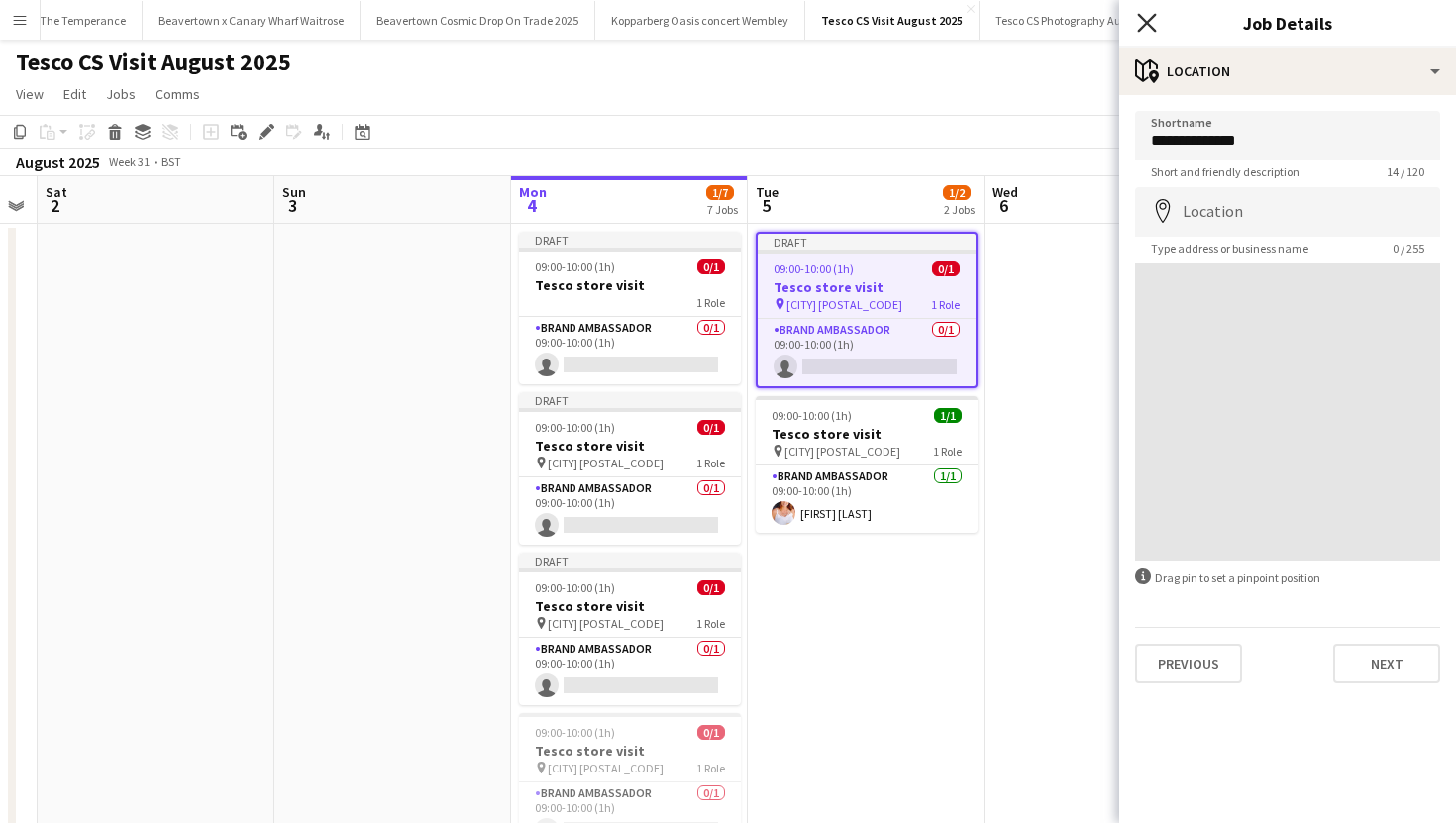 click on "Close pop-in" 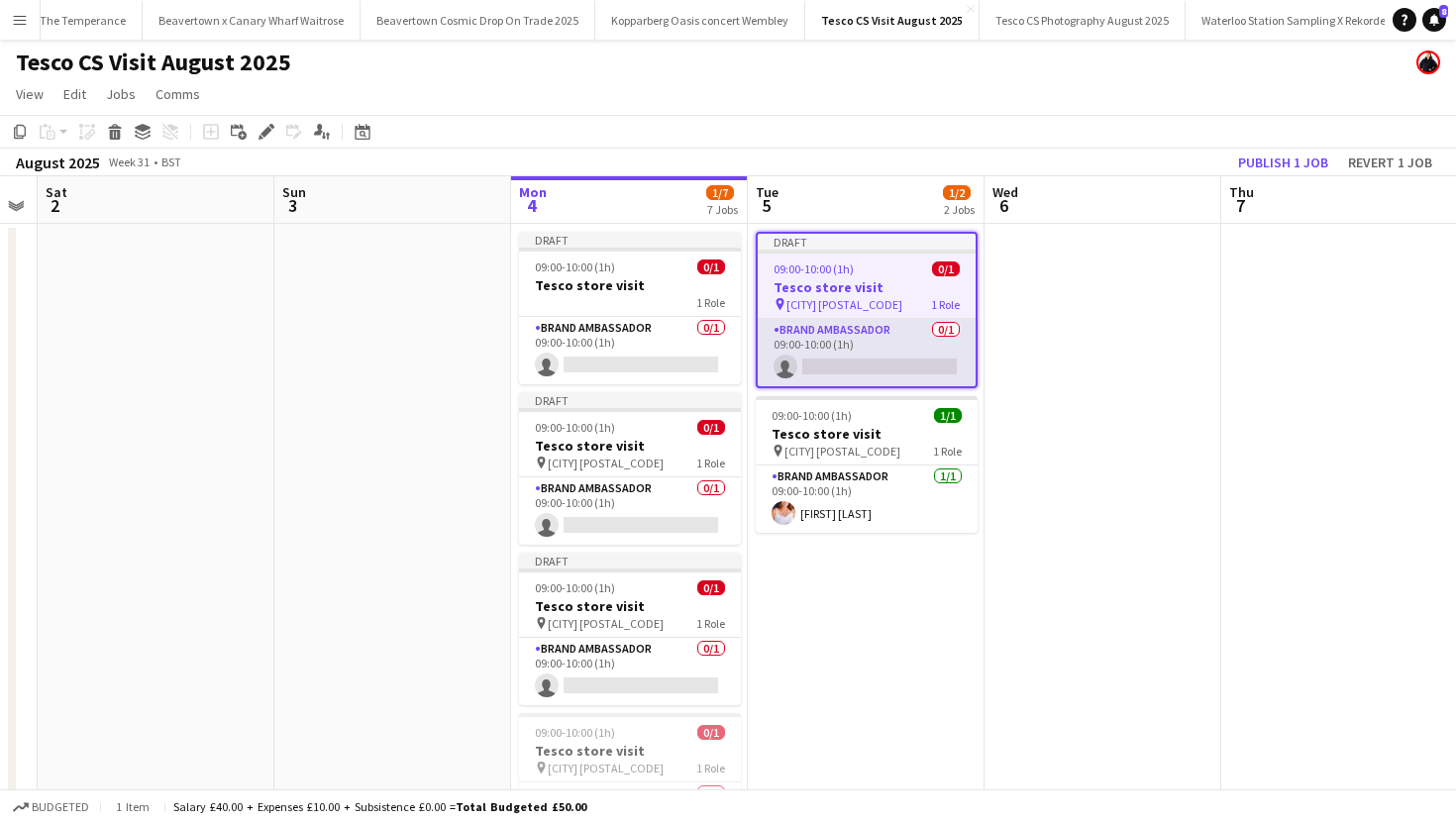 click on "Brand Ambassador   0/1   09:00-10:00 (1h)
single-neutral-actions" at bounding box center [867, 353] 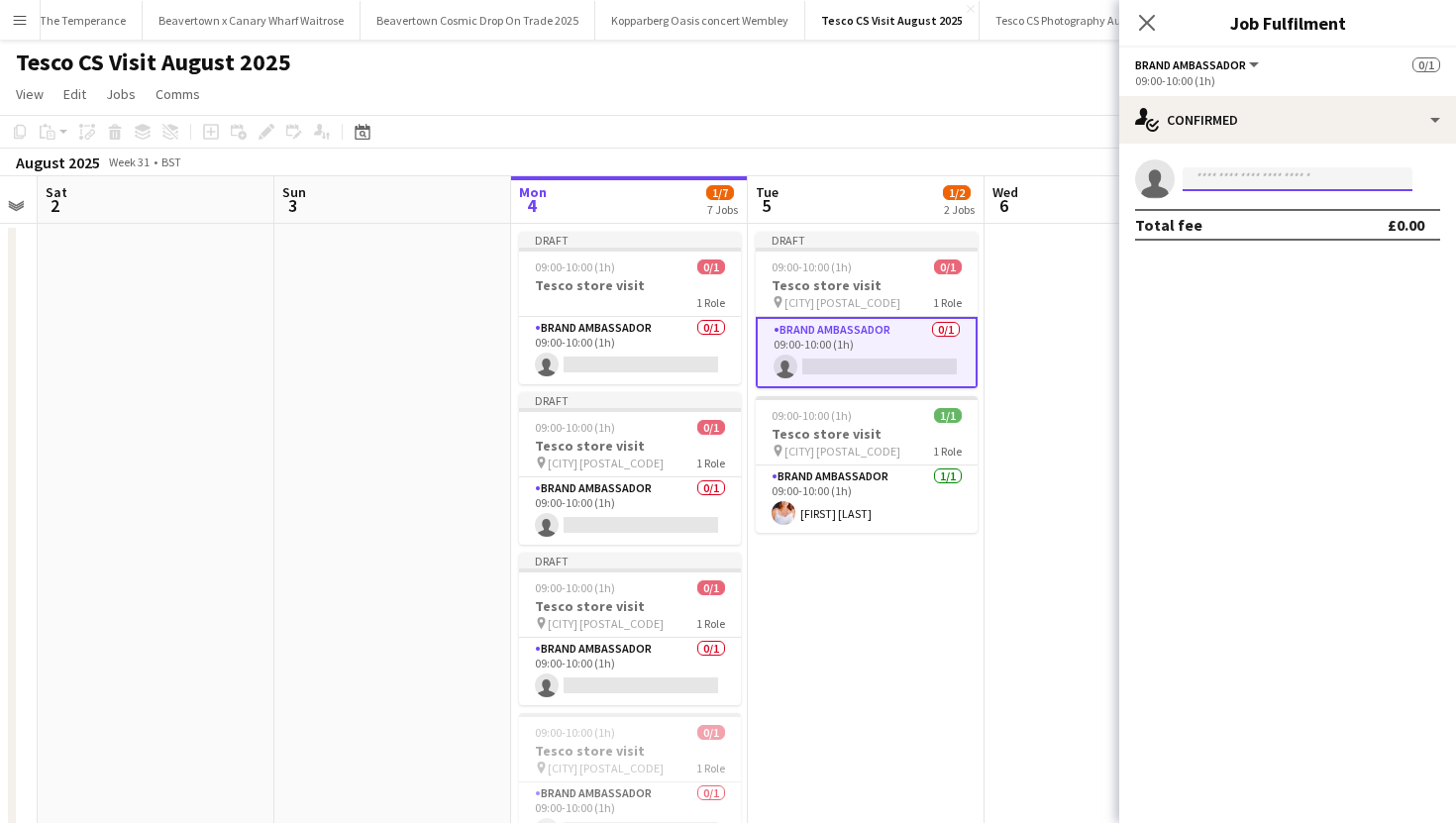 click at bounding box center (1298, 179) 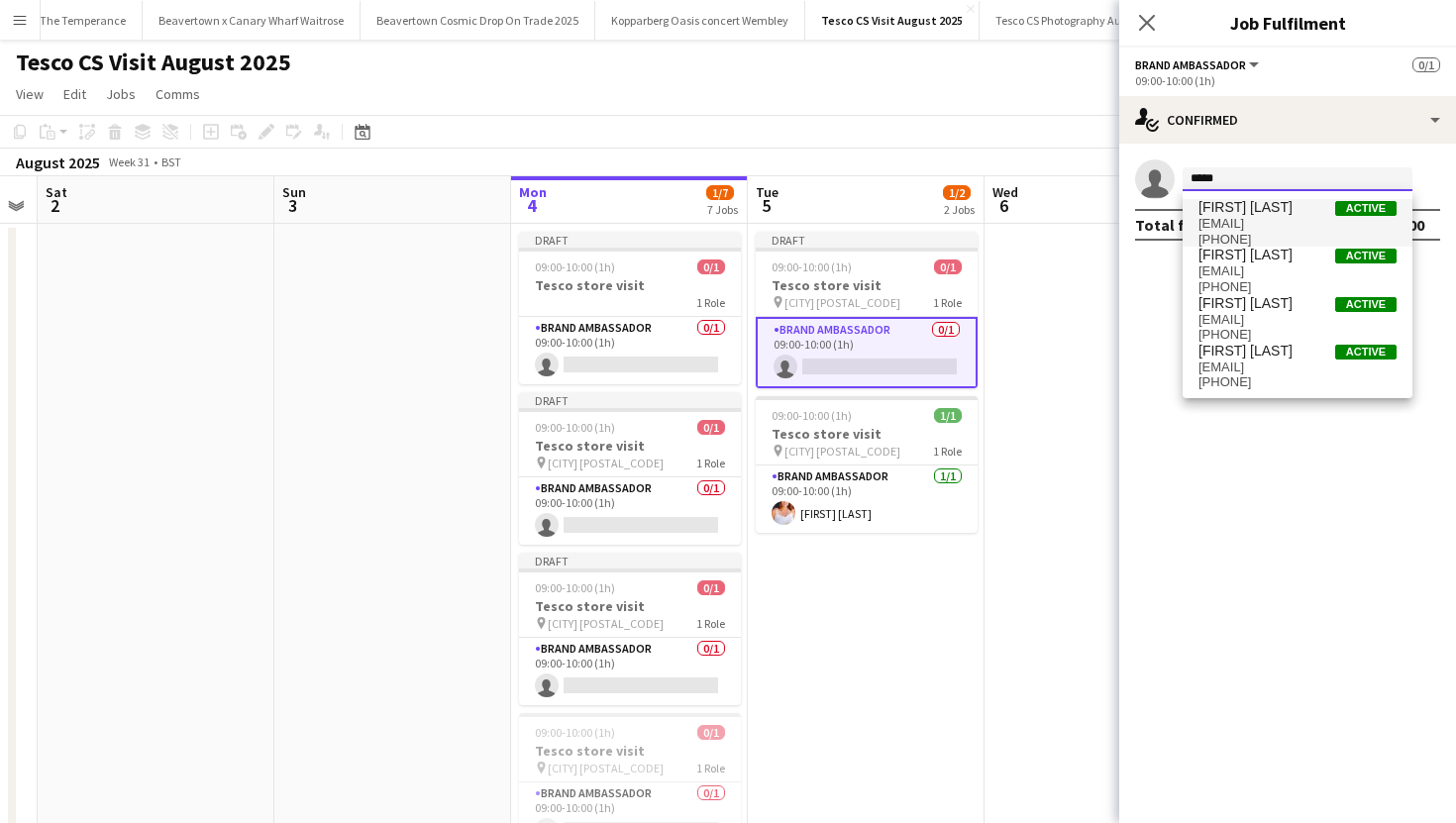 type on "*****" 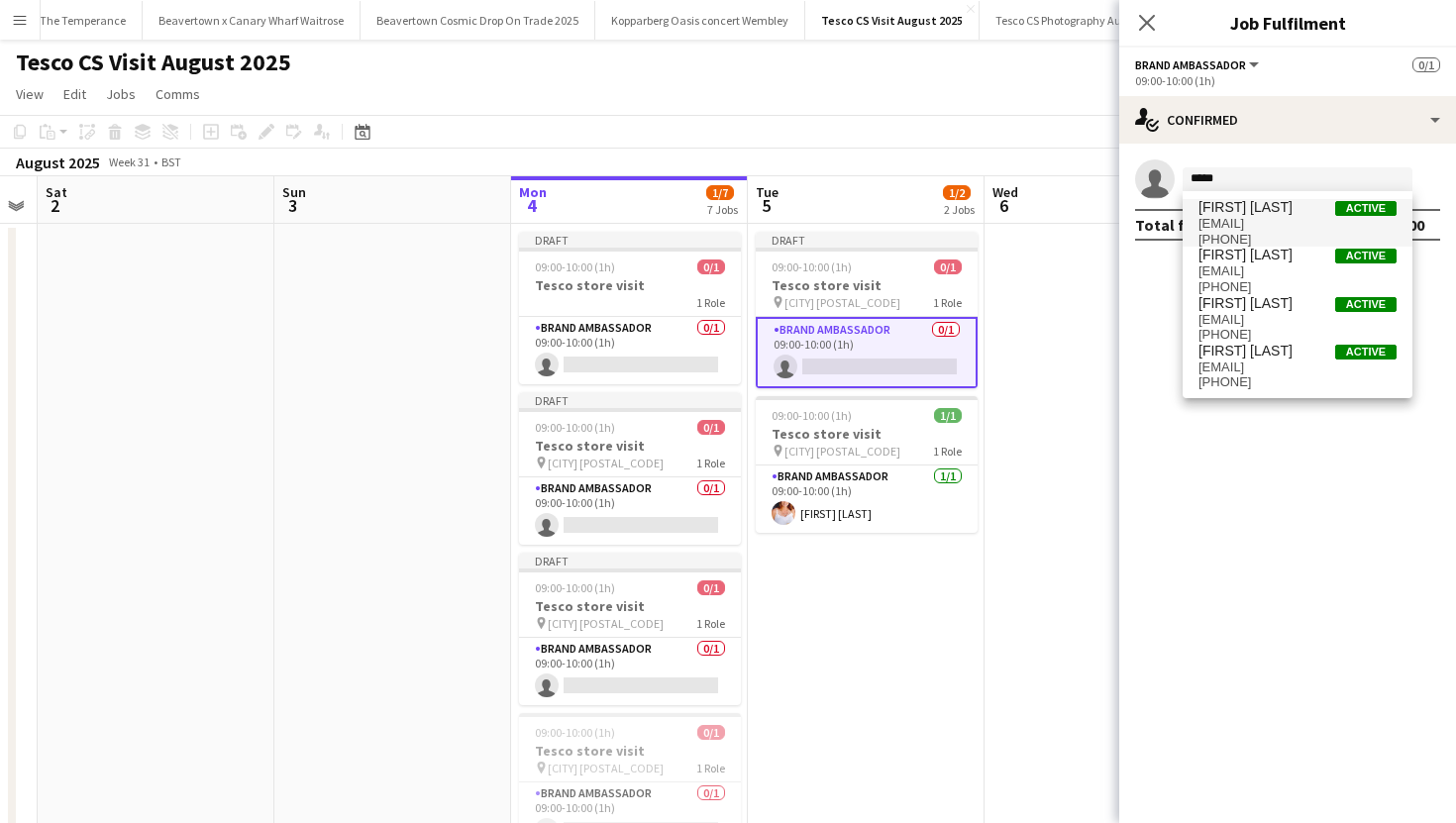 click on "peternadams@yahoo.co.uk" at bounding box center [1298, 224] 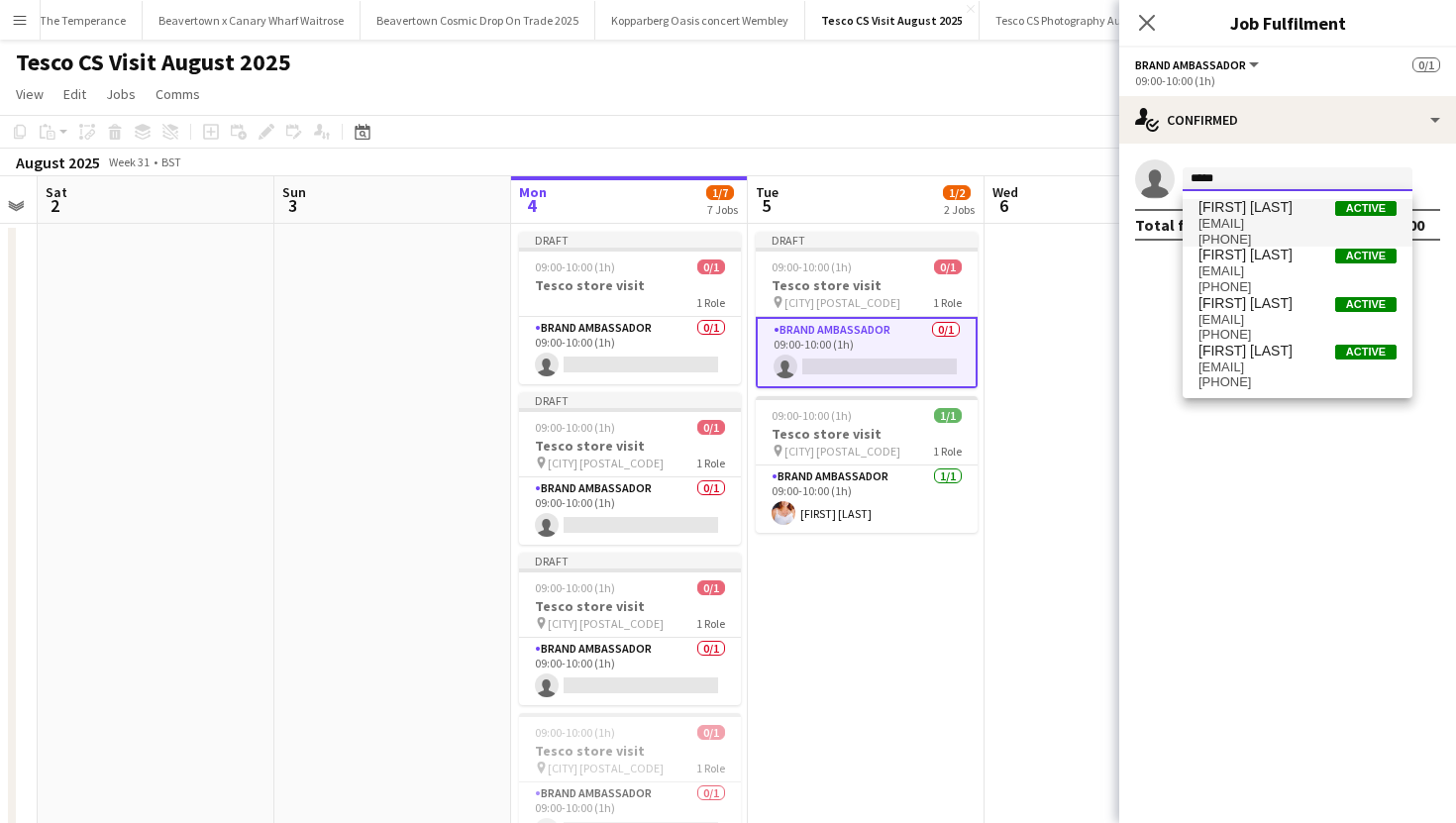 type 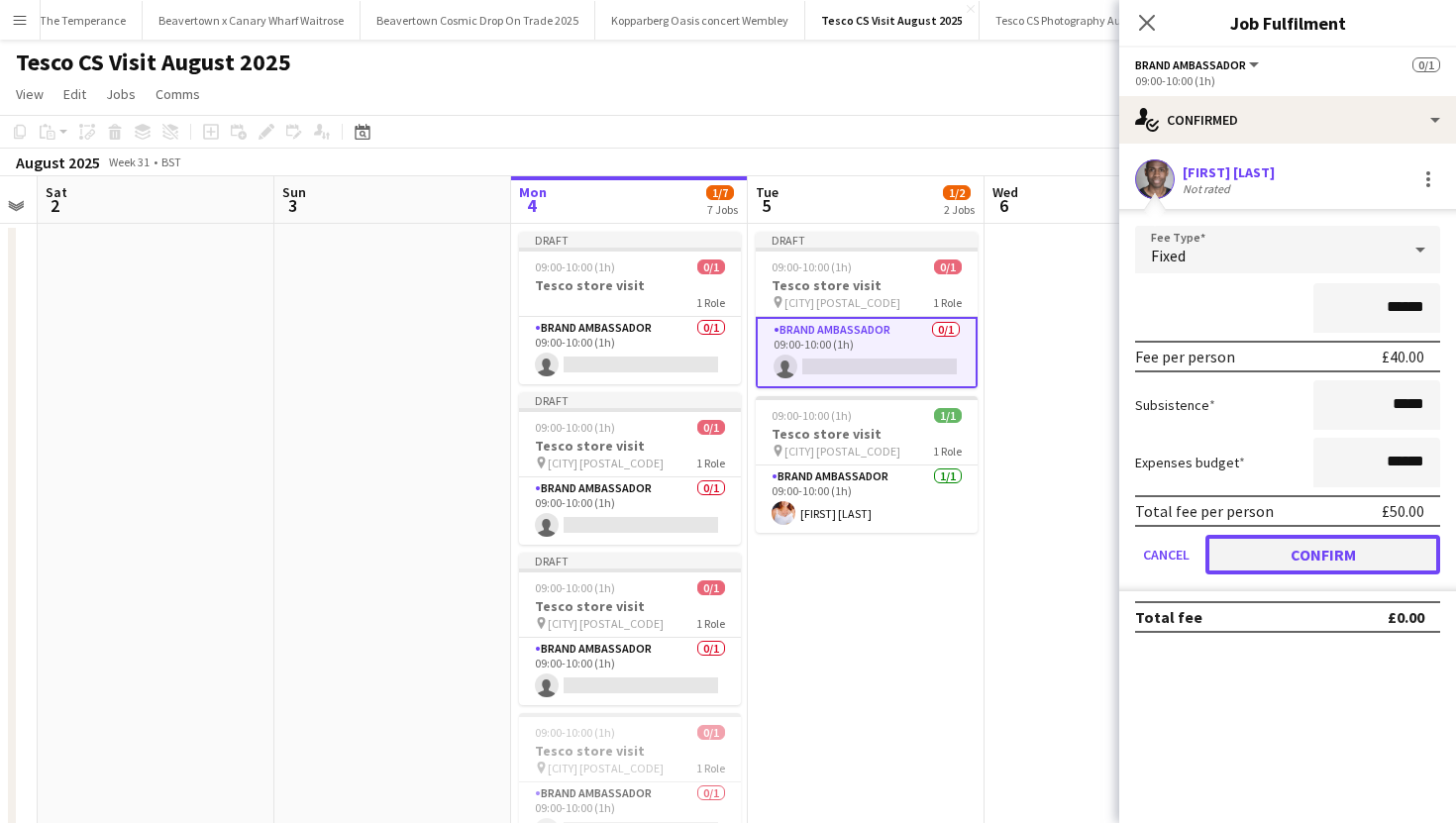 click on "Confirm" at bounding box center [1322, 555] 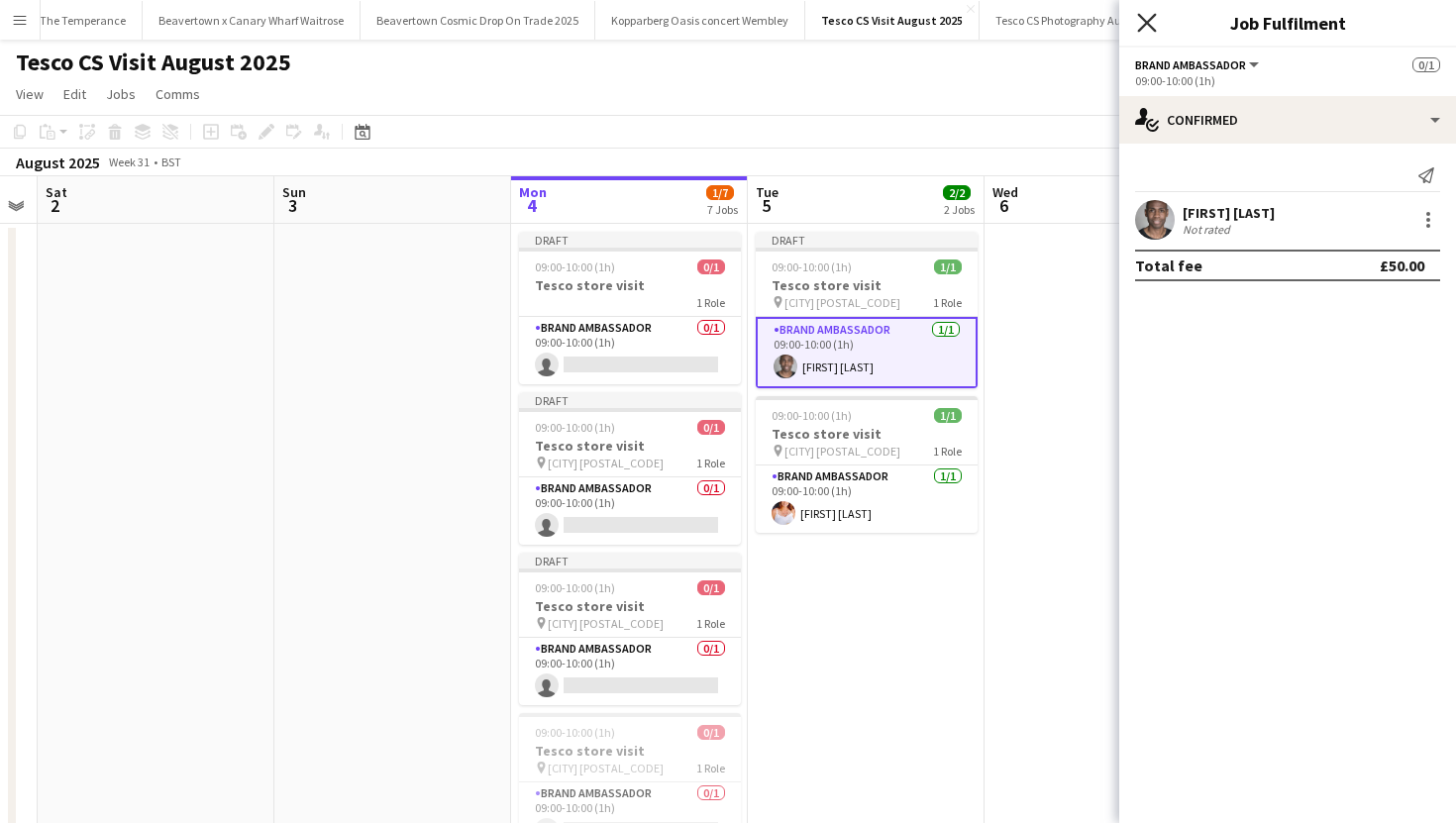 click on "Close pop-in" 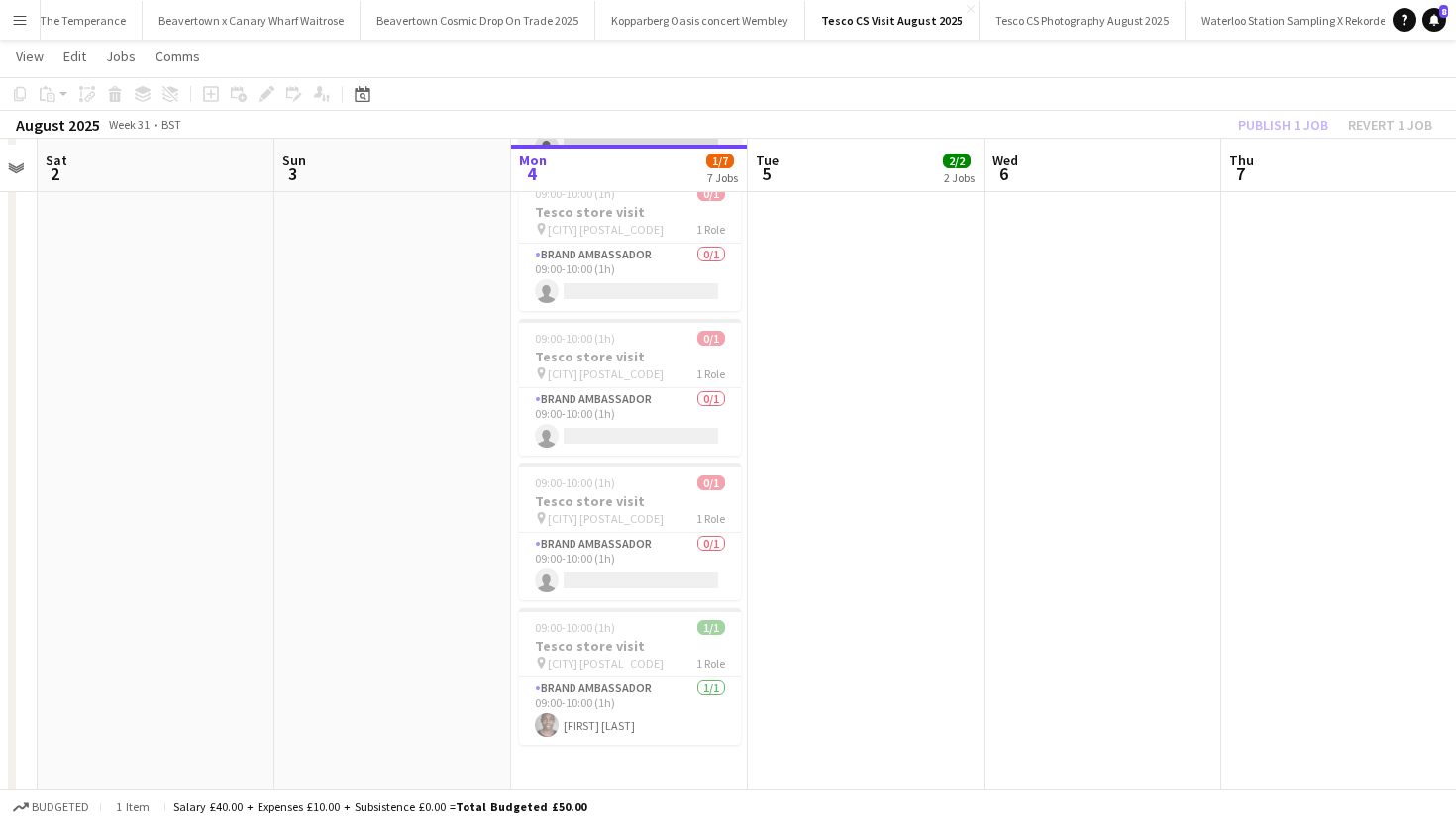 scroll, scrollTop: 542, scrollLeft: 0, axis: vertical 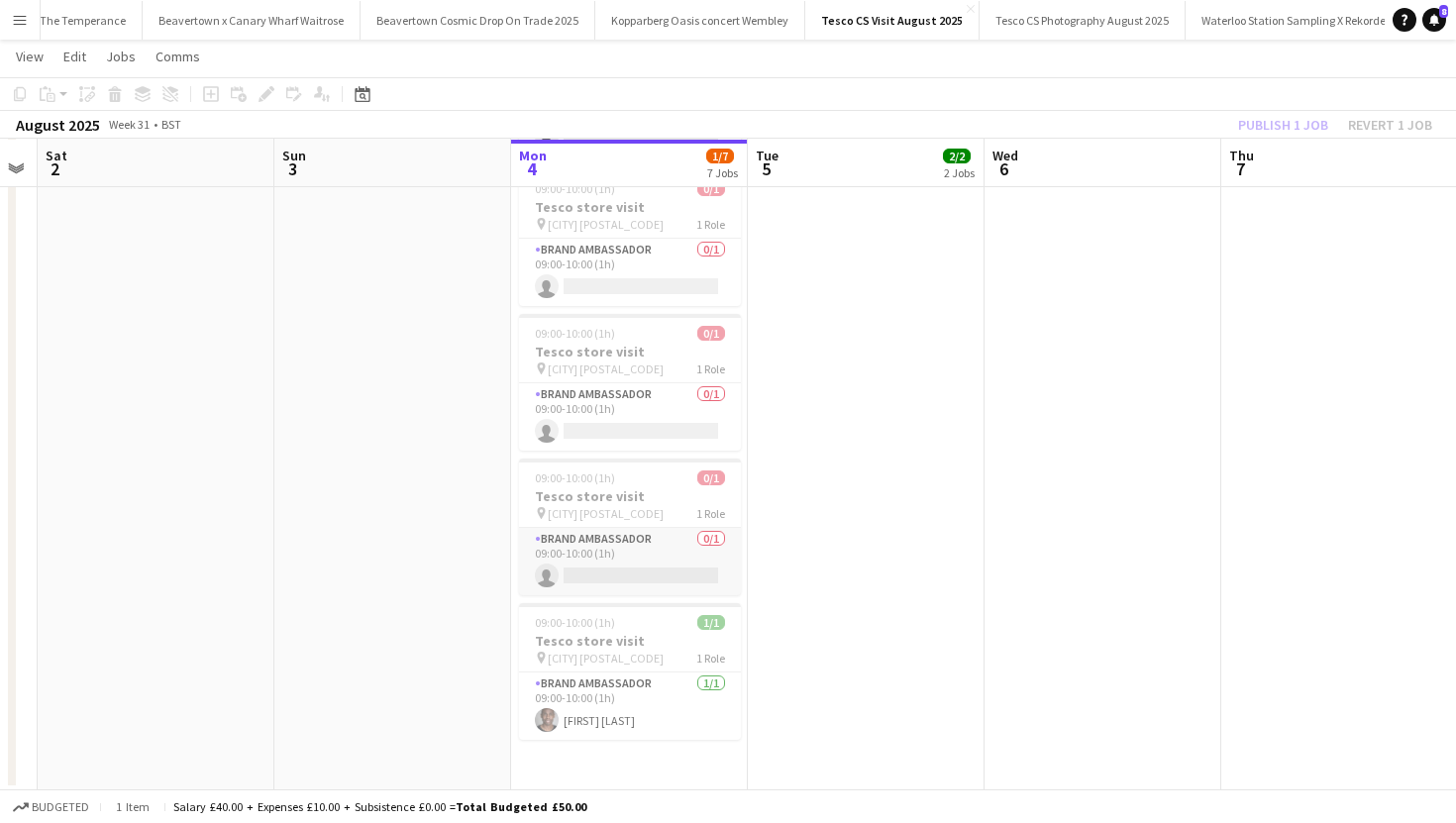 click on "Brand Ambassador   0/1   09:00-10:00 (1h)
single-neutral-actions" at bounding box center [630, 562] 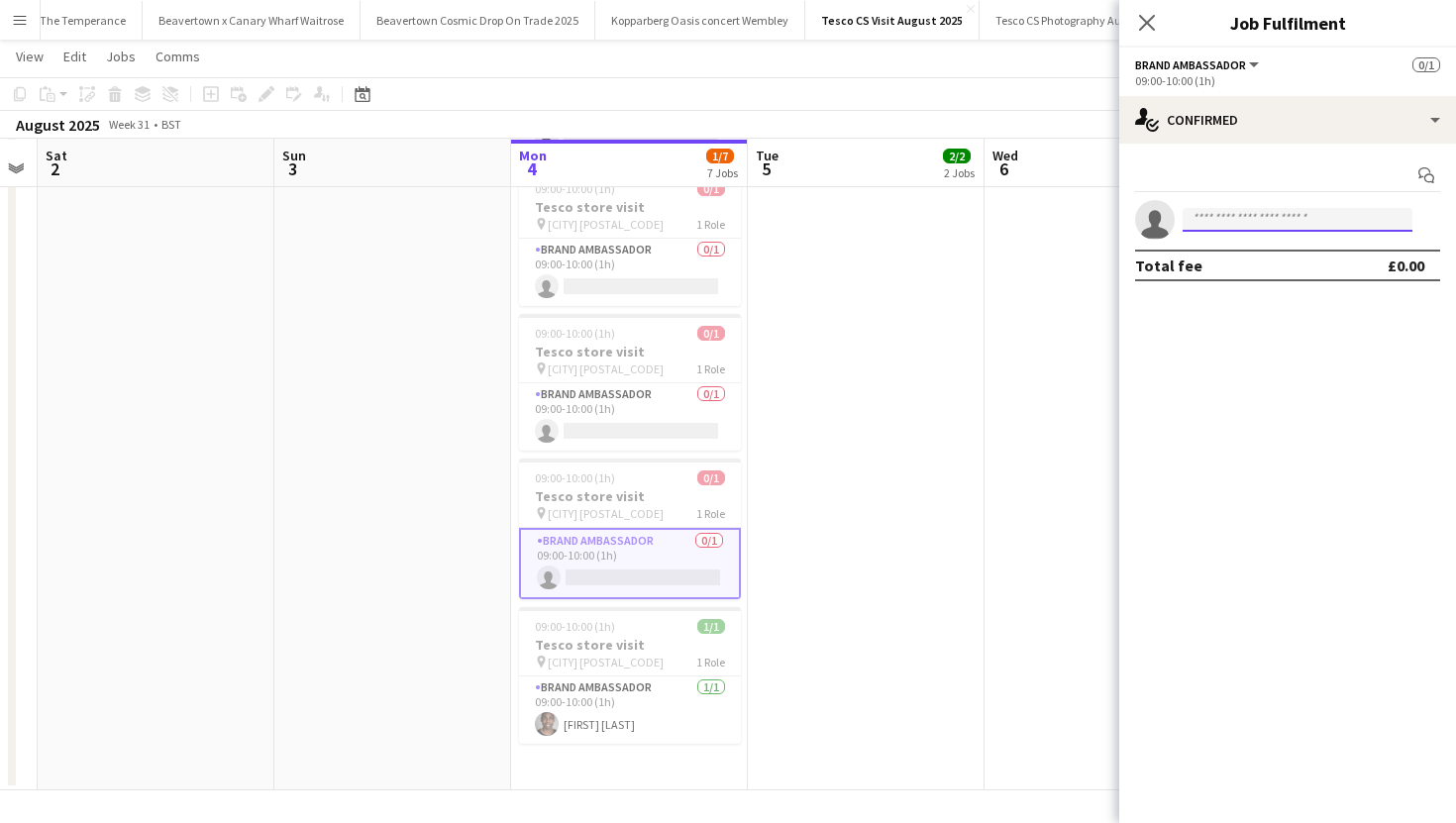 click at bounding box center [1298, 220] 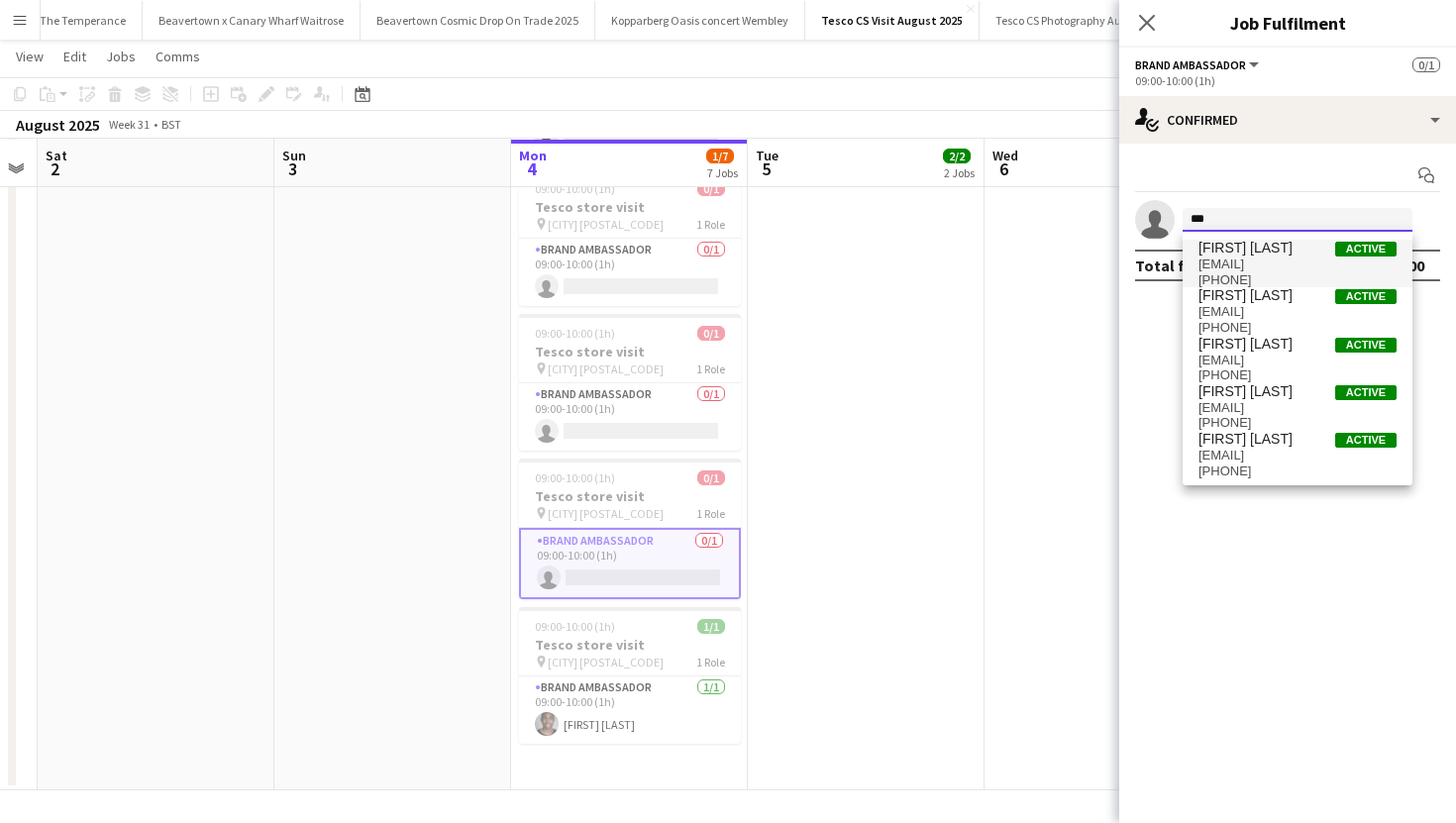 type on "***" 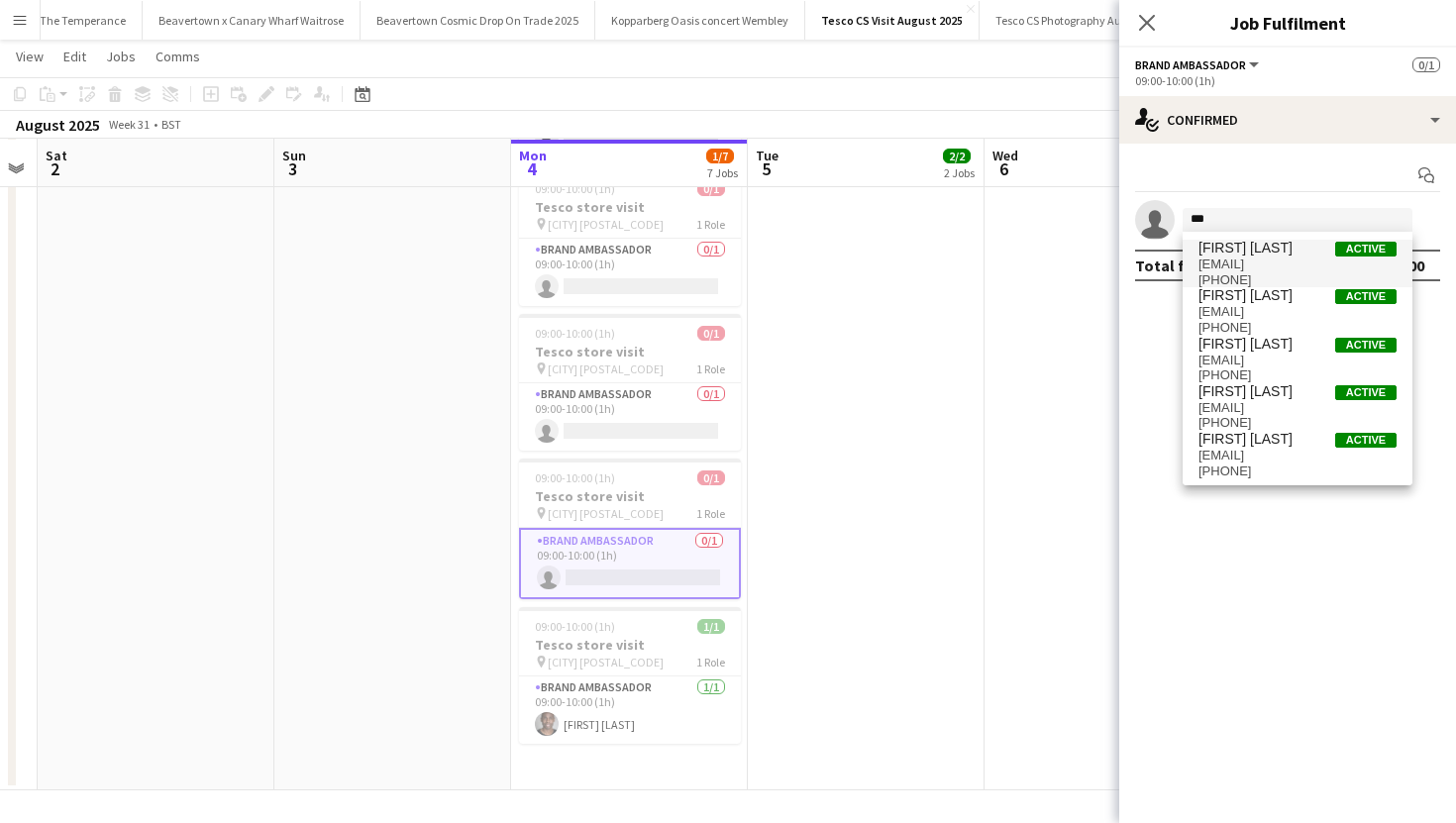 click on "Ayodele Adeniji" at bounding box center [1245, 248] 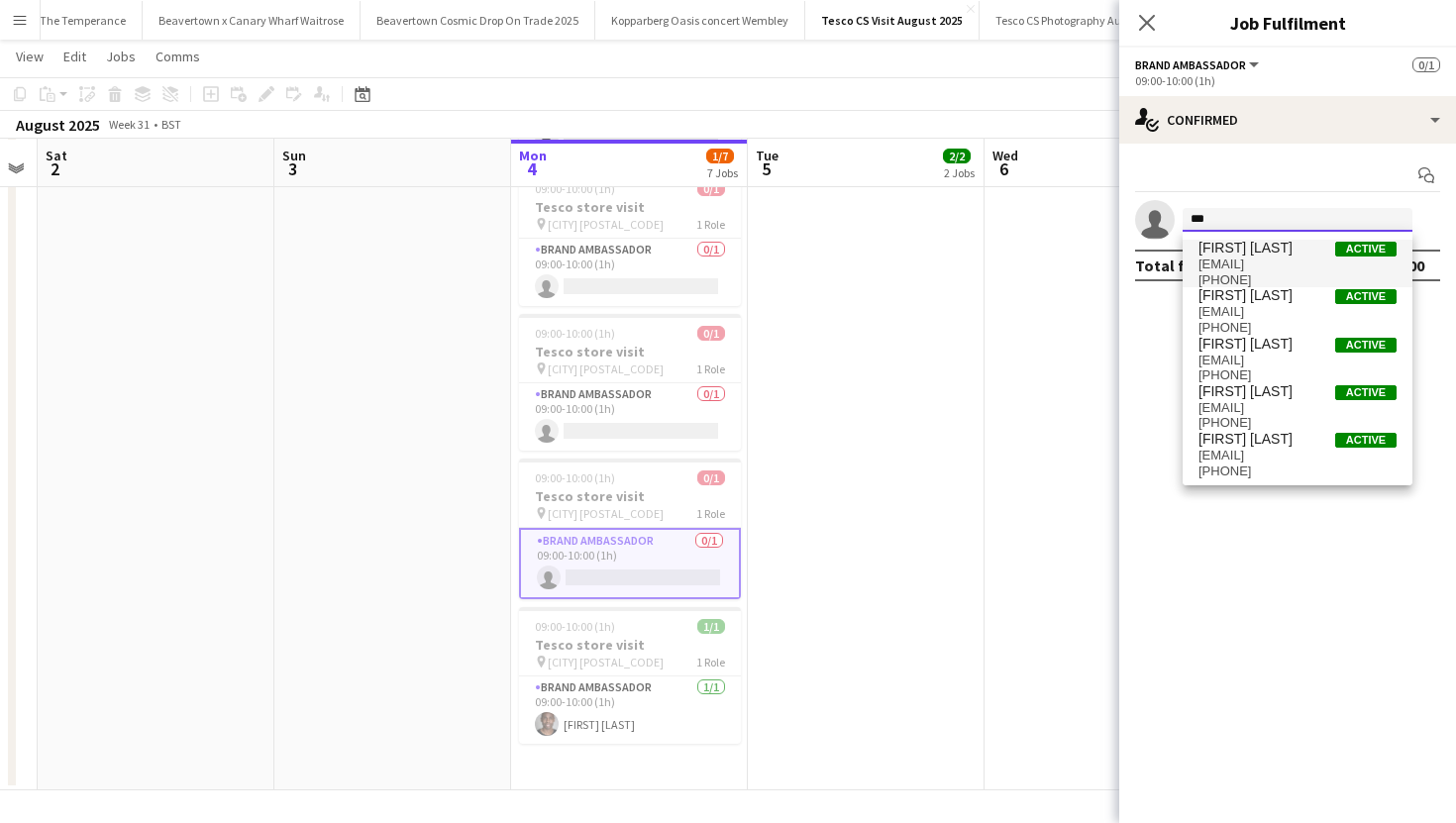 type 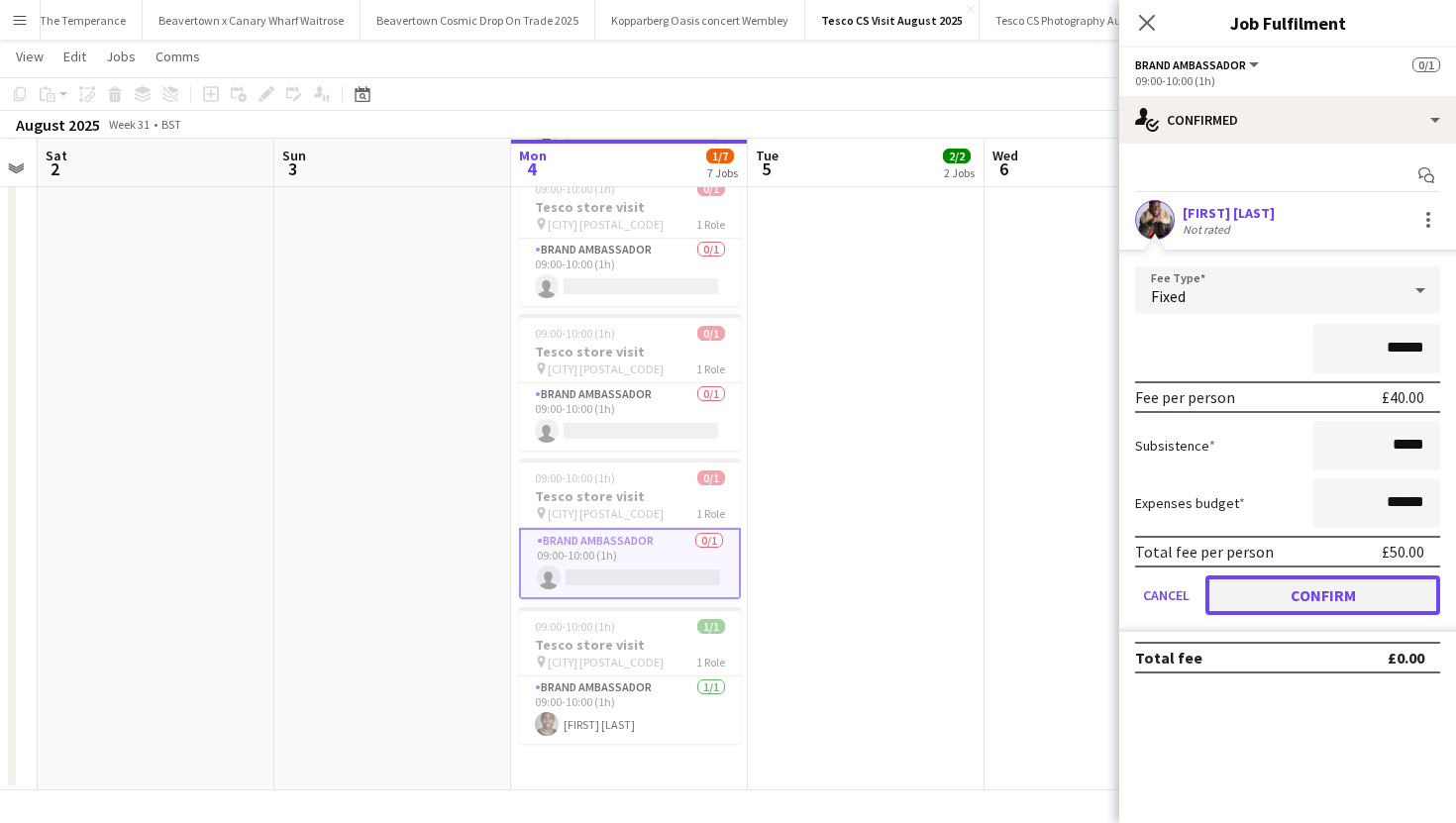 click on "Confirm" at bounding box center [1322, 595] 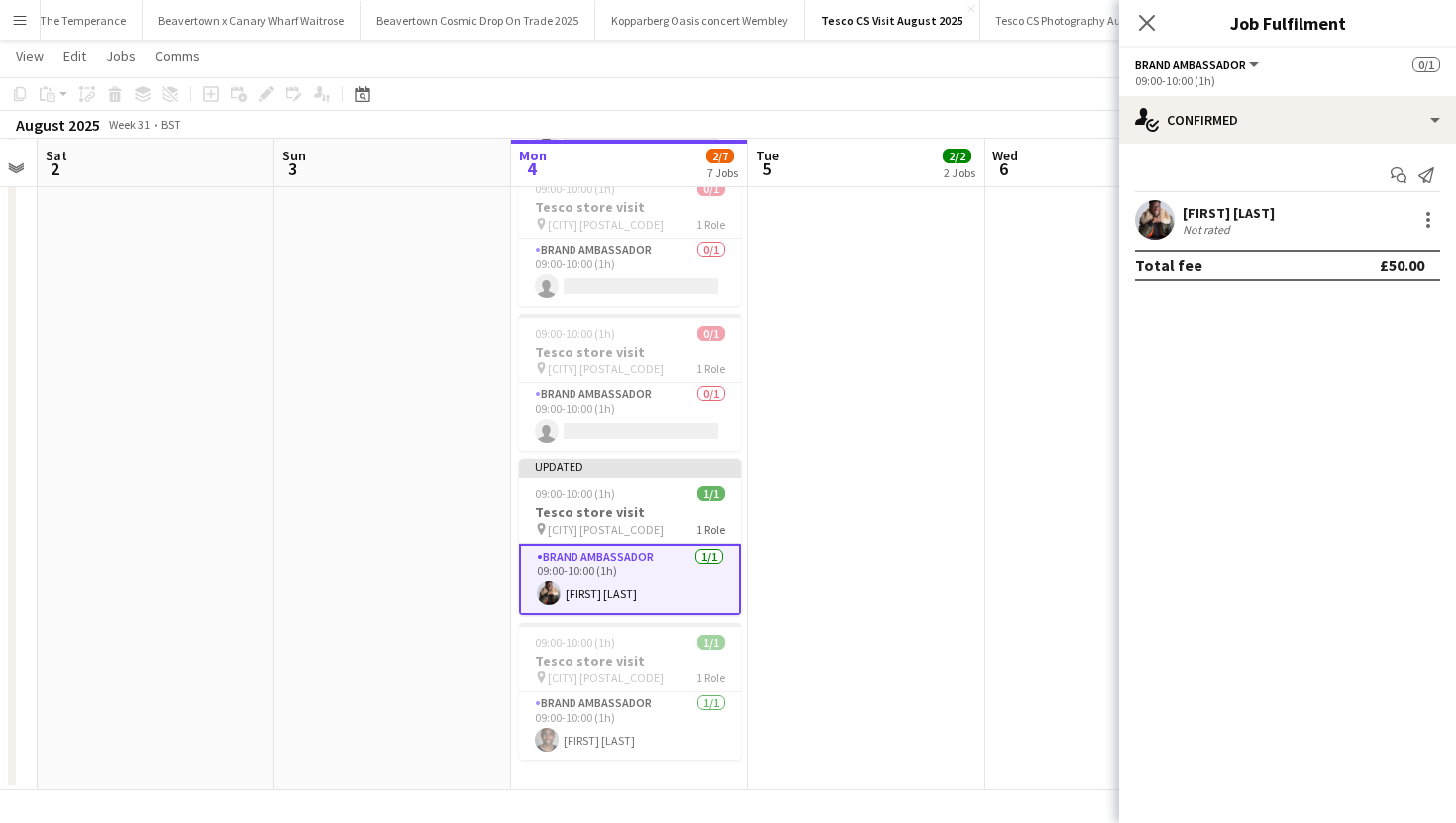 click on "Ayodele Adeniji   Not rated" at bounding box center [1288, 220] 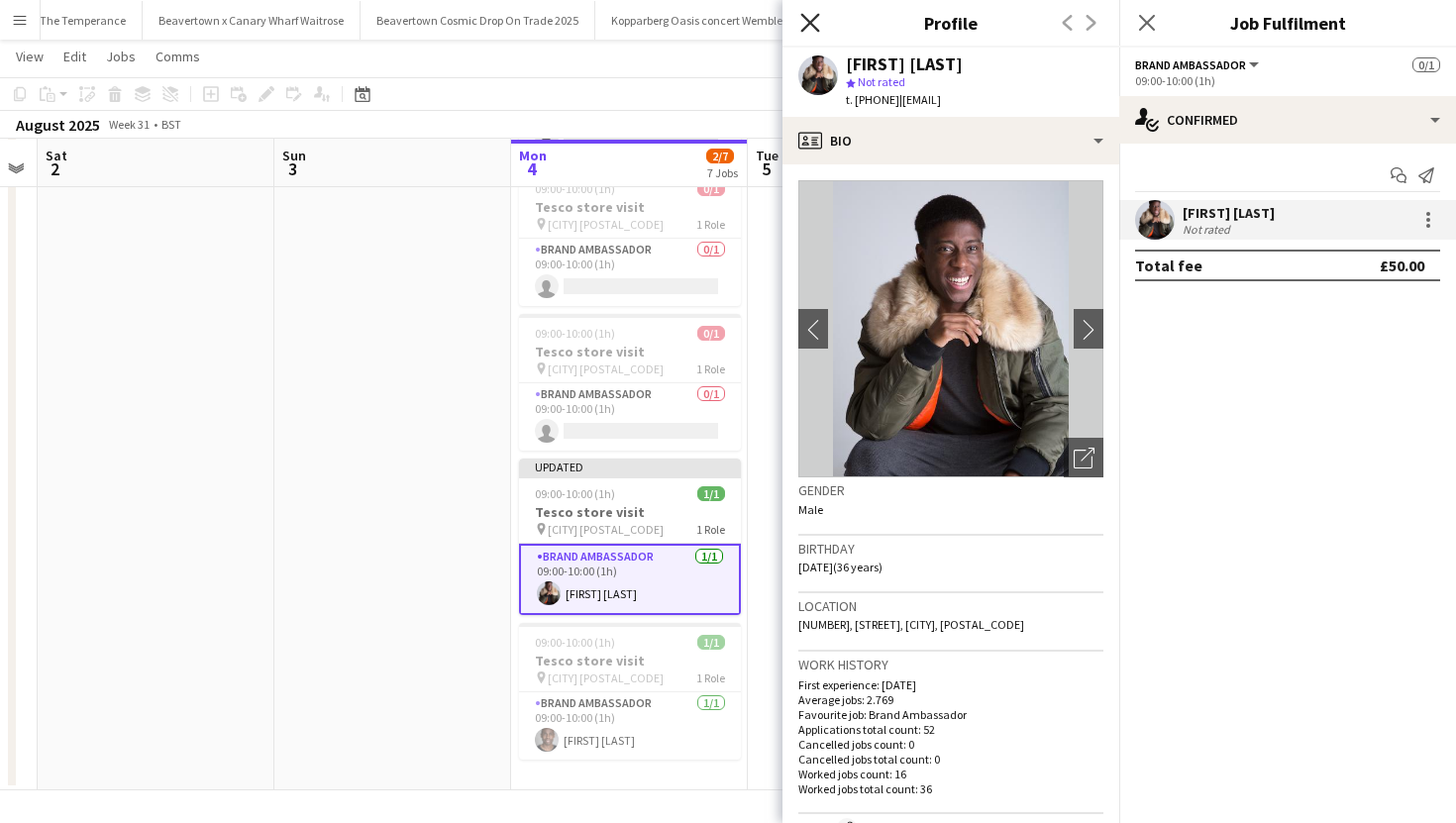 click on "Close pop-in" 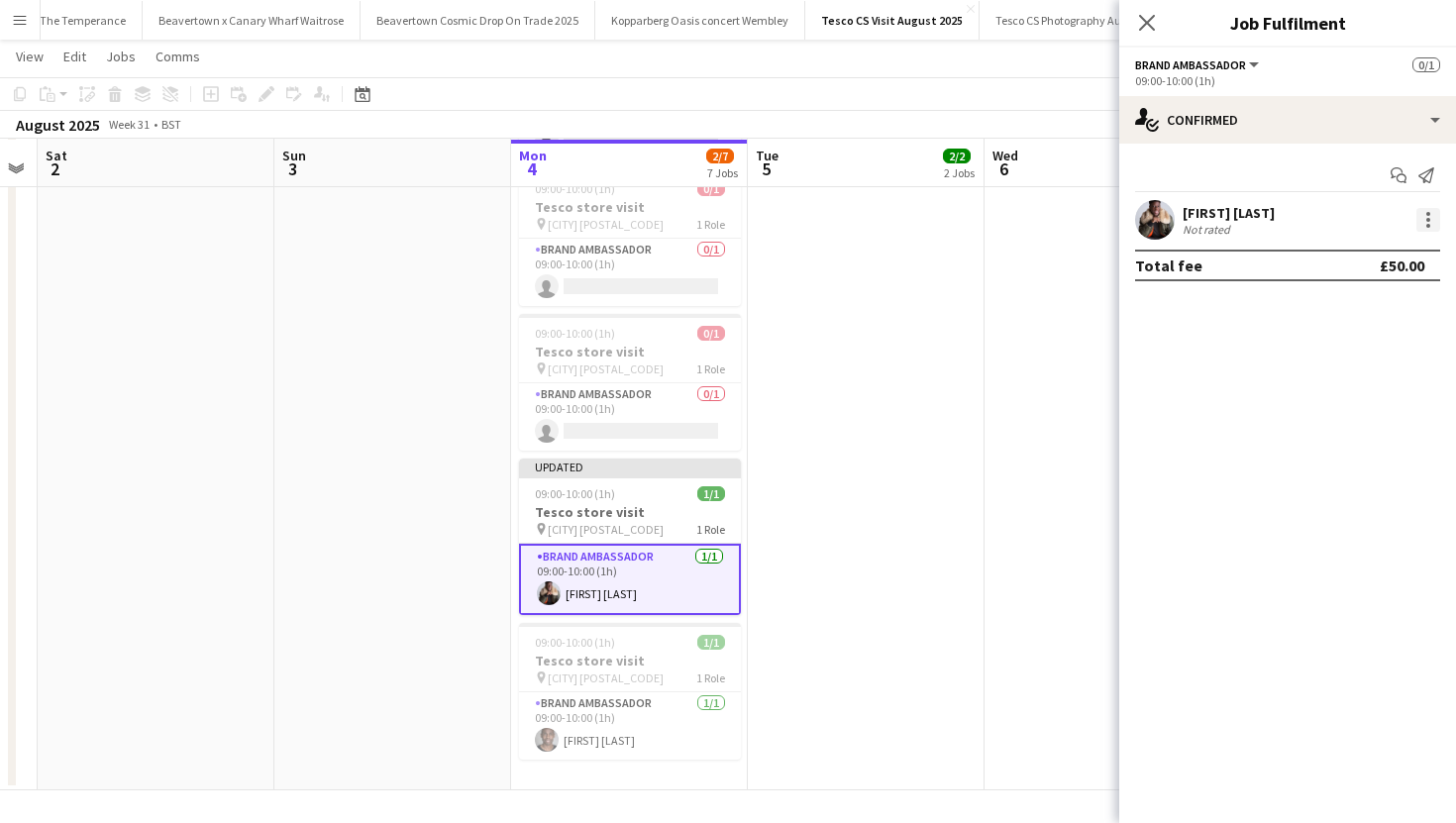 click at bounding box center (1428, 220) 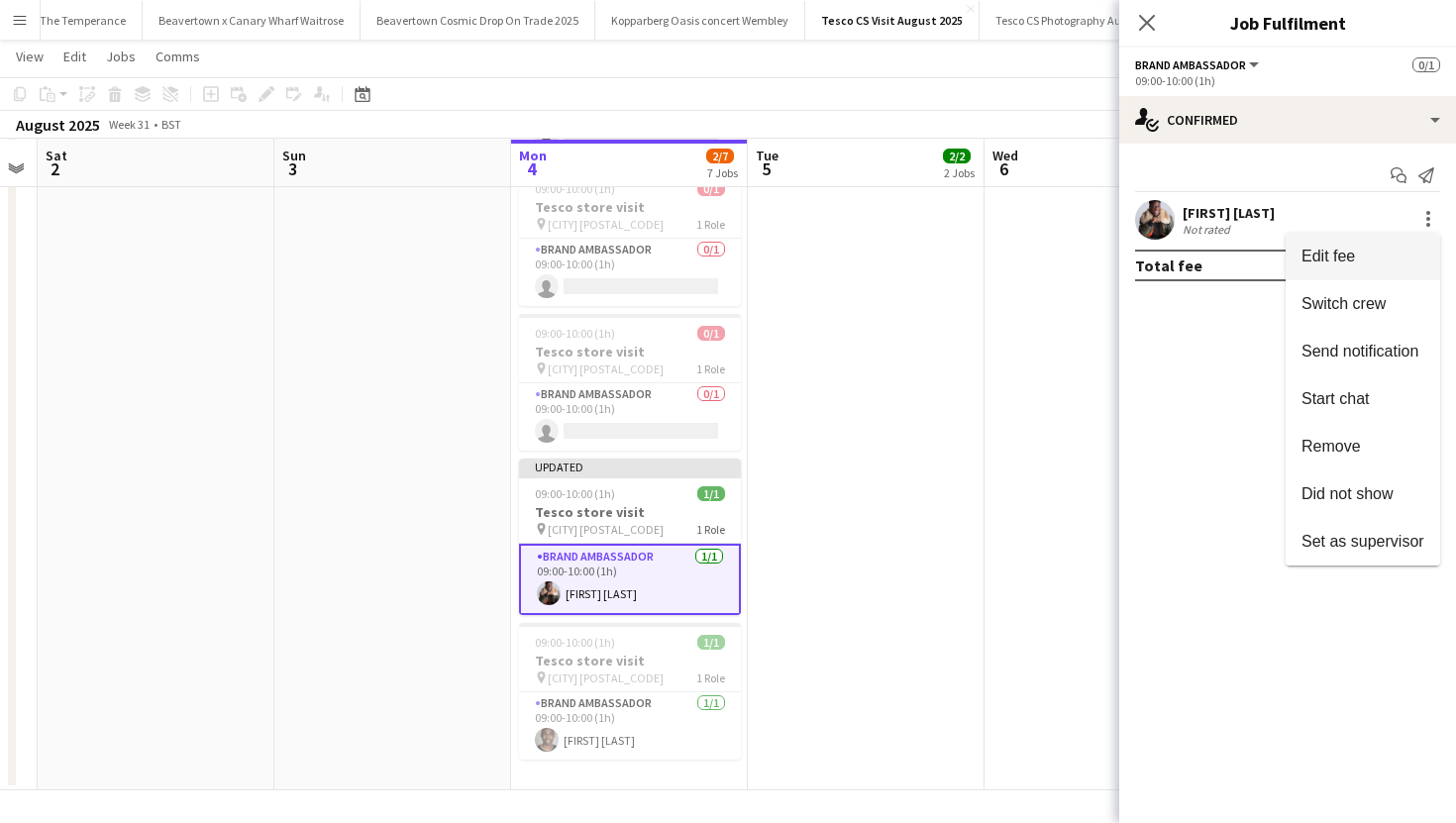 click on "Edit fee" at bounding box center (1363, 257) 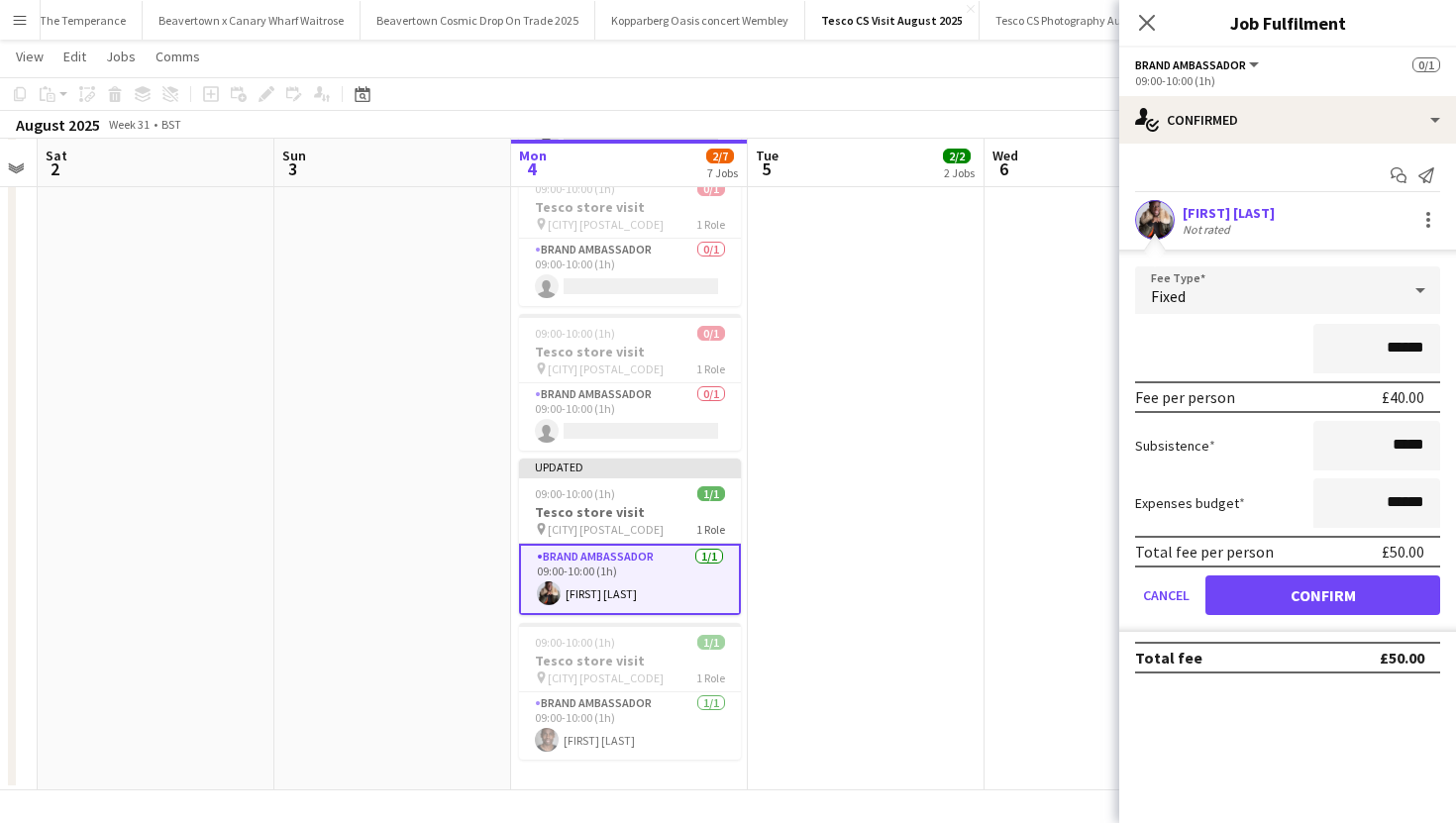 drag, startPoint x: 1431, startPoint y: 355, endPoint x: 1366, endPoint y: 352, distance: 65.069194 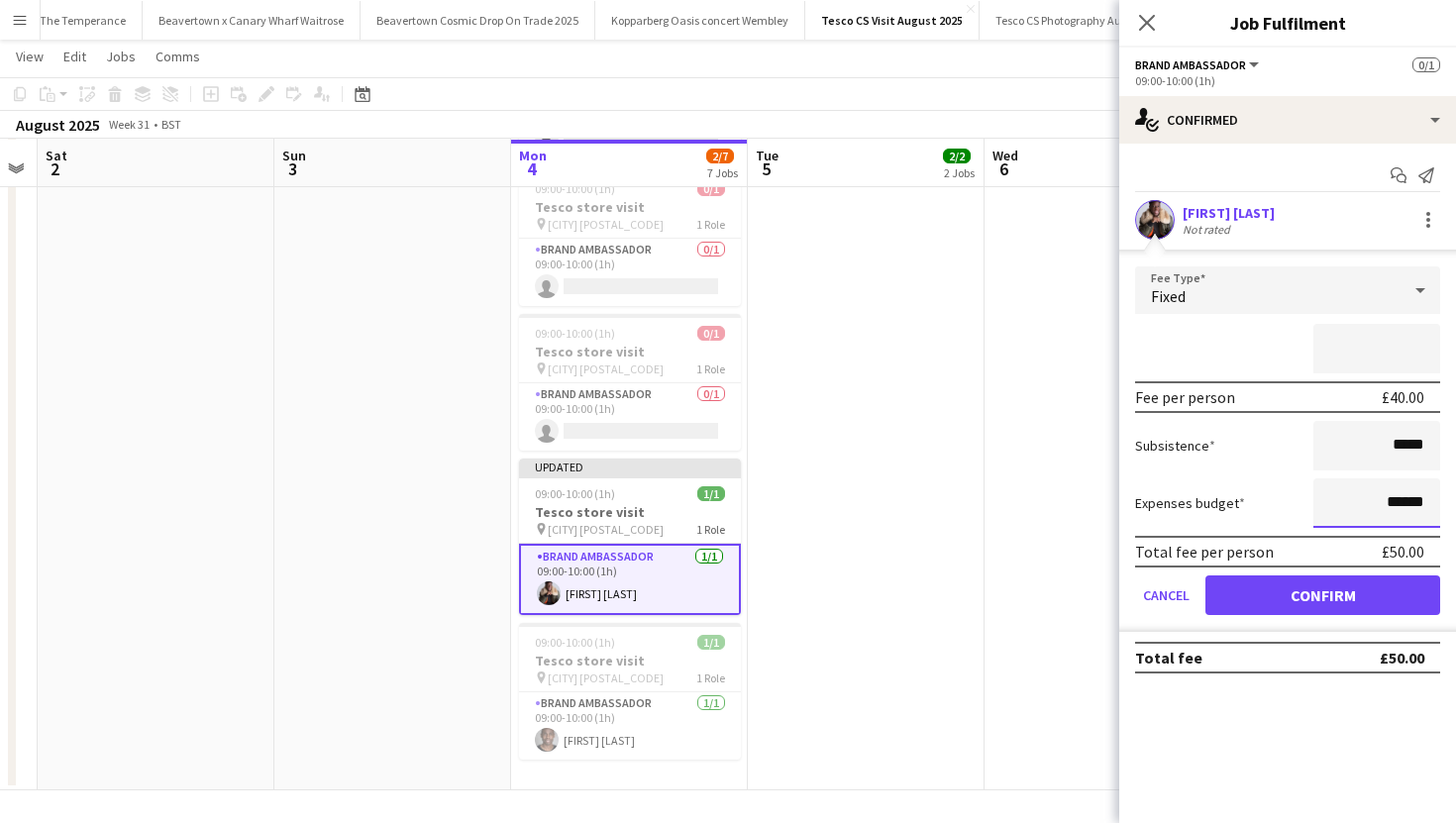 type on "*****" 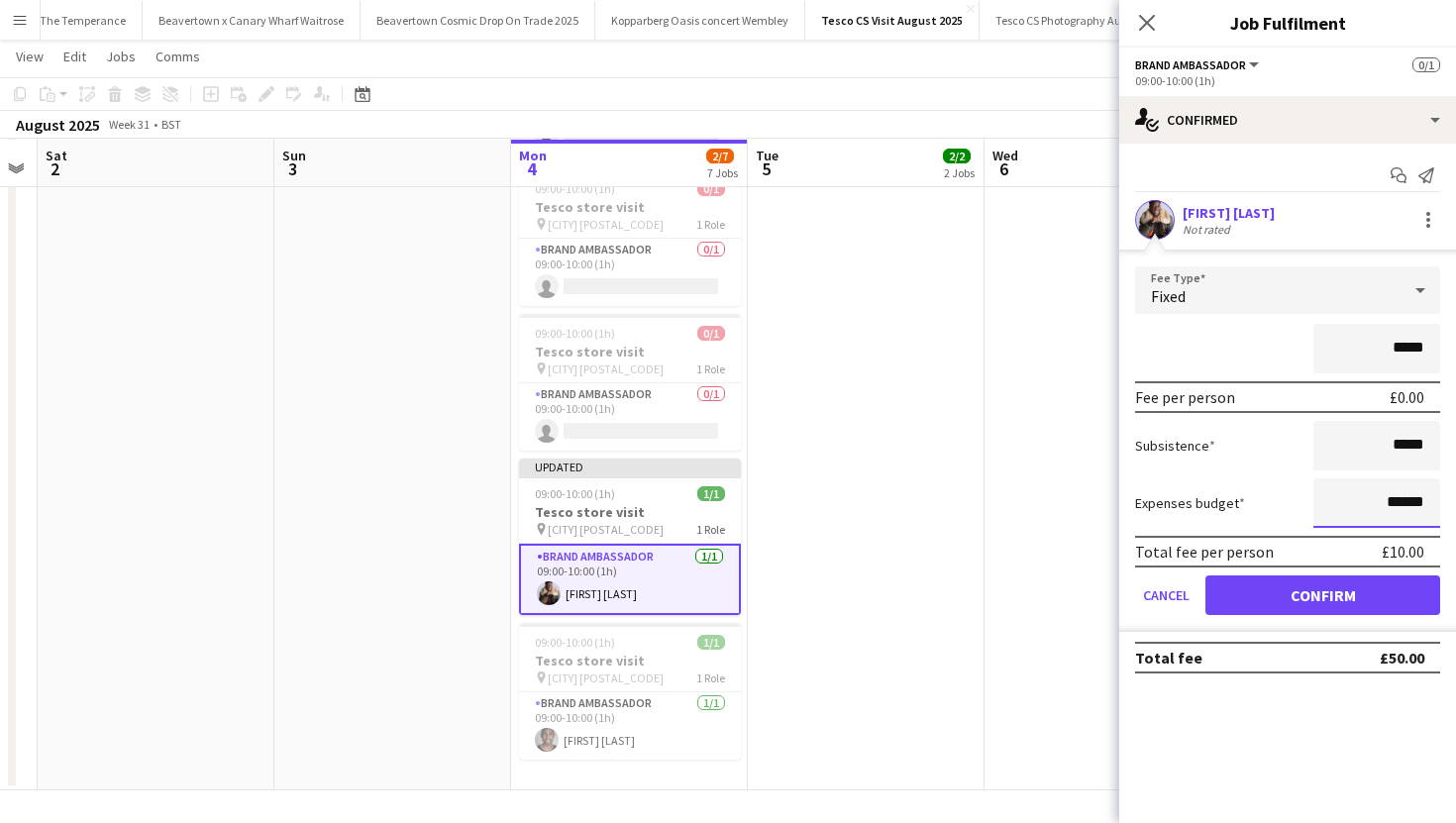 drag, startPoint x: 1421, startPoint y: 507, endPoint x: 1305, endPoint y: 505, distance: 116.01724 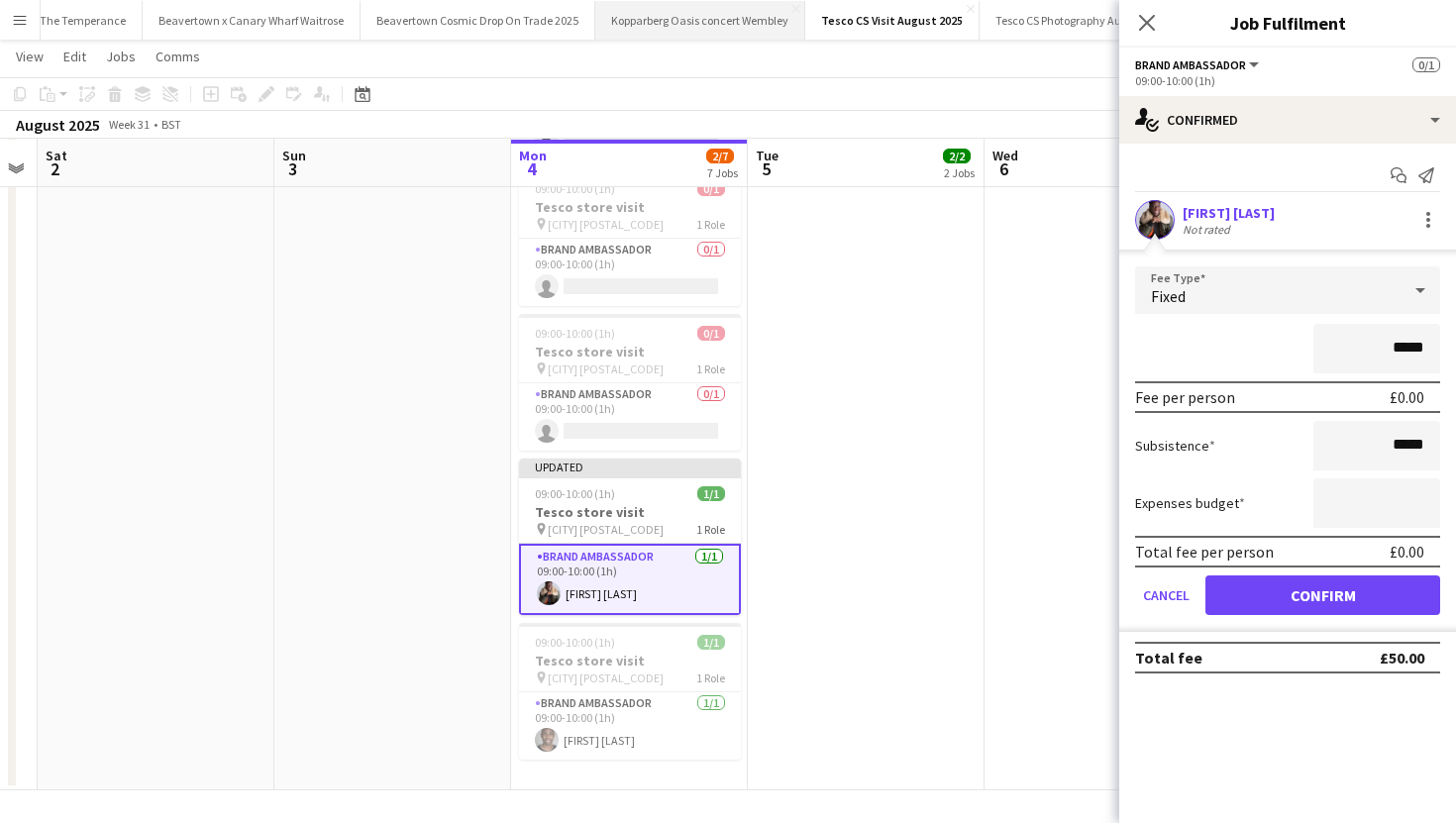 type on "*****" 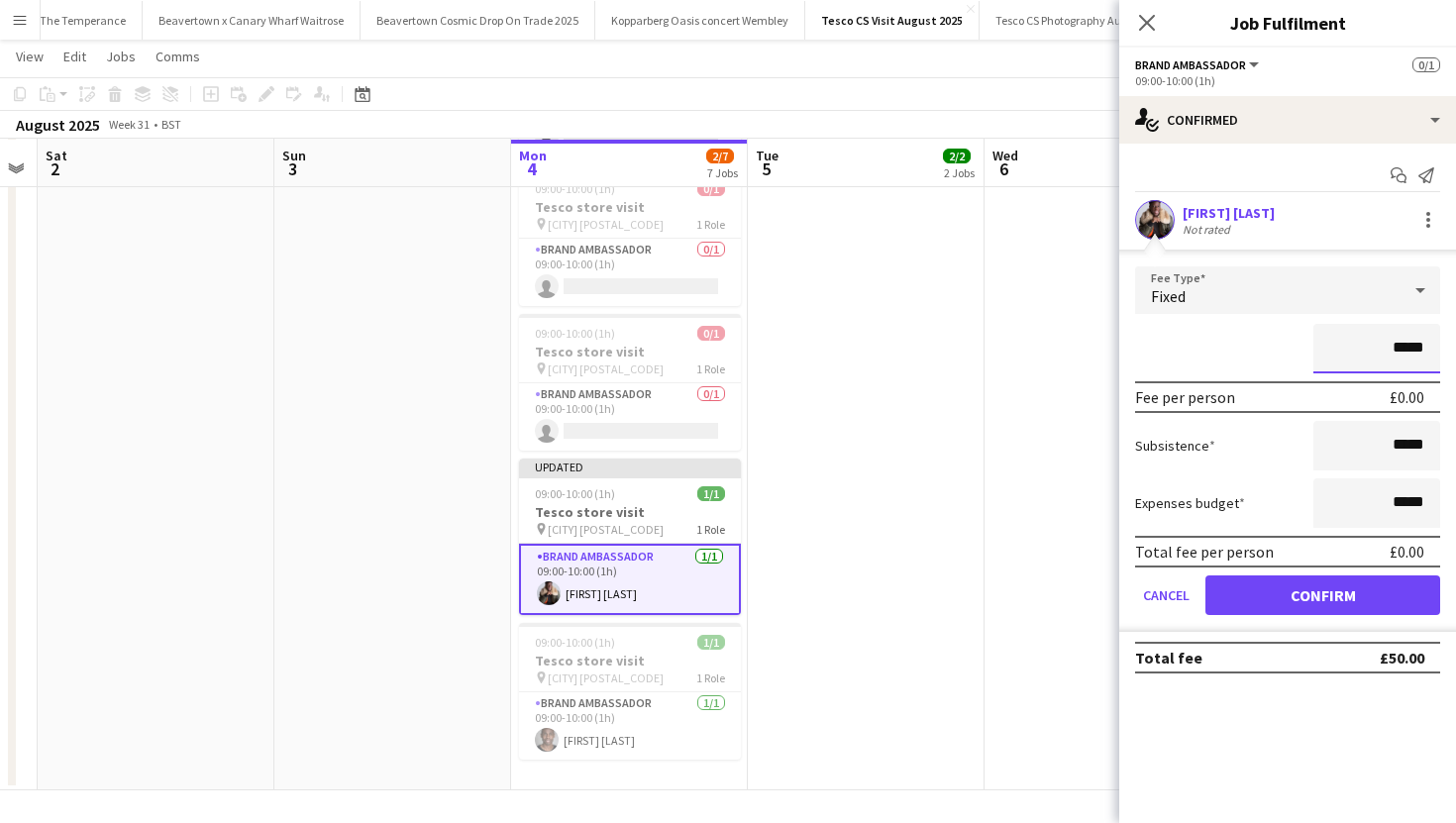 drag, startPoint x: 1424, startPoint y: 346, endPoint x: 1373, endPoint y: 346, distance: 51 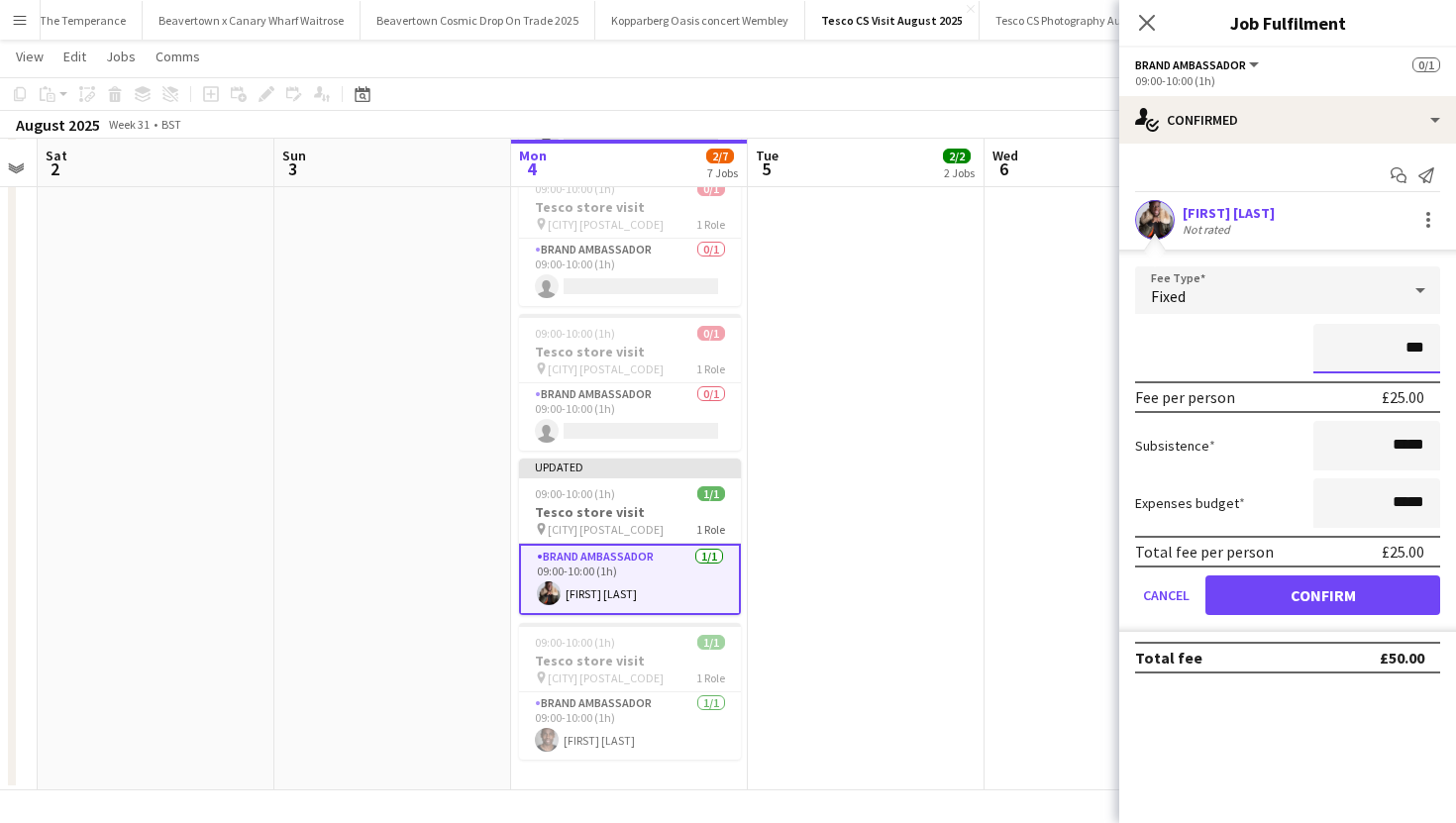 type on "***" 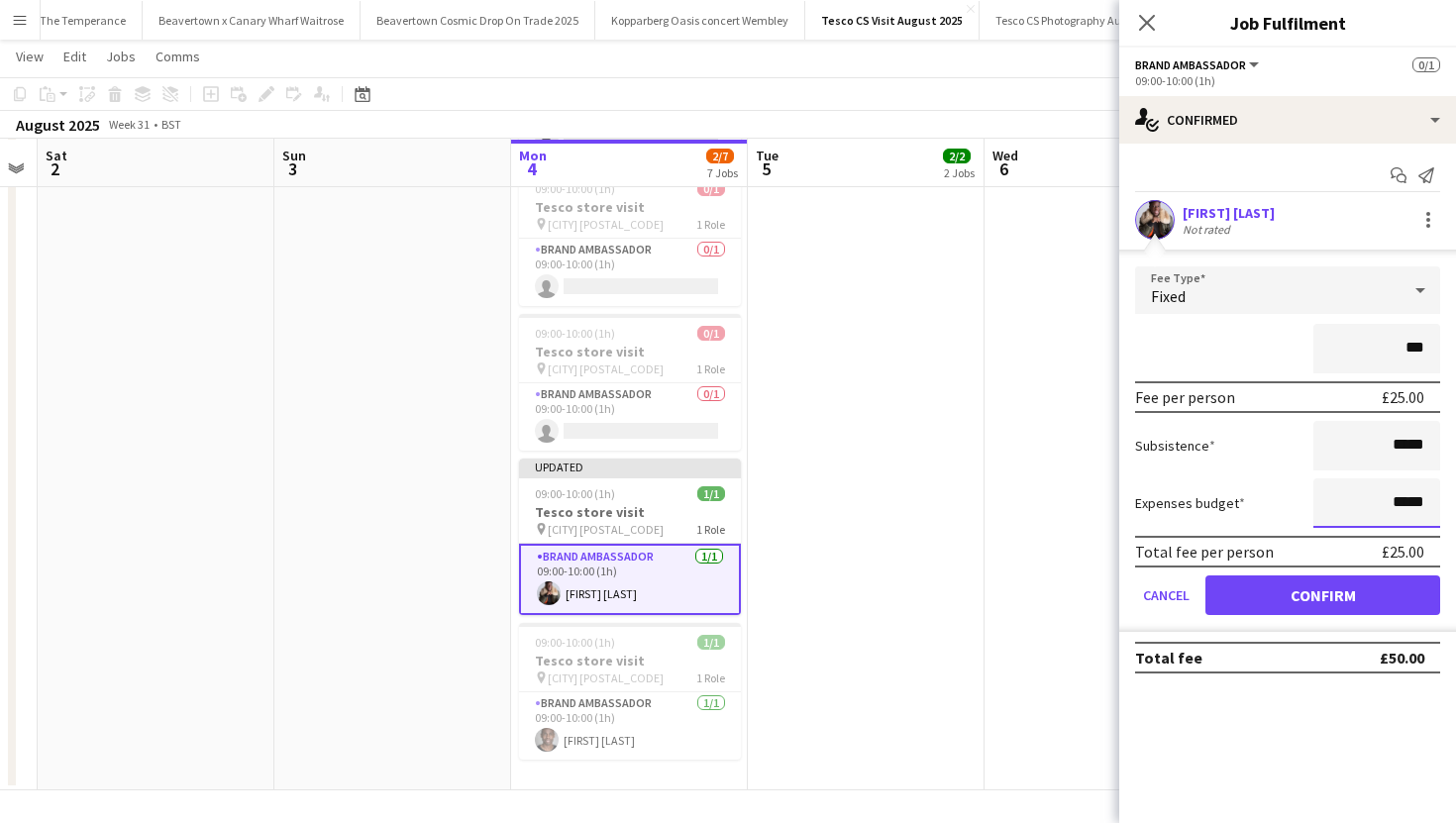 drag, startPoint x: 1431, startPoint y: 497, endPoint x: 1367, endPoint y: 495, distance: 64.03124 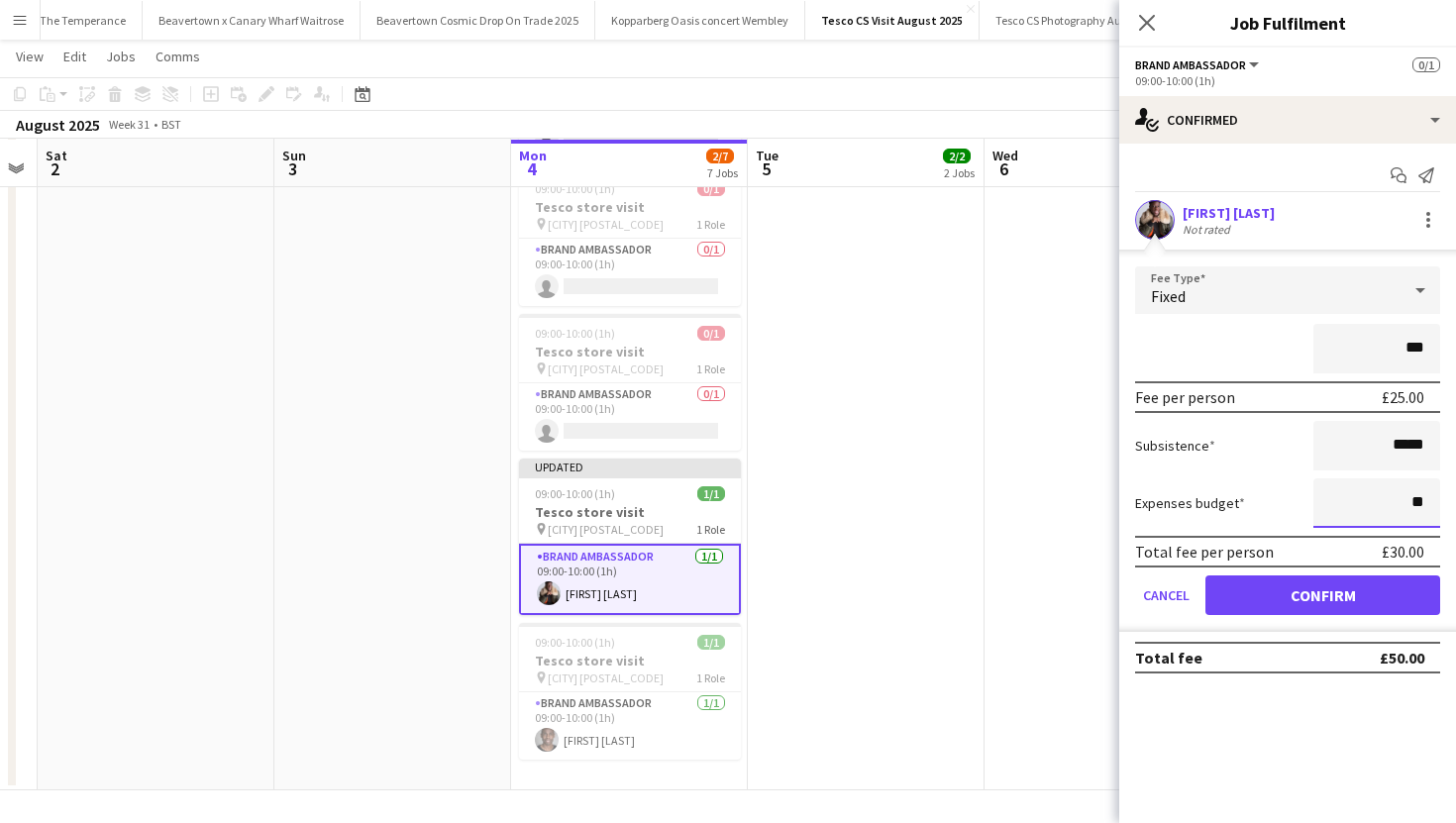type on "**" 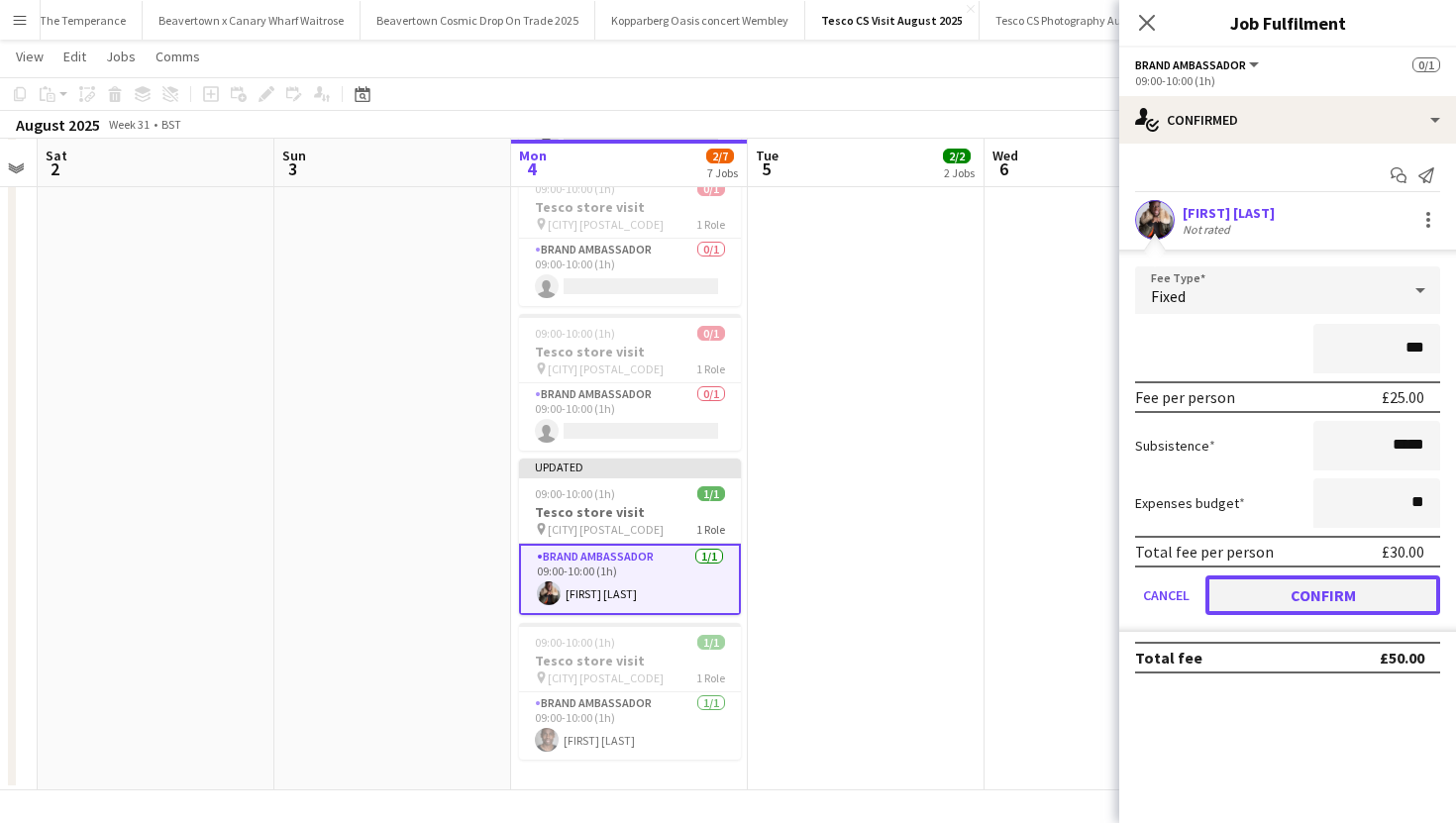 click on "Confirm" at bounding box center (1322, 595) 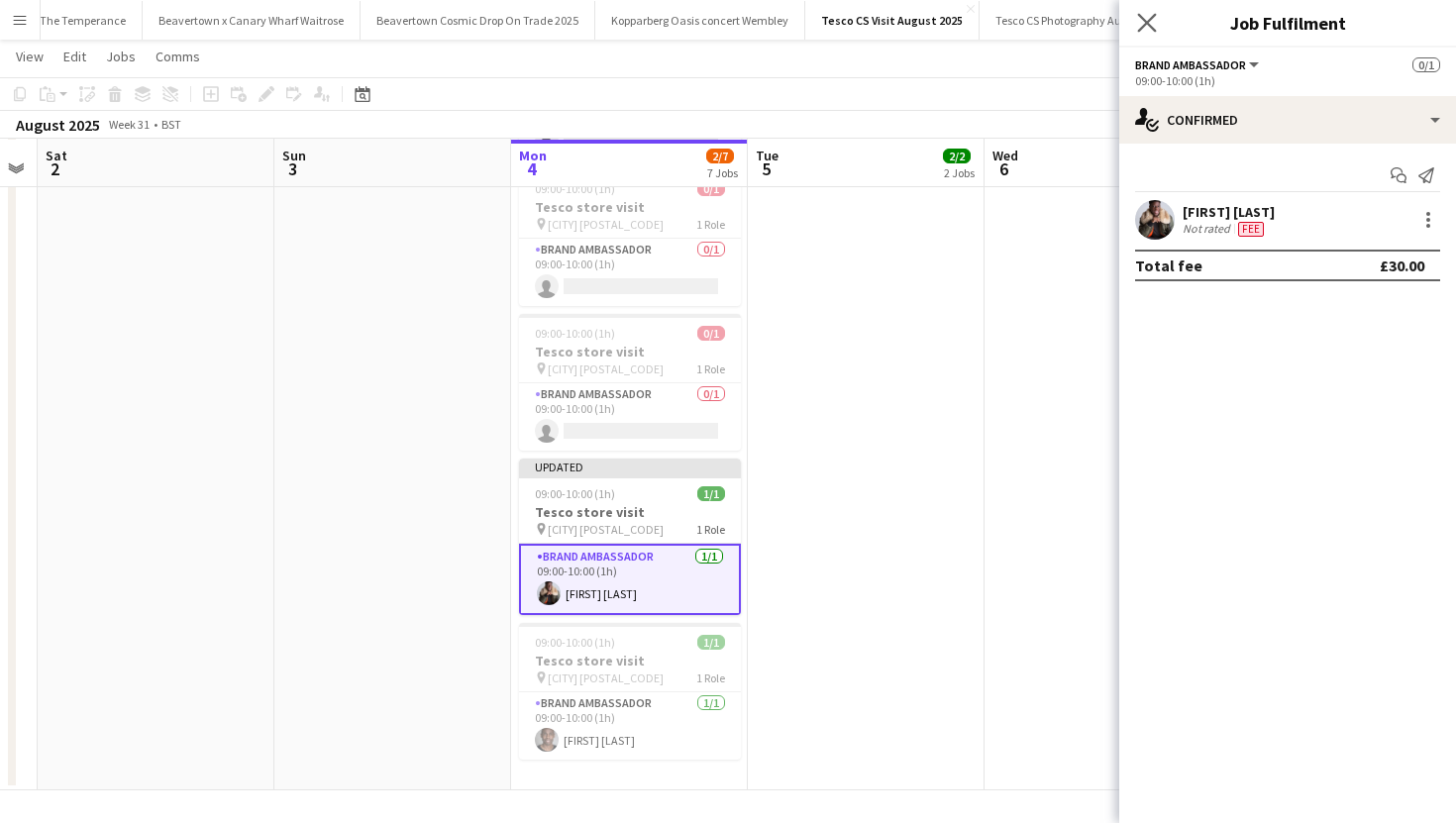 click on "Close pop-in" 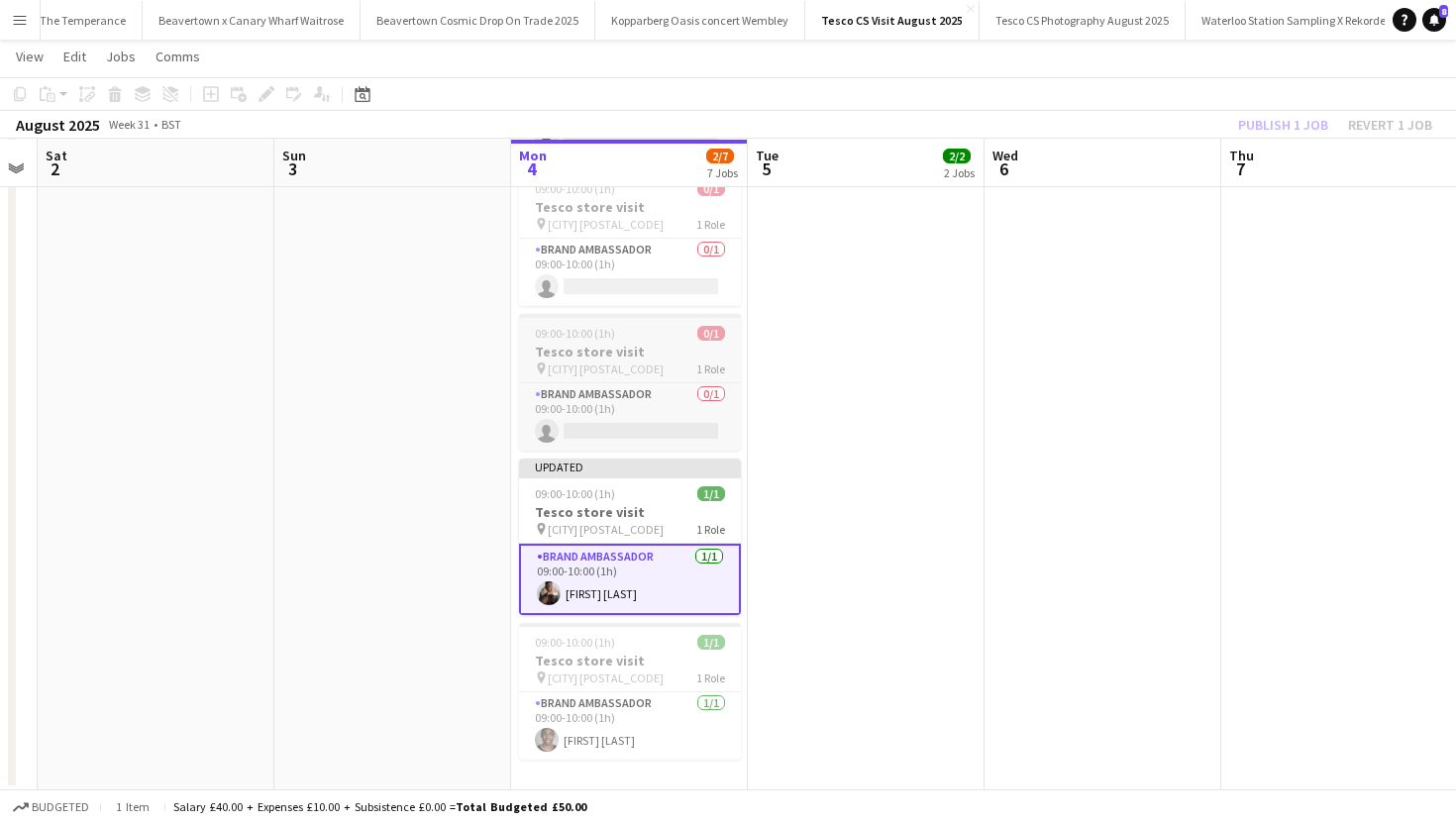 click on "pin
London E6 3PA   1 Role" at bounding box center (630, 368) 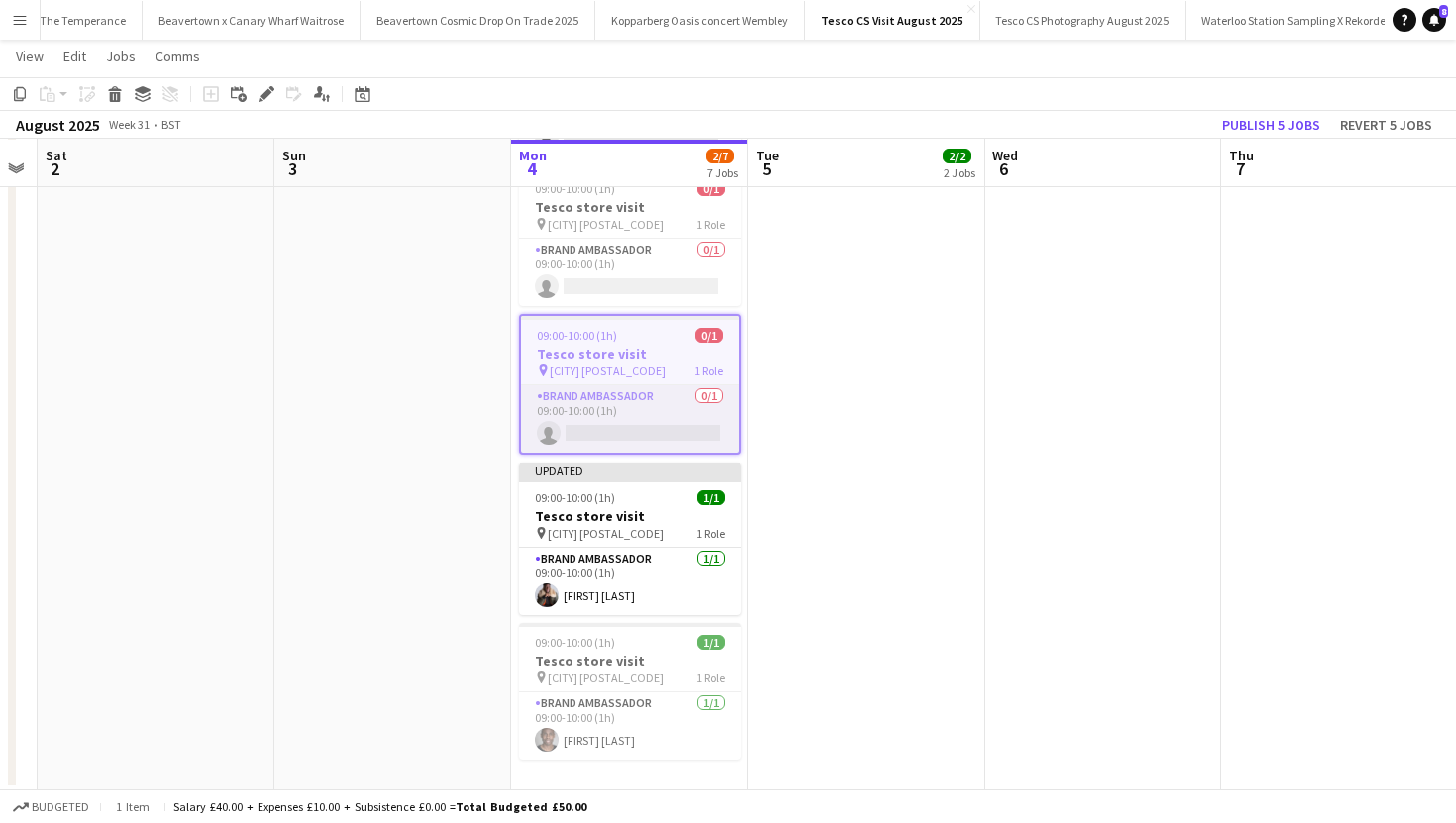 click on "Brand Ambassador   0/1   09:00-10:00 (1h)
single-neutral-actions" at bounding box center (630, 419) 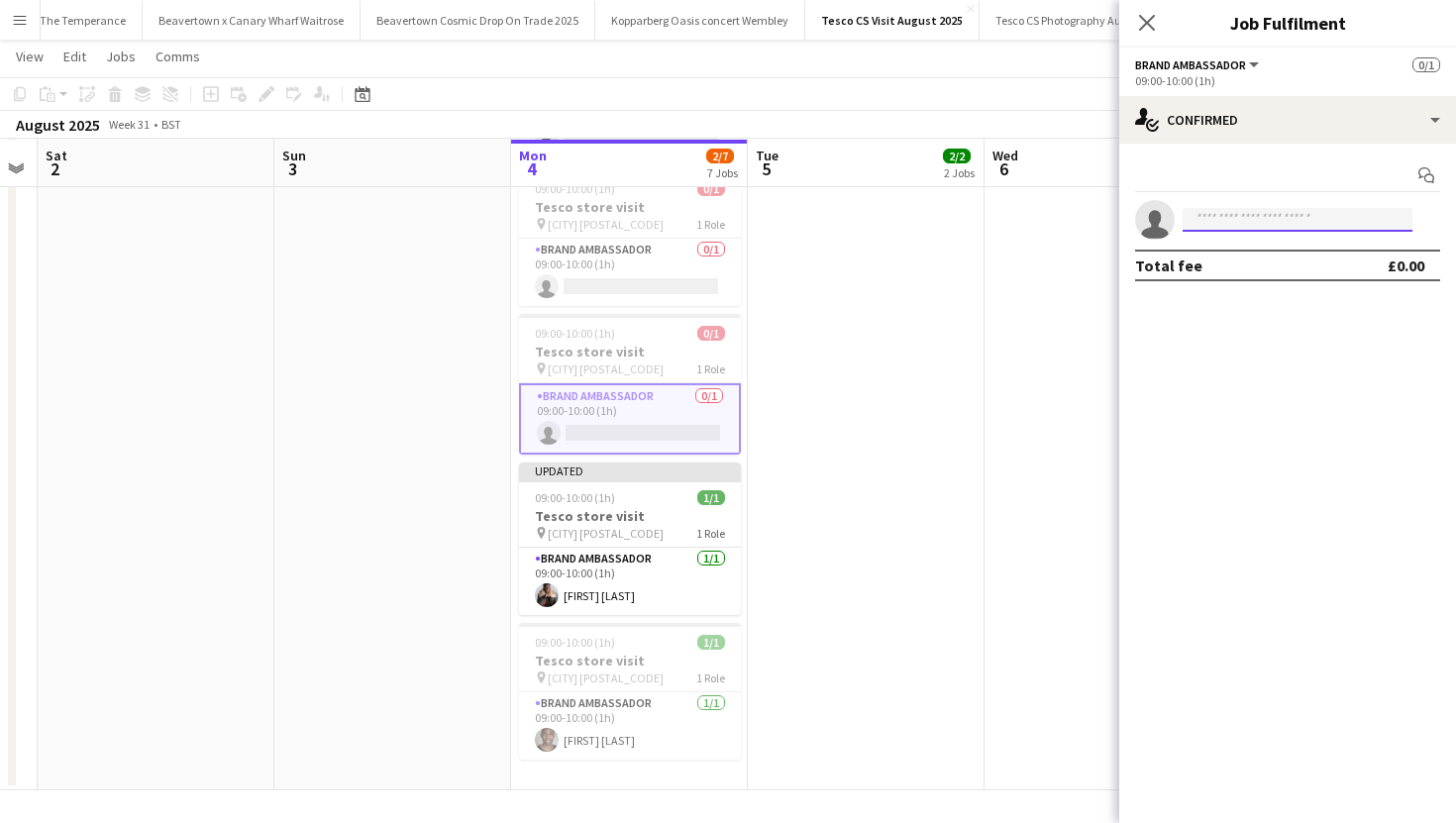 click at bounding box center [1298, 220] 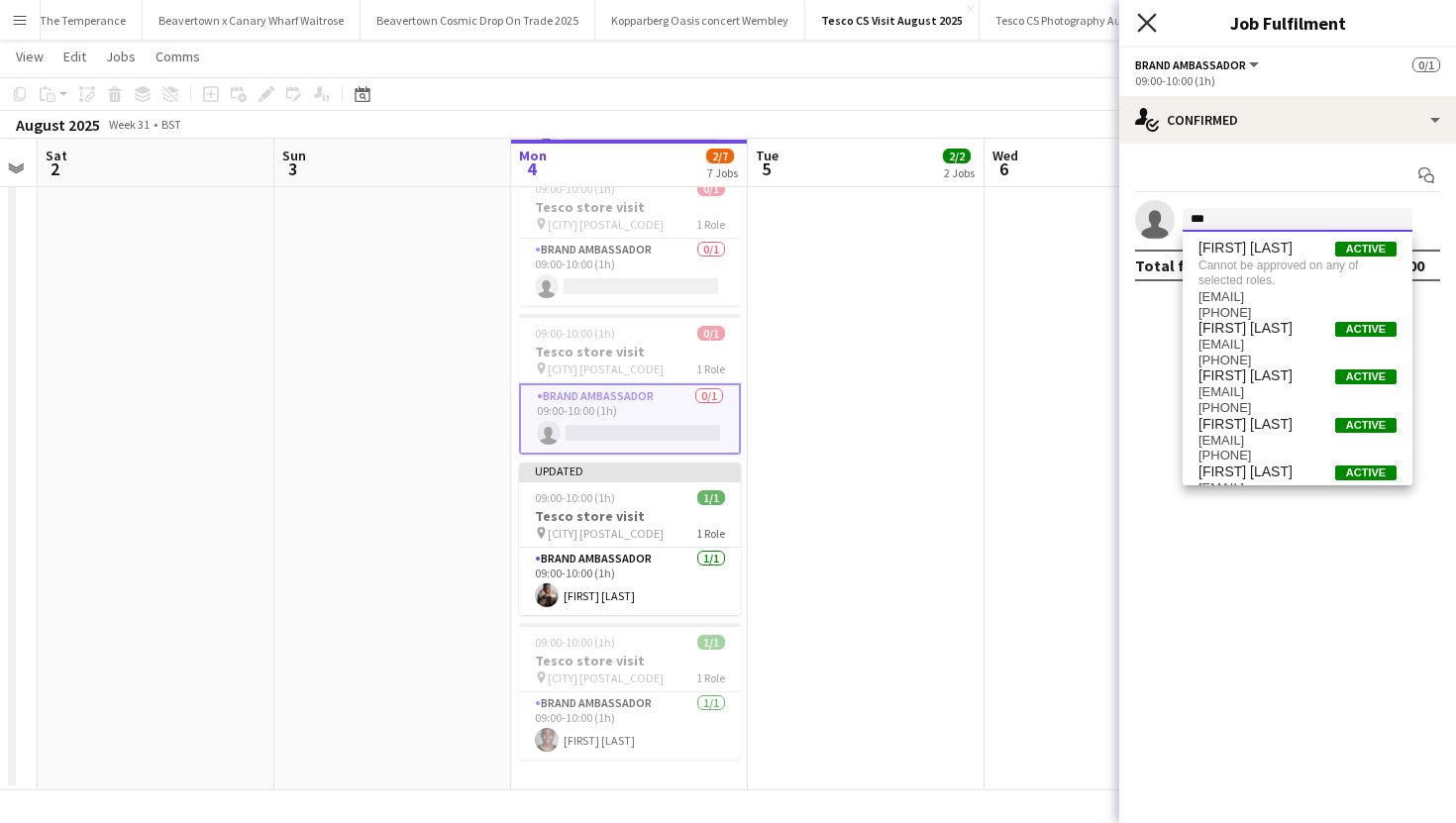 type on "***" 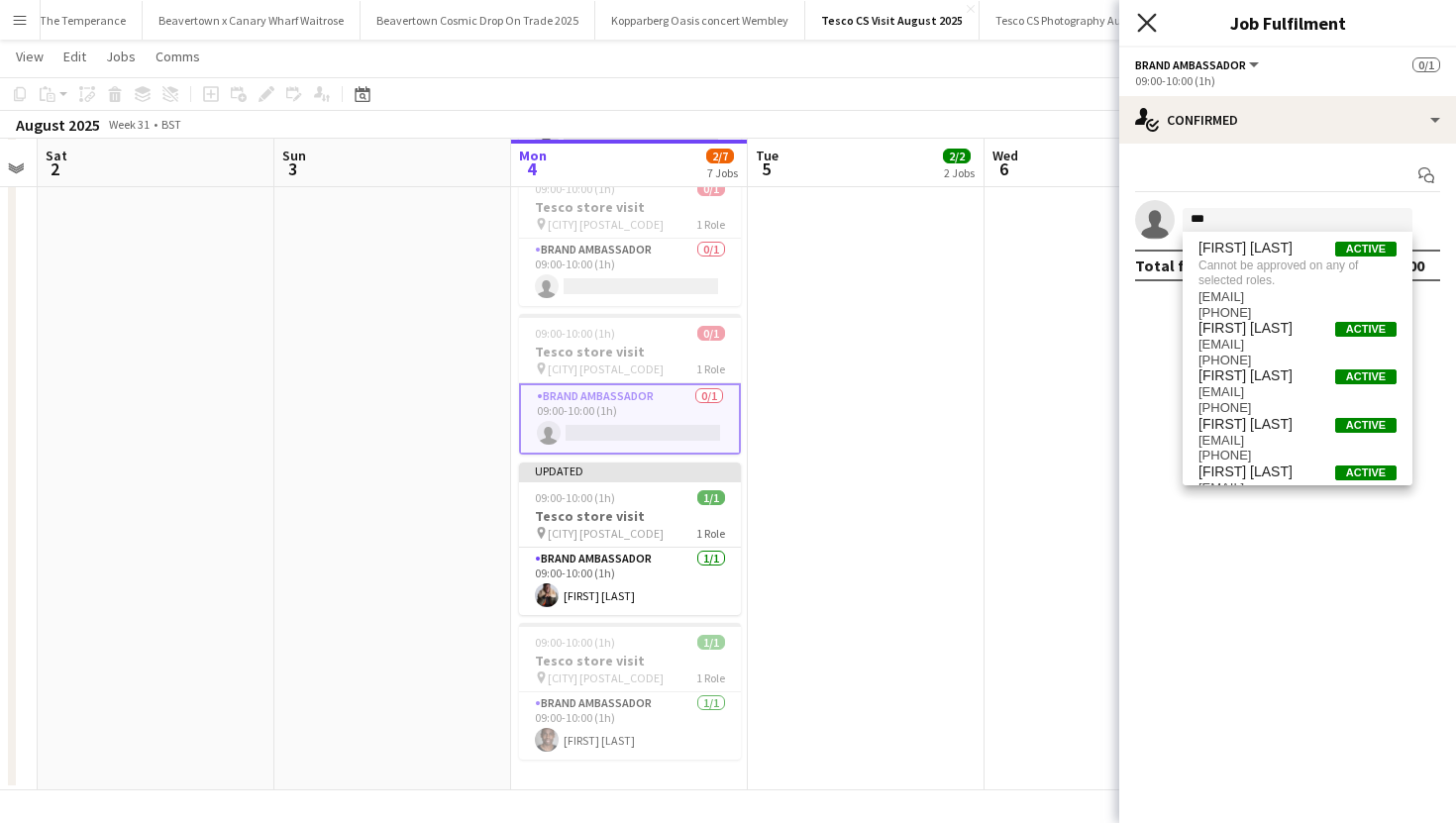 click on "Close pop-in" 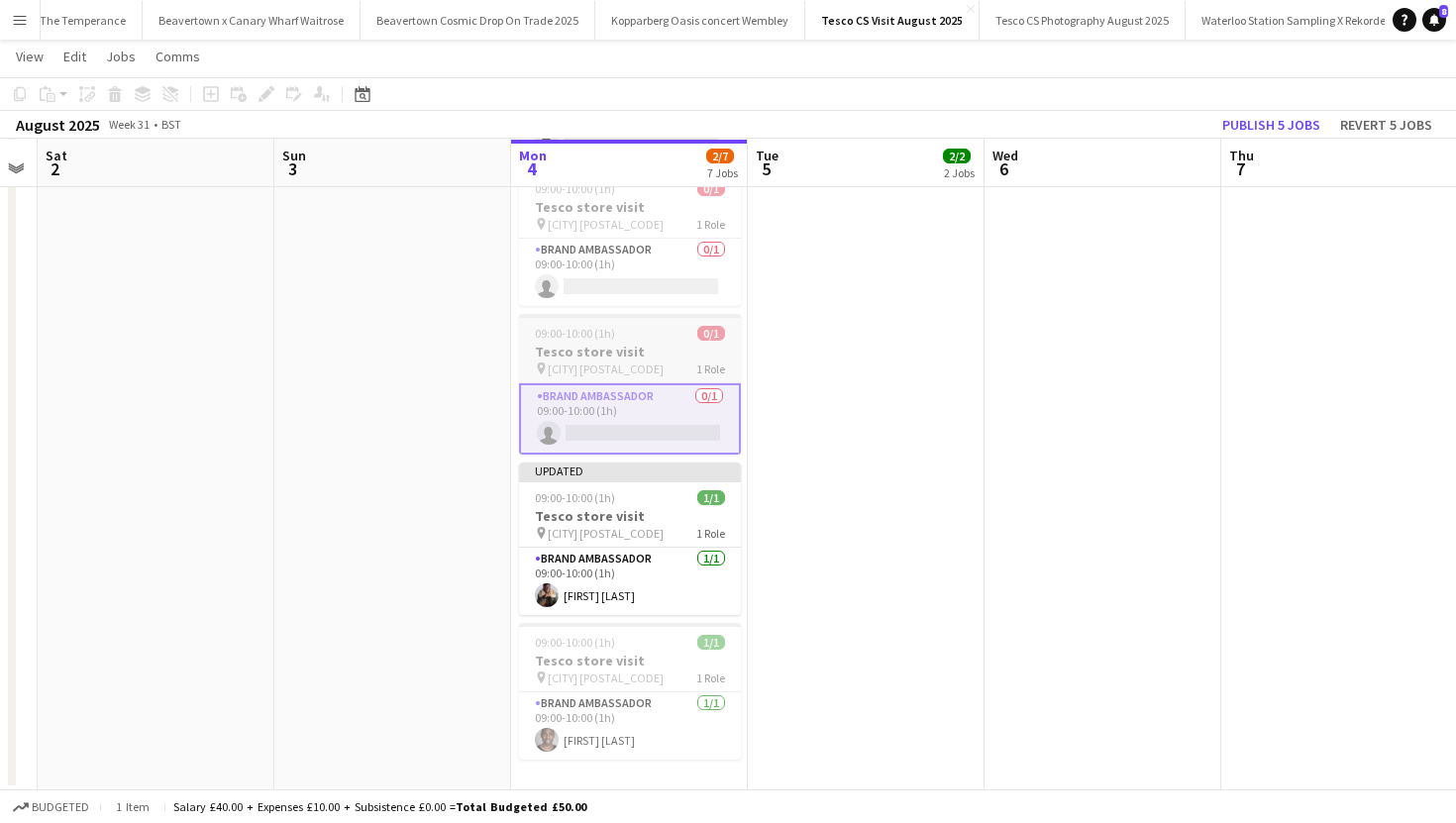 click on "Tesco store visit" at bounding box center (630, 352) 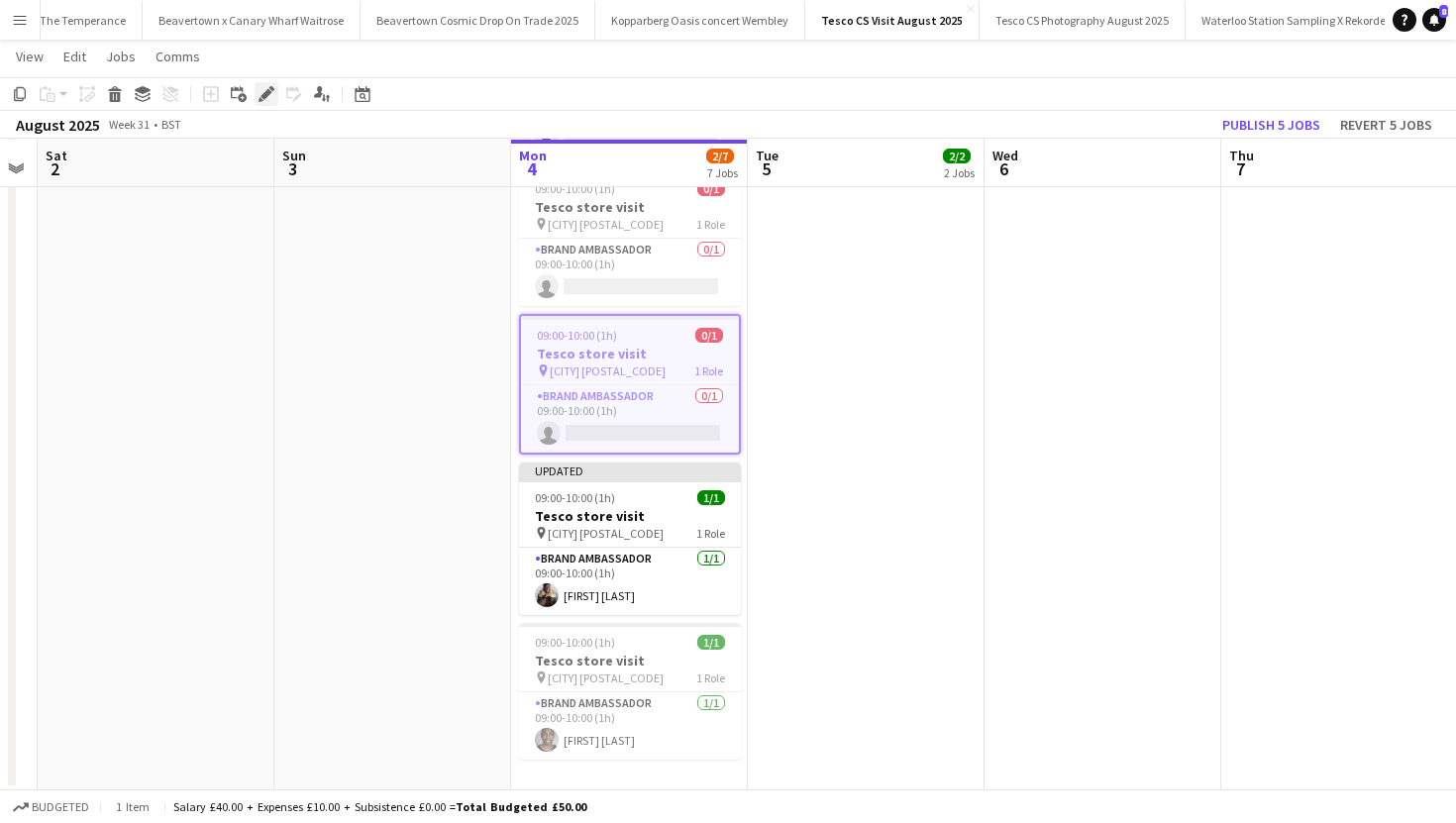 click on "Edit" 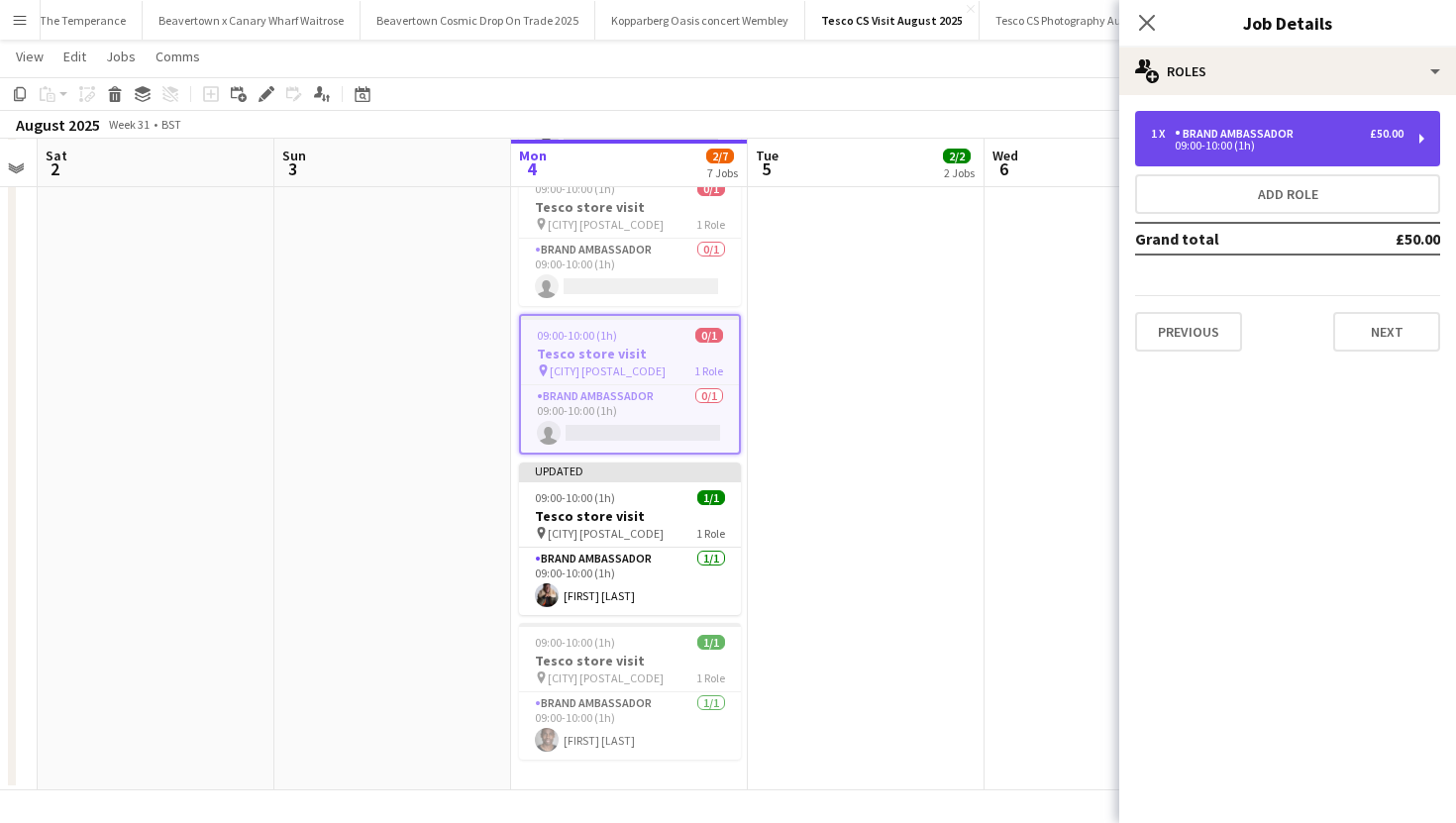 click on "1 x   Brand Ambassador   £50.00" at bounding box center (1277, 134) 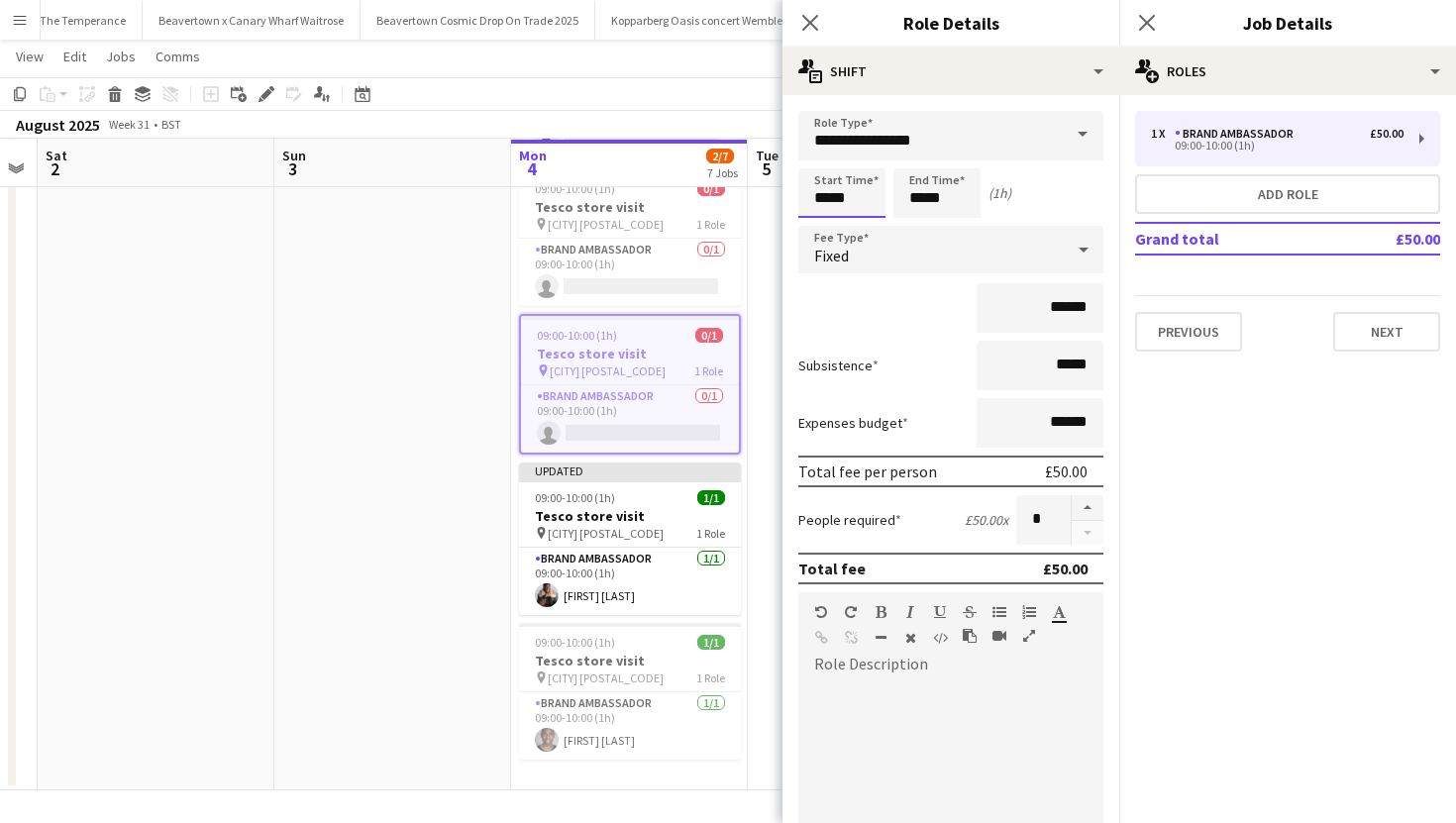 click on "*****" at bounding box center (842, 193) 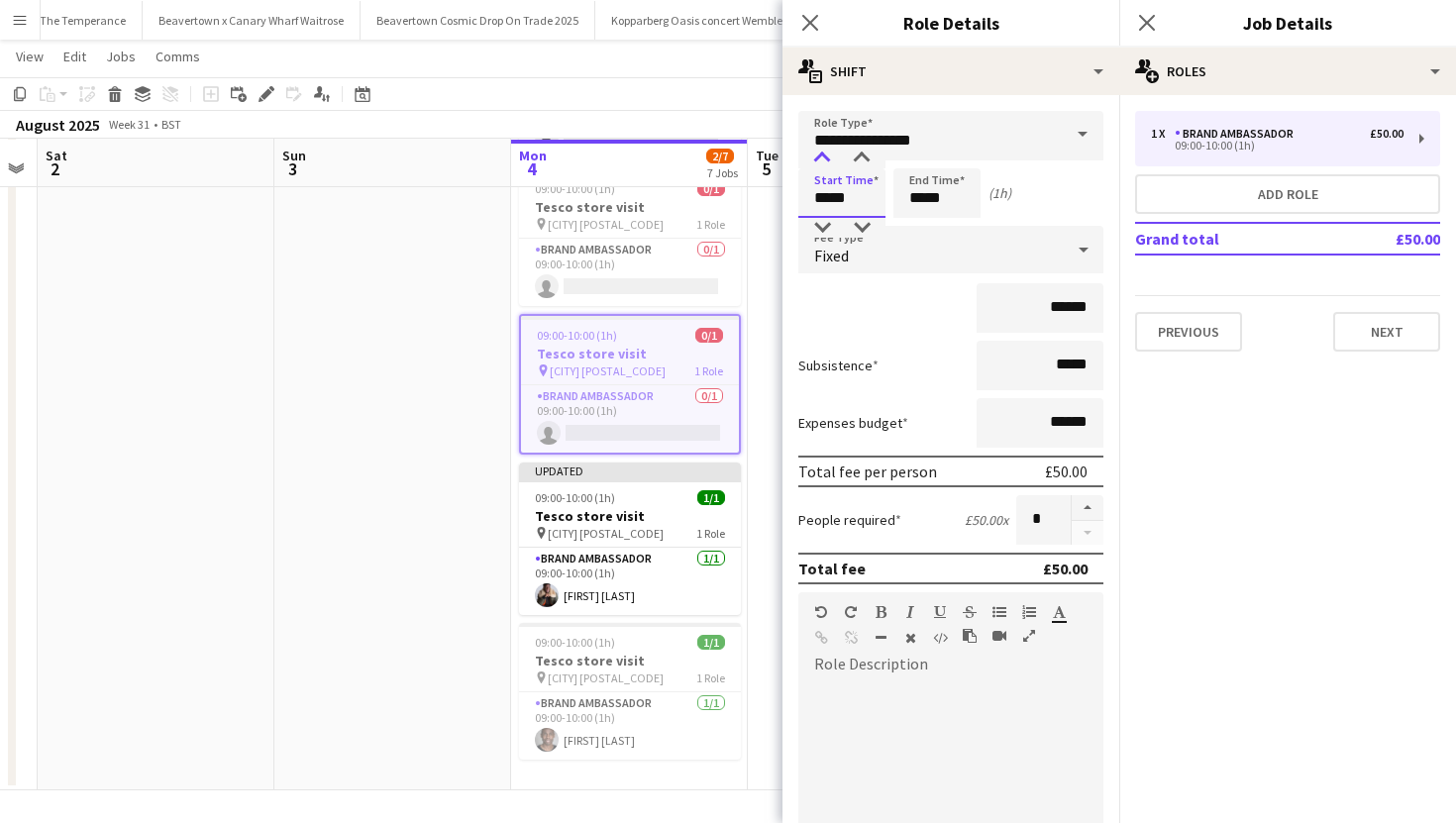 type on "*****" 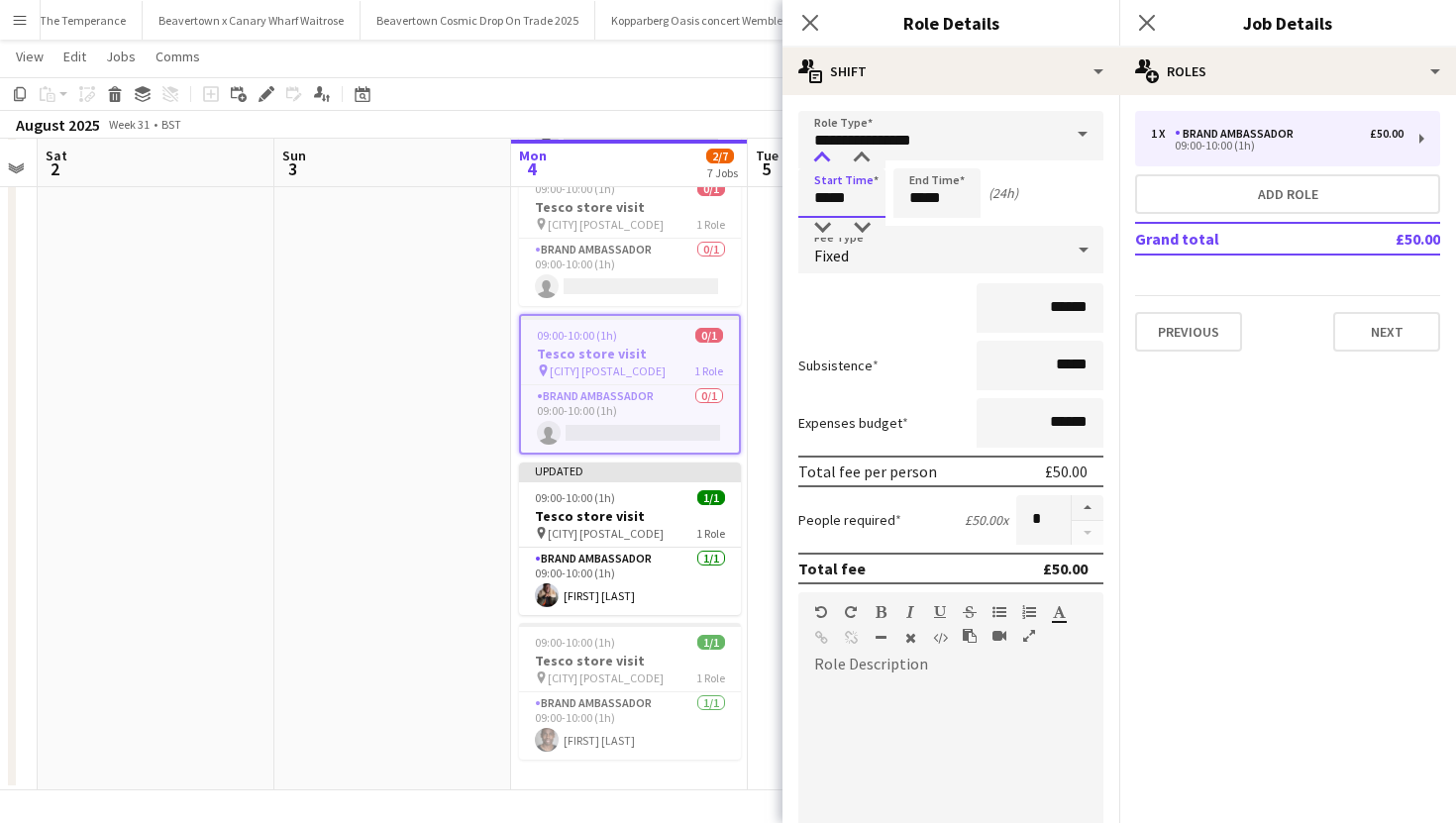 click at bounding box center [822, 158] 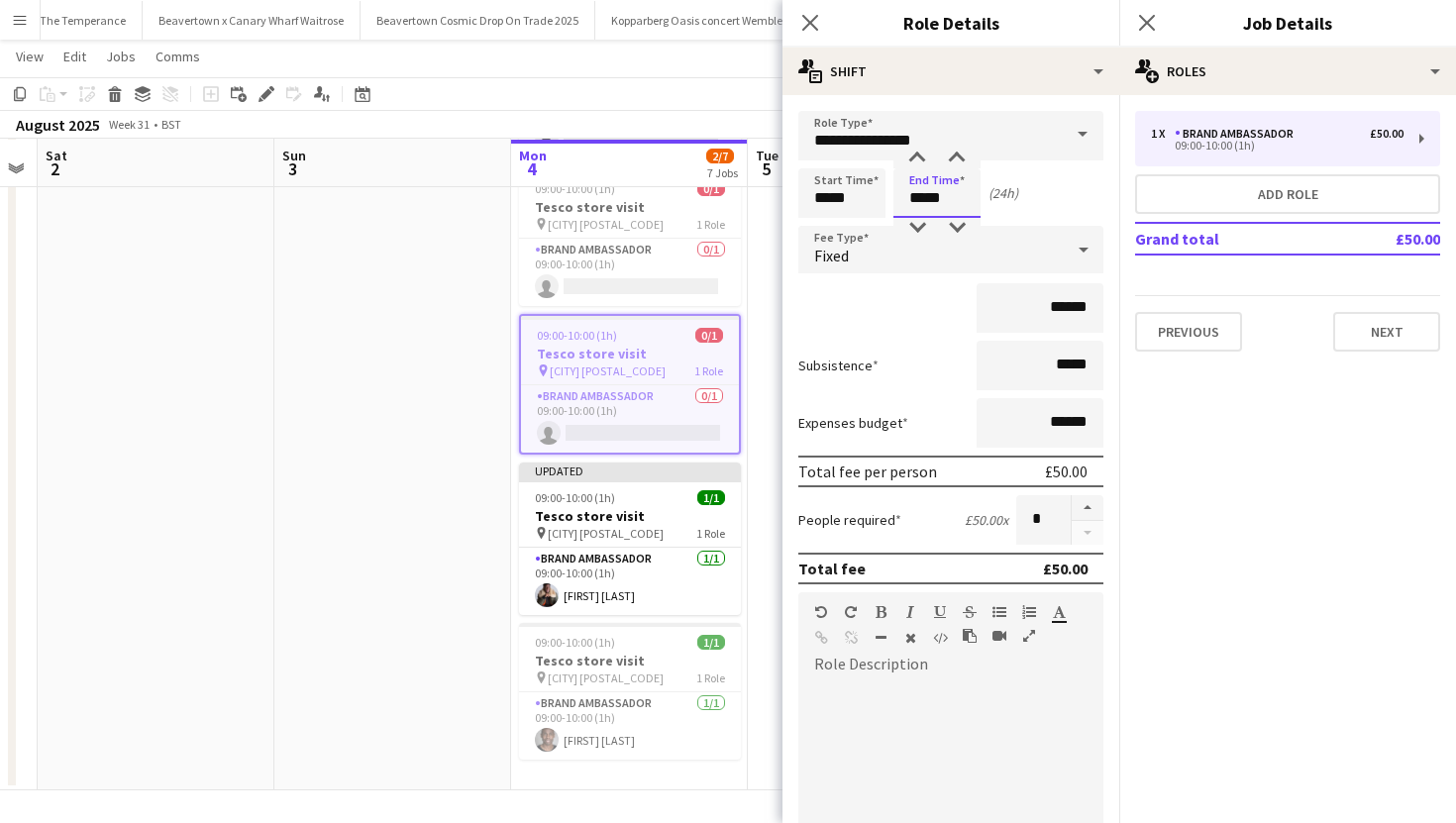 click on "*****" at bounding box center (937, 193) 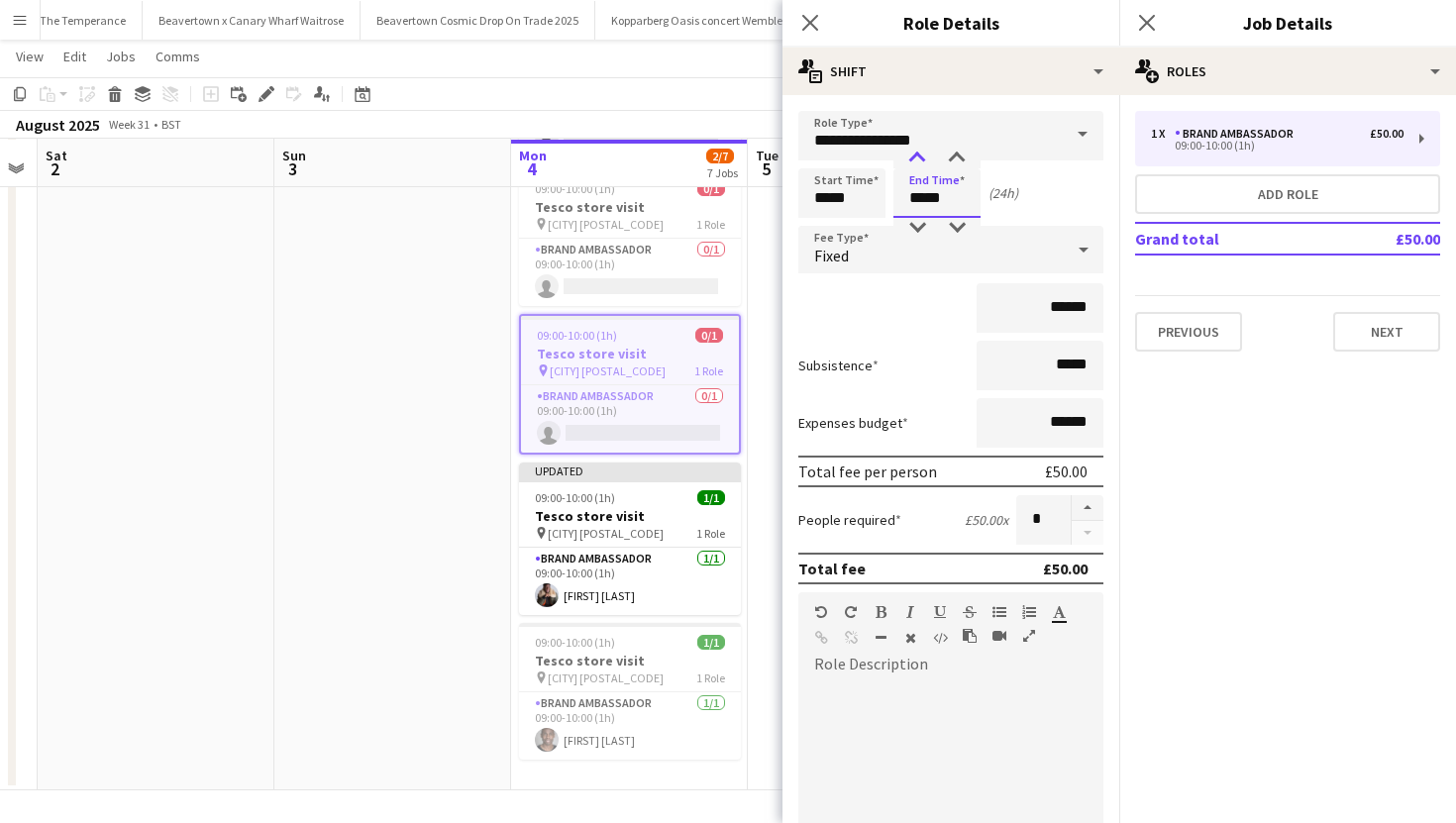 type on "*****" 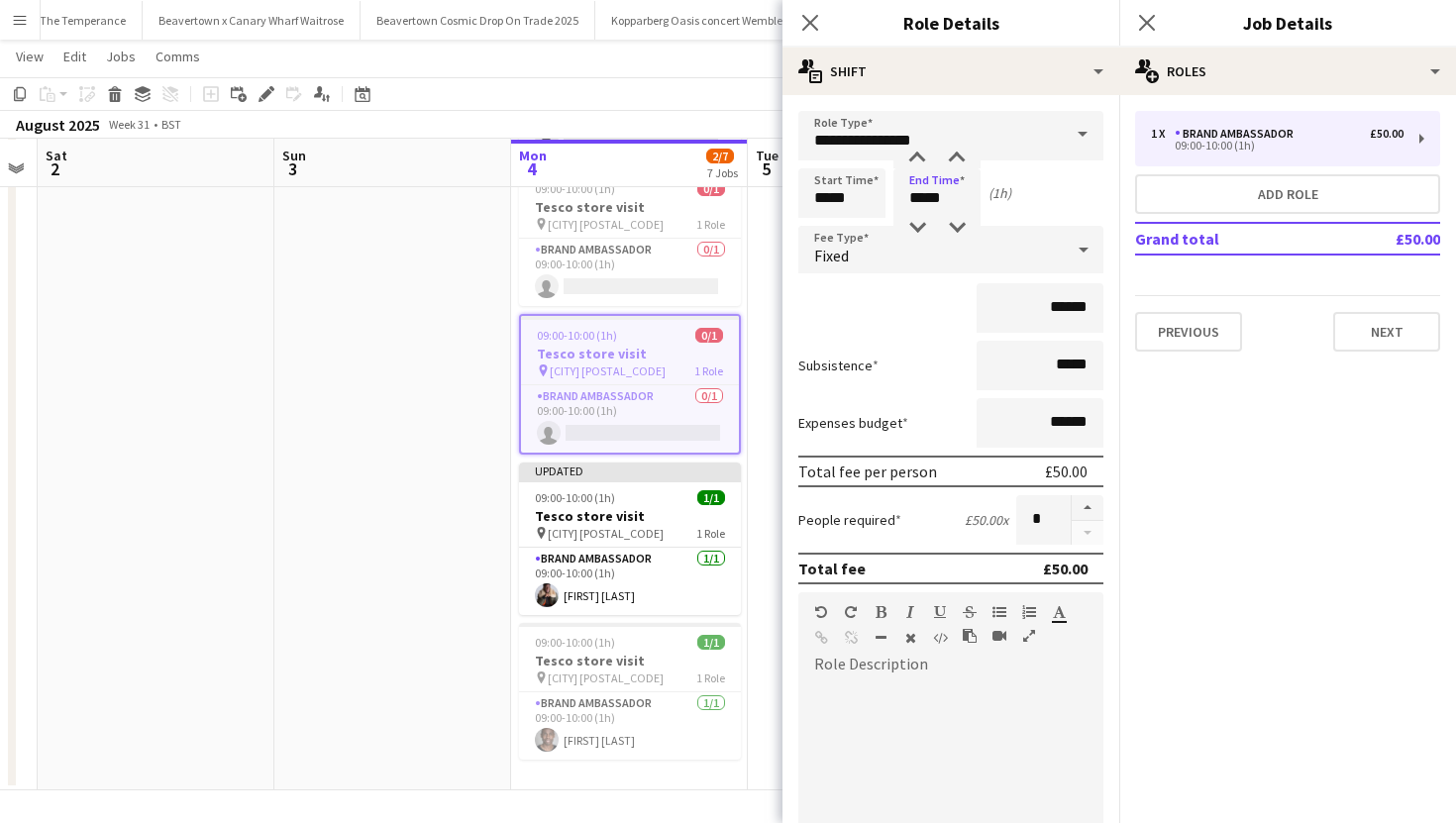 click on "Close pop-in" 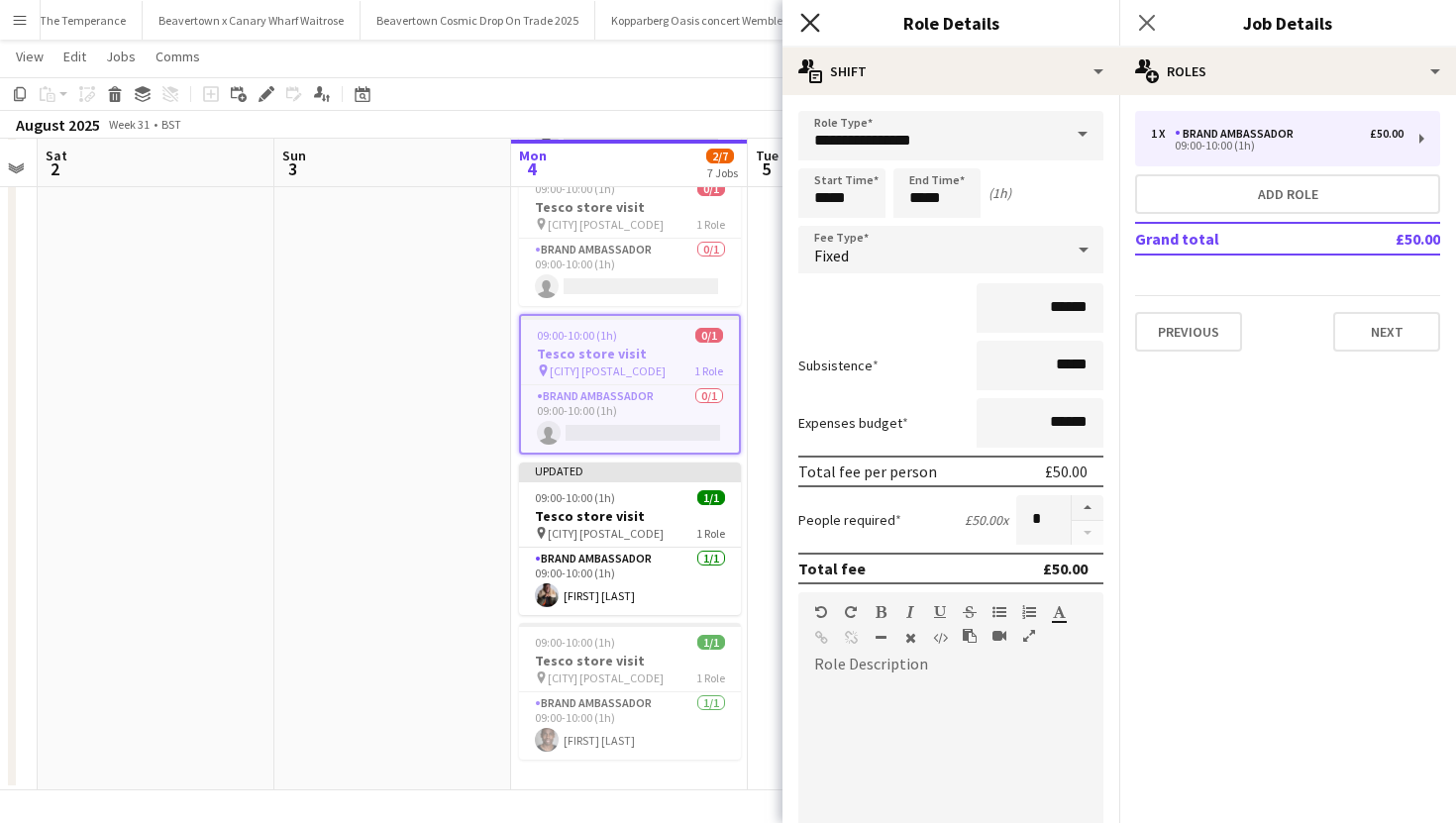click on "Close pop-in" 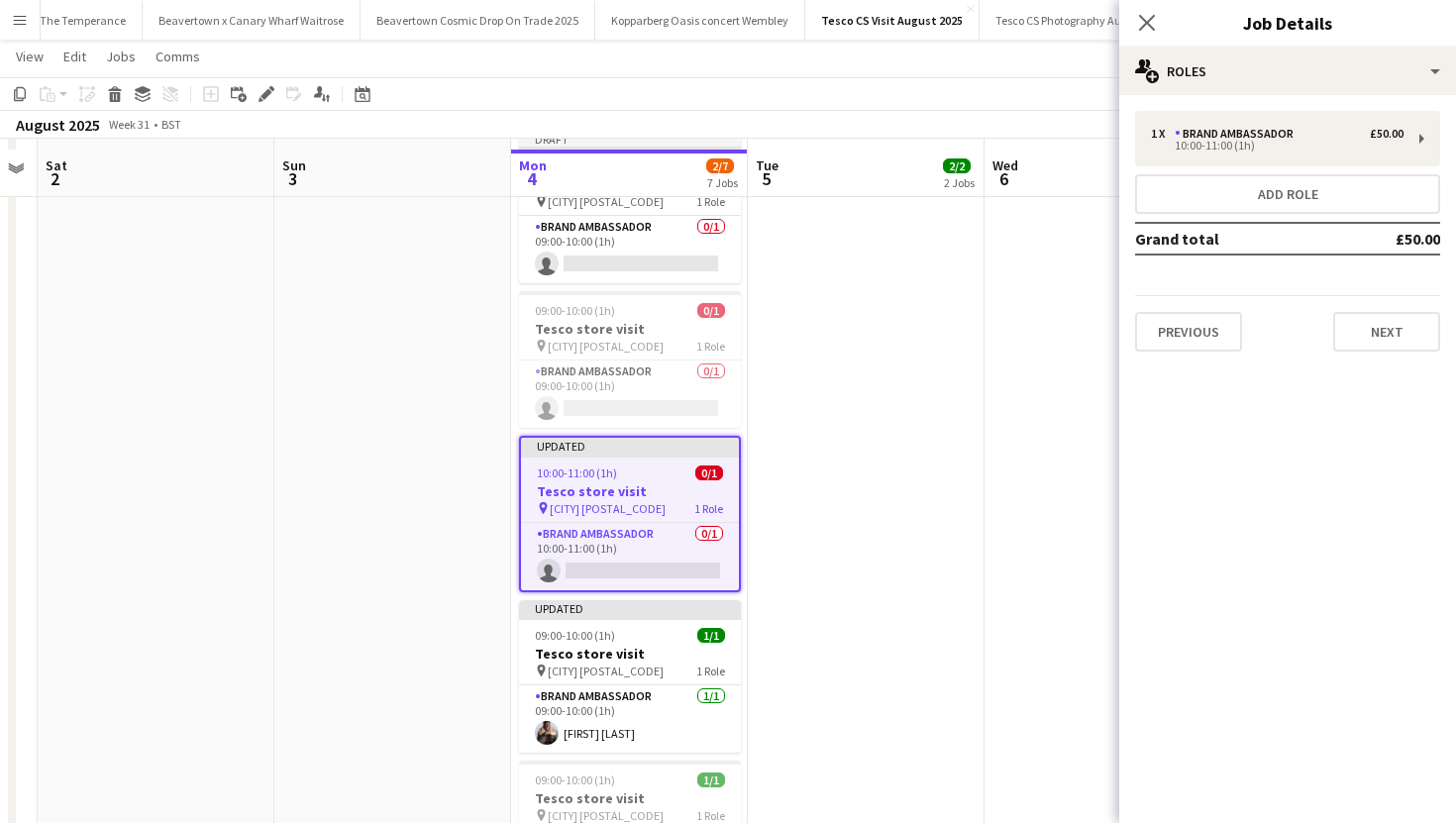 scroll, scrollTop: 405, scrollLeft: 0, axis: vertical 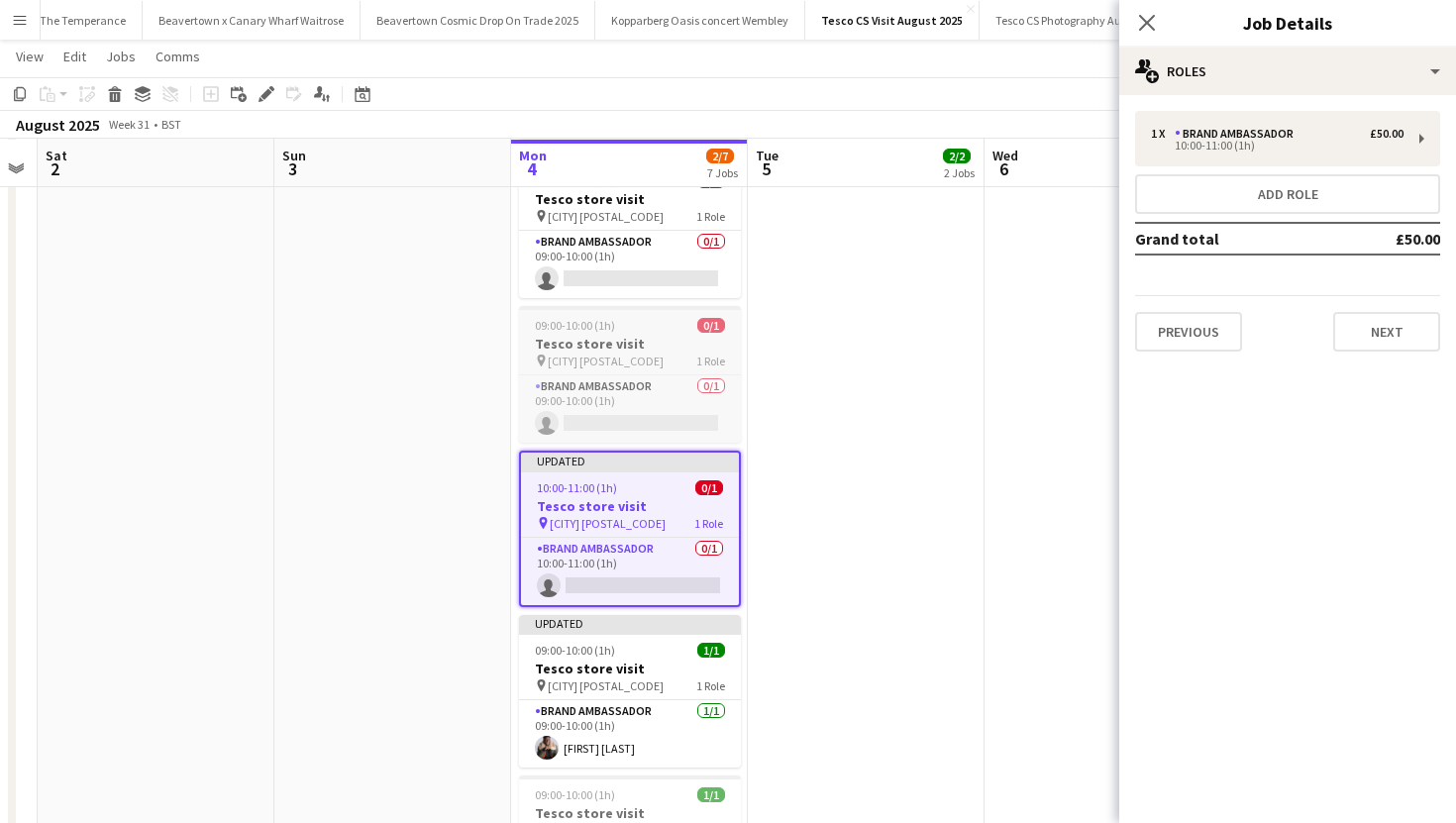 click on "Tesco store visit" at bounding box center [630, 344] 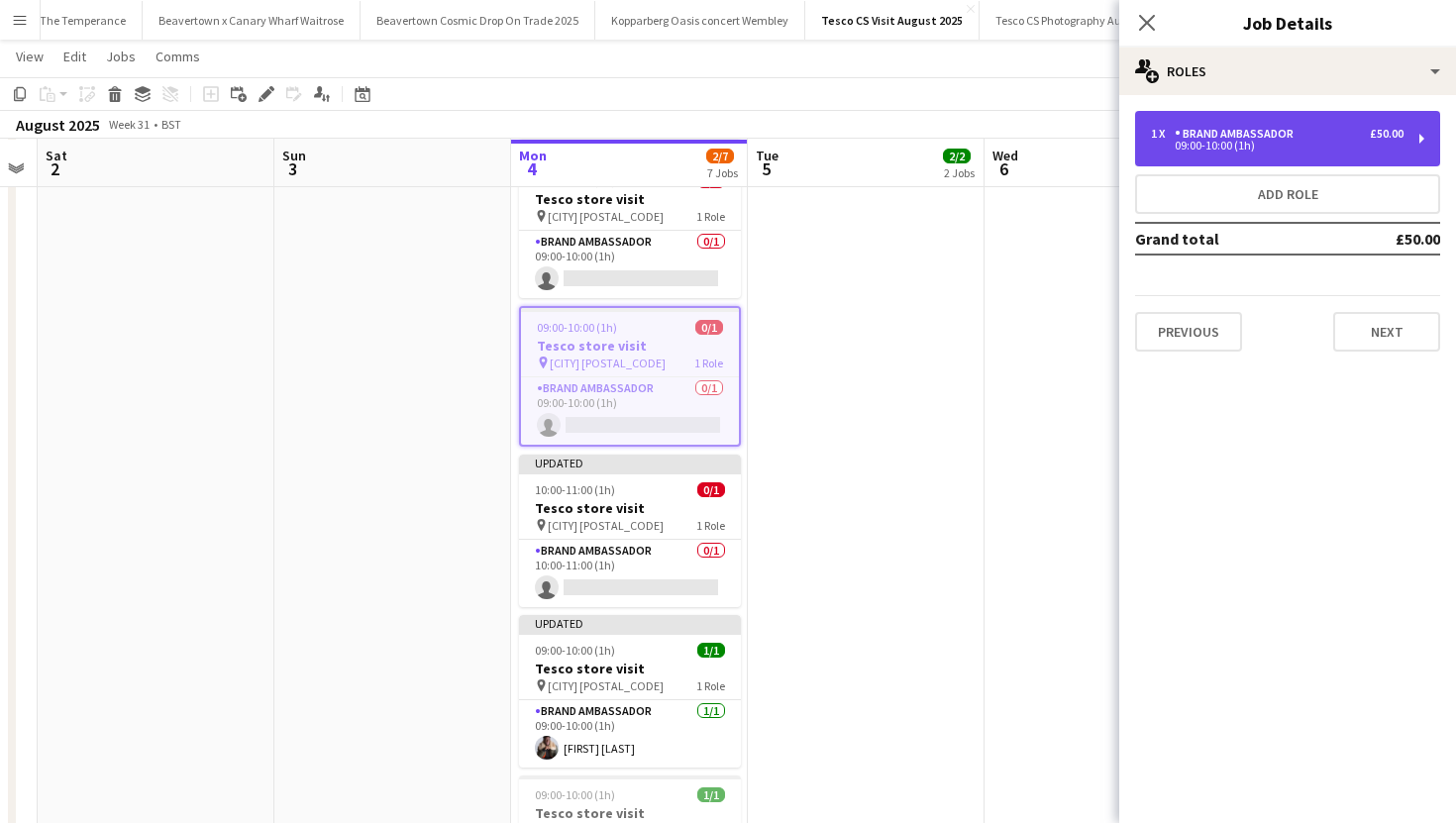 click on "1 x" at bounding box center (1163, 134) 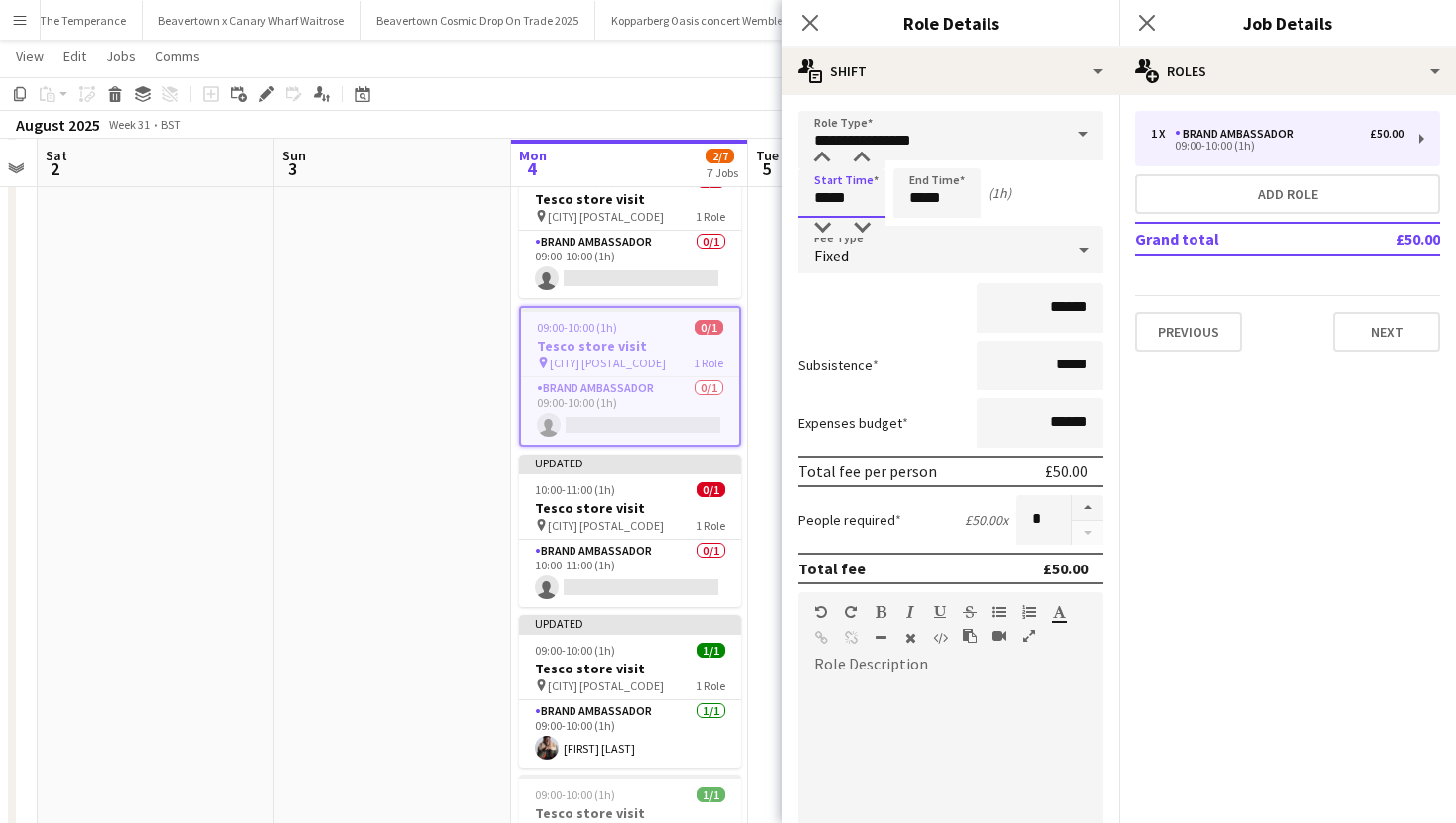 click on "*****" at bounding box center [842, 193] 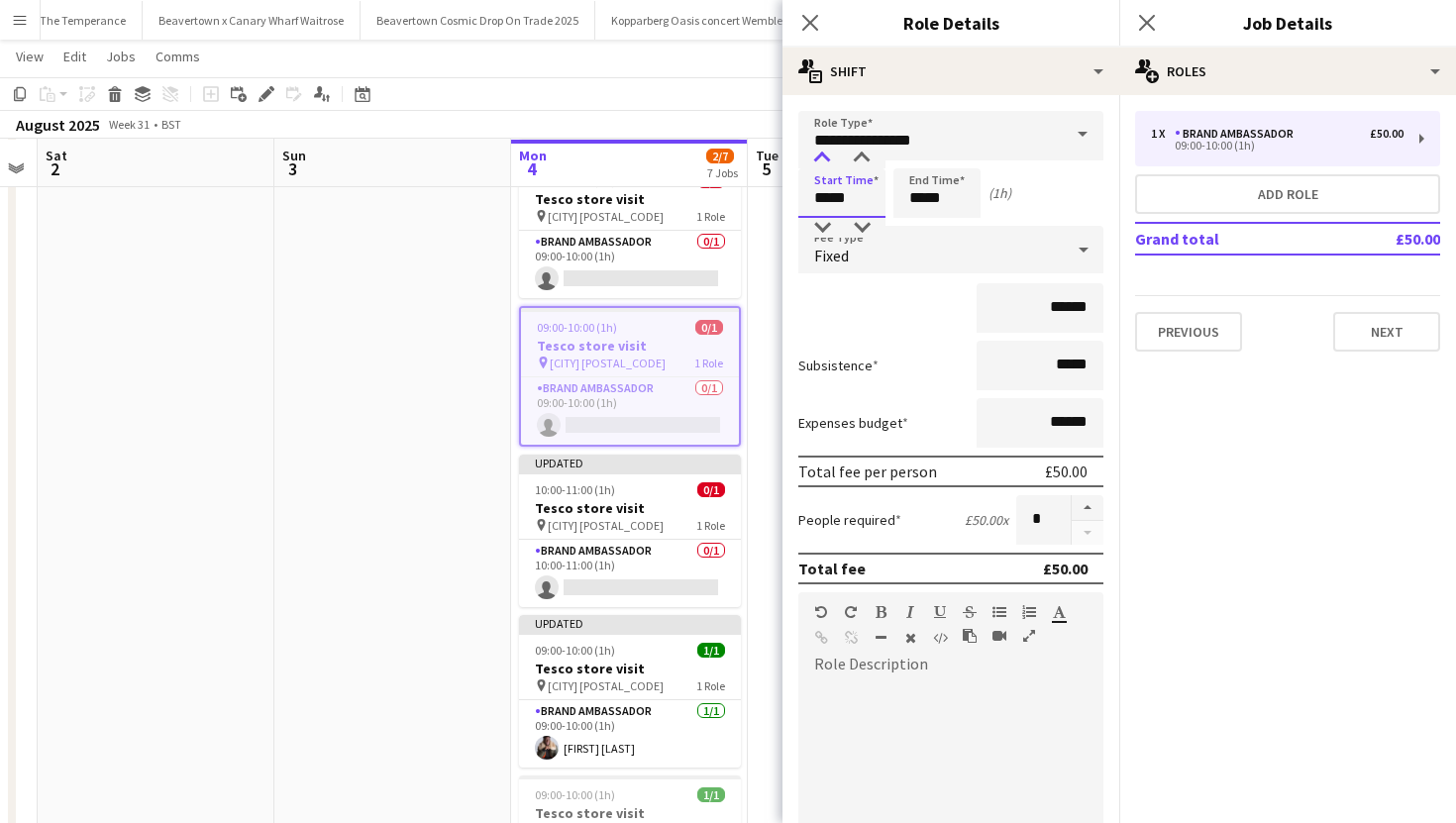 click at bounding box center (822, 158) 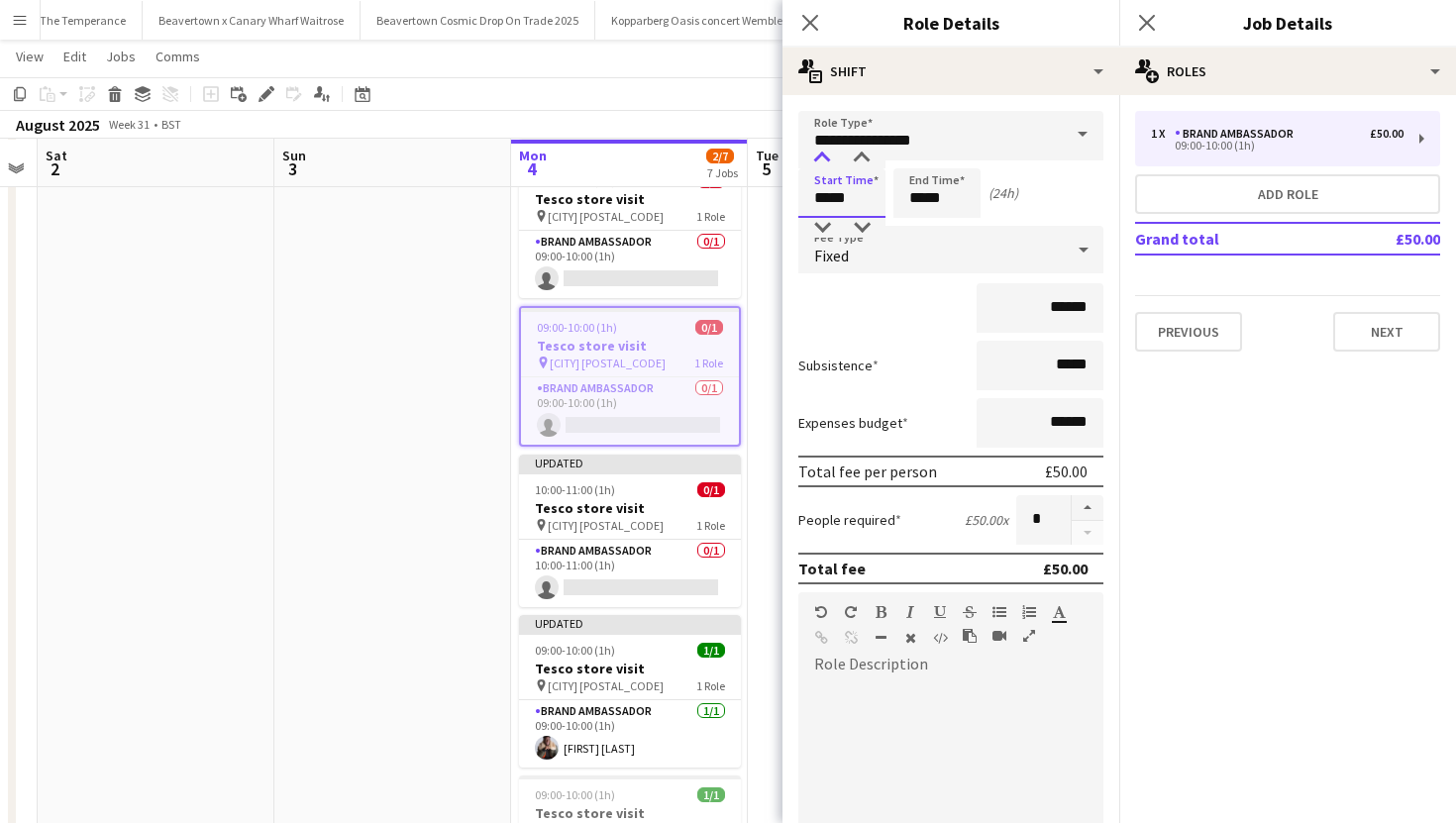 type on "*****" 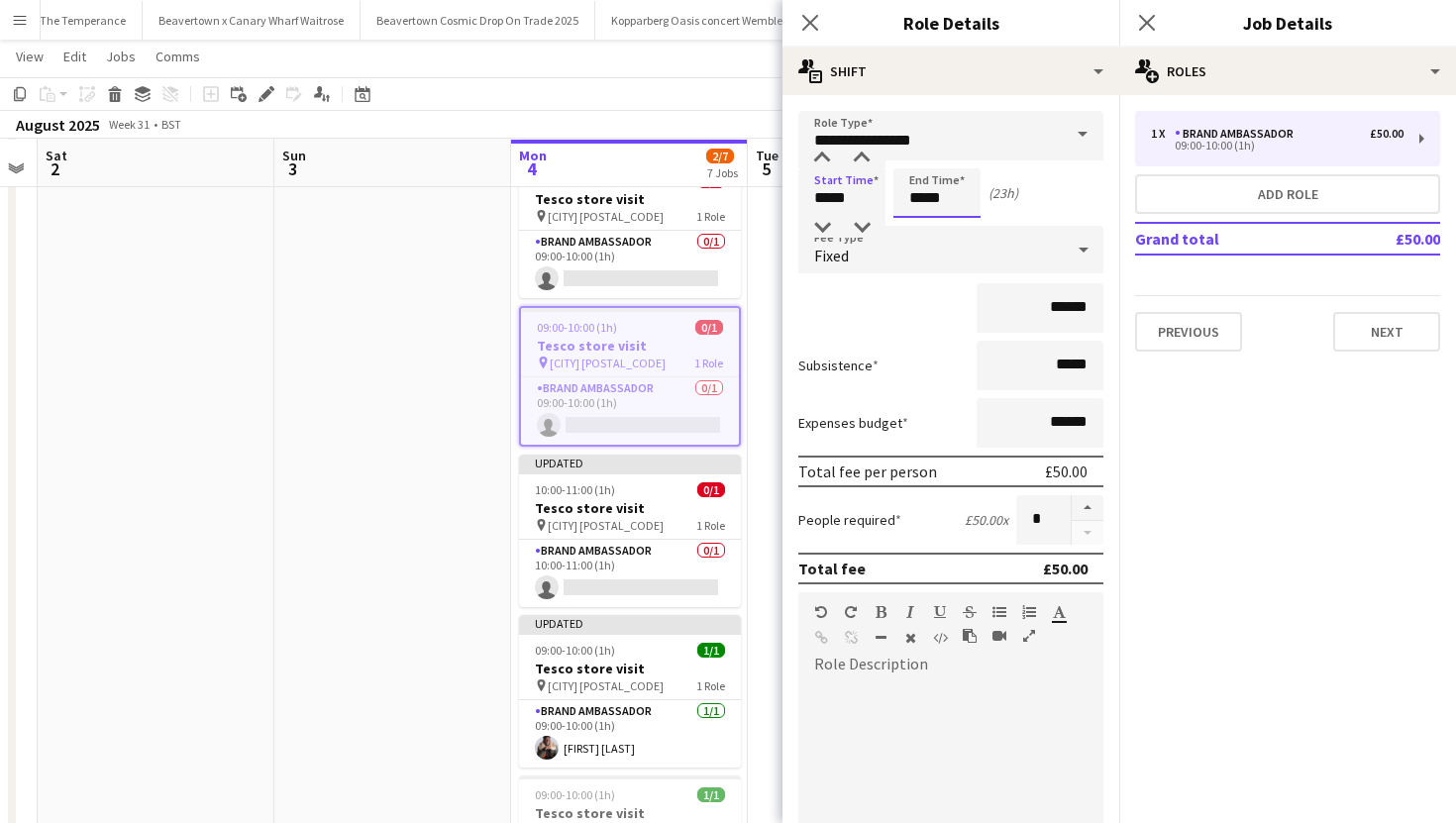 click on "*****" at bounding box center (937, 193) 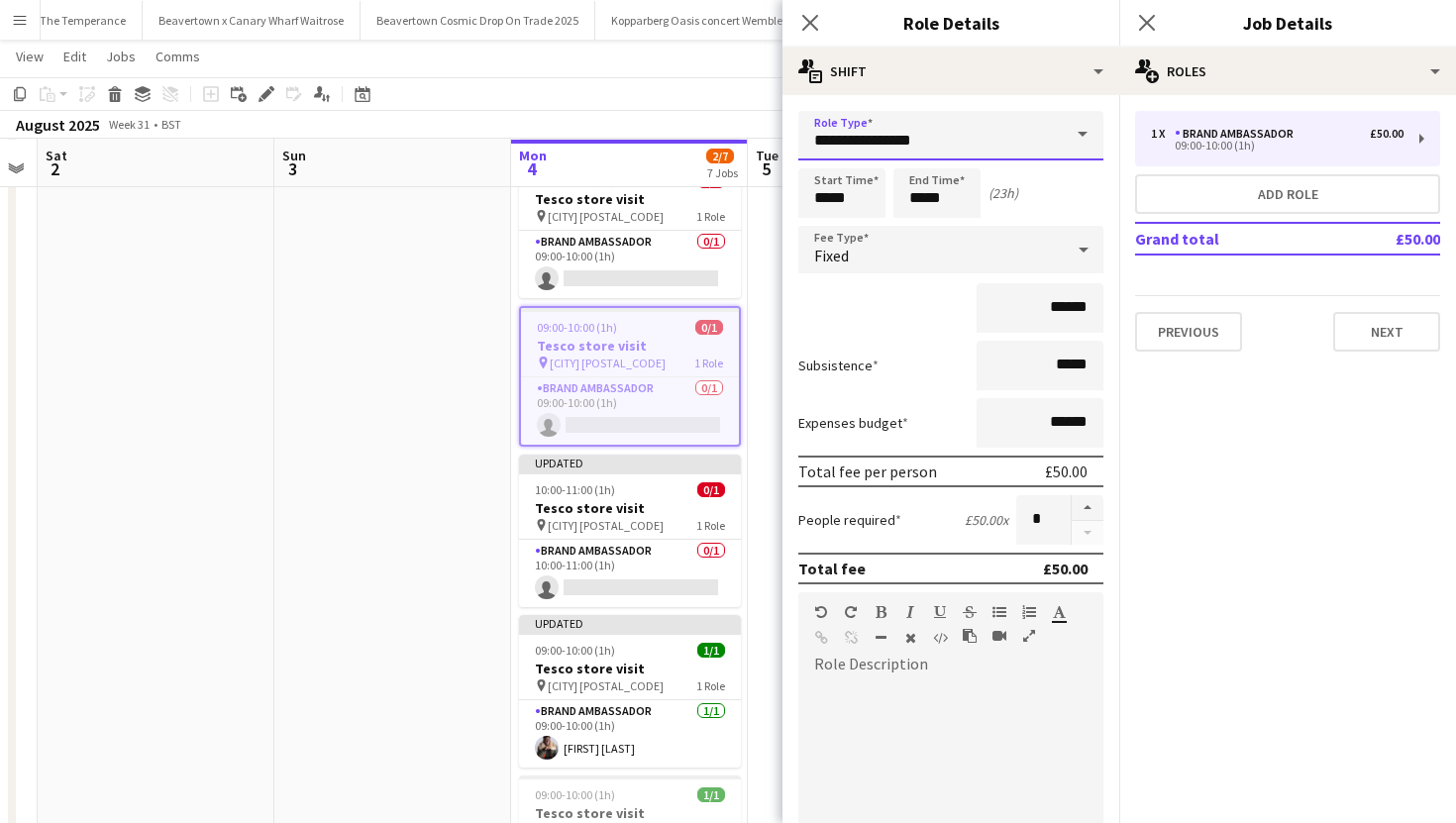 click on "**********" at bounding box center (951, 136) 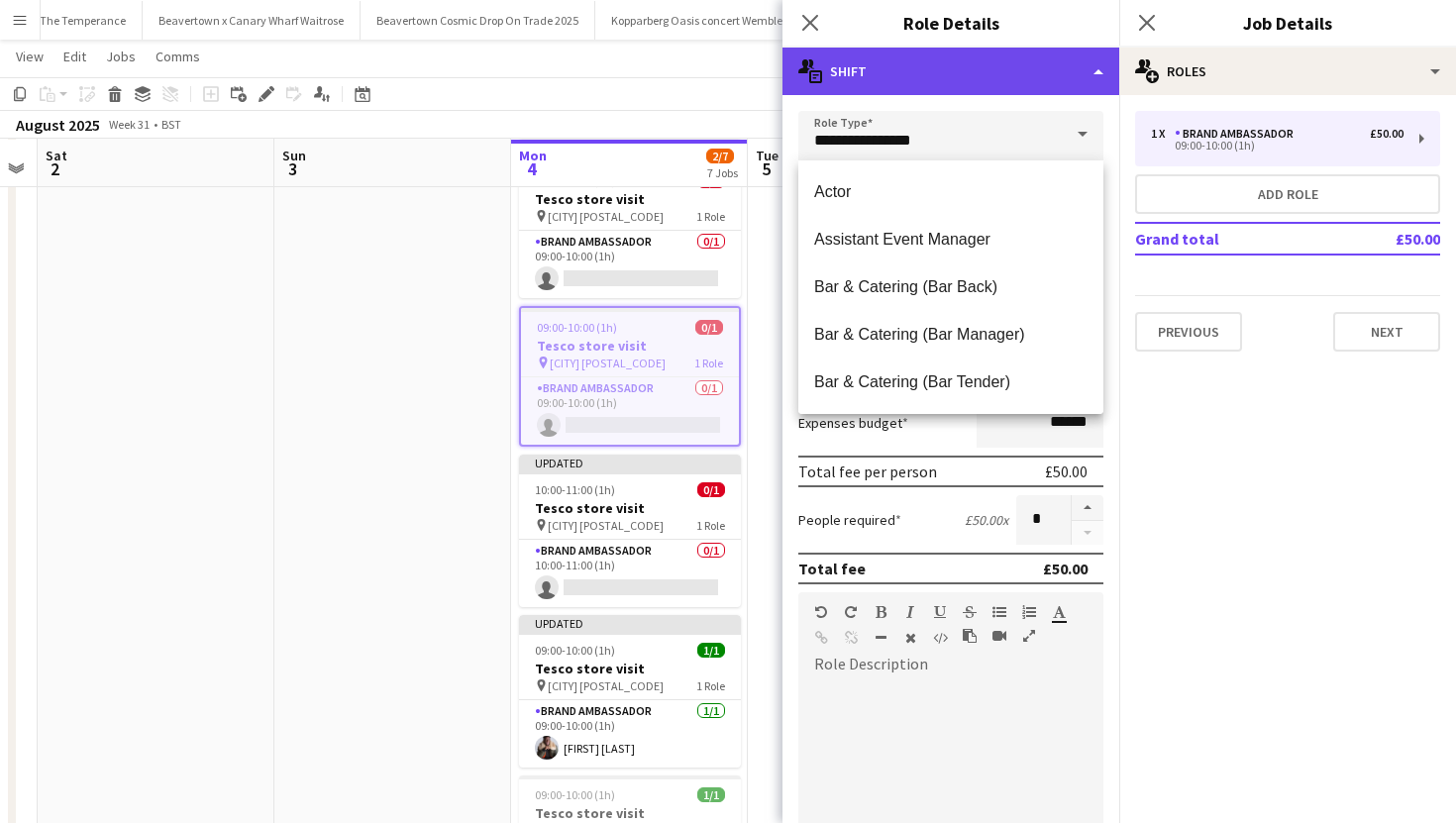 click on "multiple-actions-text
Shift" 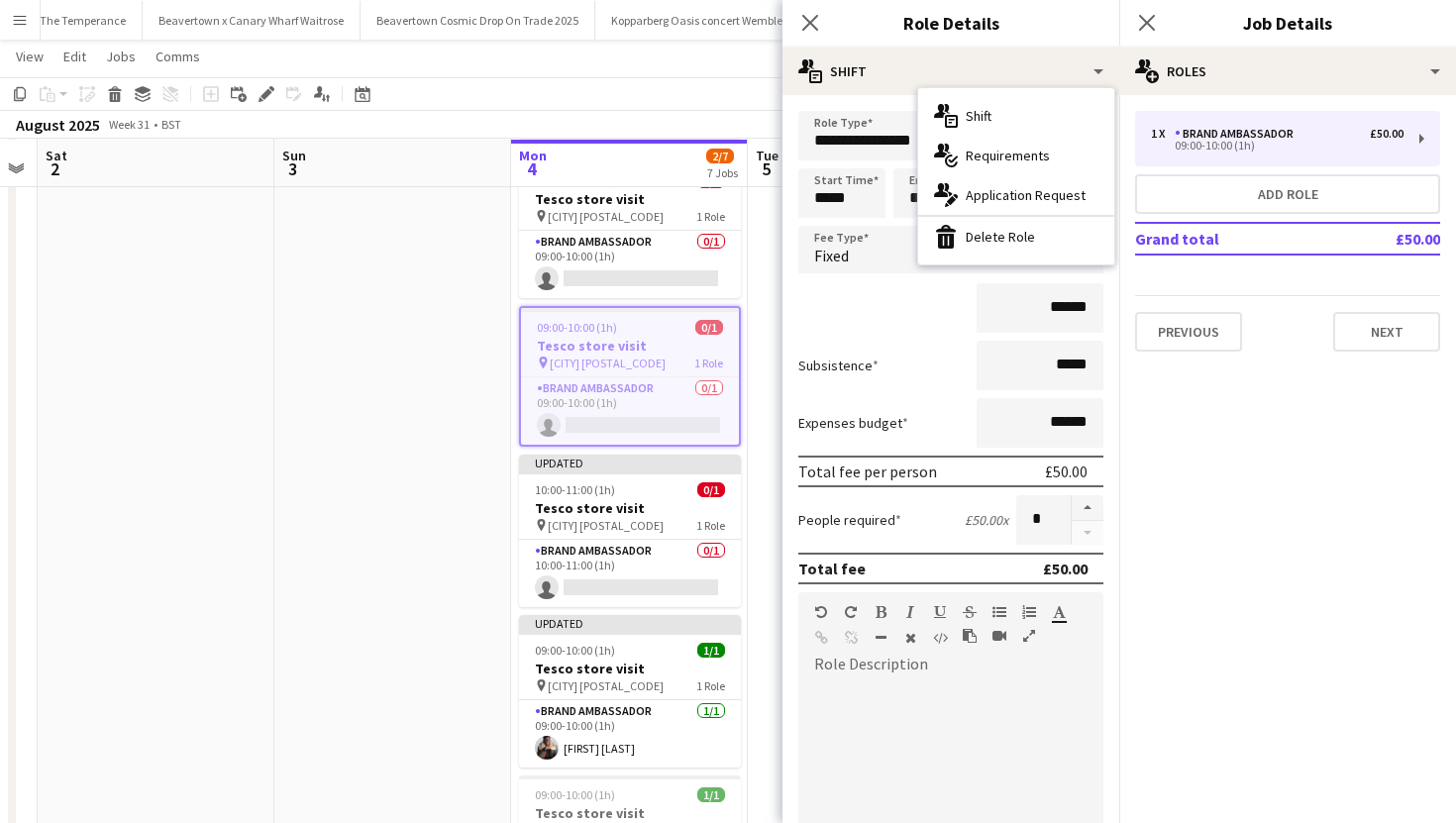 click on "******" at bounding box center [951, 308] 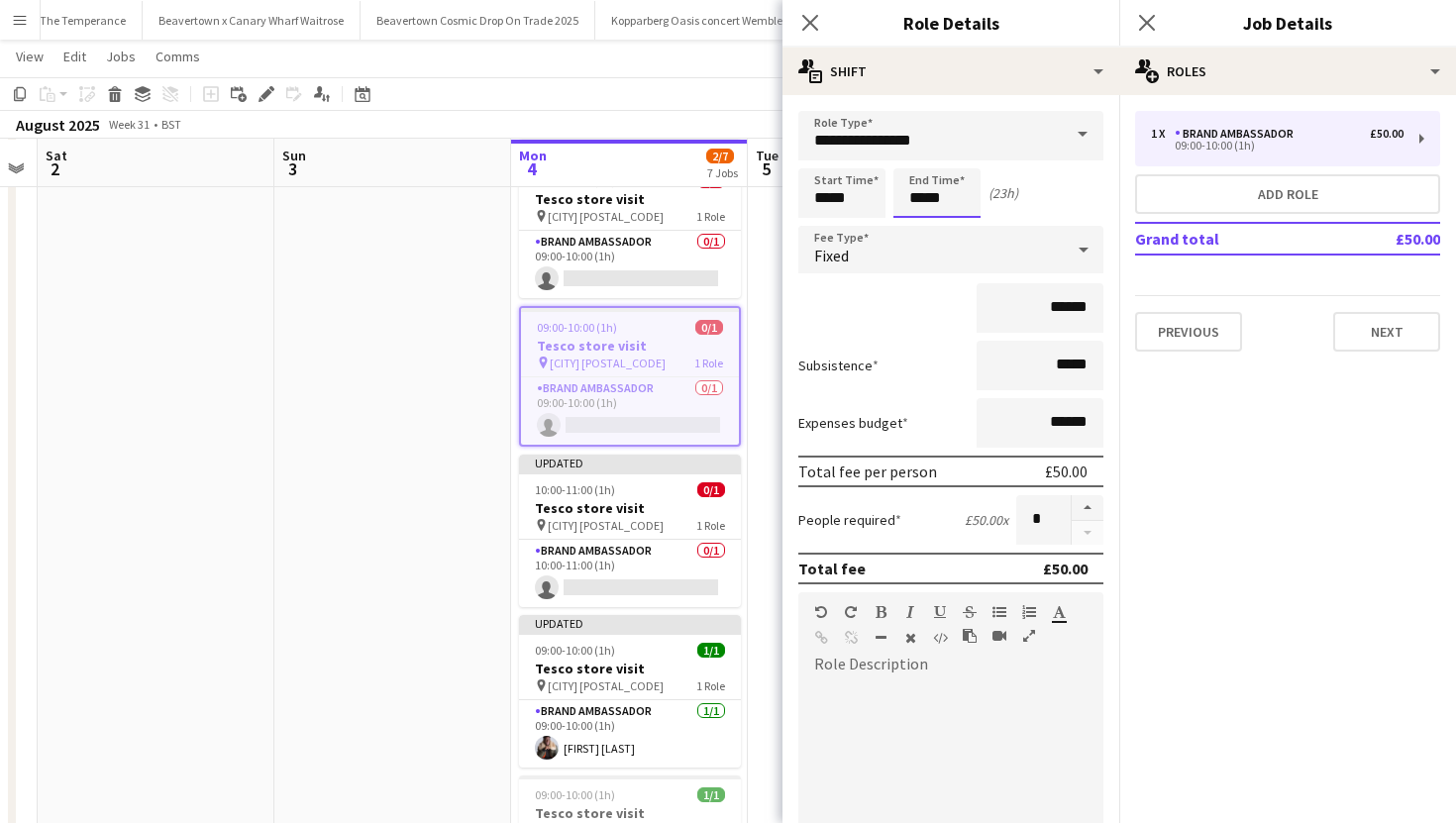 click on "*****" at bounding box center (937, 193) 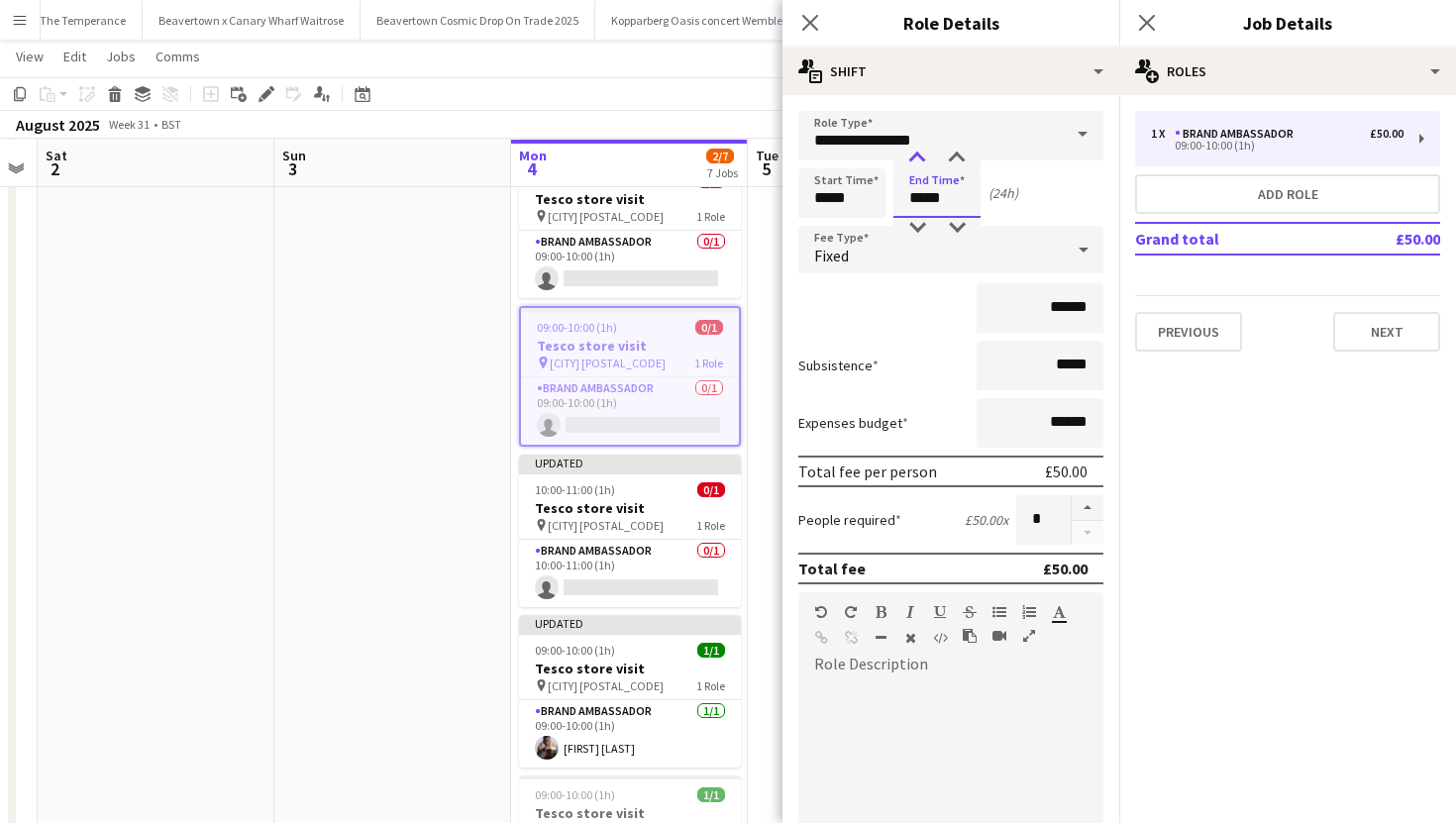 click at bounding box center (917, 158) 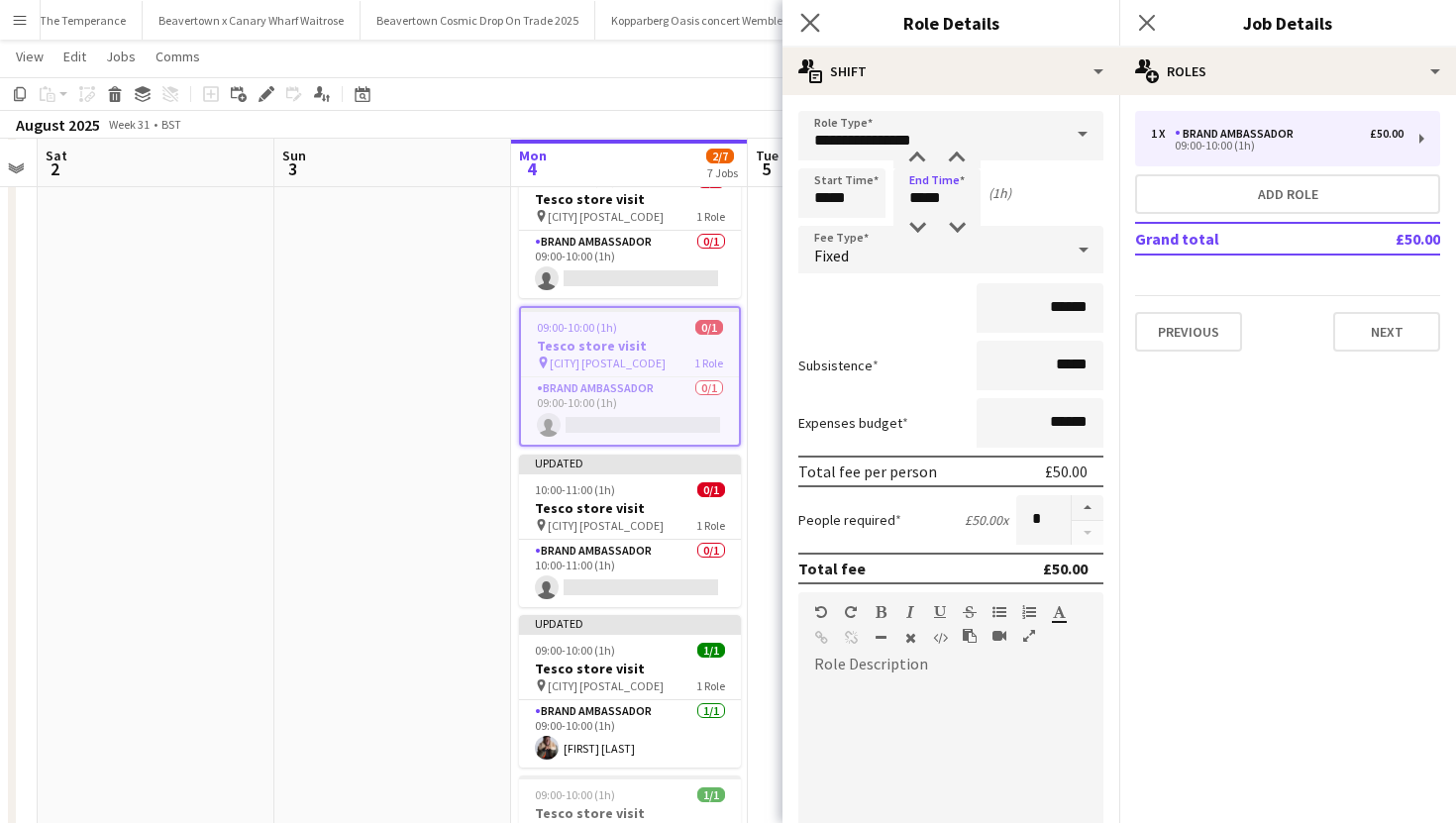 click on "Close pop-in" 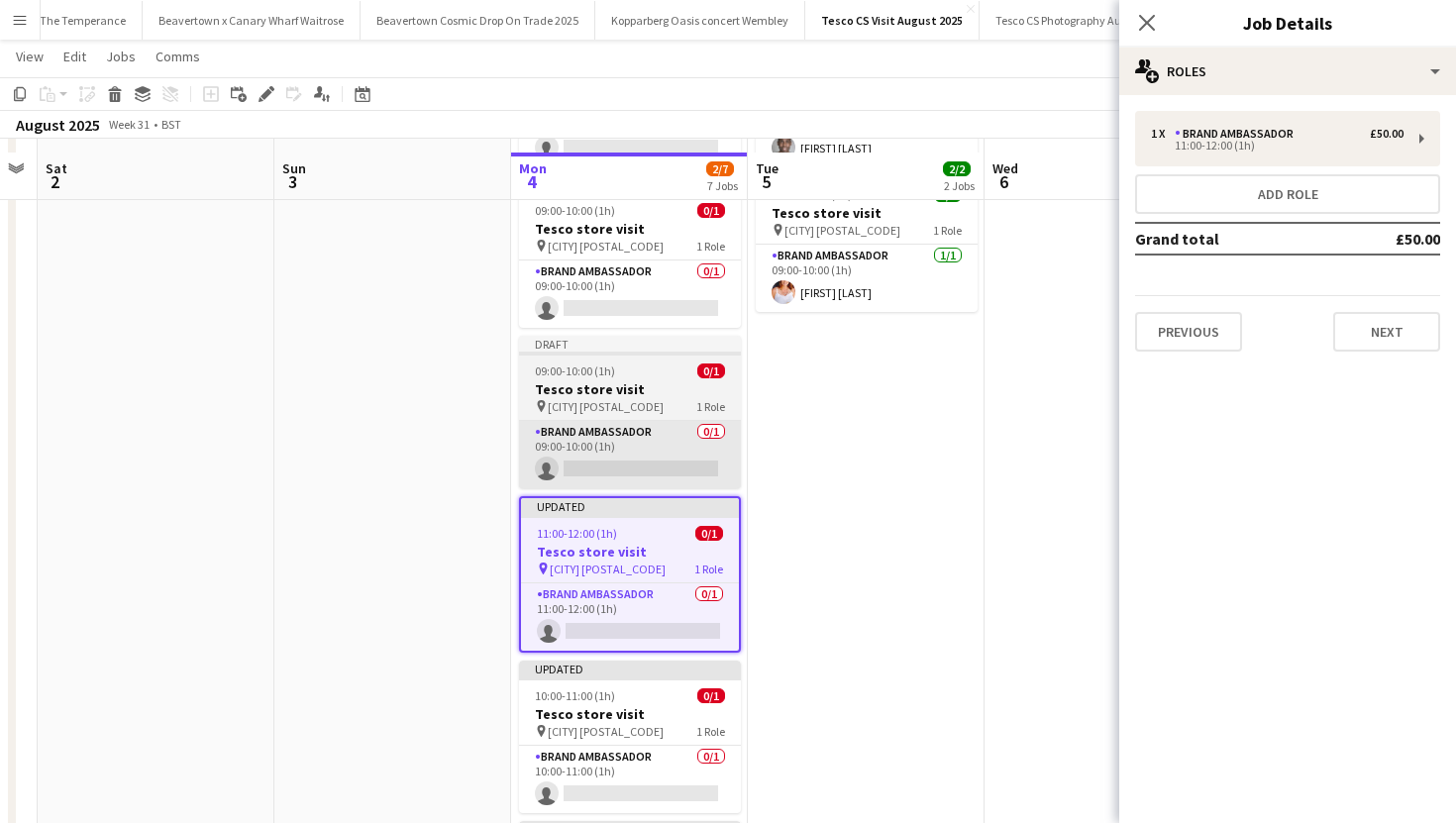 scroll, scrollTop: 192, scrollLeft: 0, axis: vertical 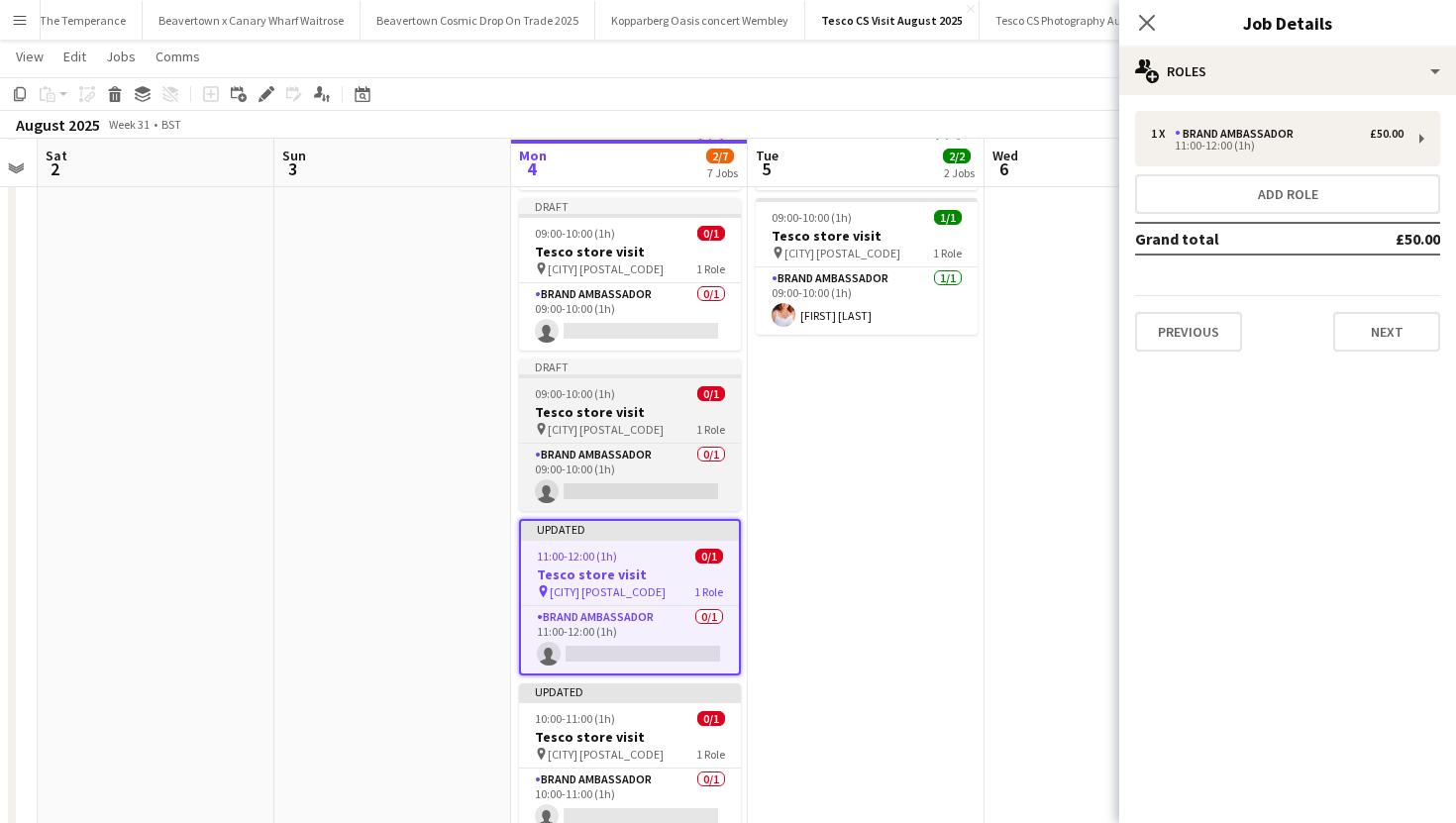 click on "Tesco store visit" at bounding box center [630, 412] 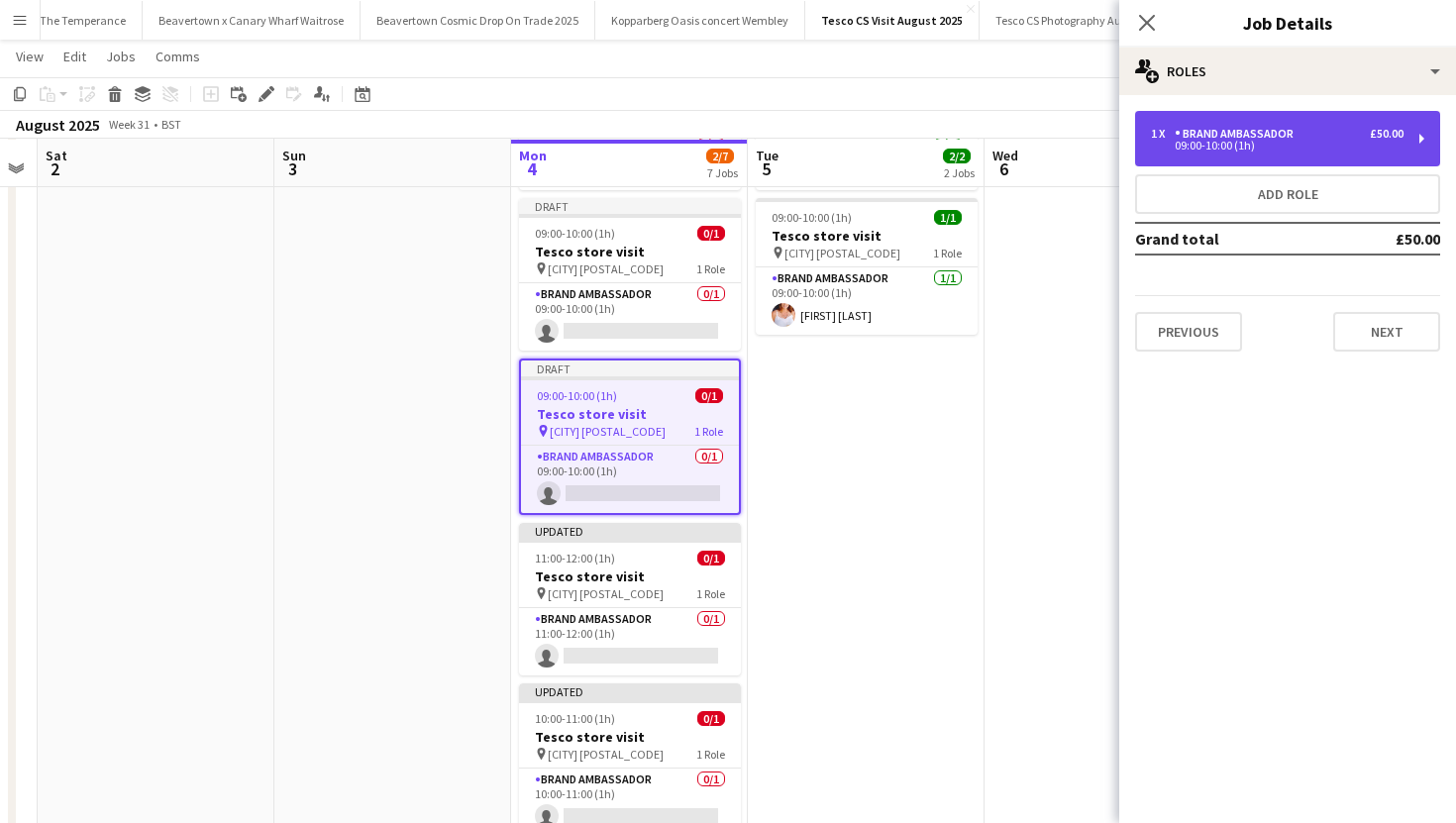 click on "09:00-10:00 (1h)" at bounding box center [1277, 146] 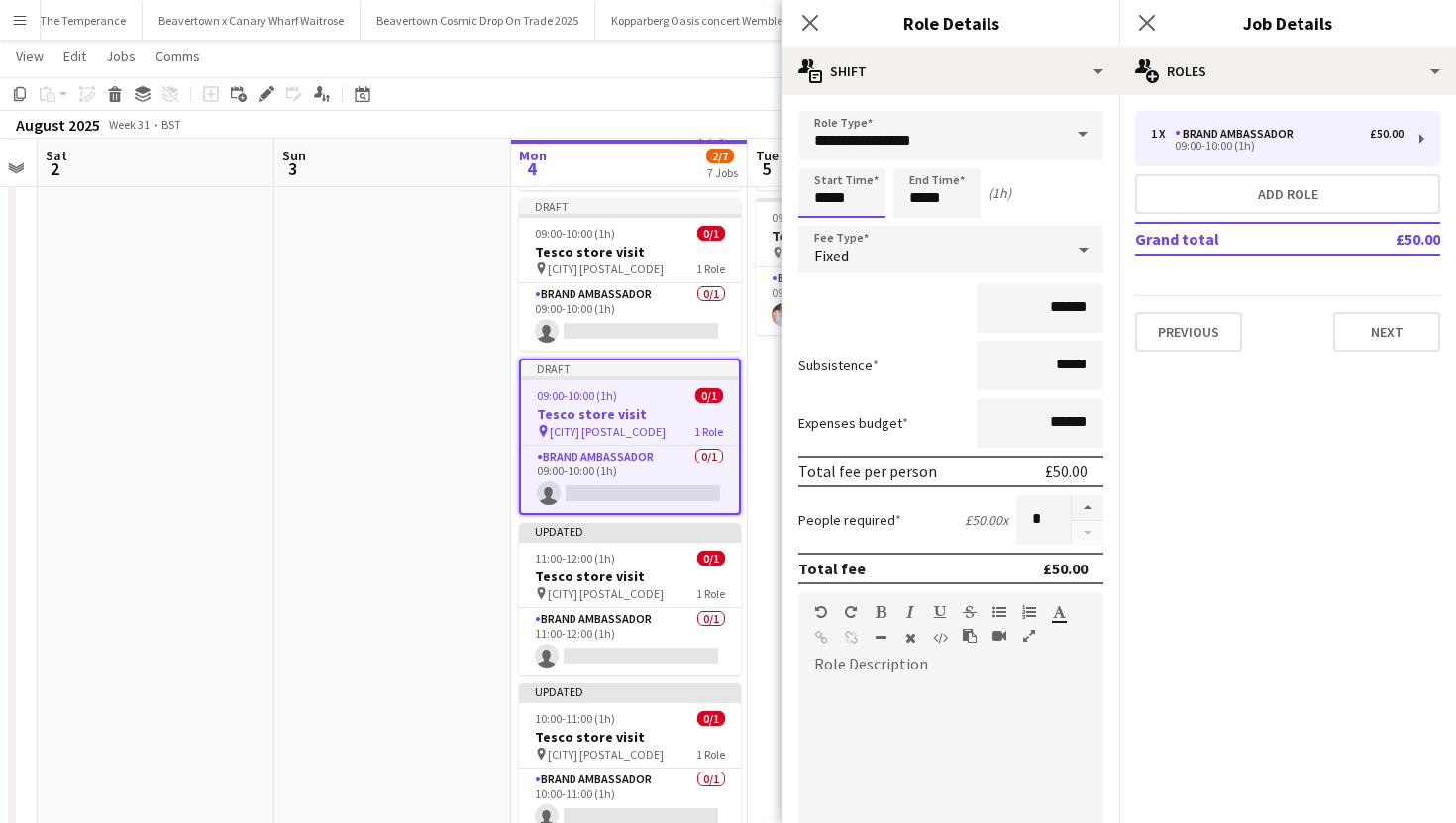 click on "*****" at bounding box center (842, 193) 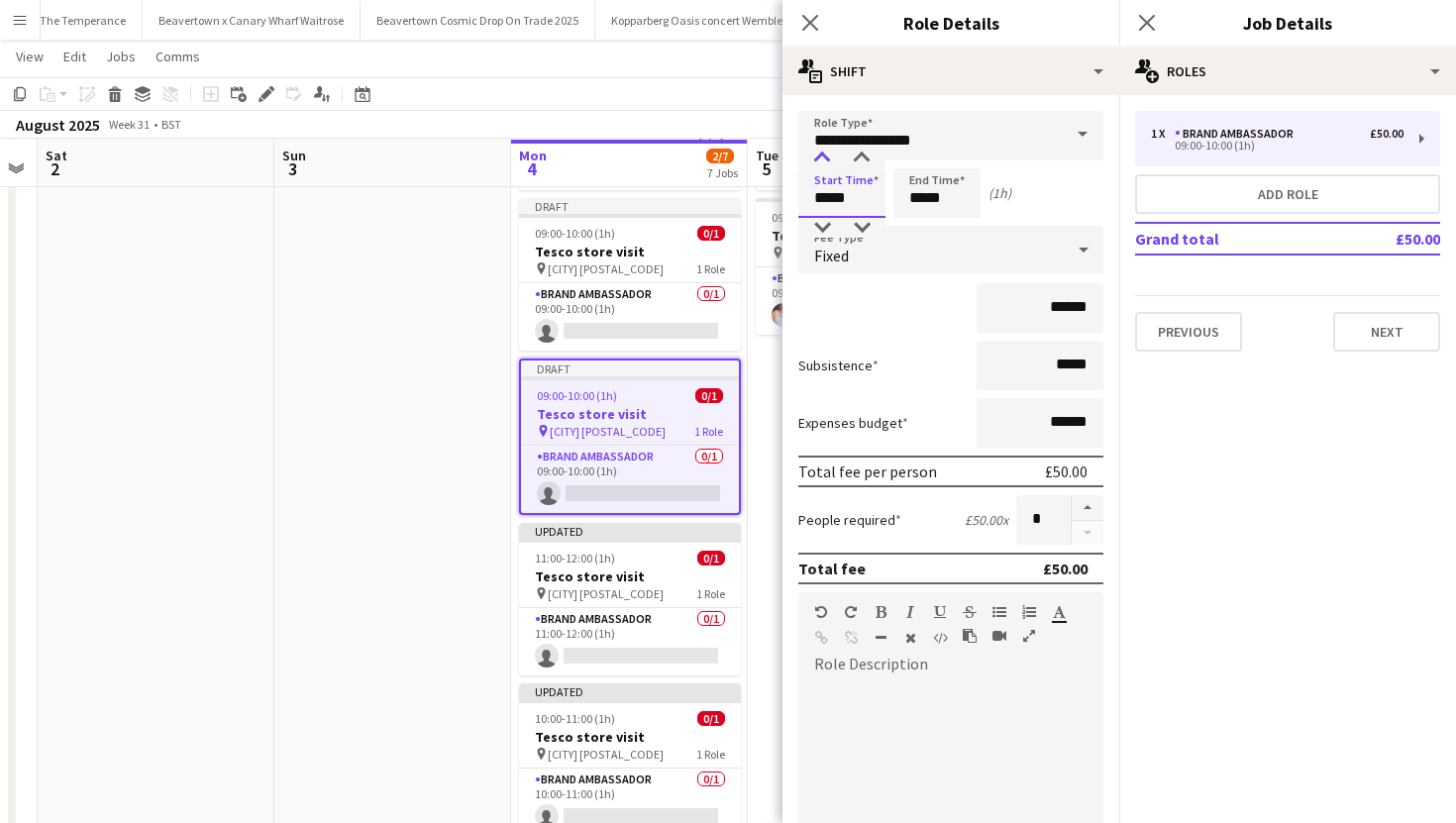 click at bounding box center (822, 158) 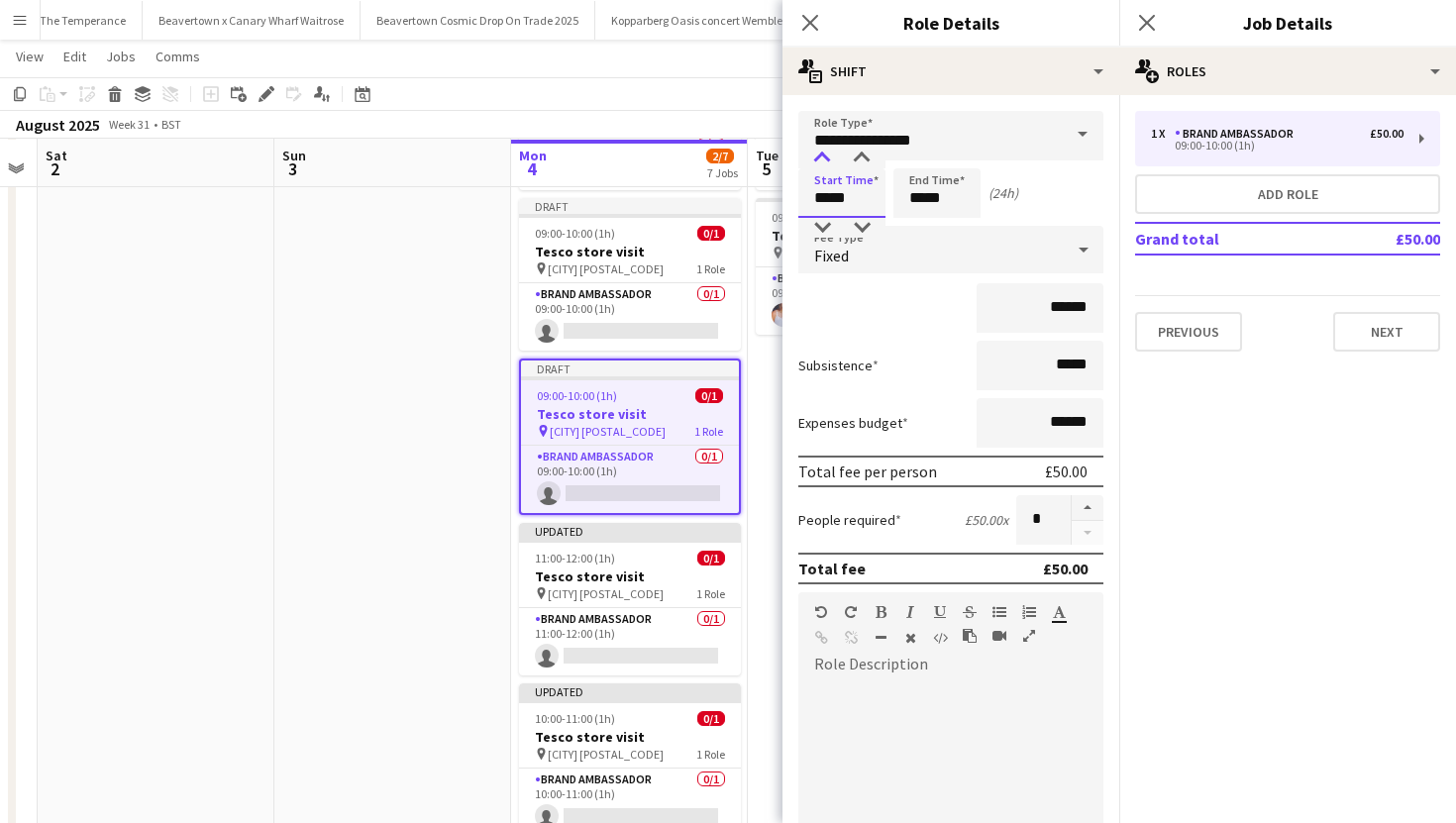 click at bounding box center [822, 158] 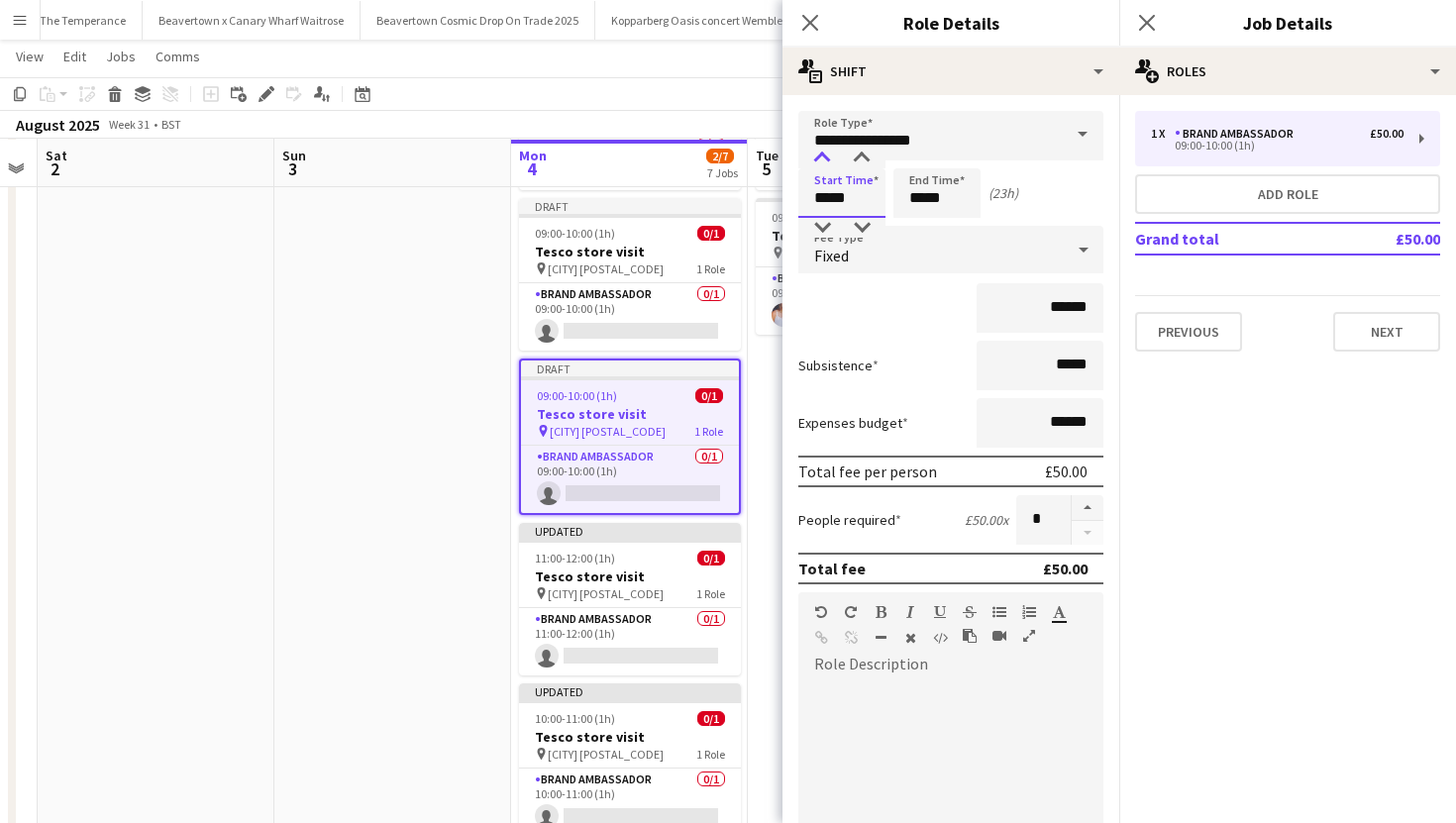 type on "*****" 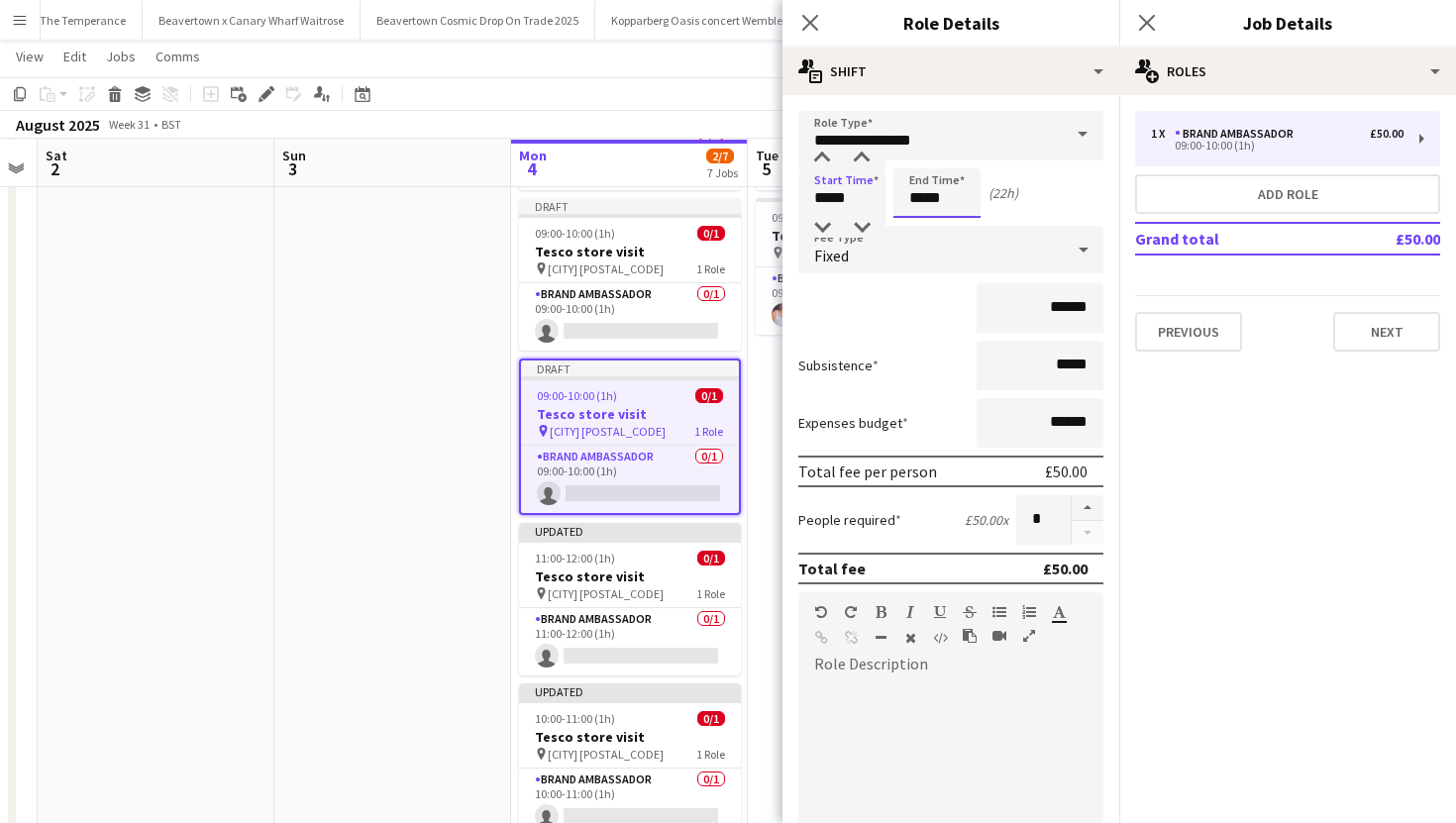 click on "*****" at bounding box center (937, 193) 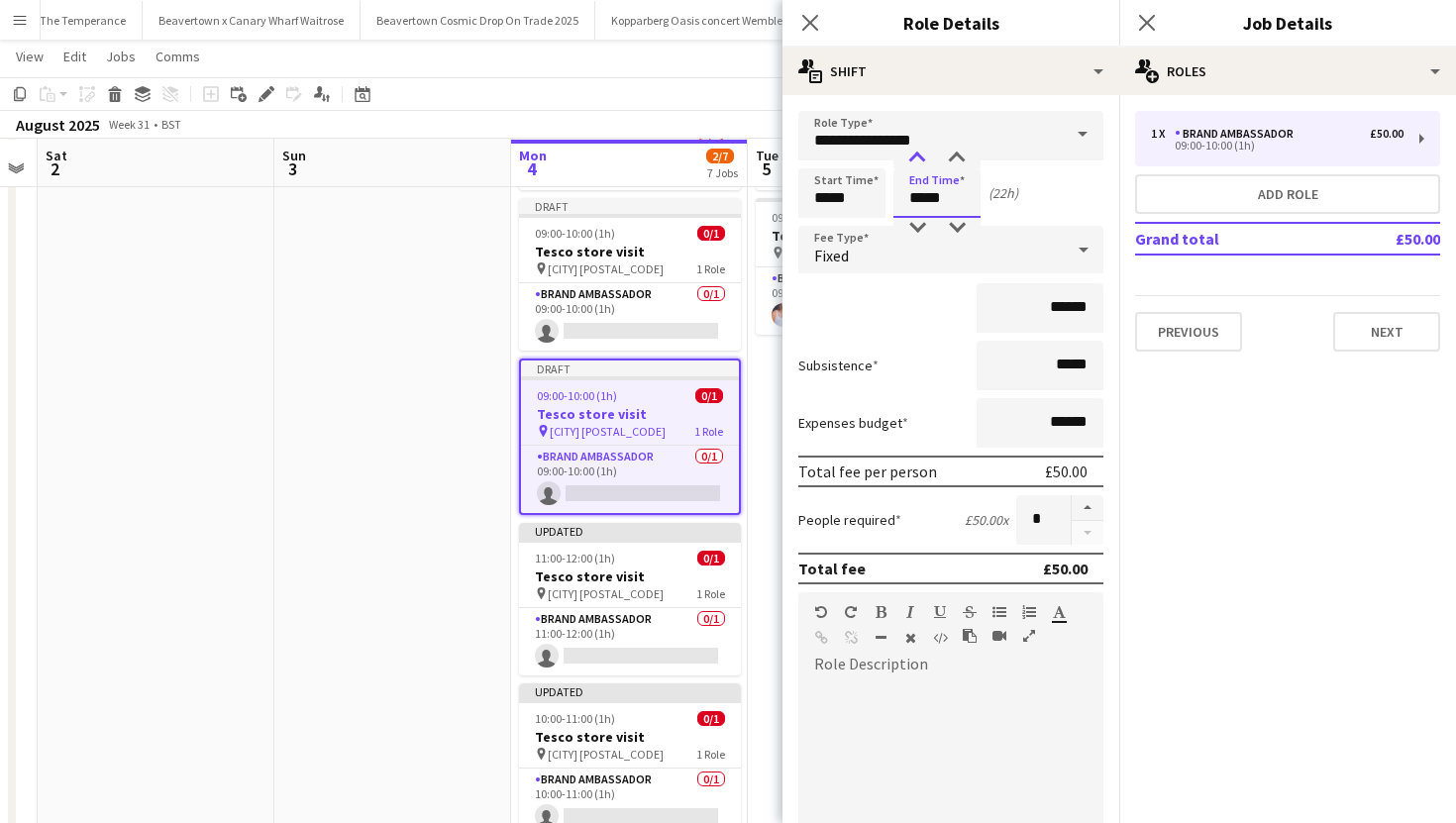 click at bounding box center [917, 158] 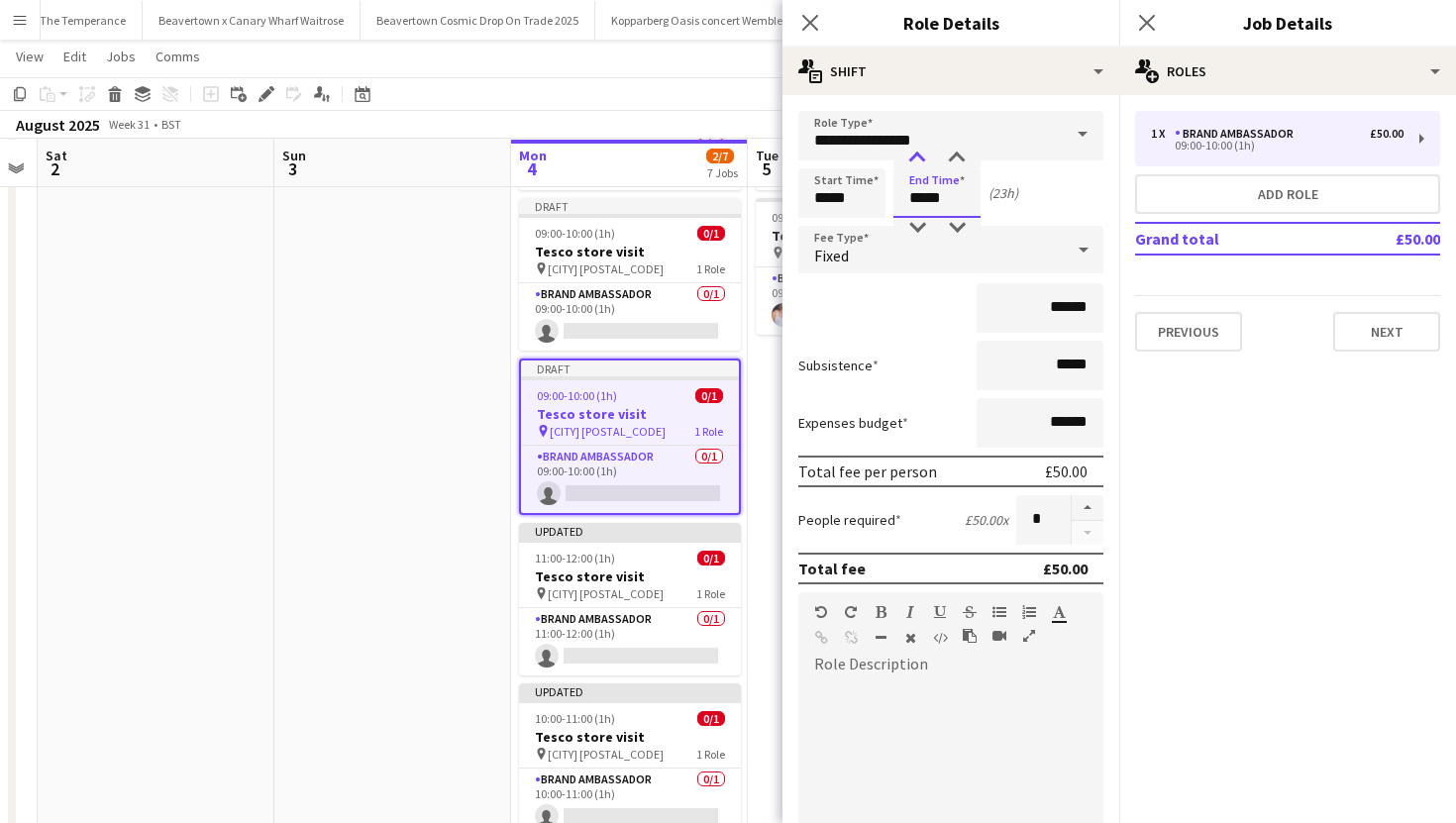 click at bounding box center [917, 158] 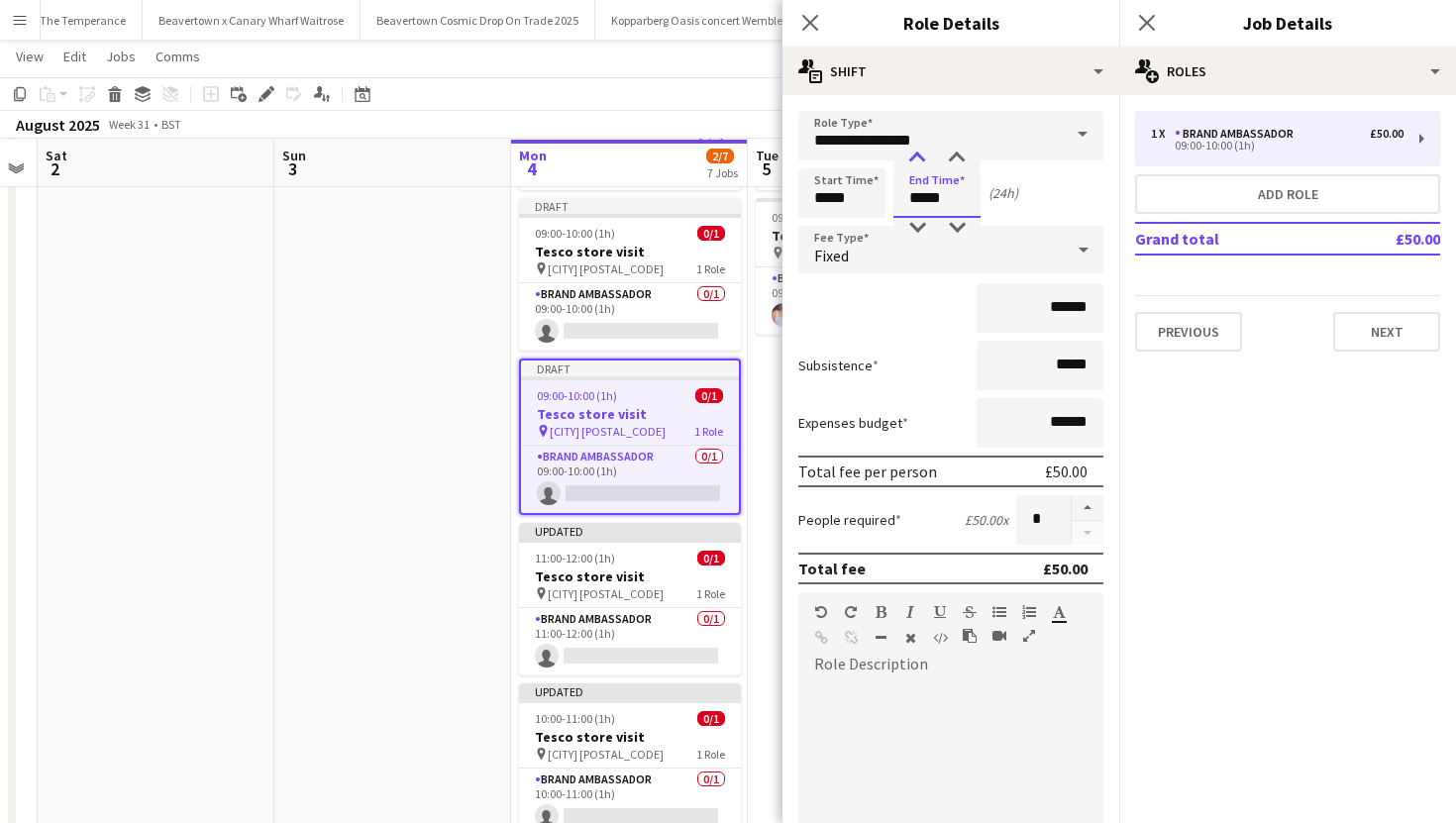 type on "*****" 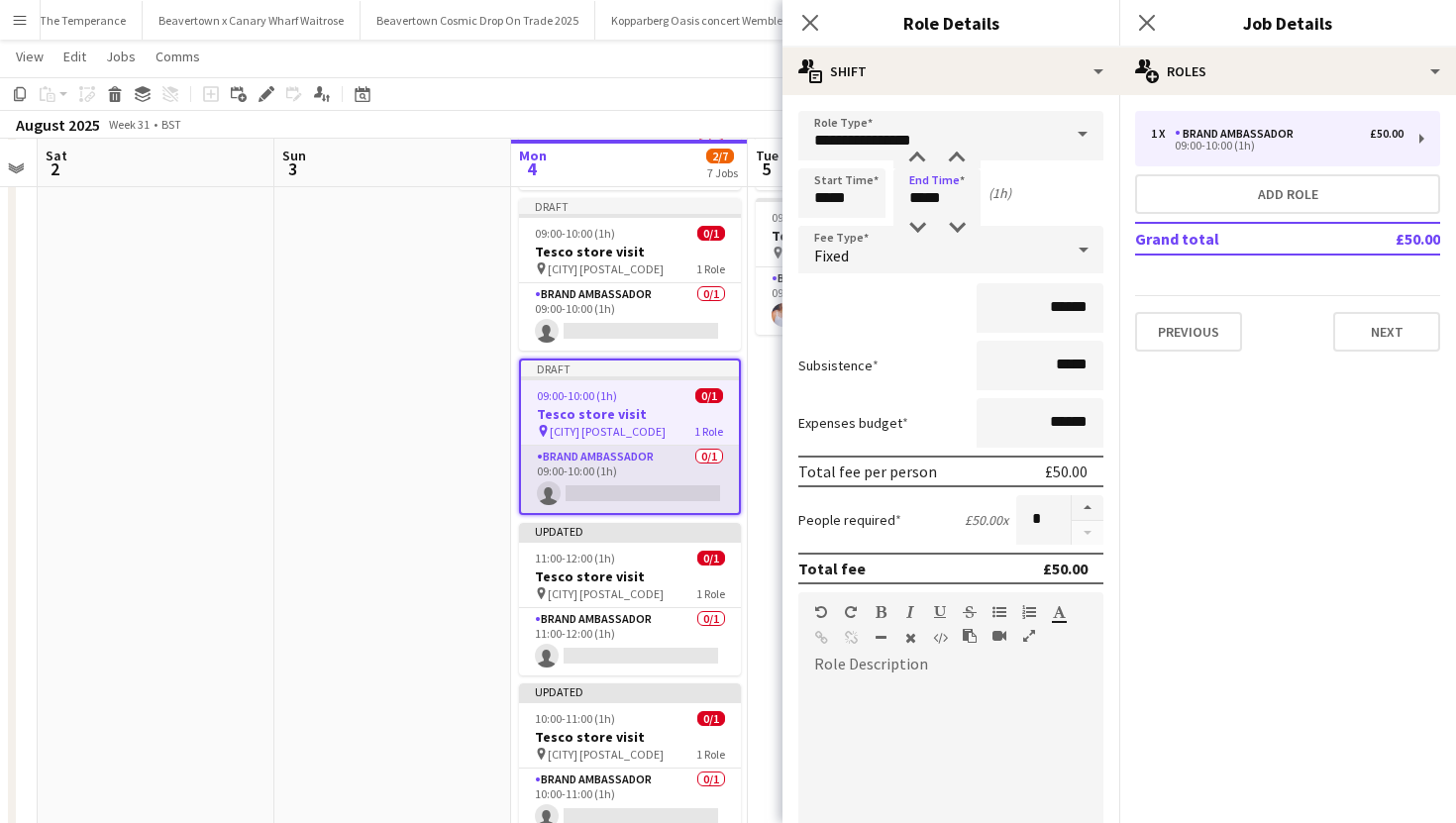 click on "Brand Ambassador   0/1   09:00-10:00 (1h)
single-neutral-actions" at bounding box center (630, 479) 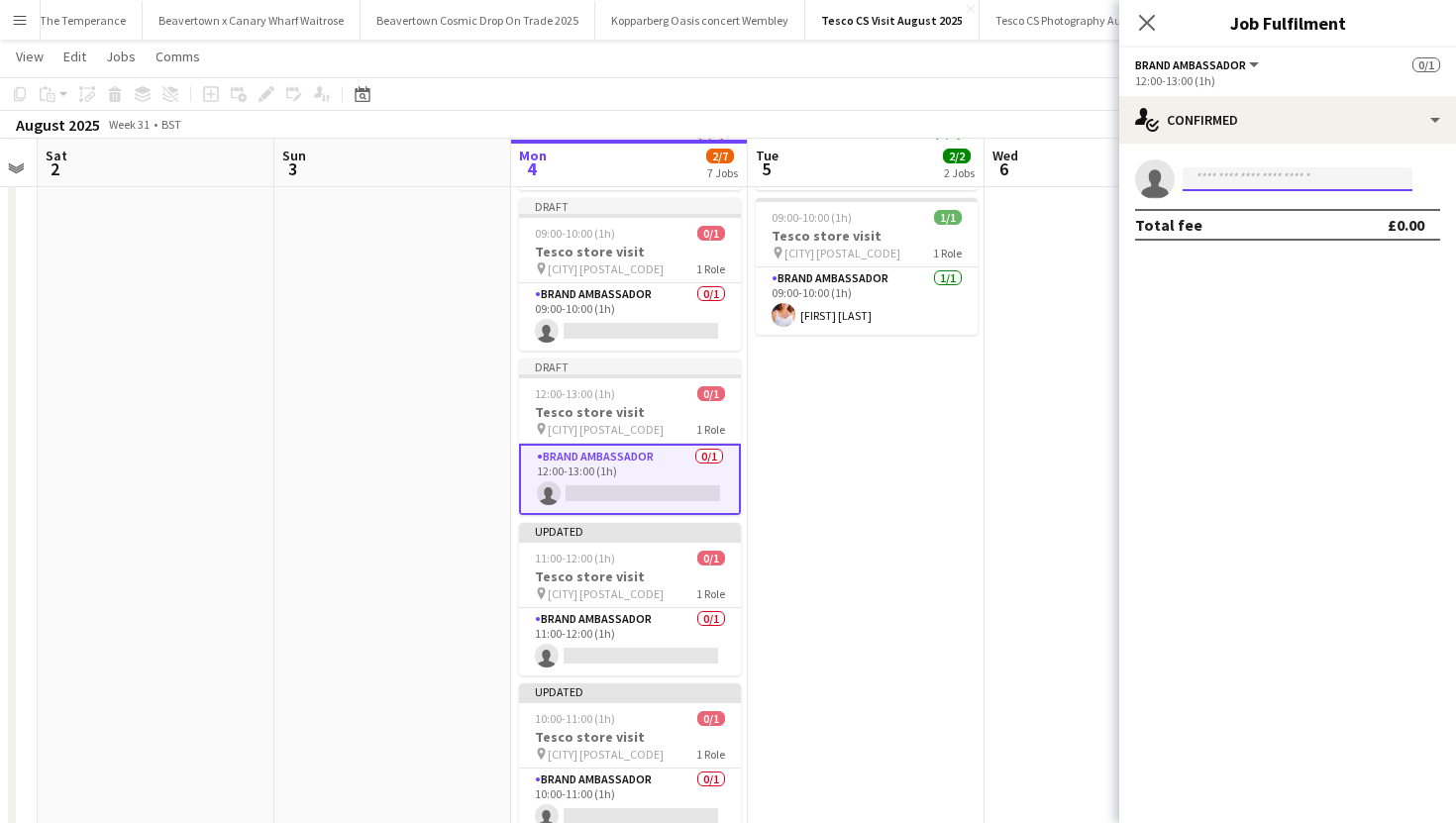 click at bounding box center (1298, 179) 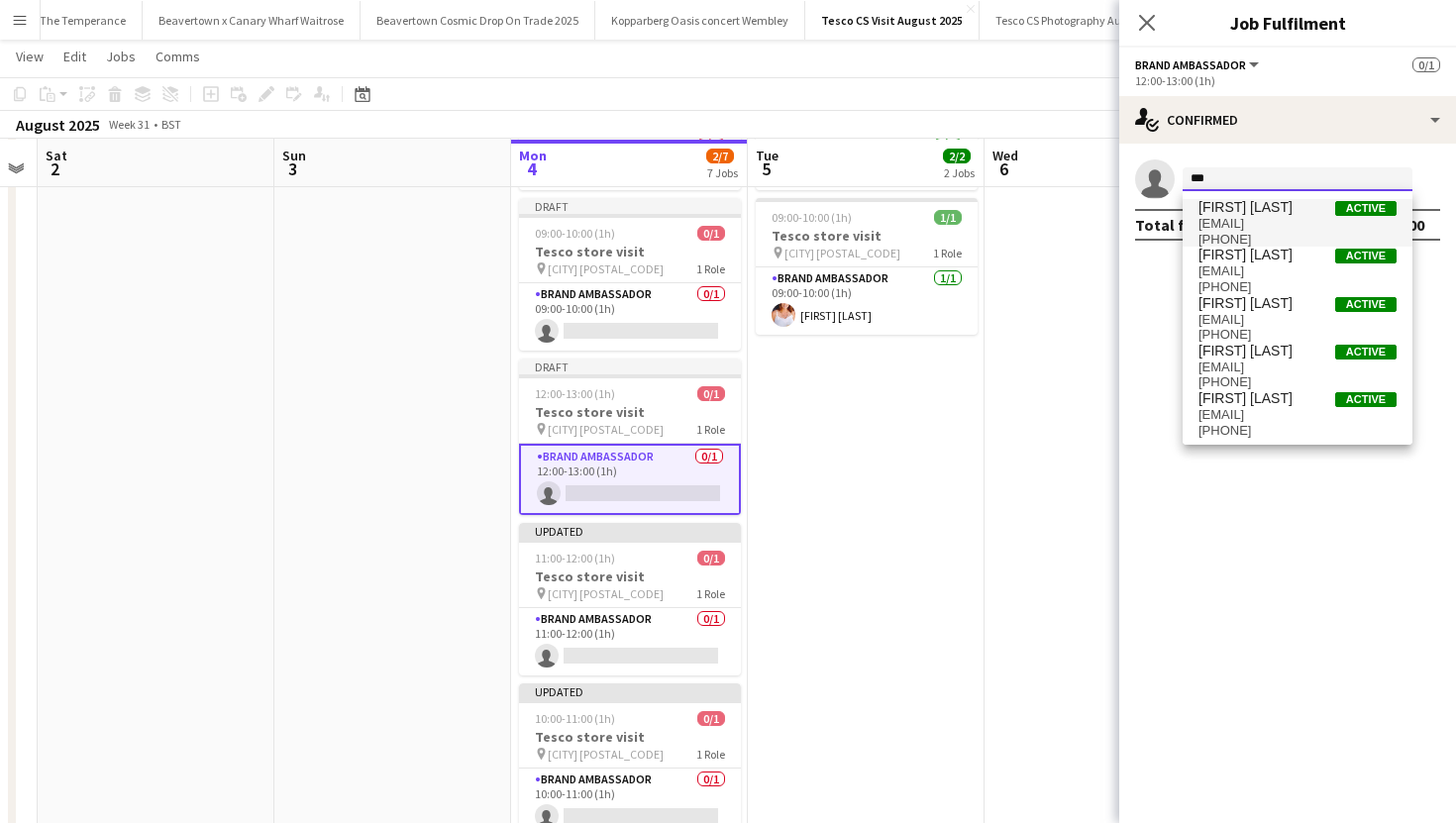 type on "***" 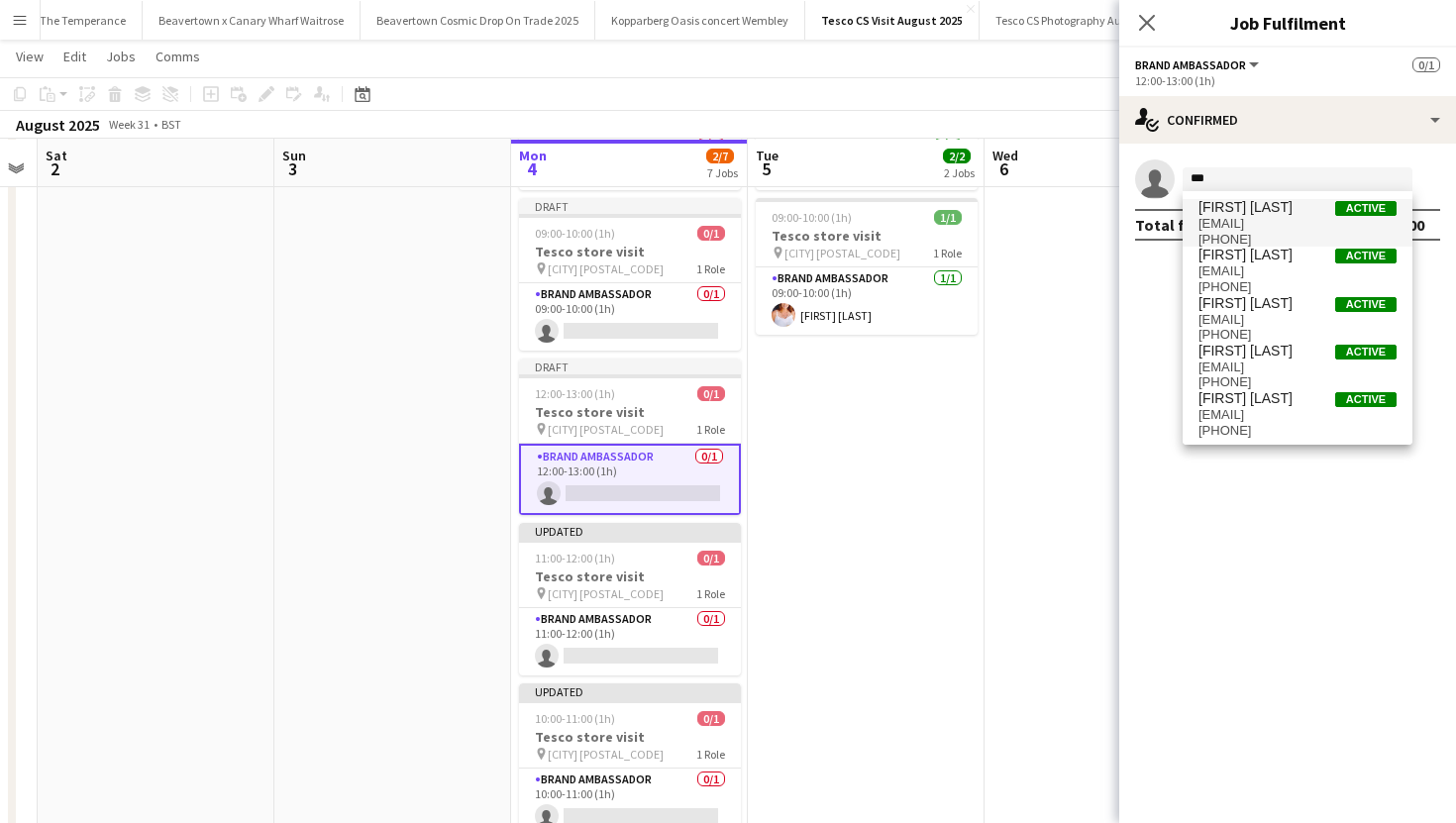 click on "+447908487587" at bounding box center (1298, 240) 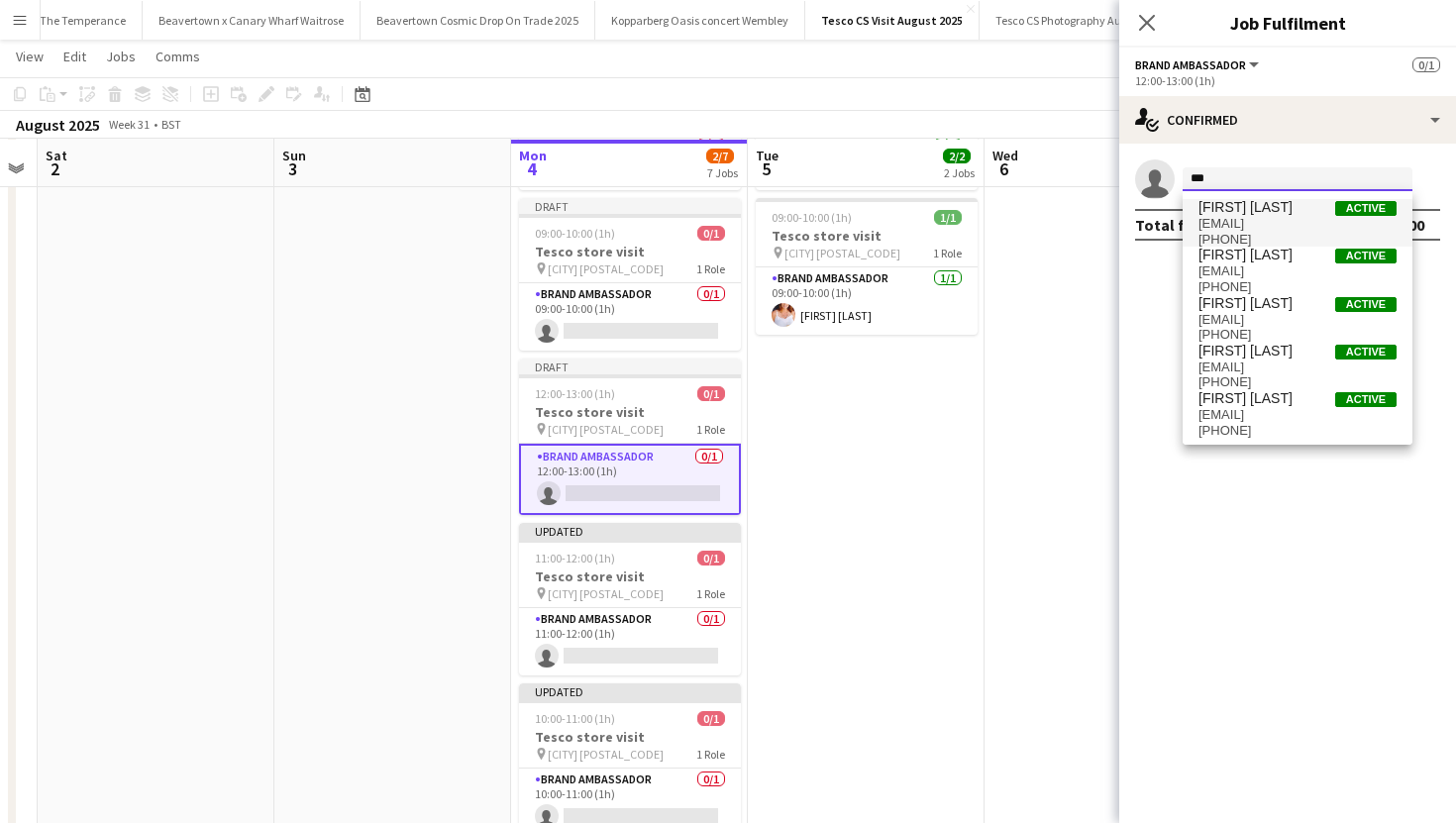 type 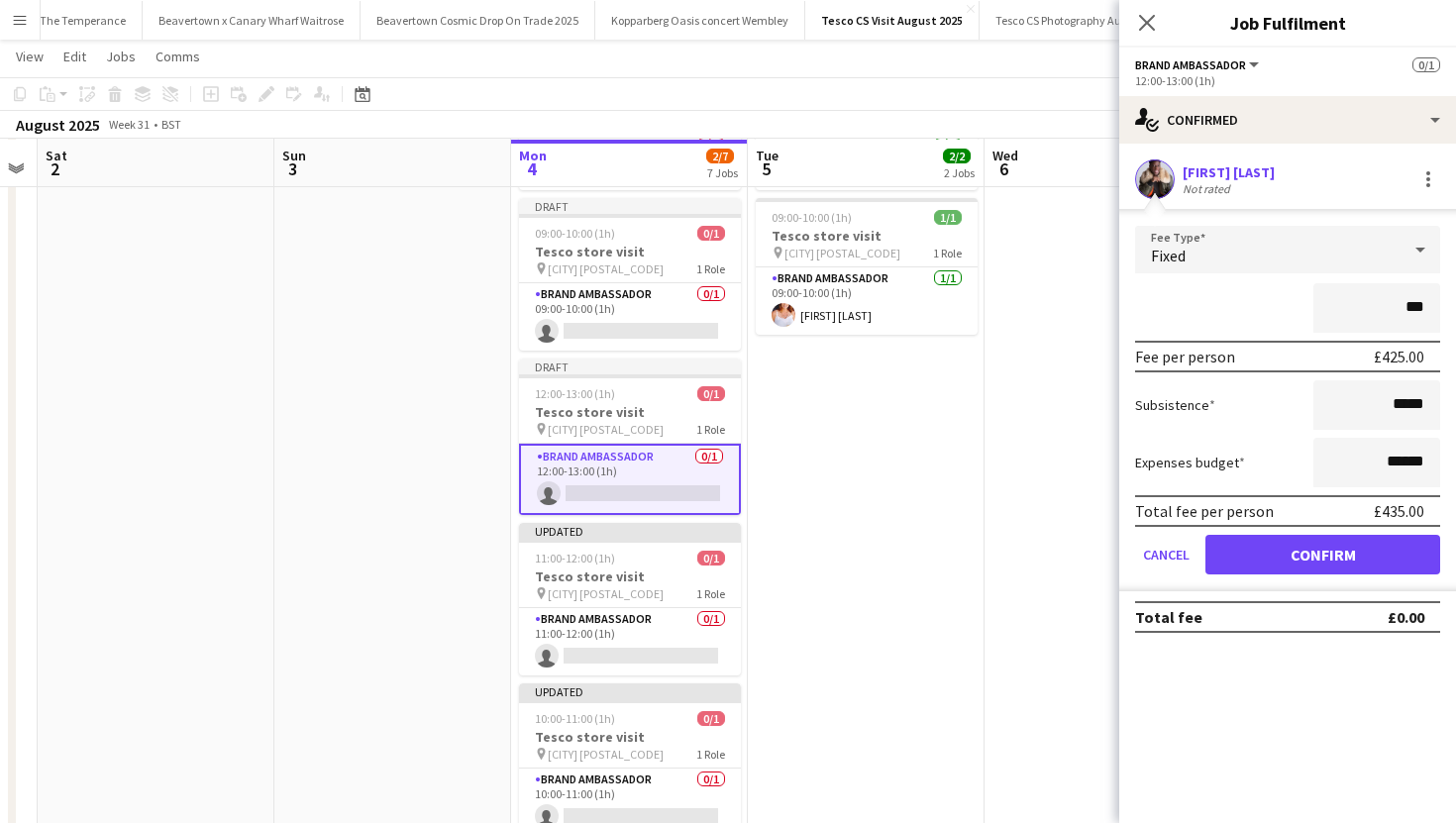 type on "**" 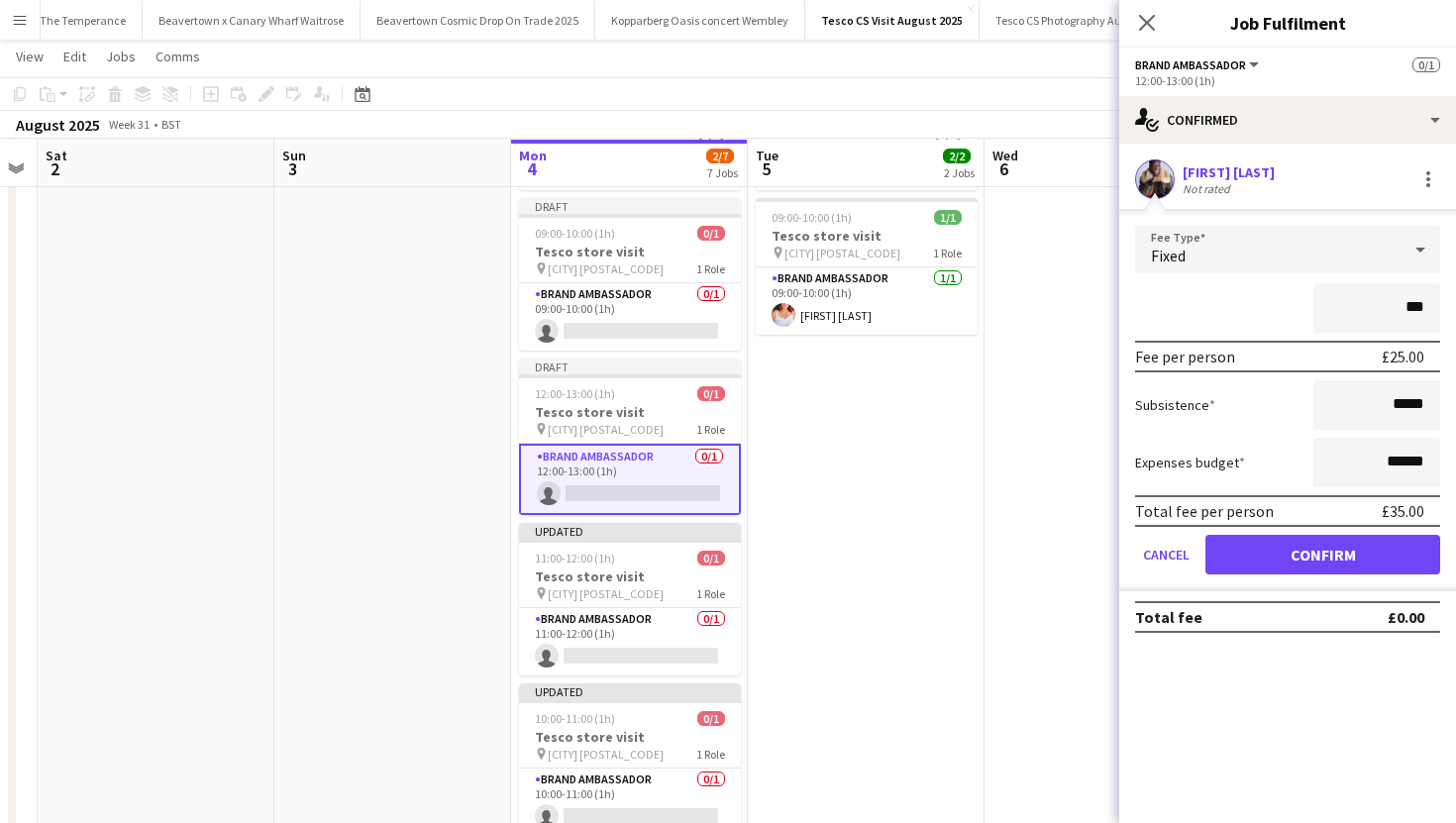 type on "***" 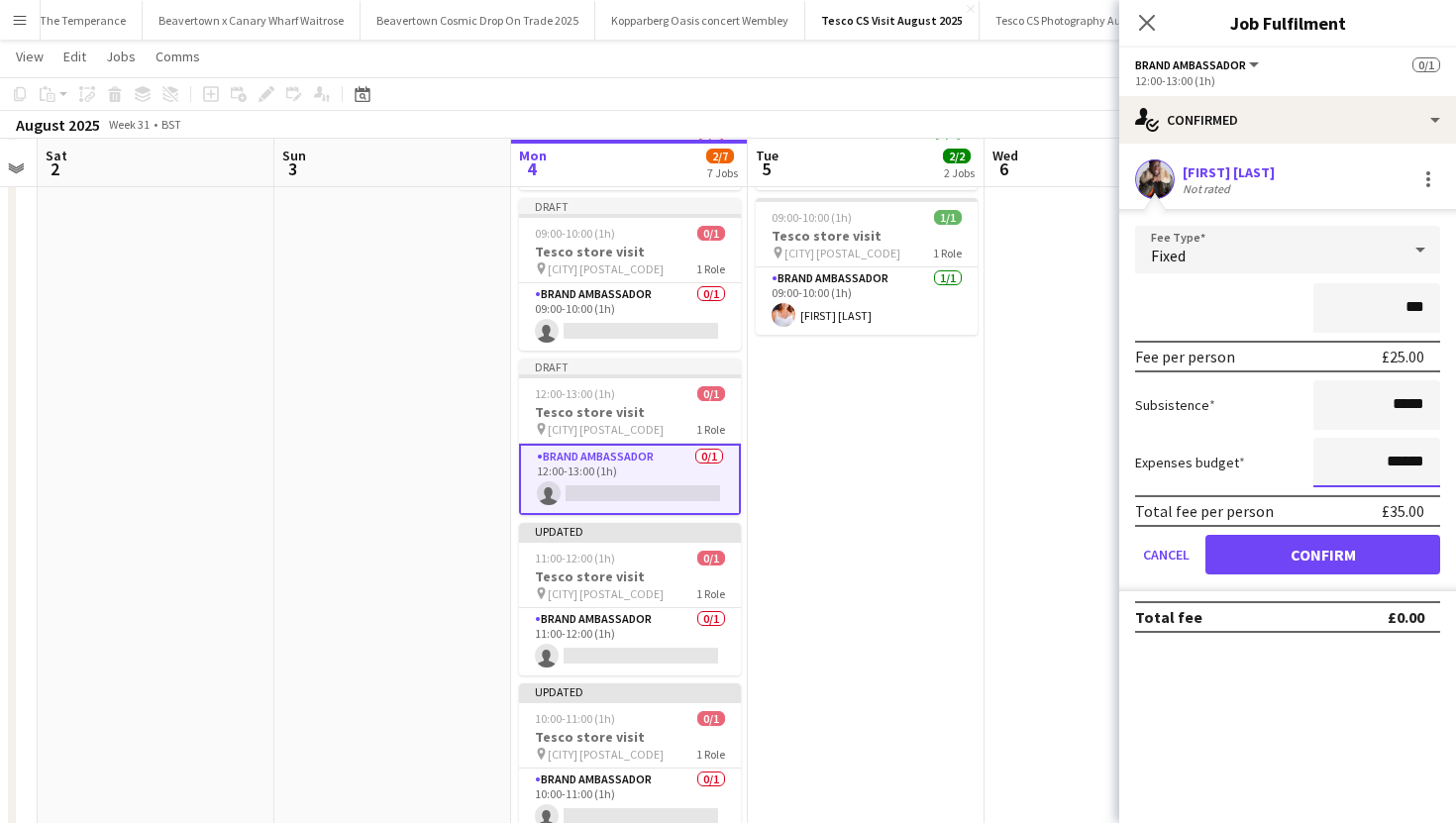 click on "******" at bounding box center (1377, 463) 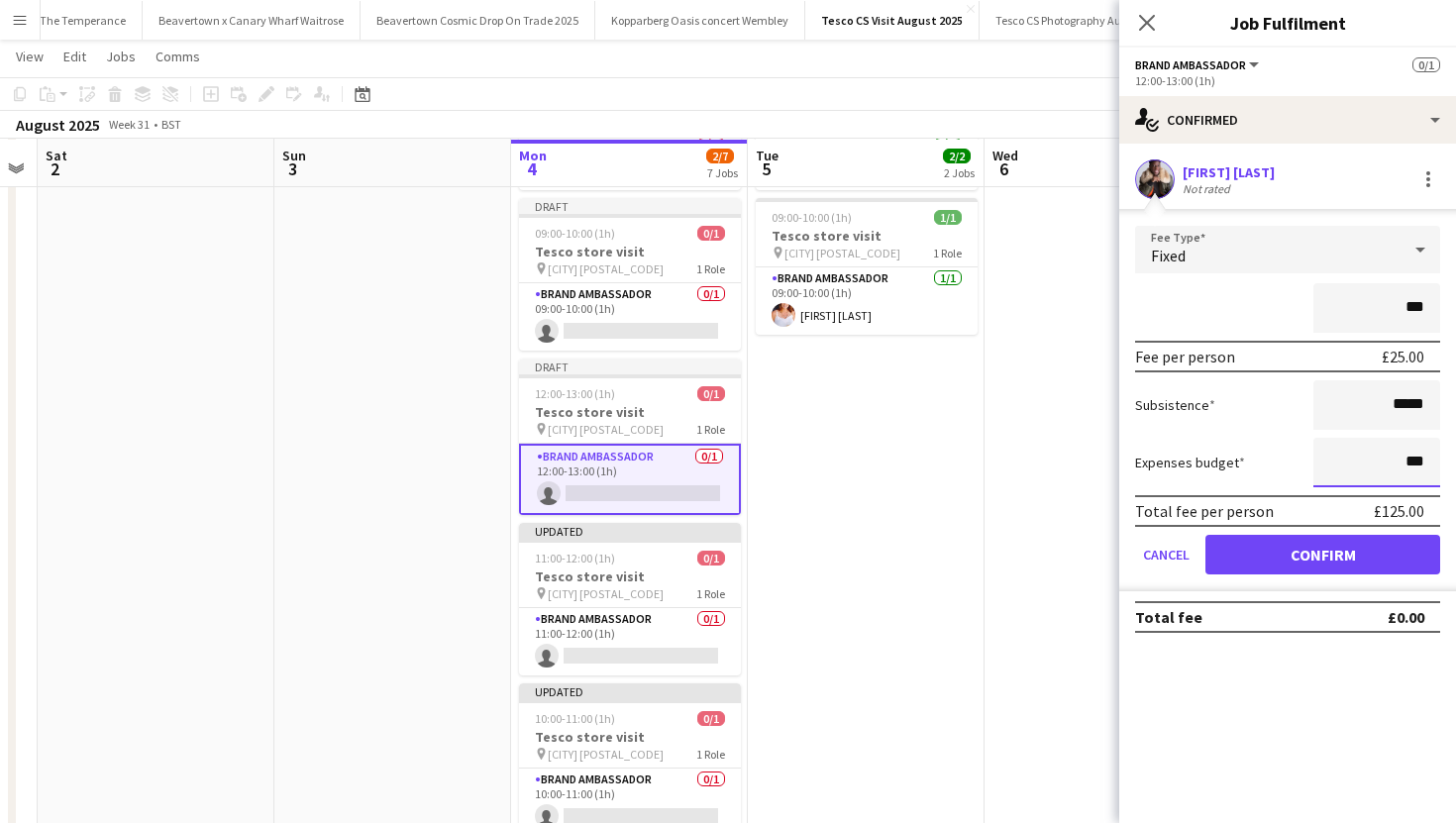 type on "**" 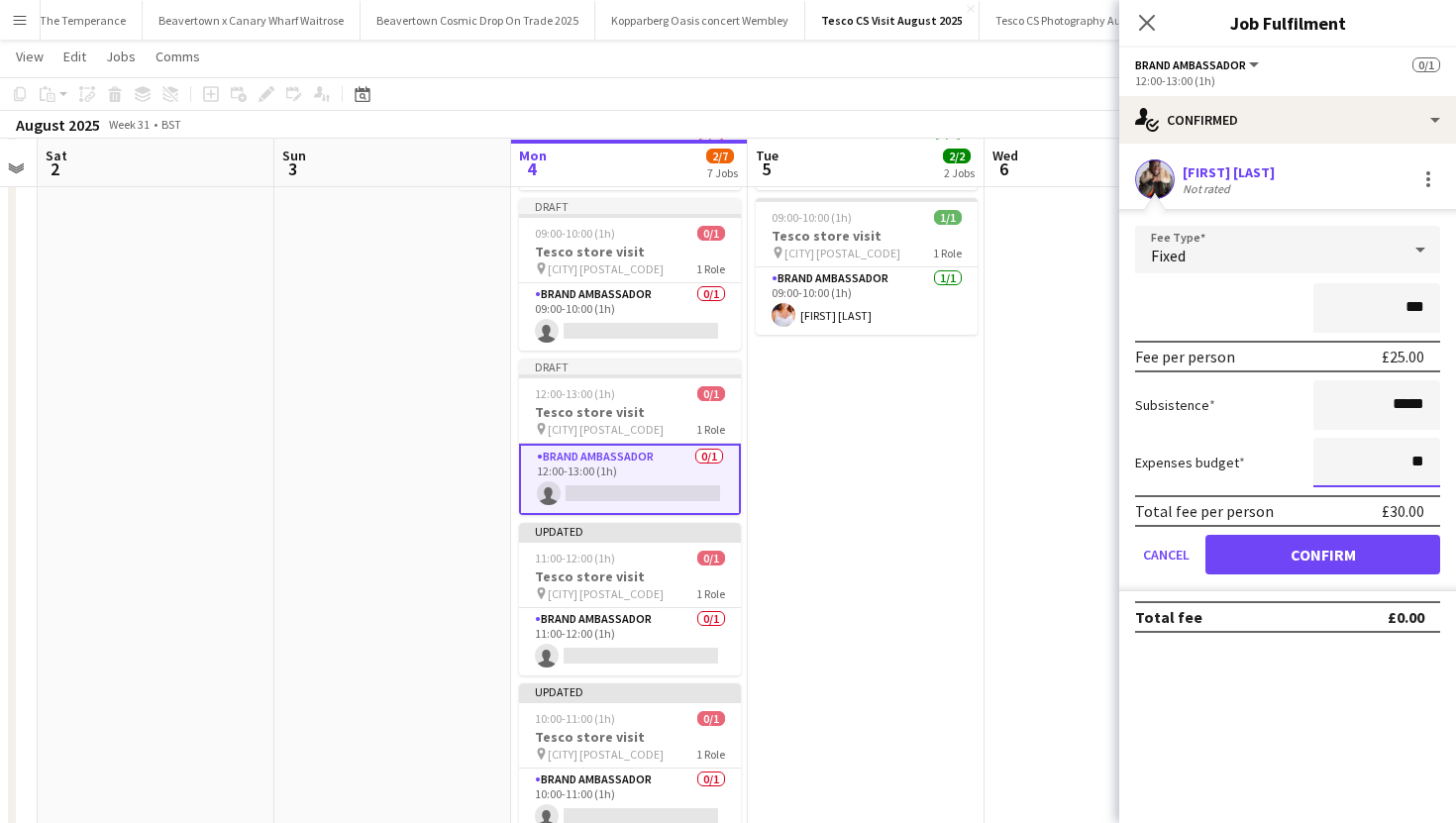 type on "**" 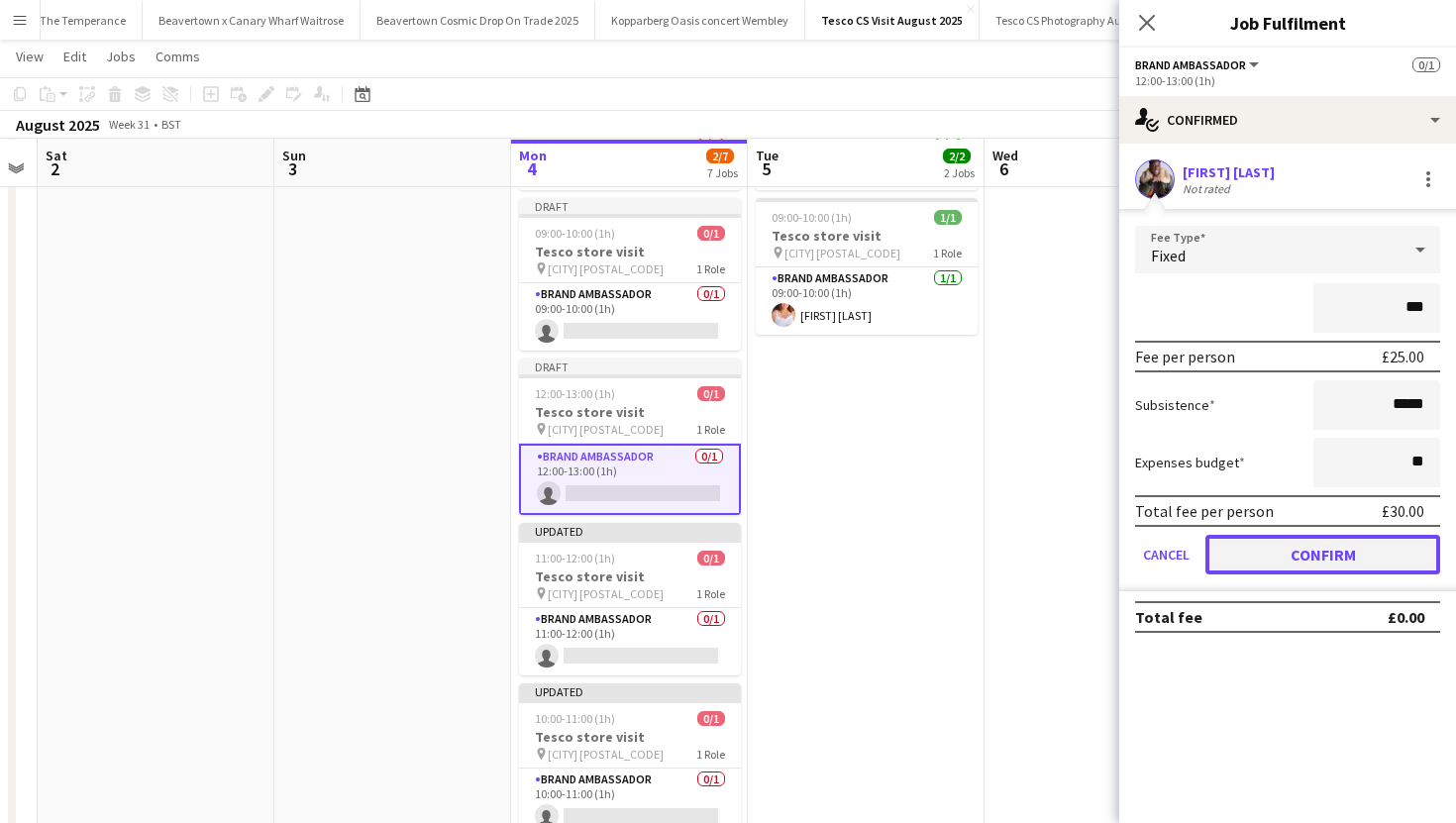 click on "Confirm" at bounding box center (1322, 555) 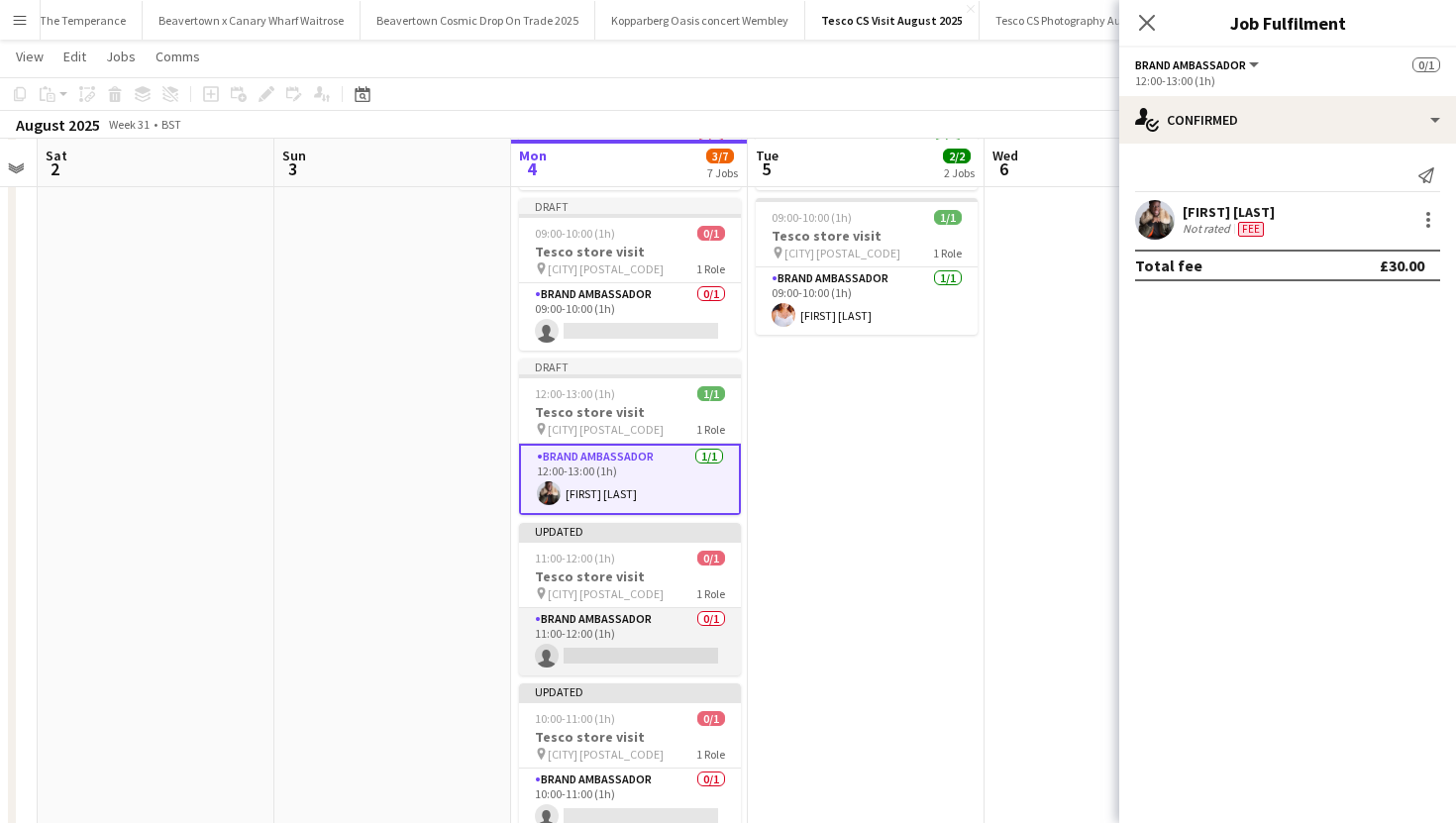 click on "Brand Ambassador   0/1   11:00-12:00 (1h)
single-neutral-actions" at bounding box center [630, 642] 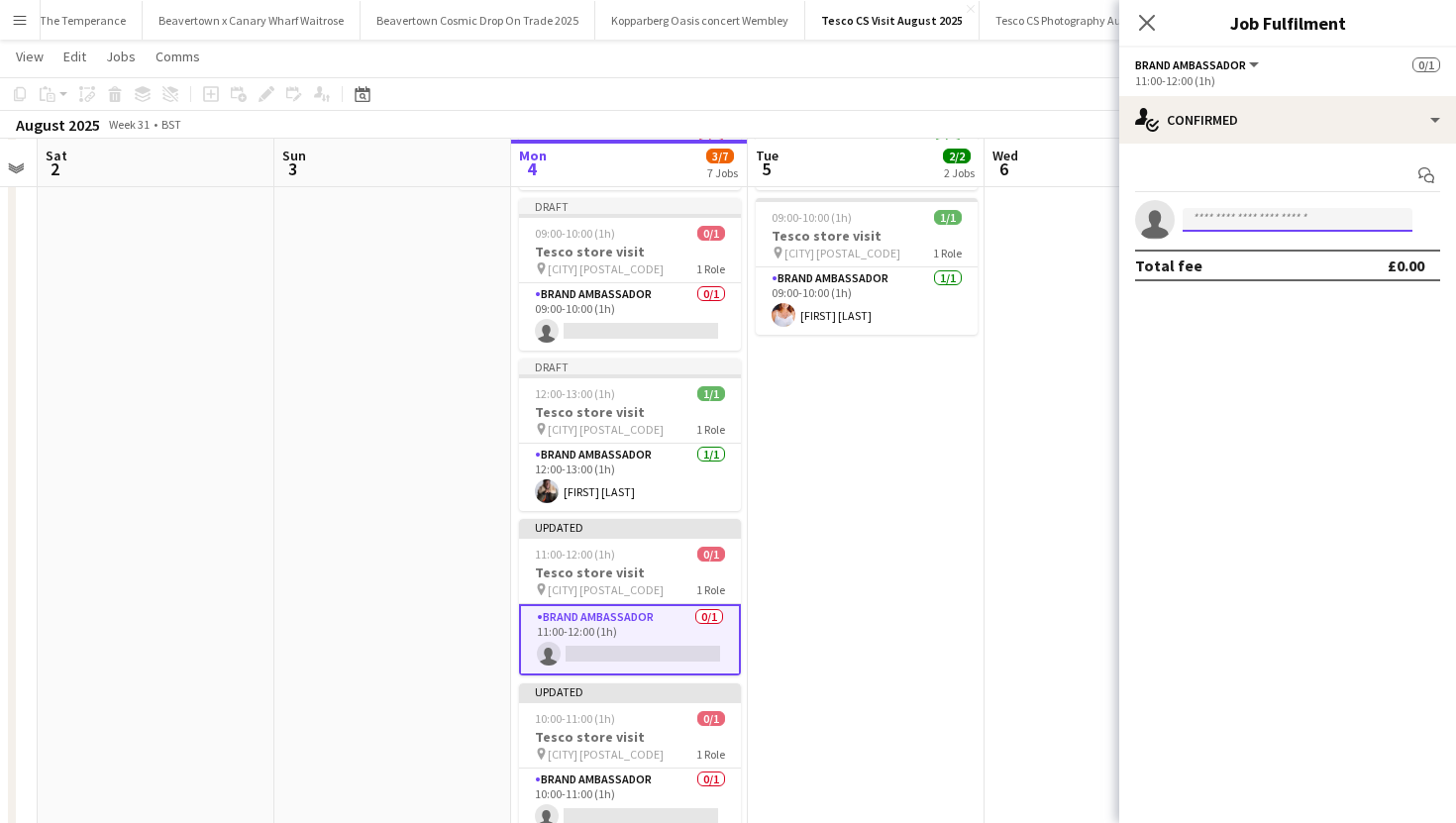 click at bounding box center (1298, 220) 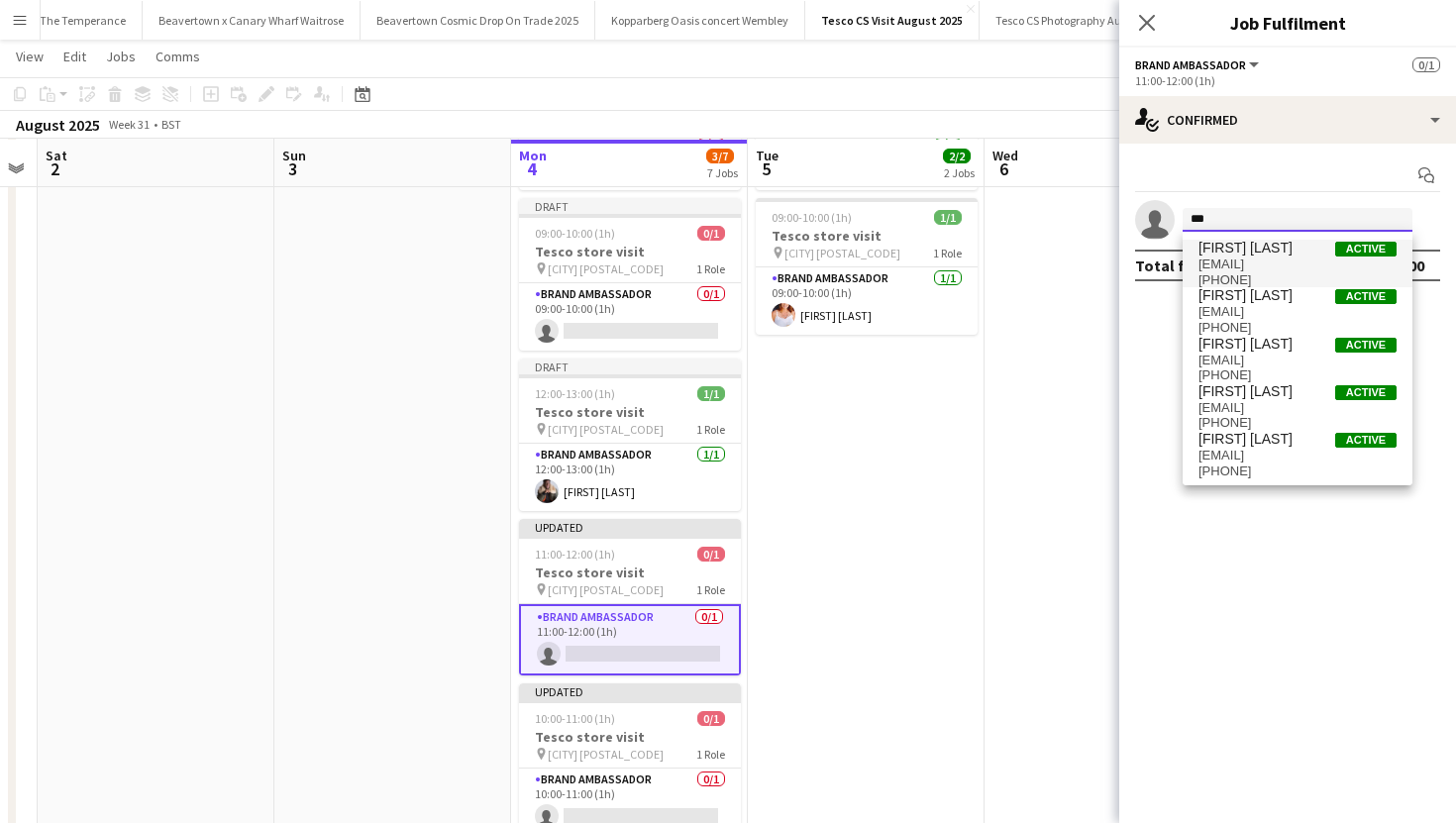 type on "***" 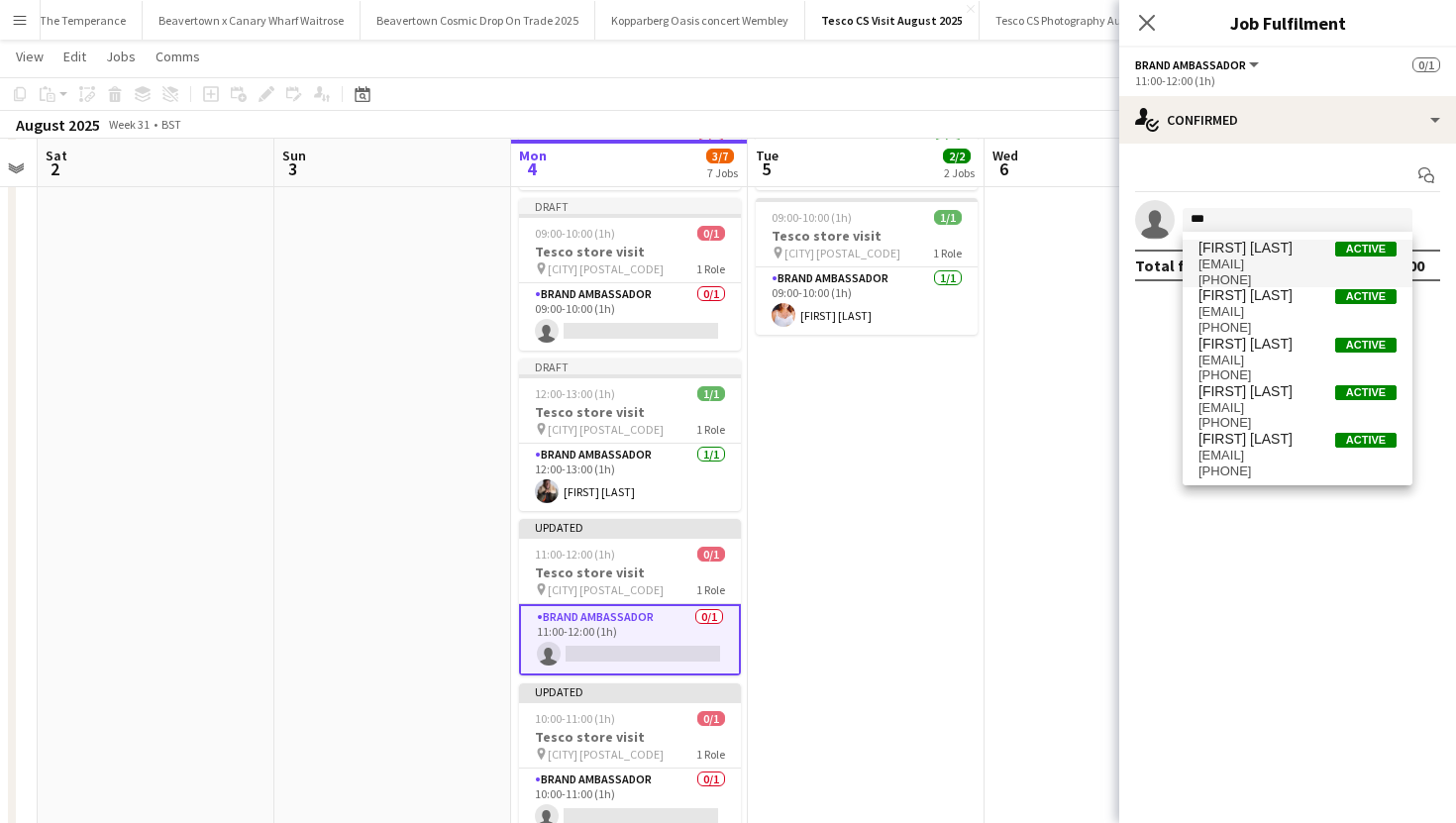 click on "delski11@yahoo.co.uk" at bounding box center [1298, 264] 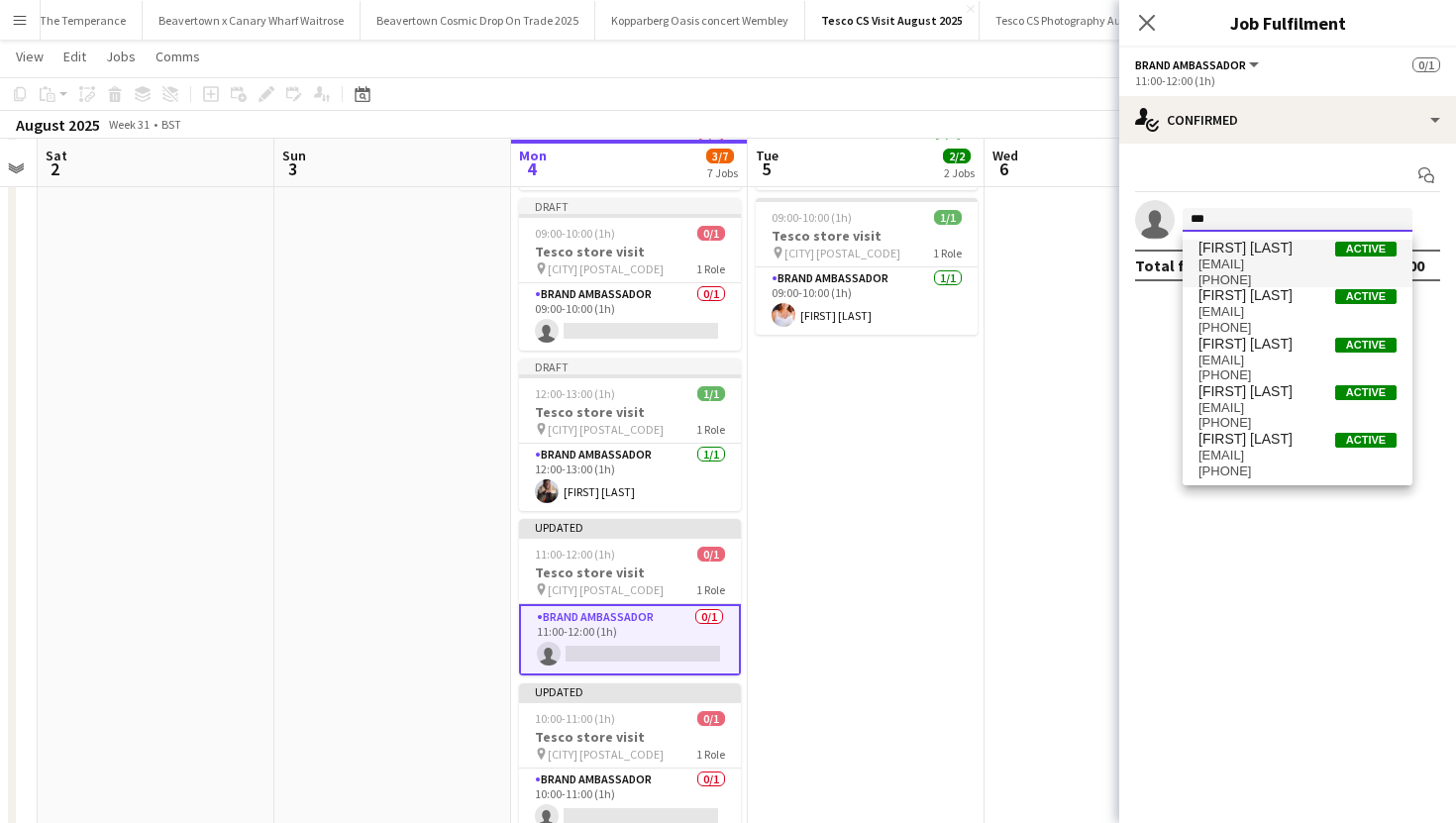 type 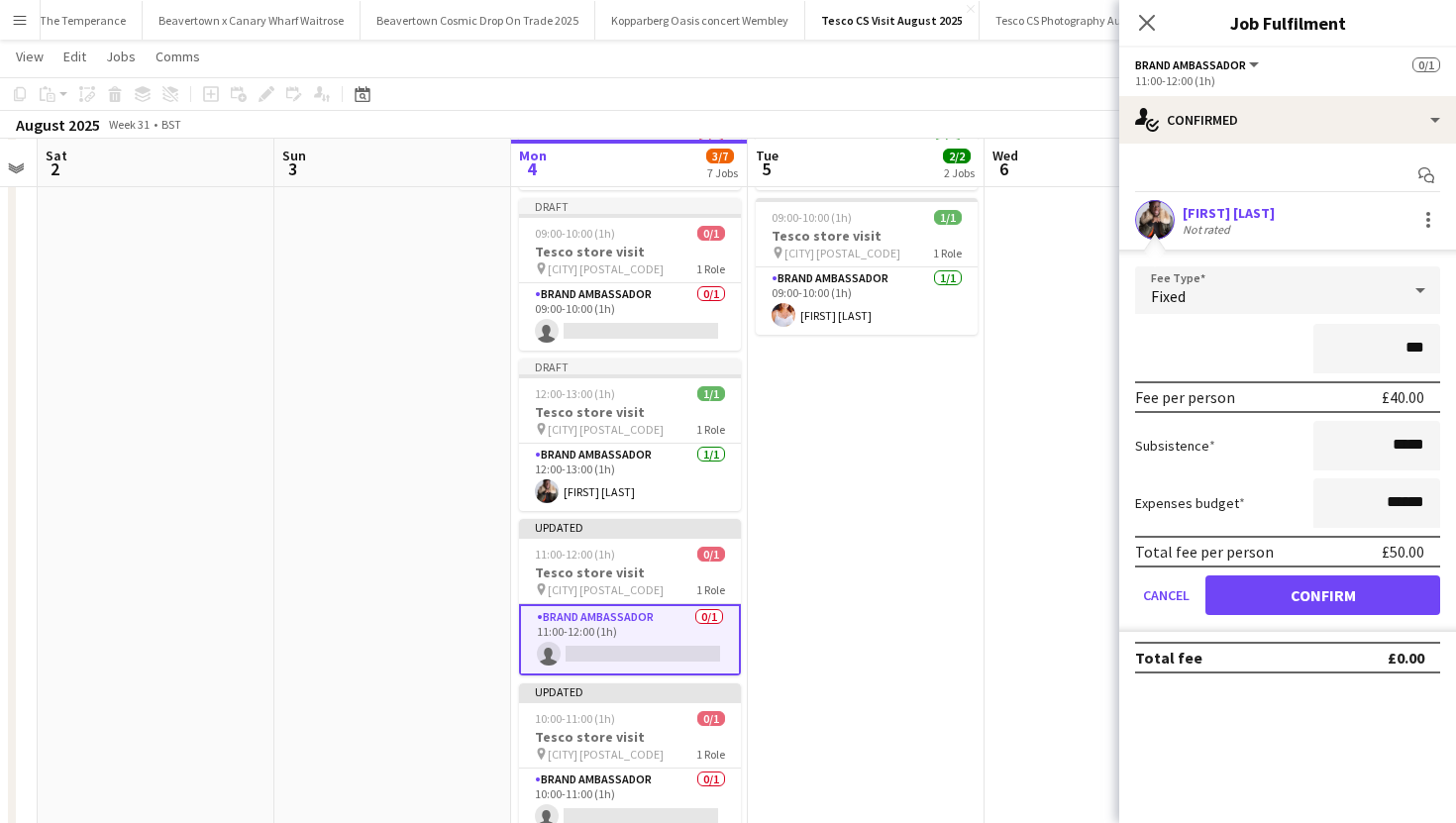 type on "**" 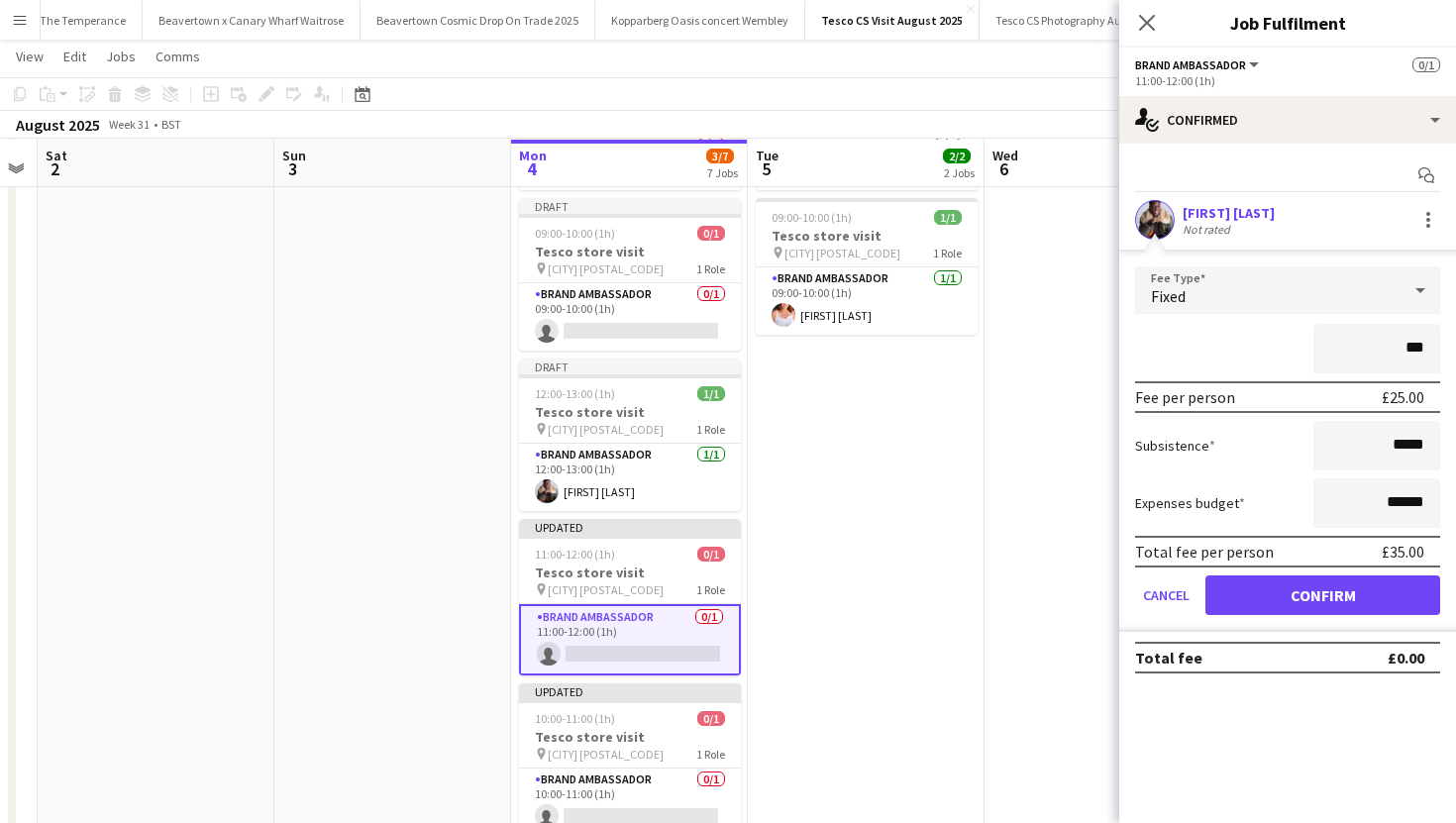 type on "***" 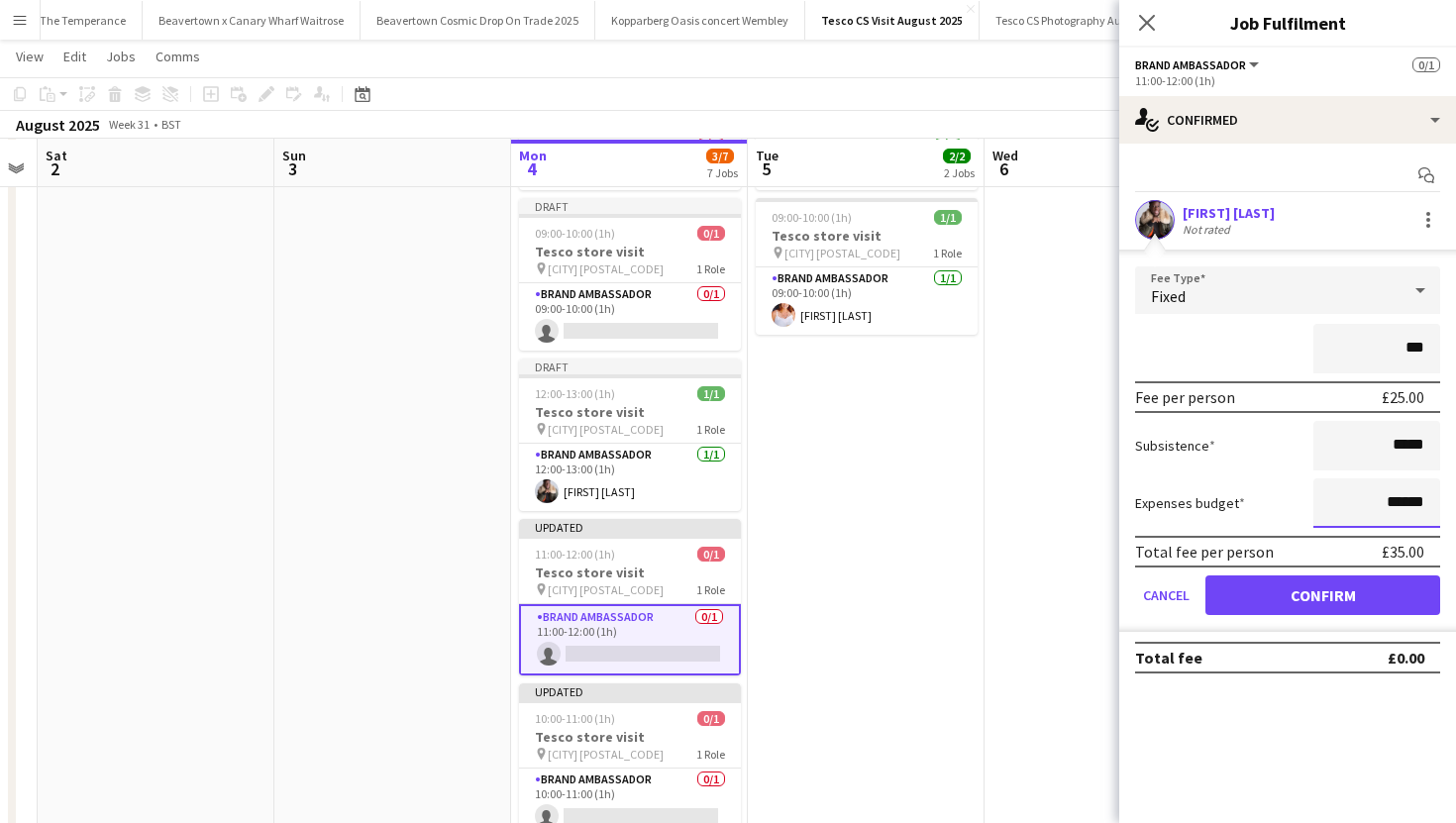 drag, startPoint x: 1427, startPoint y: 497, endPoint x: 1371, endPoint y: 495, distance: 56.035703 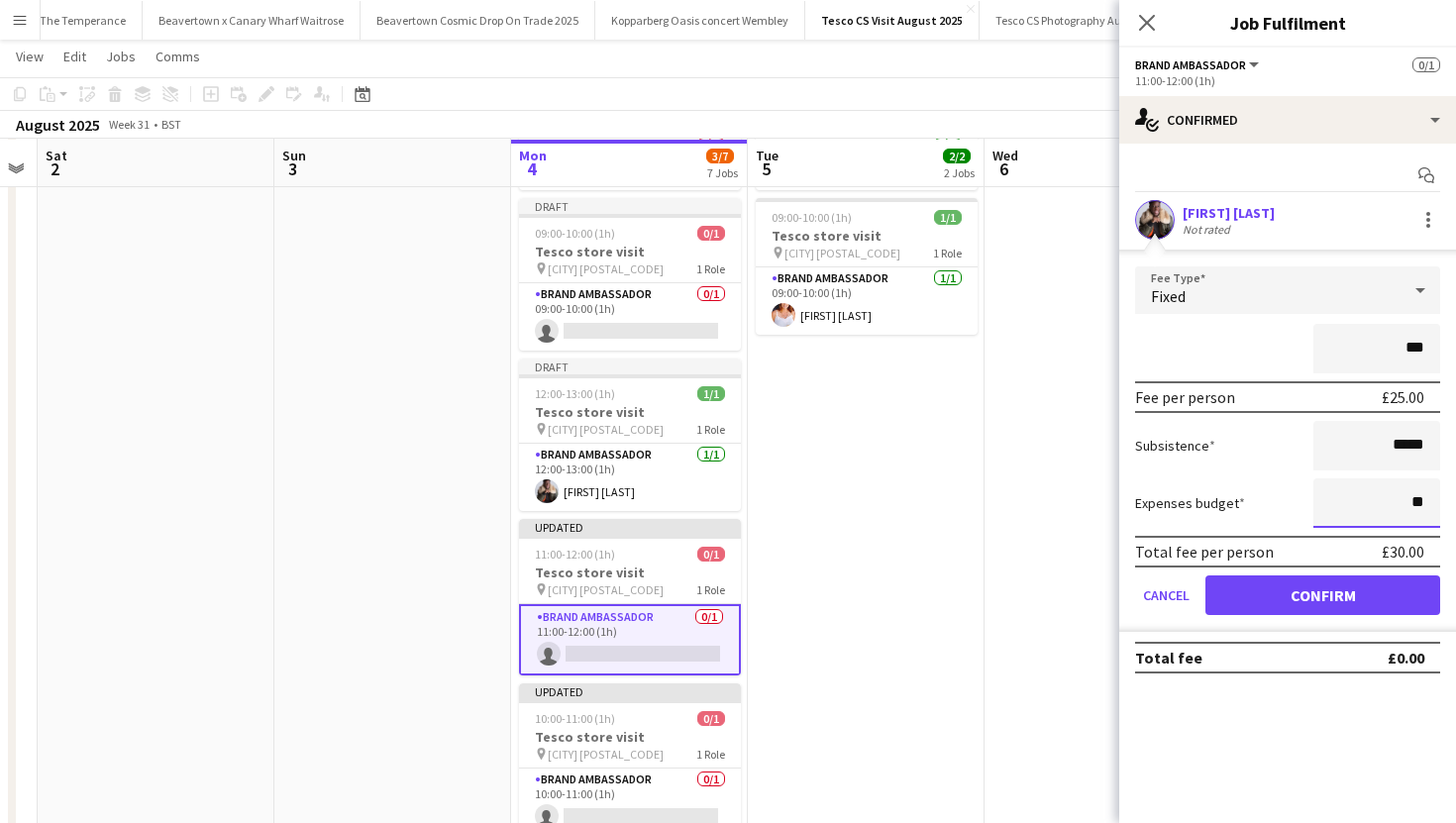 type on "**" 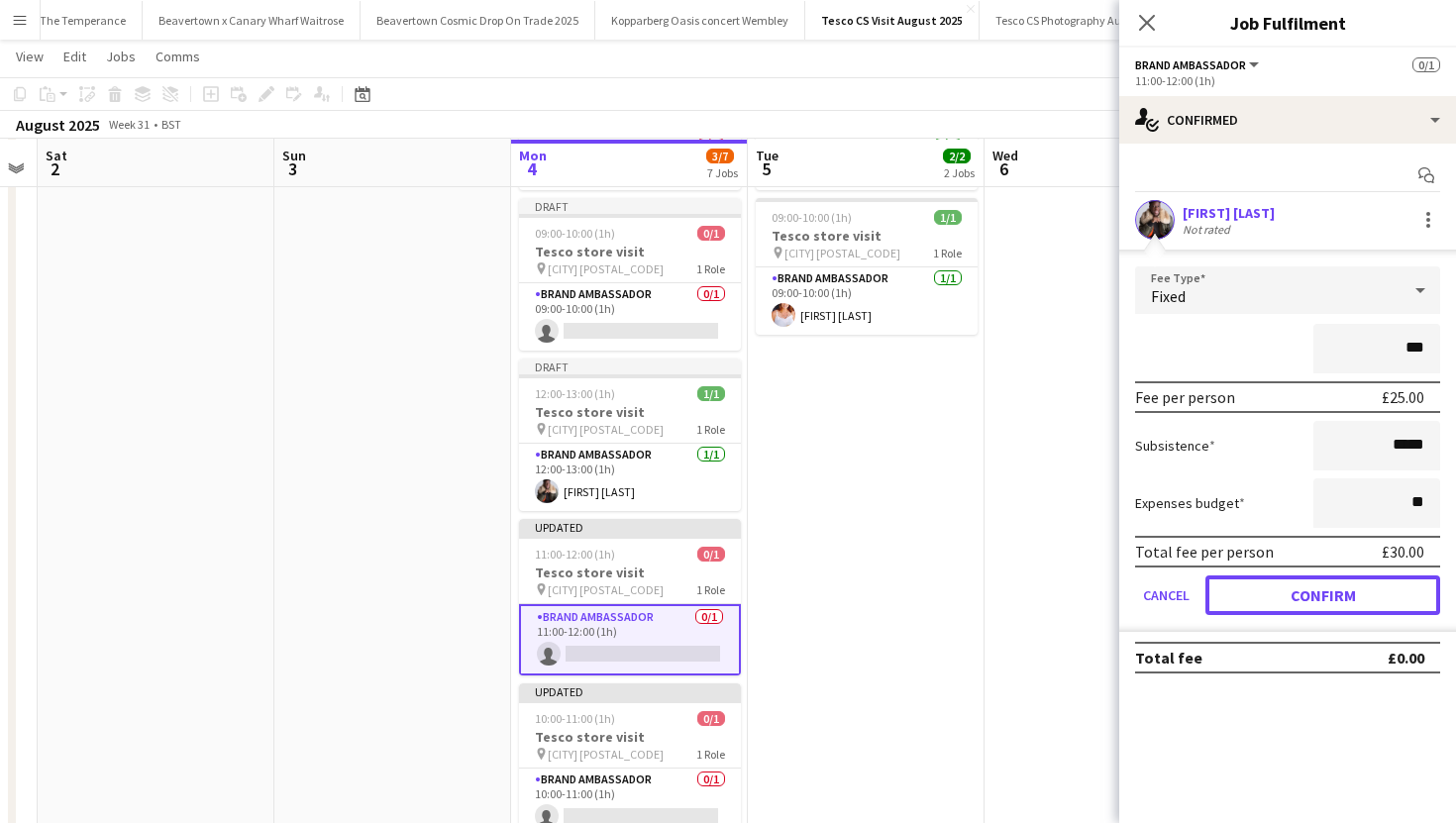 click on "Confirm" at bounding box center [1322, 595] 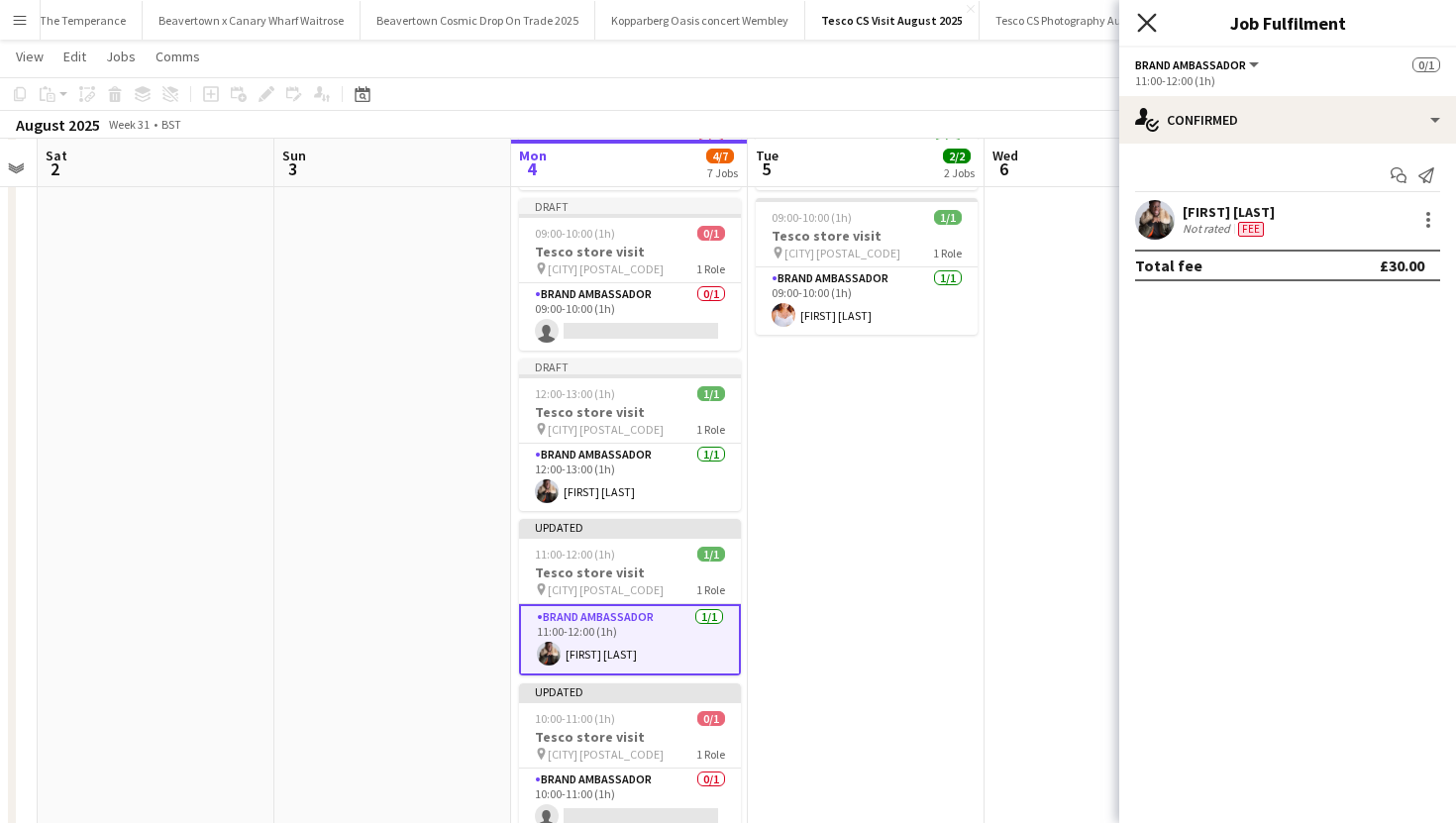 click on "Close pop-in" 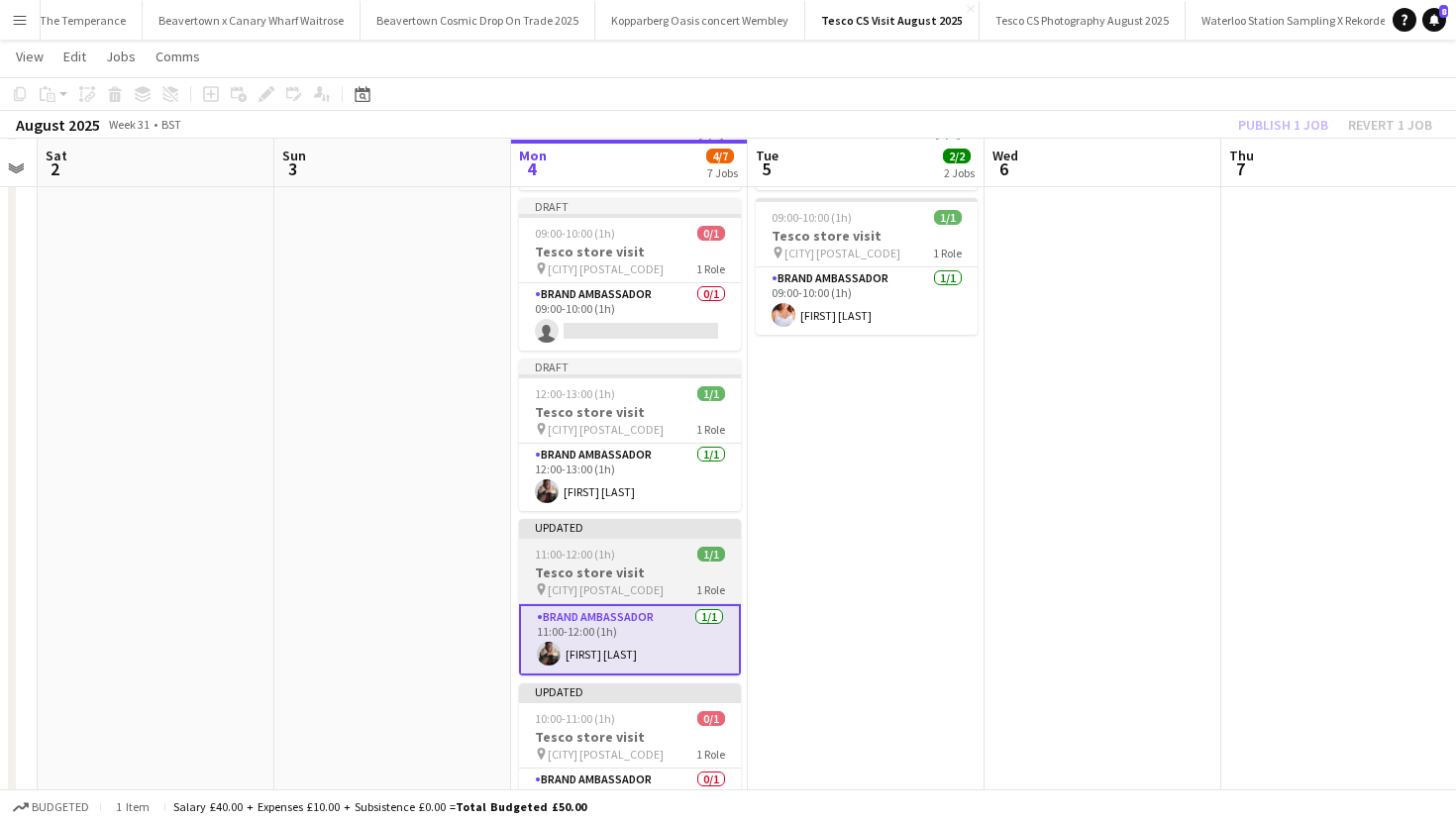 scroll, scrollTop: 1, scrollLeft: 436, axis: both 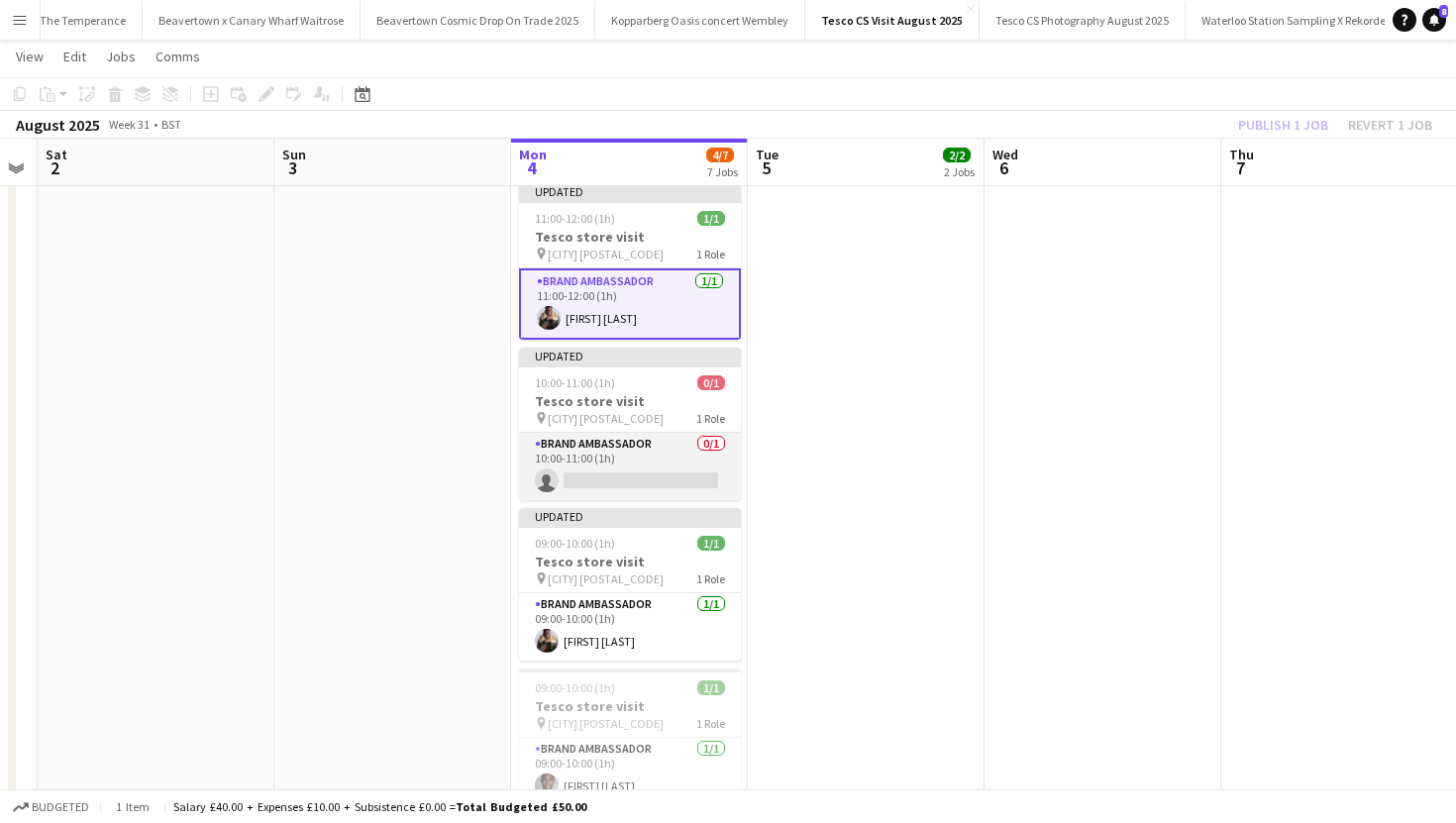 click on "Brand Ambassador   0/1   10:00-11:00 (1h)
single-neutral-actions" at bounding box center [630, 466] 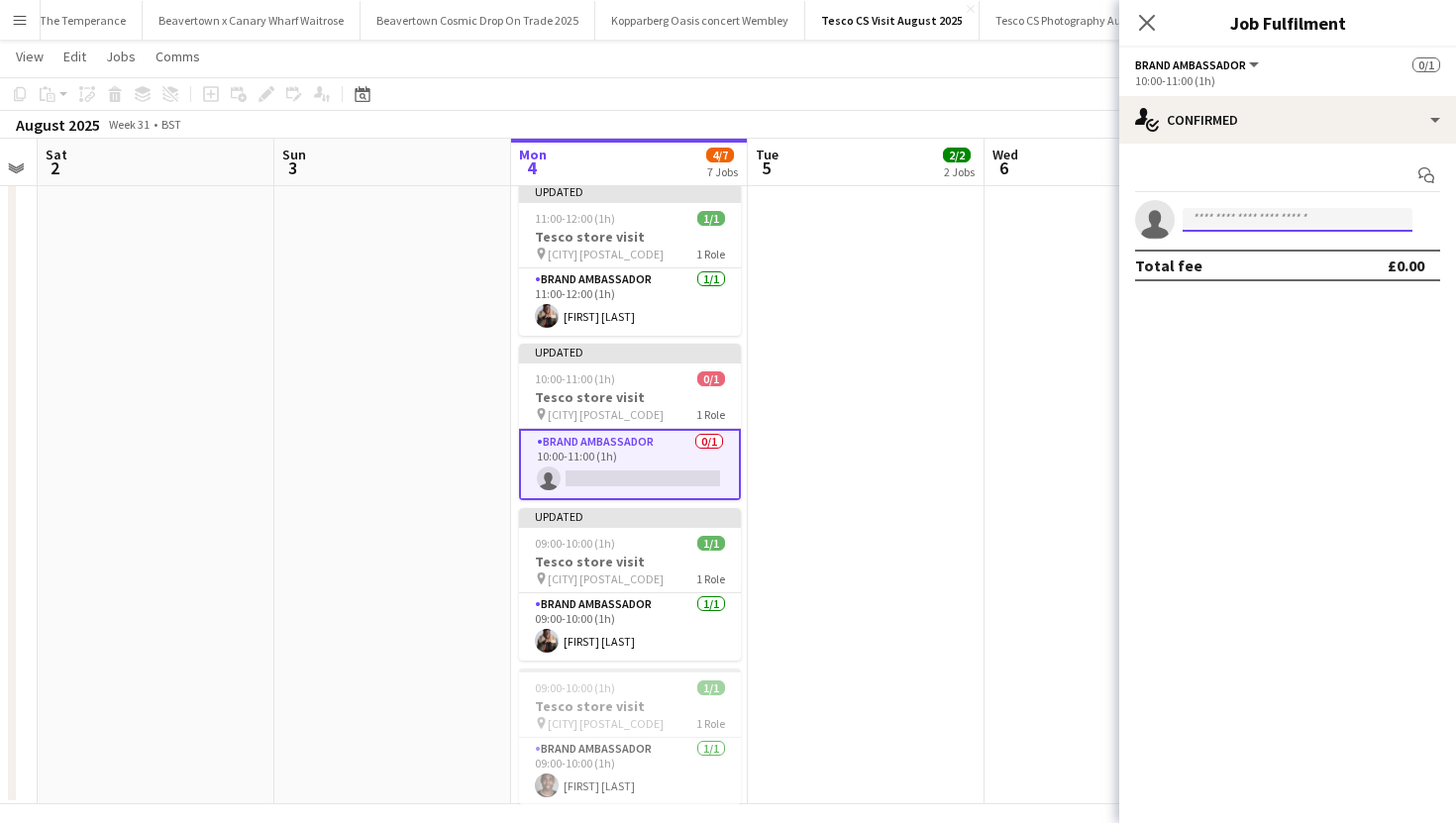 click at bounding box center (1298, 220) 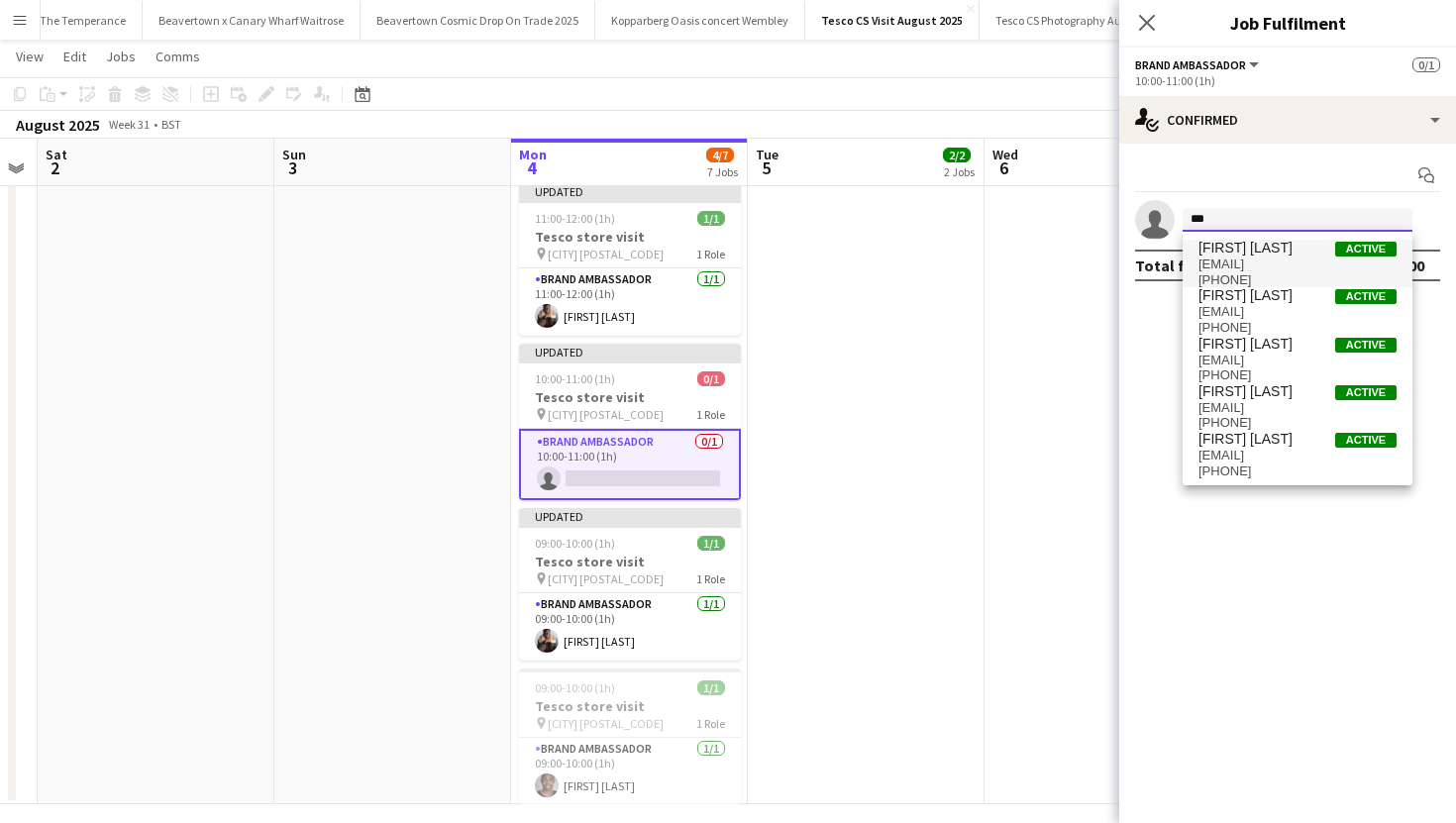 type on "***" 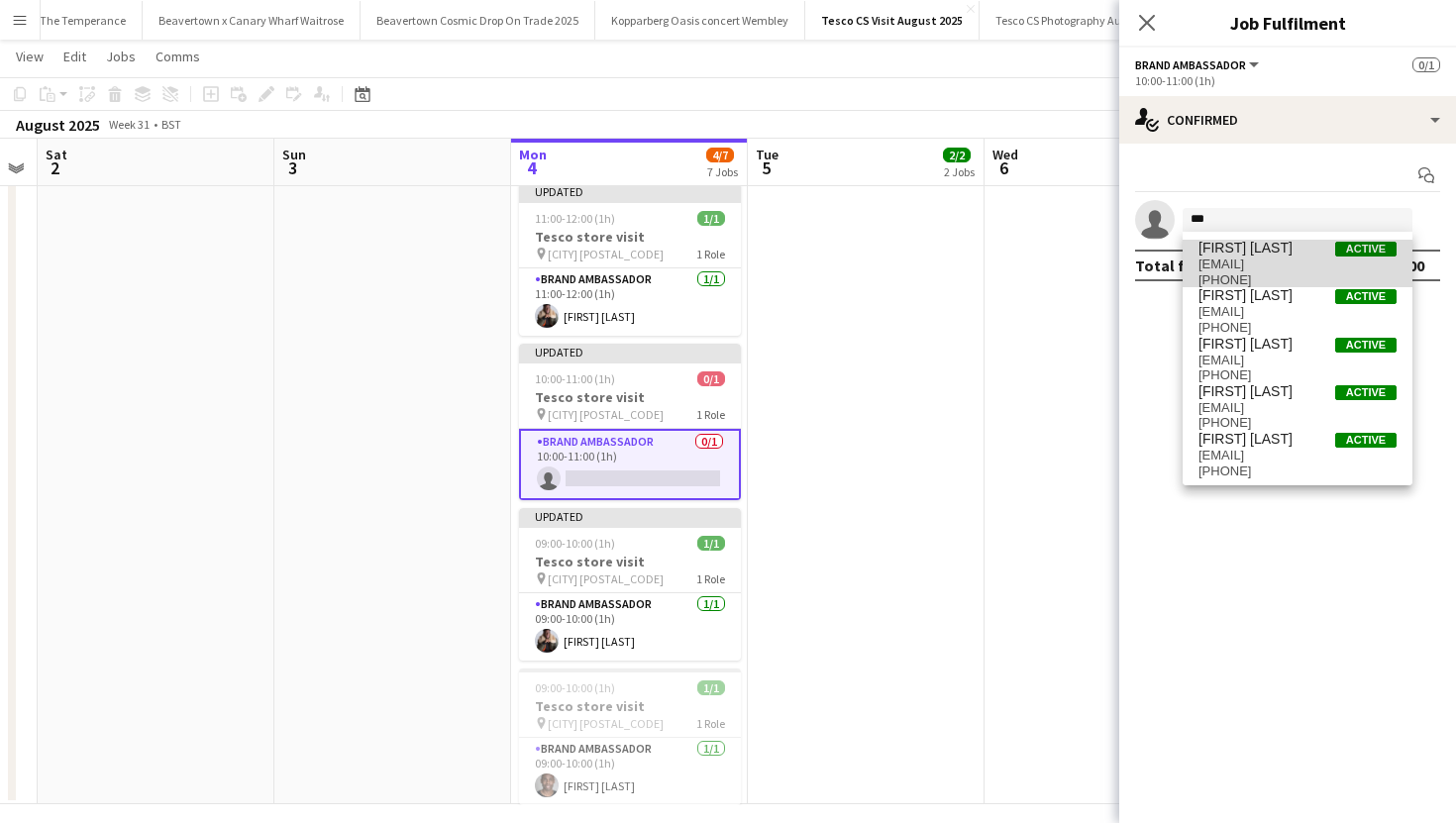 click on "delski11@yahoo.co.uk" at bounding box center (1298, 264) 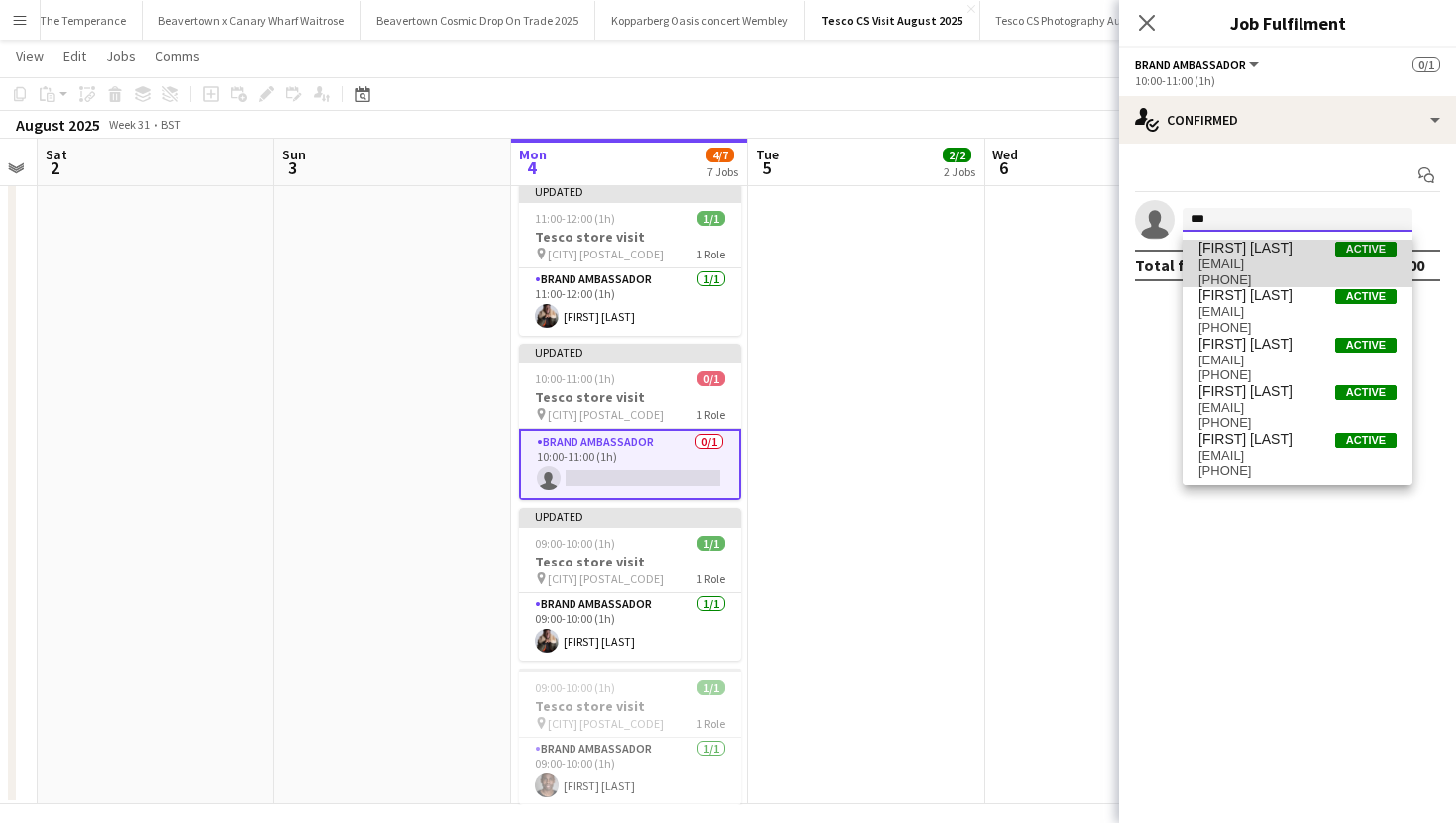 type 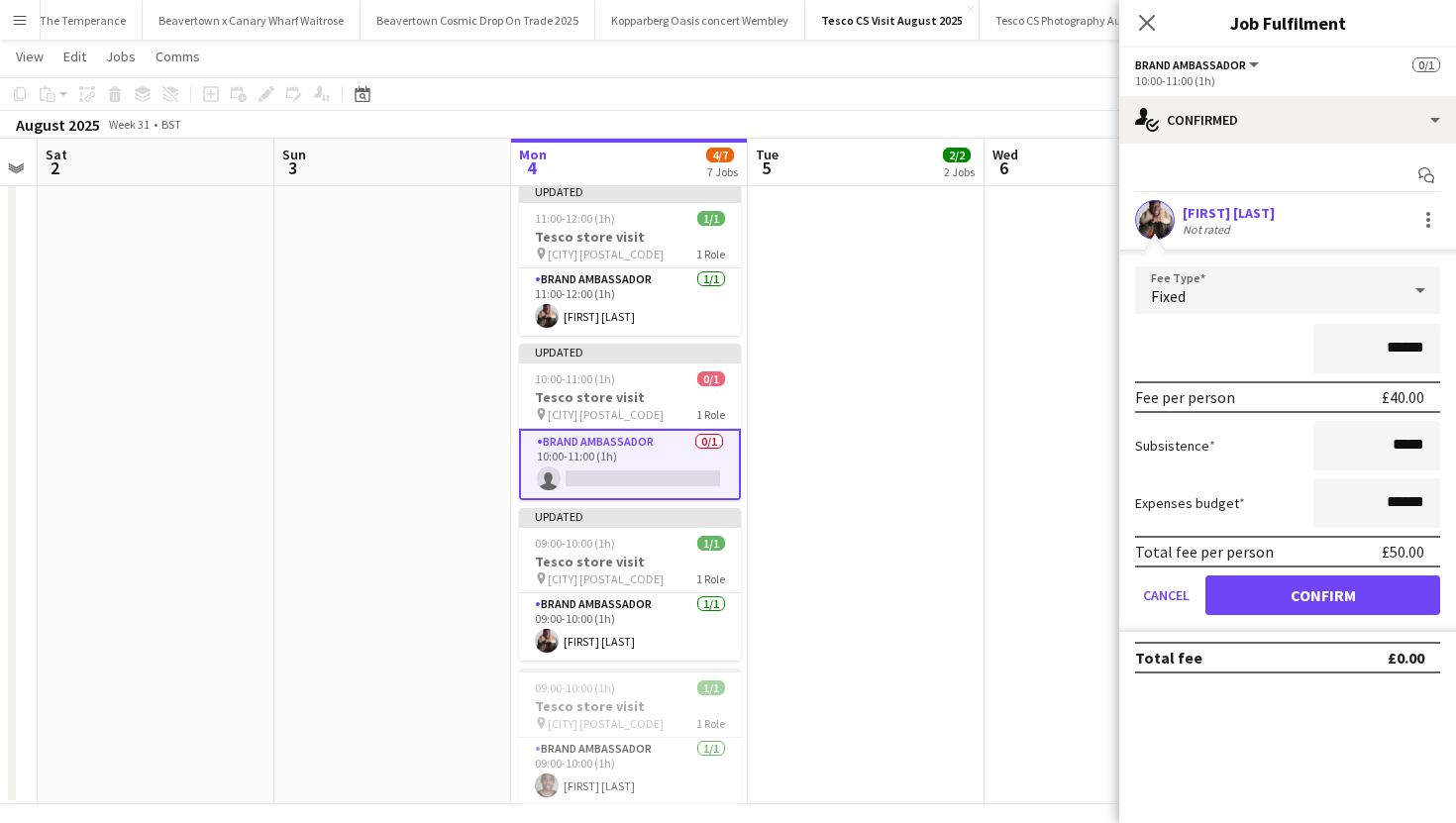 drag, startPoint x: 1421, startPoint y: 360, endPoint x: 1372, endPoint y: 351, distance: 49.819675 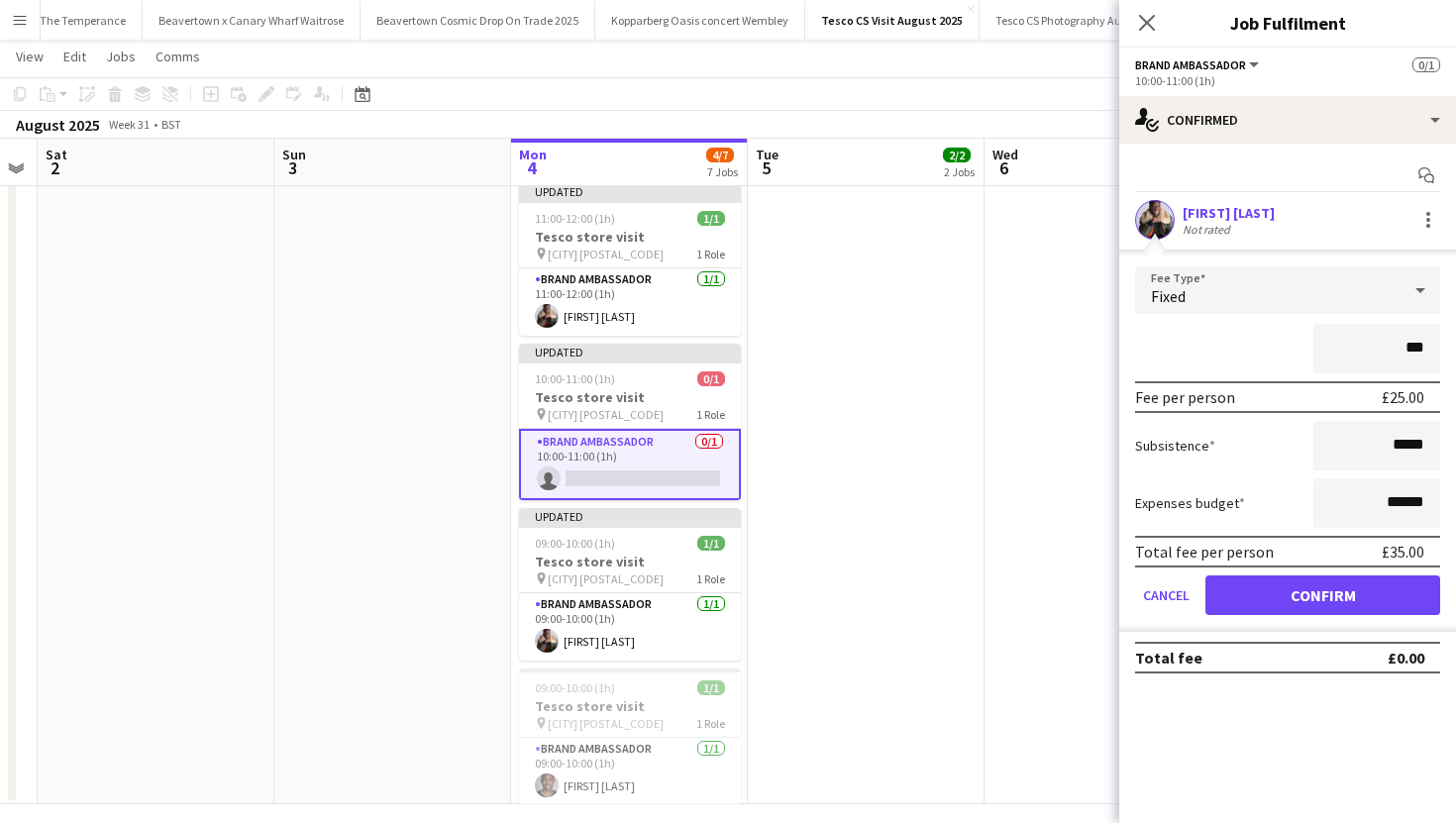 type on "***" 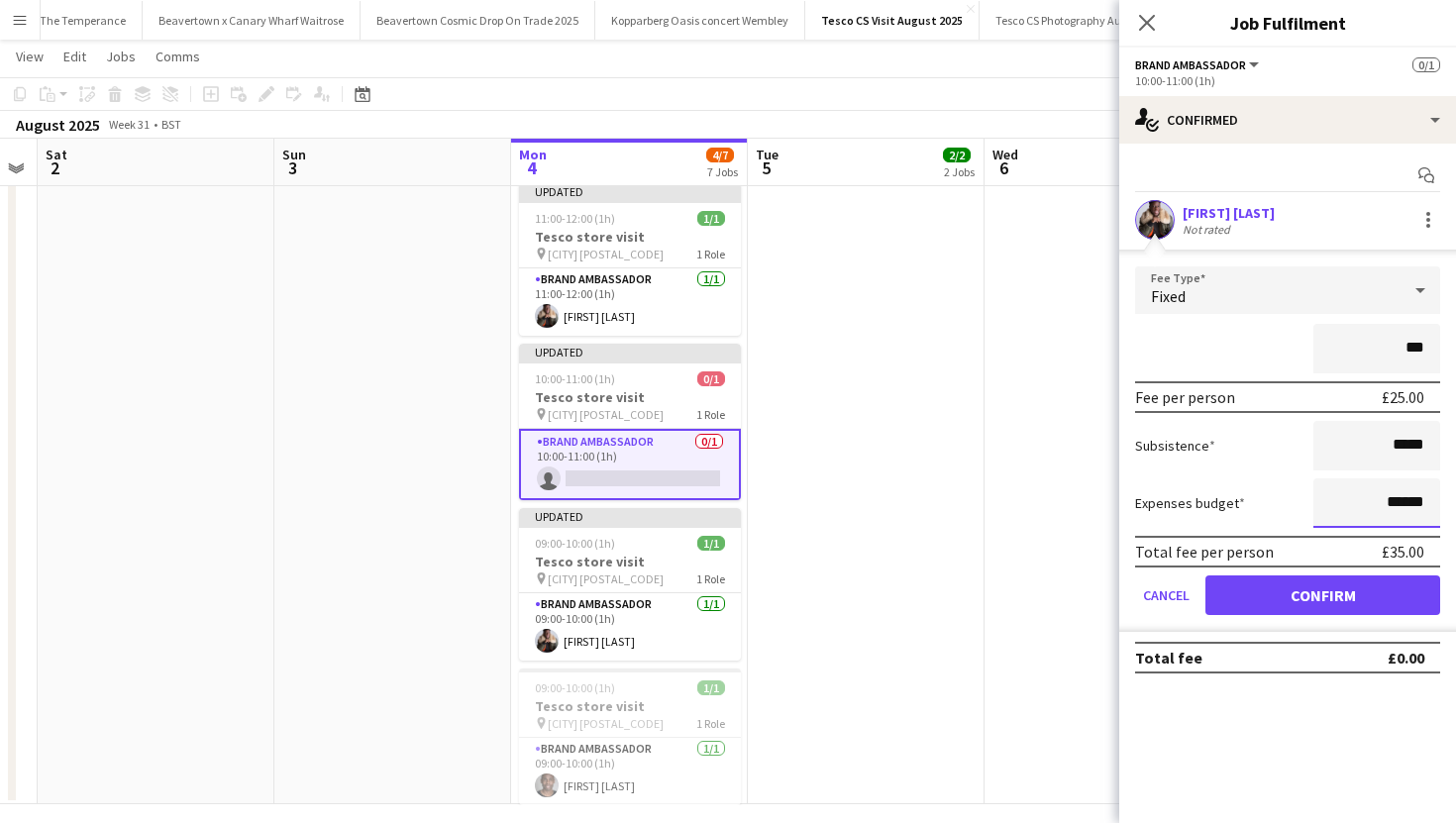 drag, startPoint x: 1426, startPoint y: 499, endPoint x: 1373, endPoint y: 498, distance: 53.00943 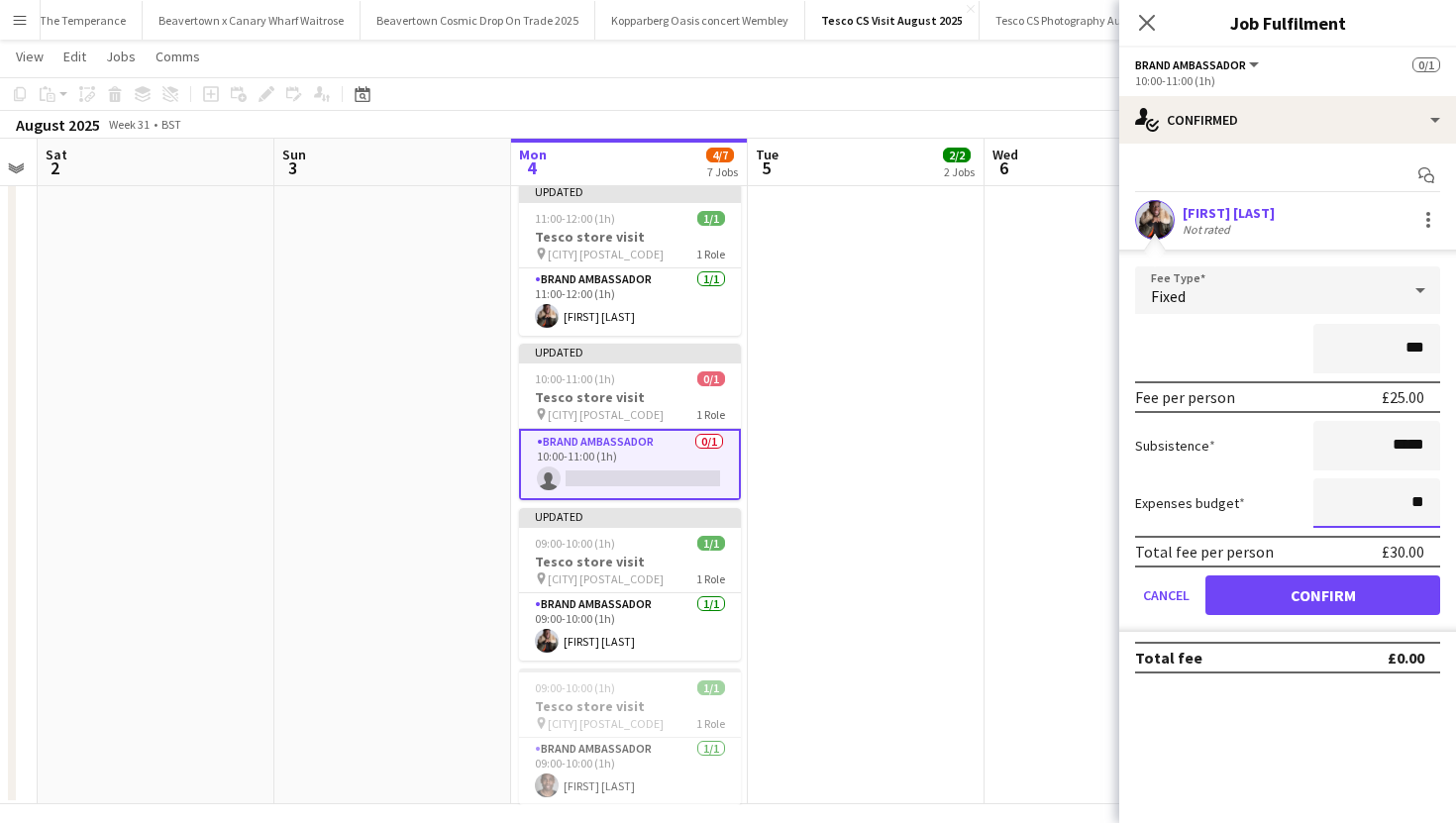 type on "**" 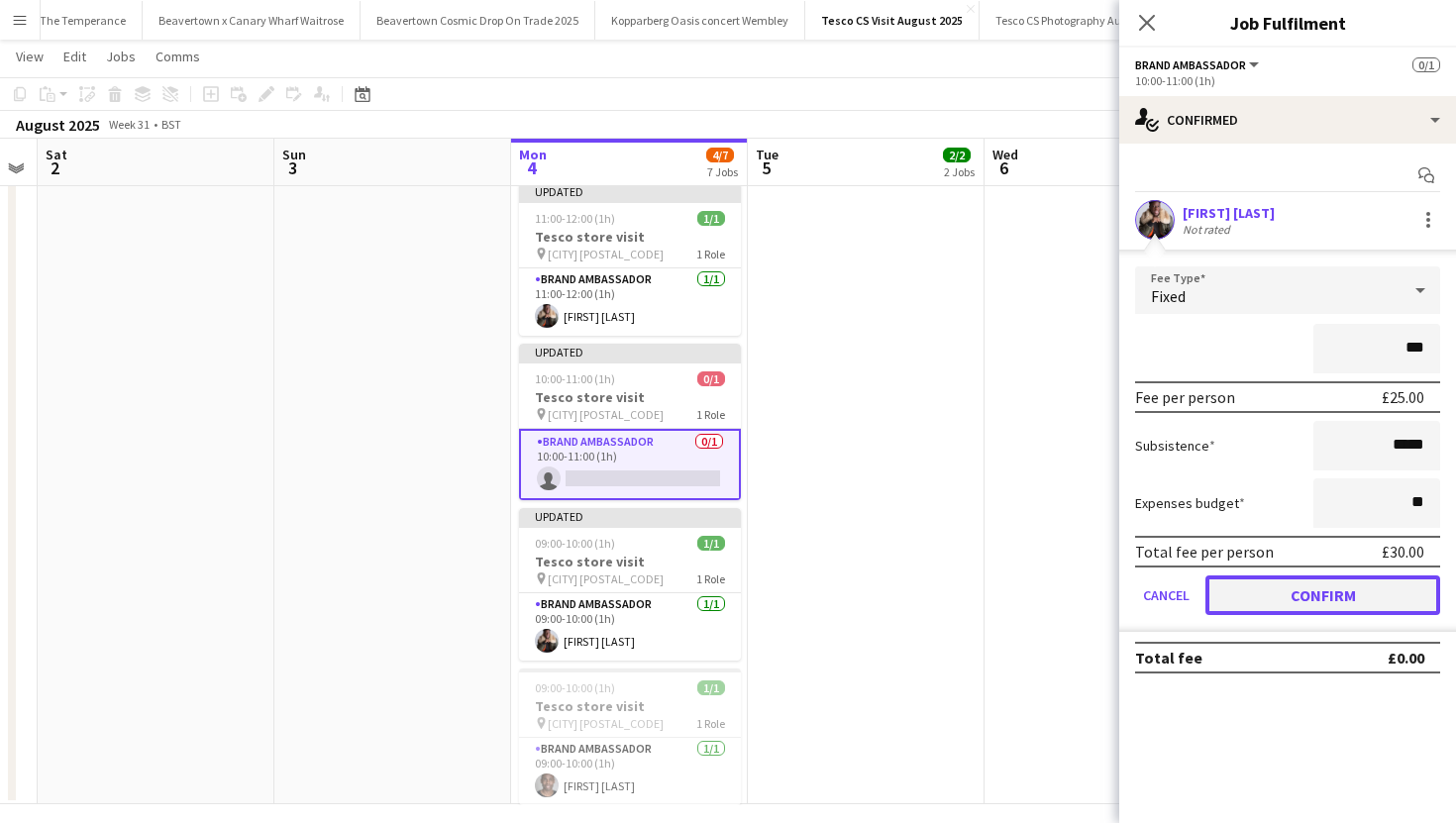 click on "Confirm" at bounding box center (1322, 595) 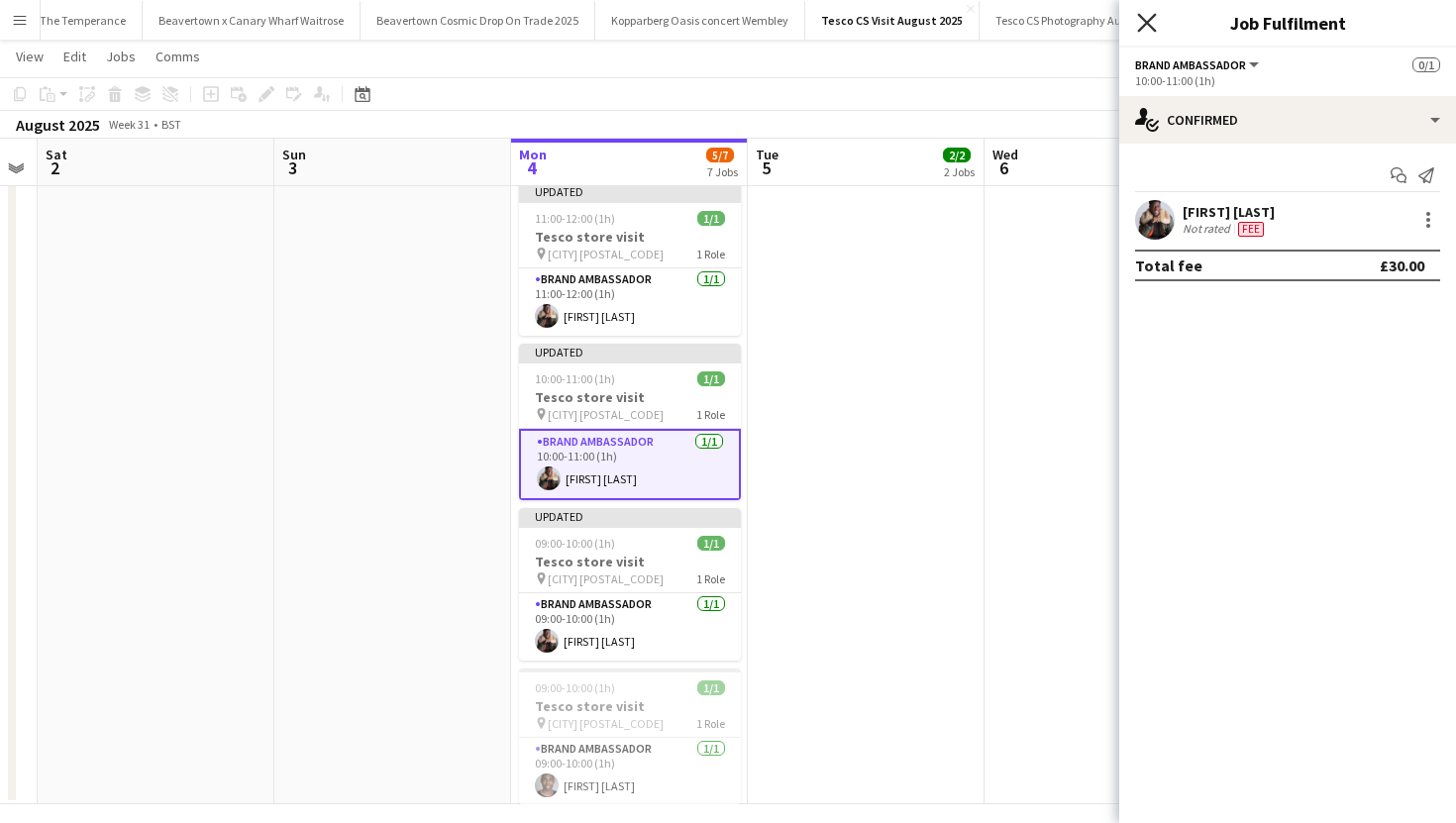 click 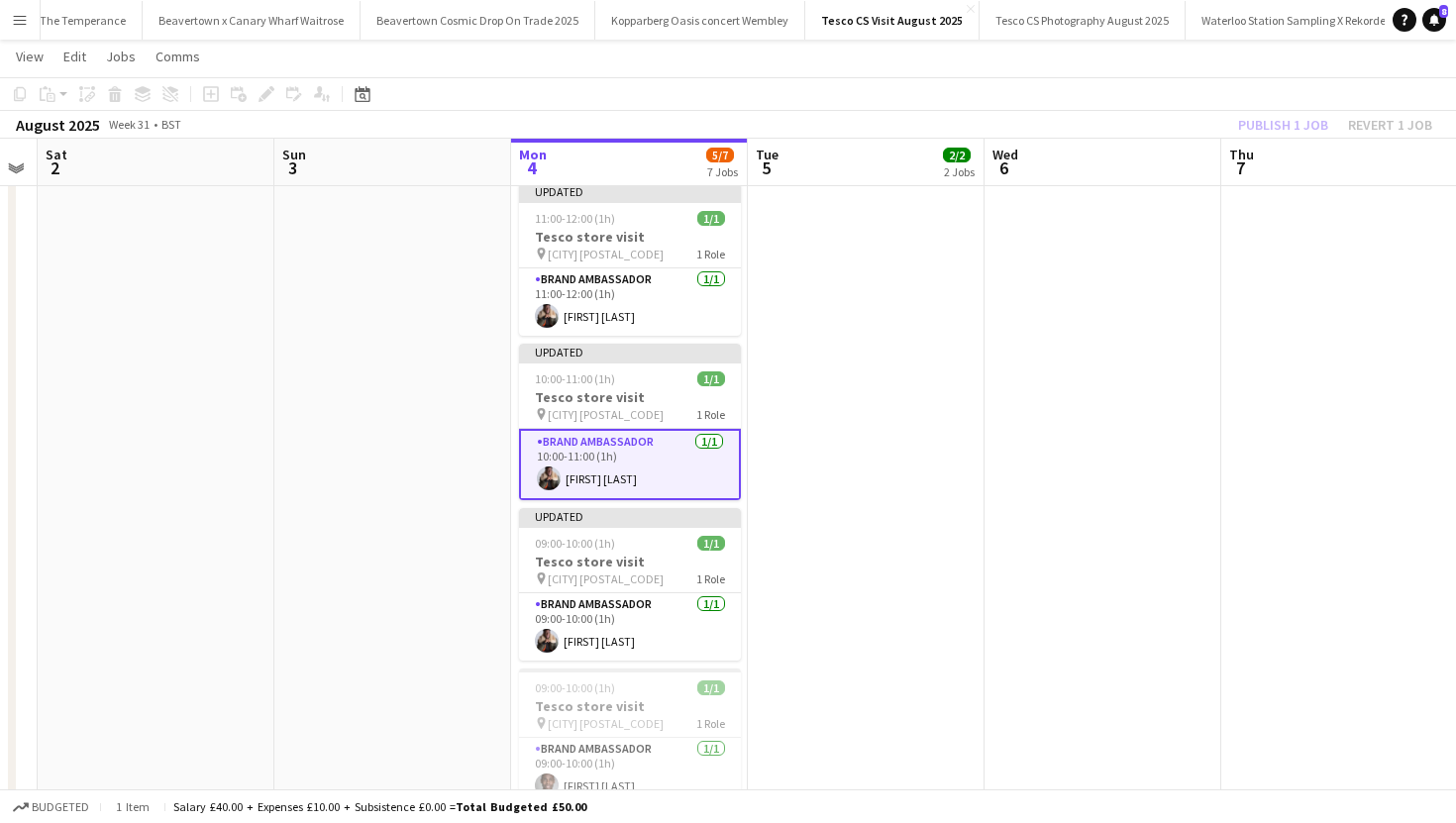 click on "Draft   09:00-10:00 (1h)    1/1   Tesco store visit
pin
Manchester M18   1 Role   Brand Ambassador   1/1   09:00-10:00 (1h)
peter adams     09:00-10:00 (1h)    1/1   Tesco store visit
pin
Redruth TR15   1 Role   Brand Ambassador   1/1   09:00-10:00 (1h)
Victoria Harris" at bounding box center [866, 249] 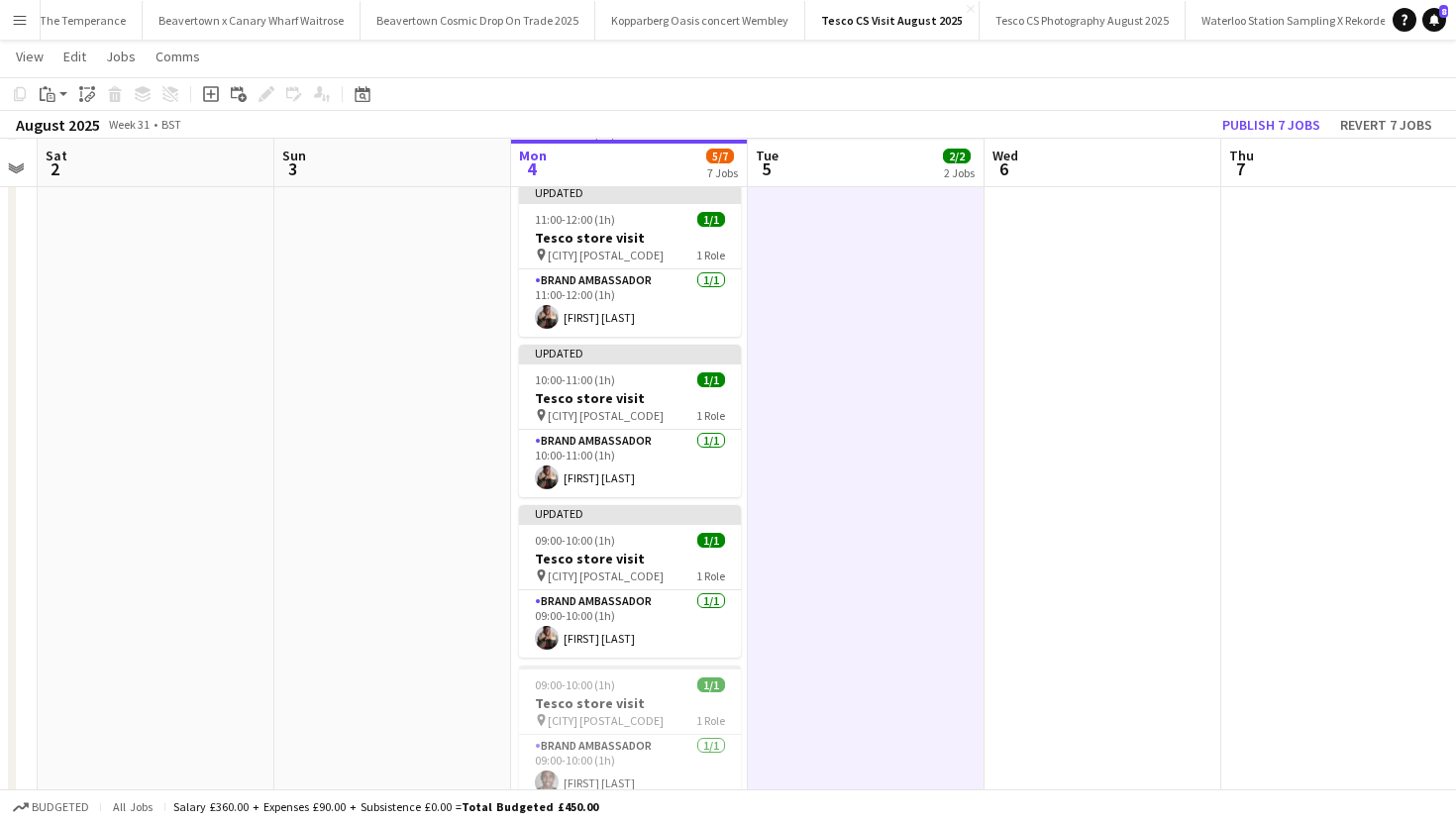 scroll, scrollTop: 0, scrollLeft: 436, axis: horizontal 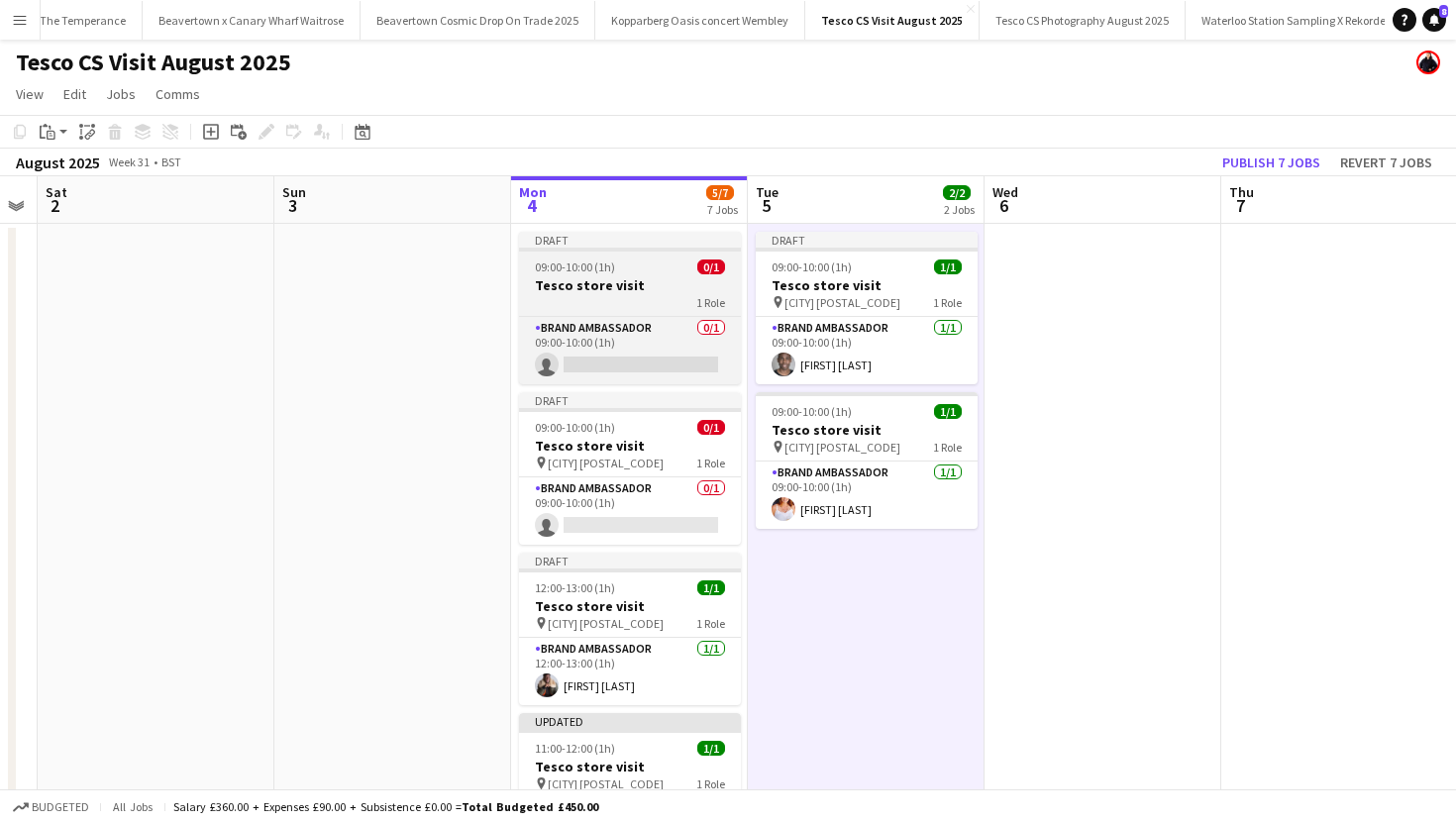 click on "Tesco store visit" at bounding box center [630, 285] 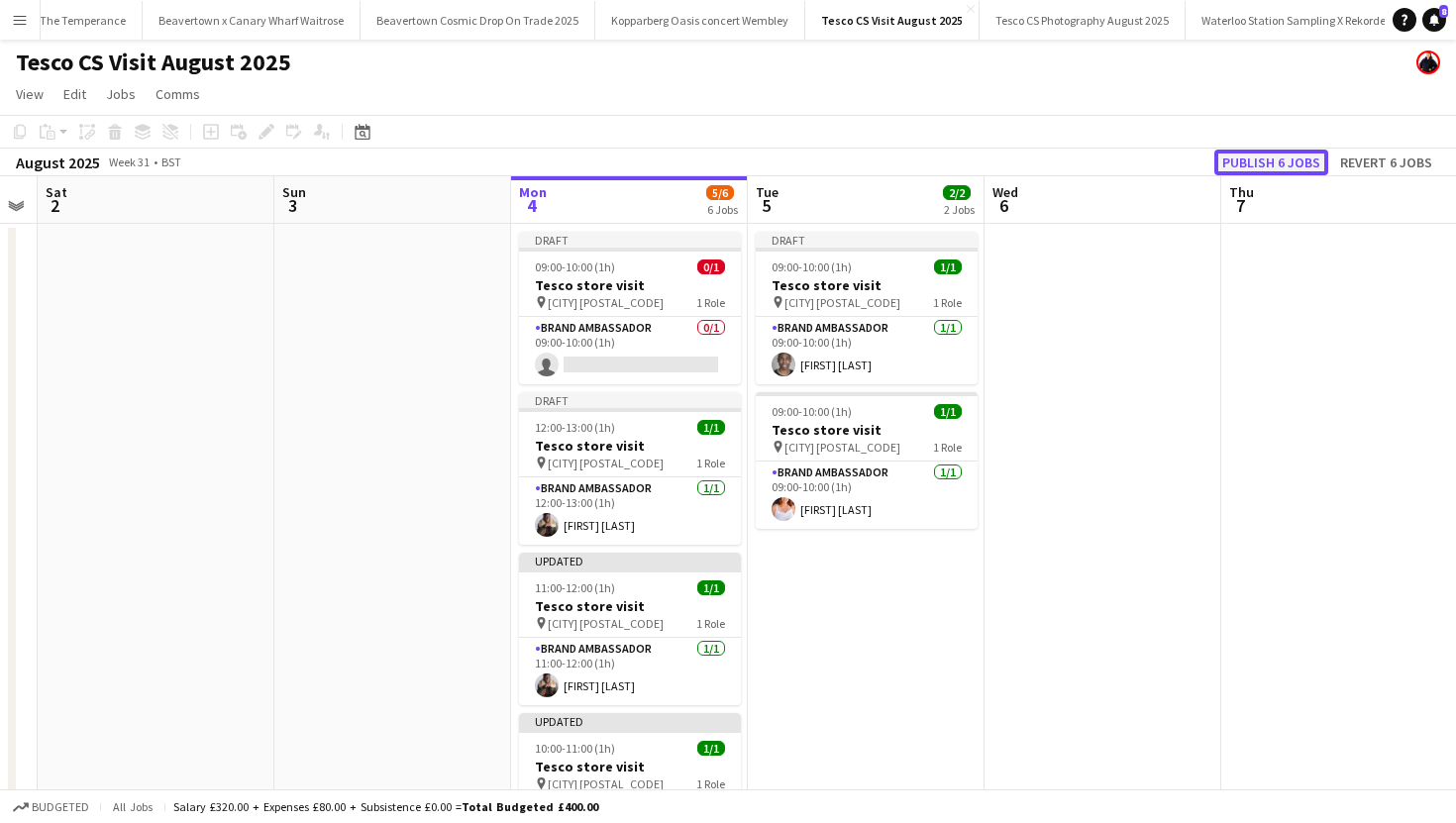 click on "Publish 6 jobs" 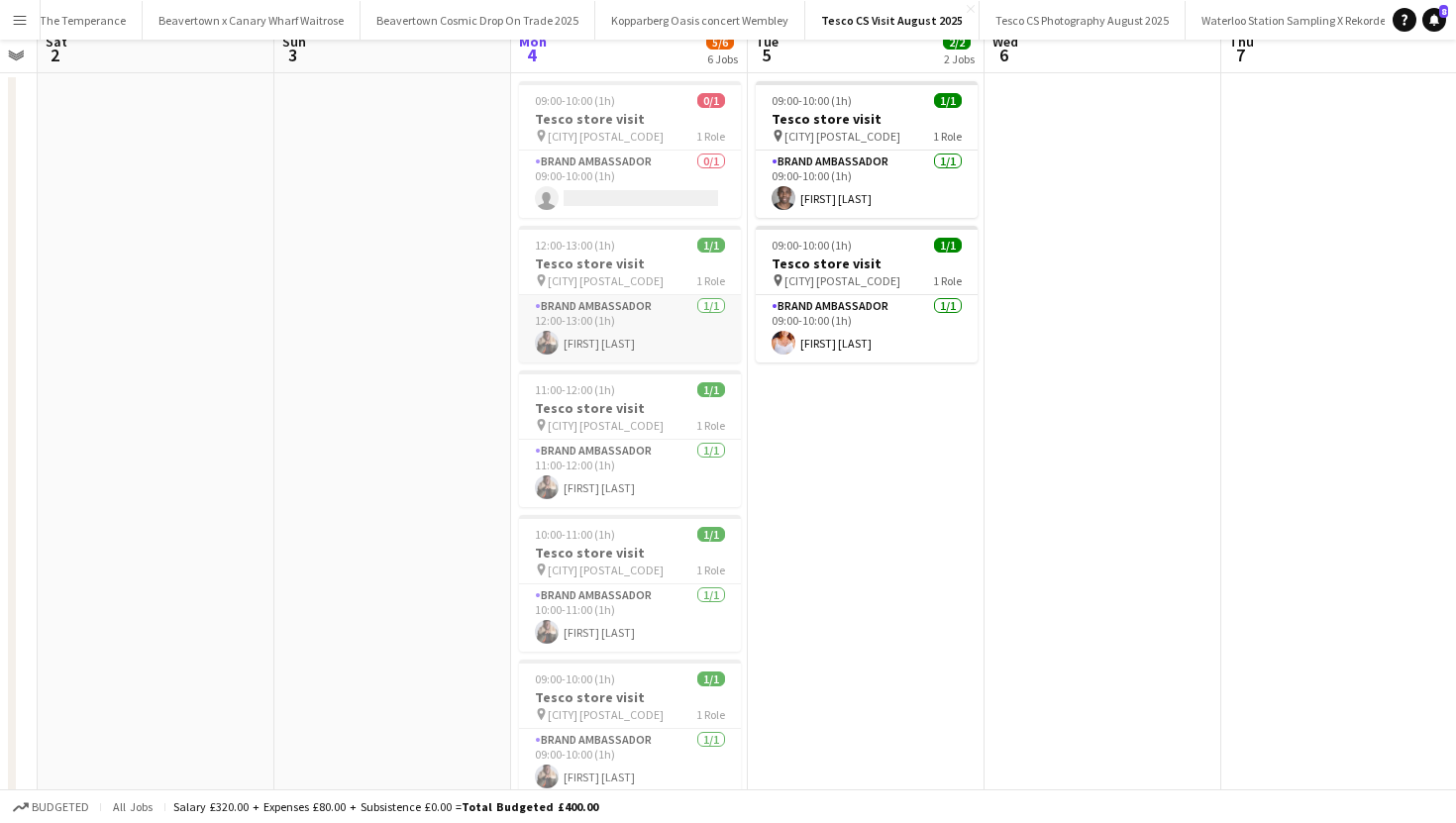 scroll, scrollTop: 0, scrollLeft: 0, axis: both 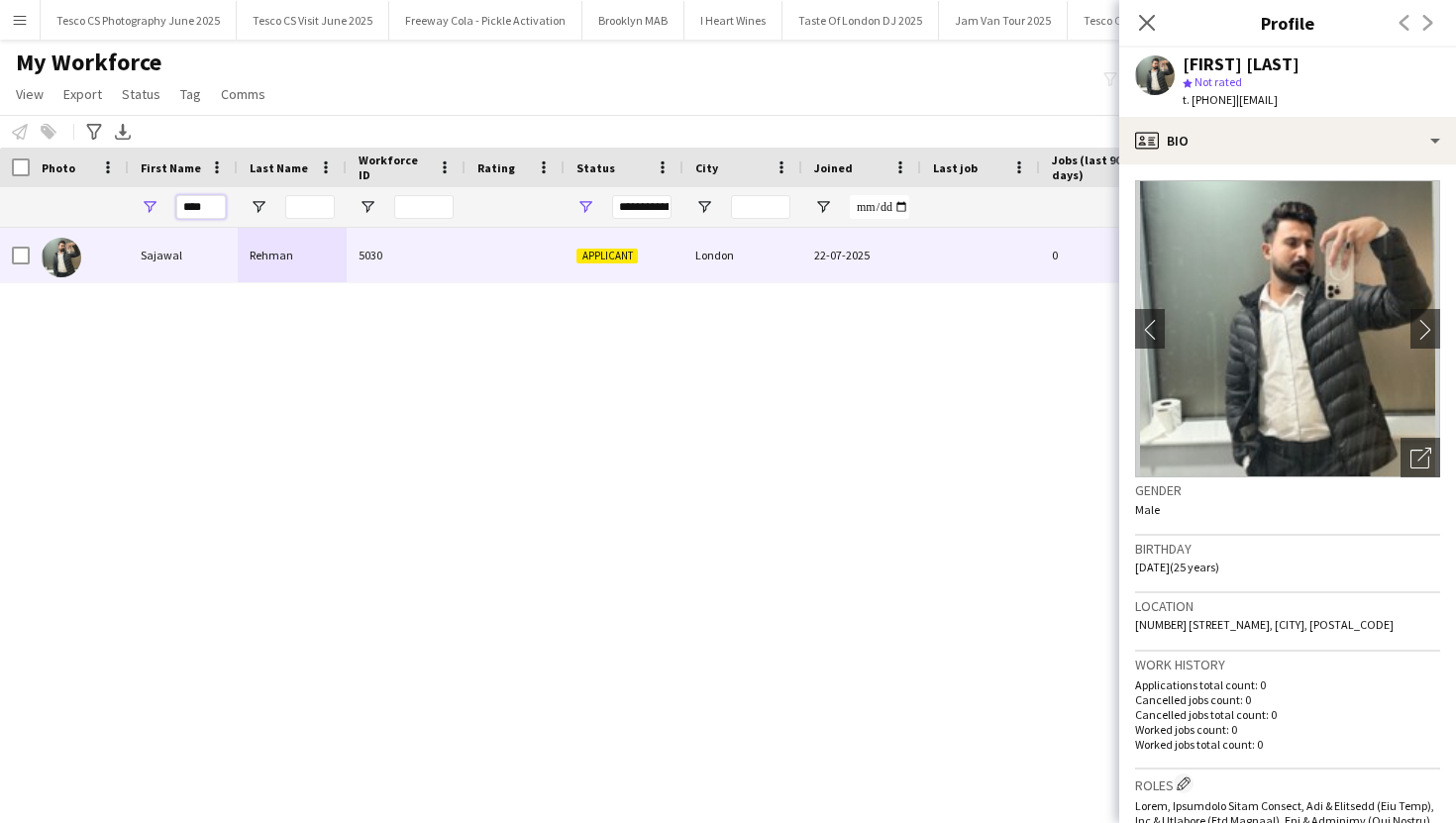 drag, startPoint x: 209, startPoint y: 203, endPoint x: 179, endPoint y: 203, distance: 30 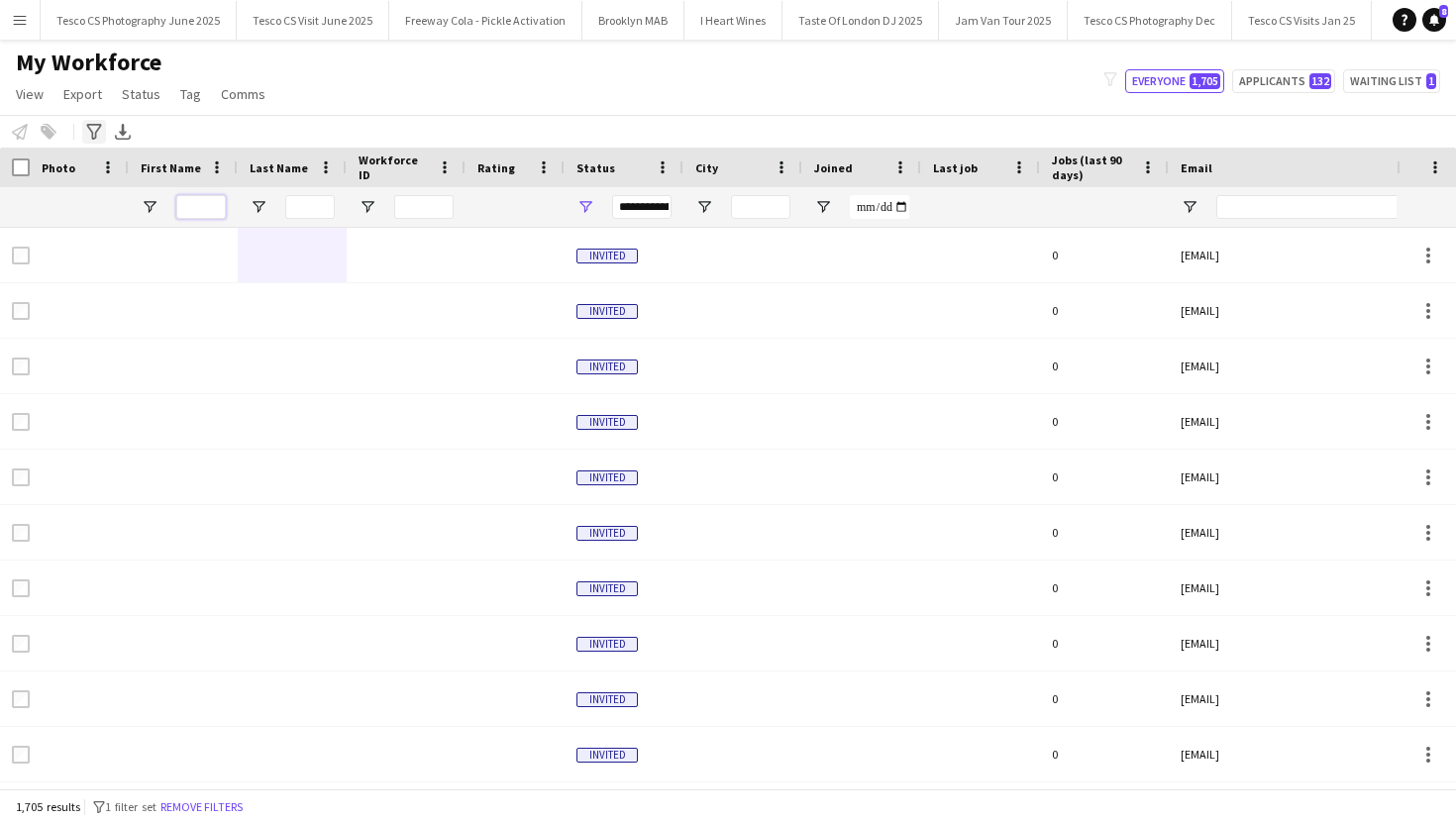 type 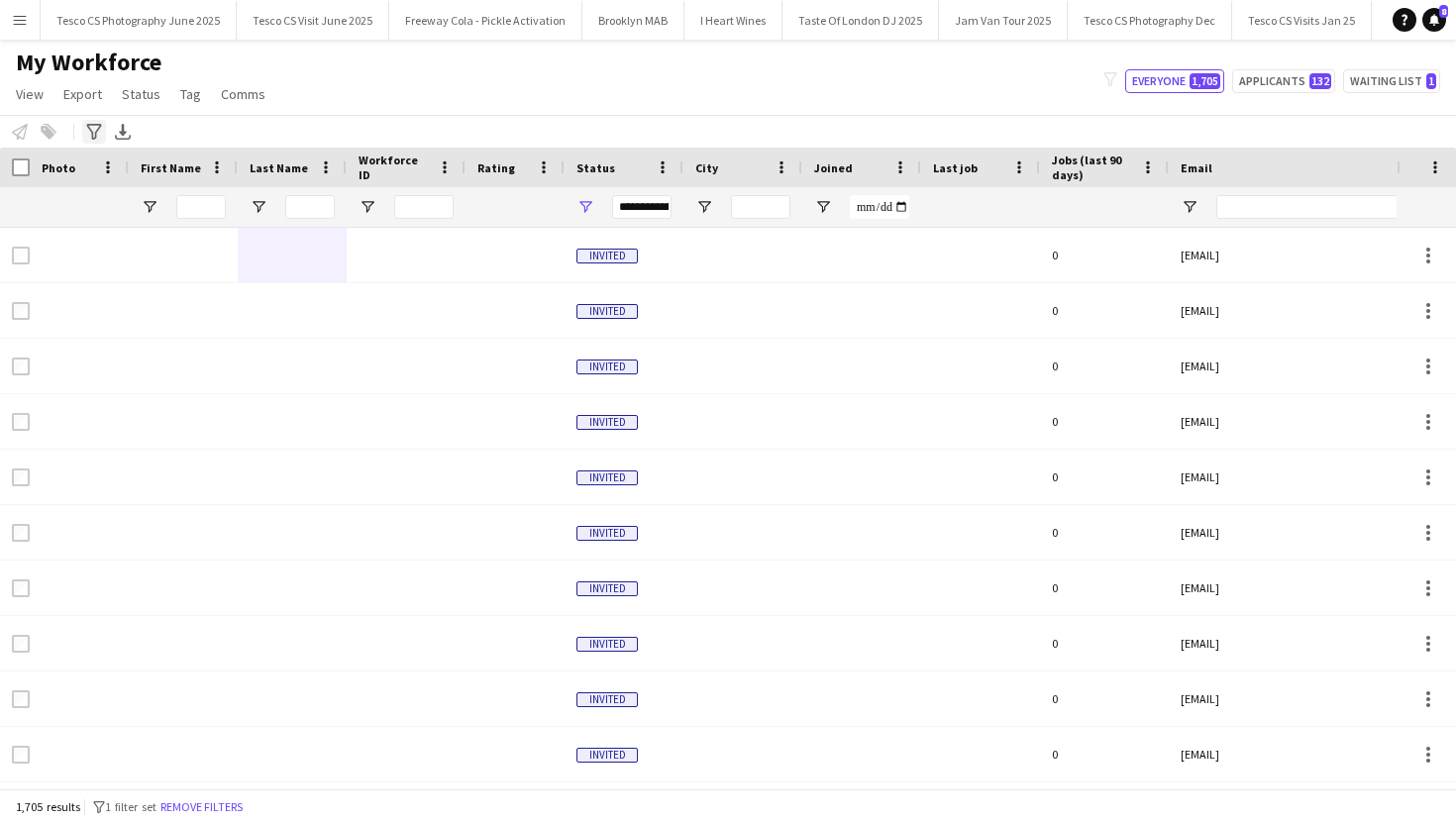 click 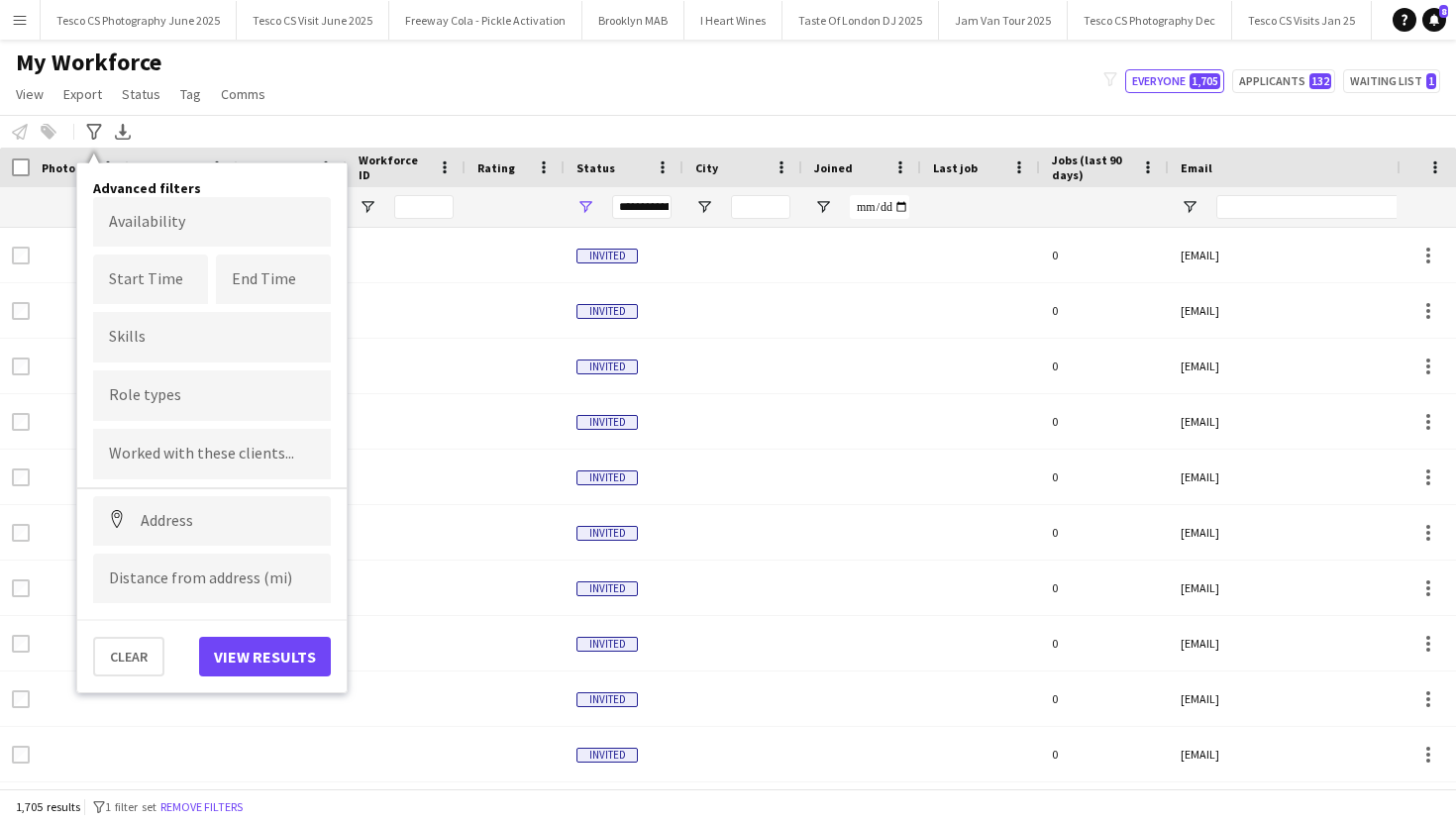 click on "Notify workforce
Add to tag
Select at least one crew to tag him or her.
Advanced filters
Advanced filters   Availability   Start Time   End Time   Skills   Role types   Worked with these clients...   Address
Address
Distance from address (mi)   Clear   View results
Export XLSX" 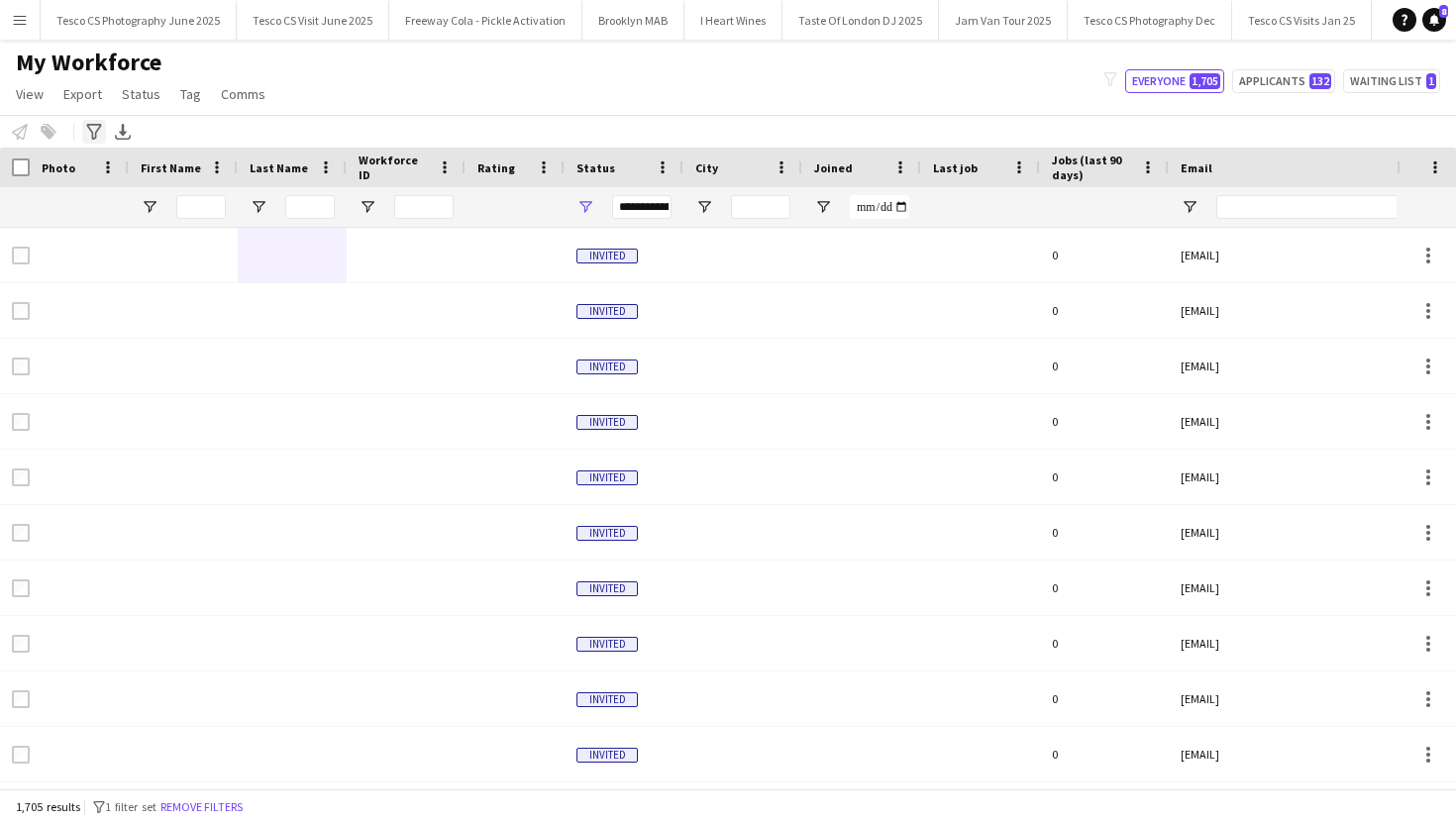 click on "Advanced filters" 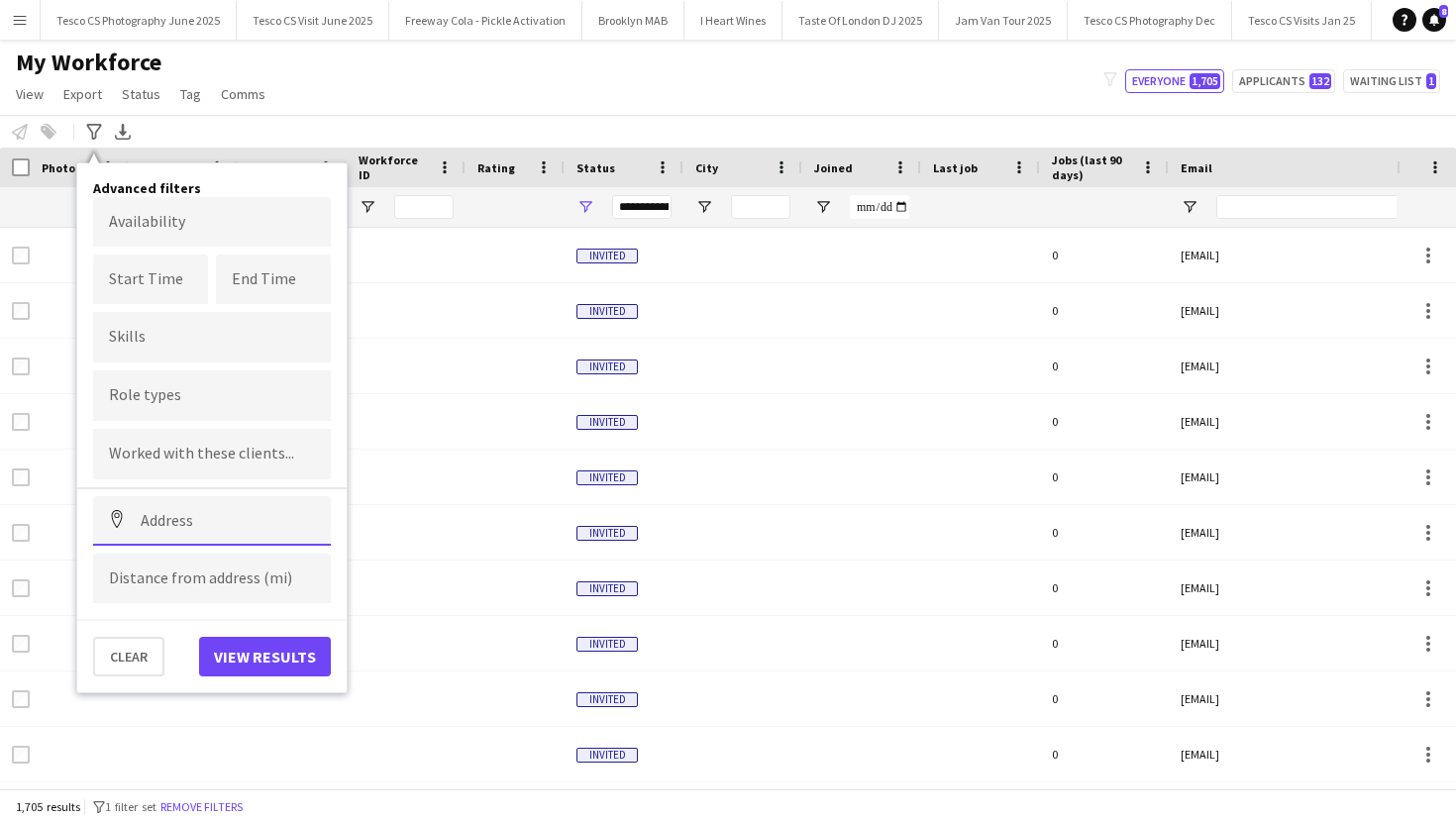 click at bounding box center (212, 521) 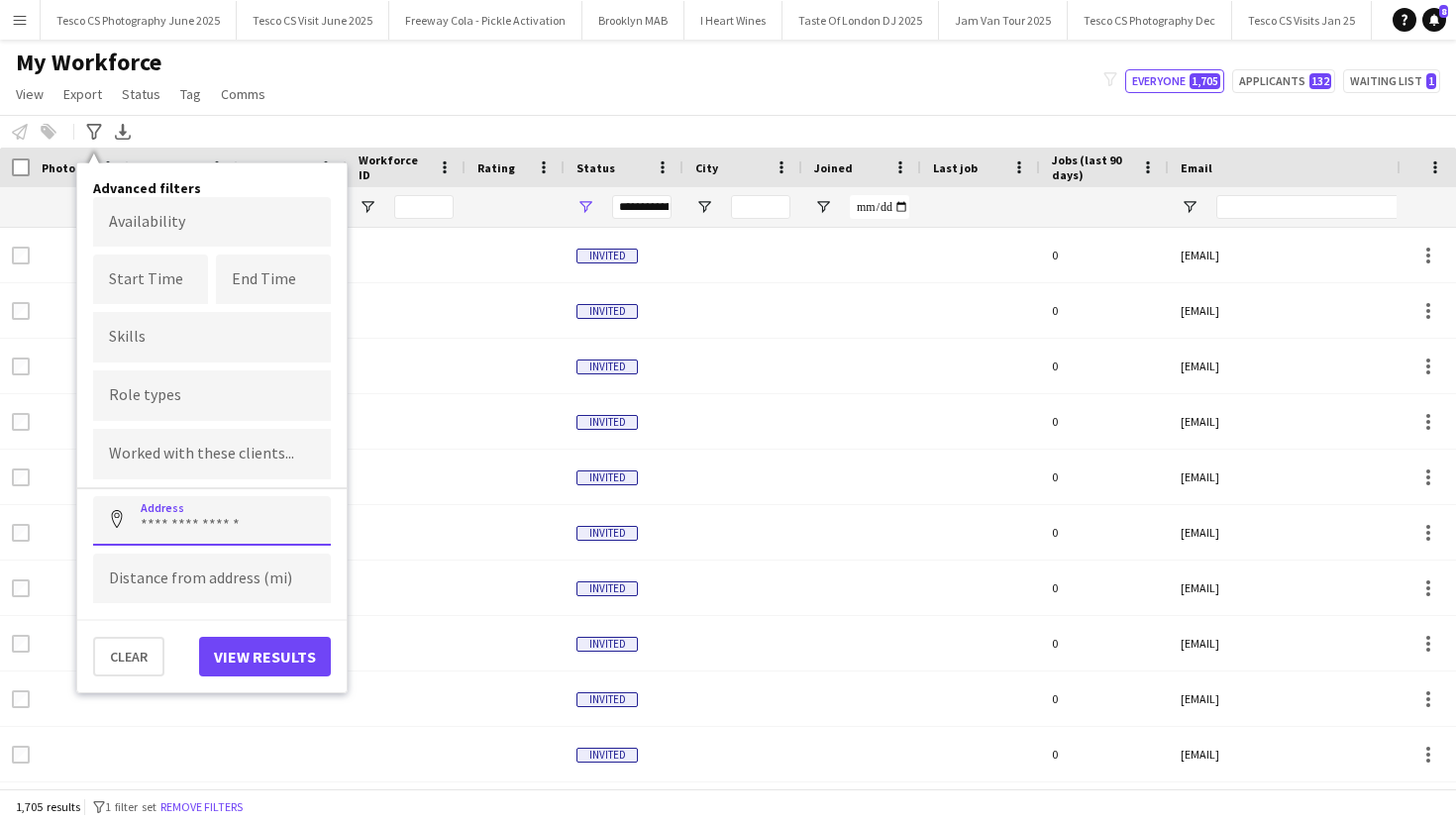 paste on "**********" 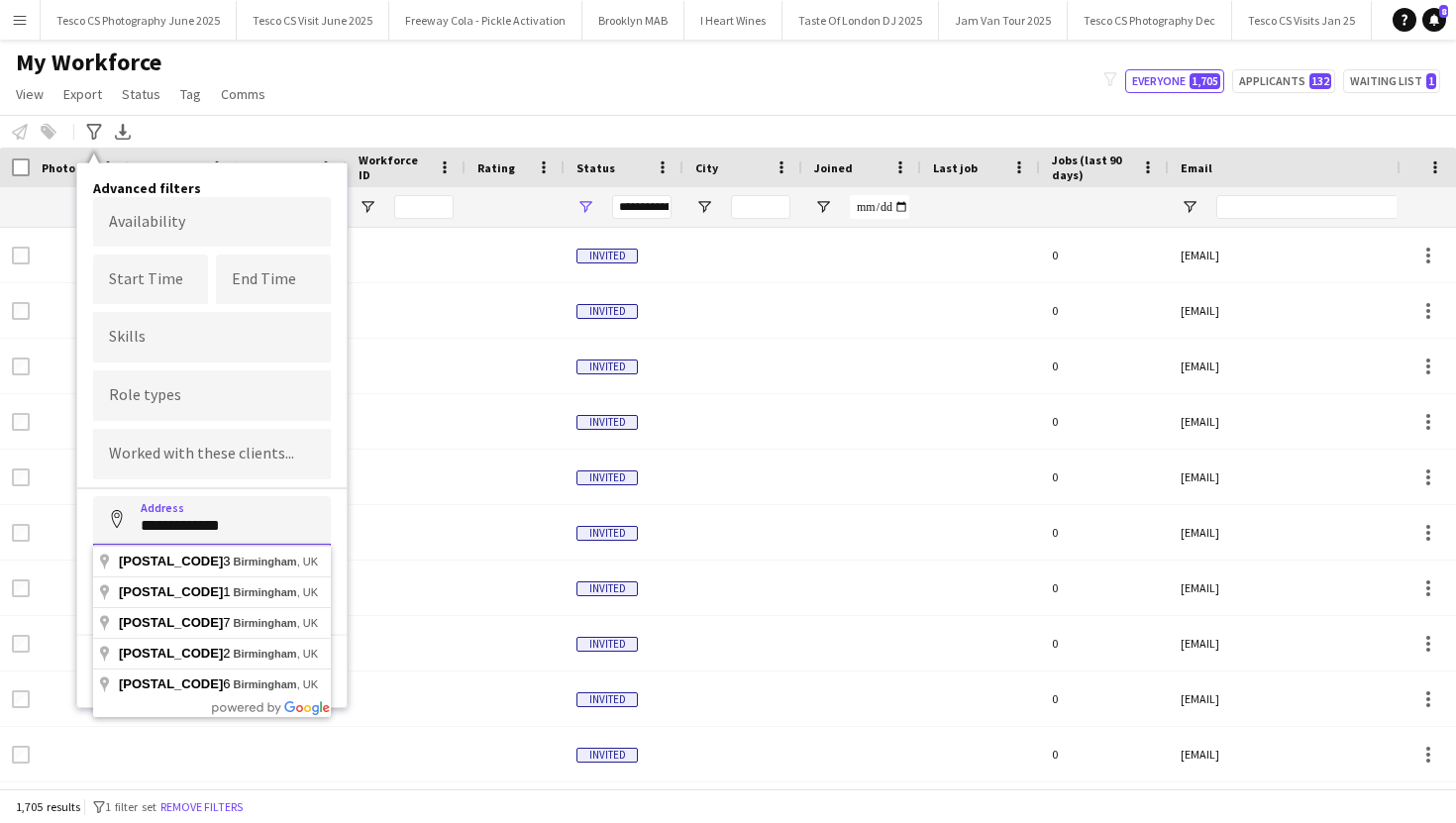 click on "**********" at bounding box center [212, 521] 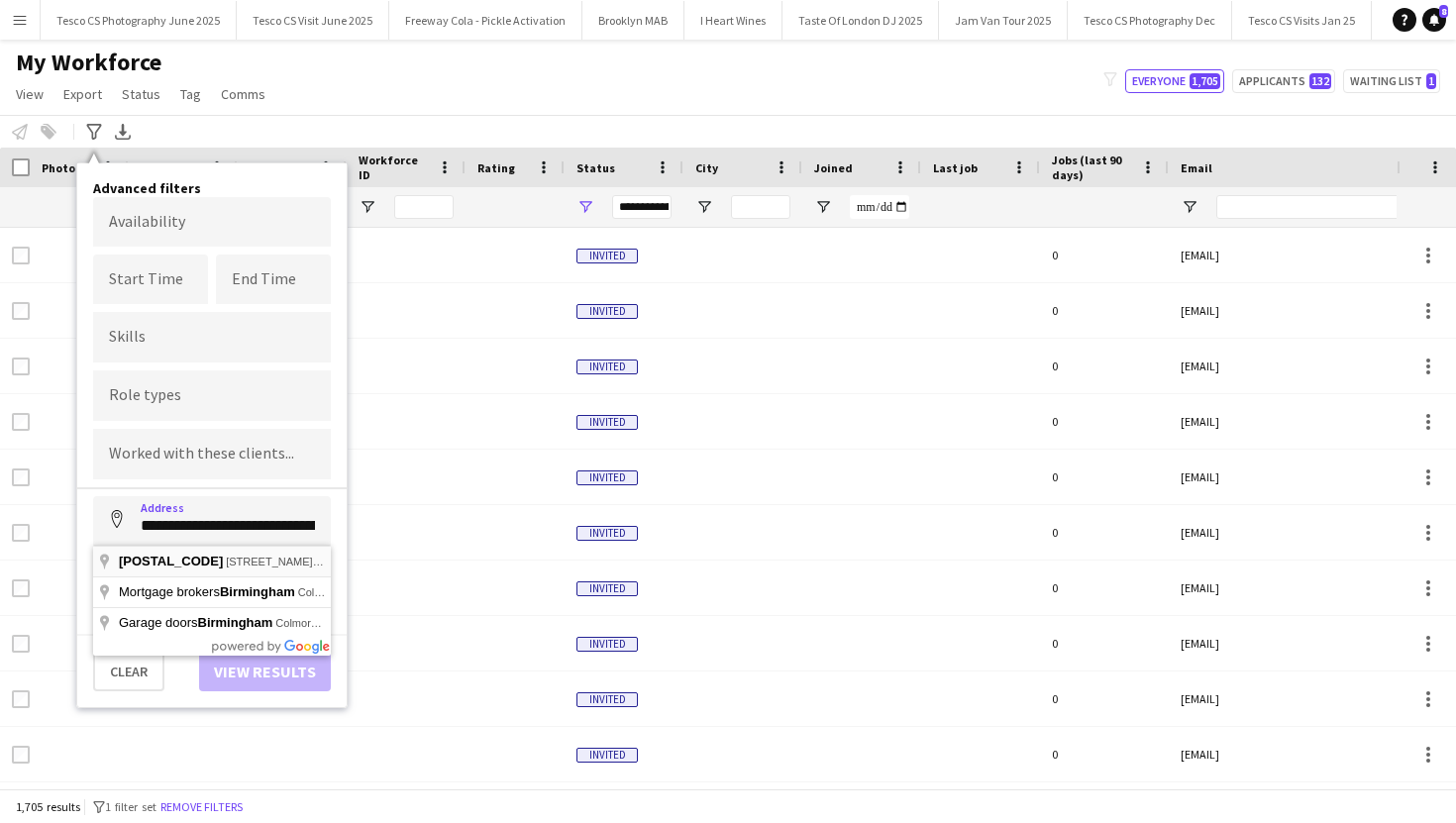 type on "**********" 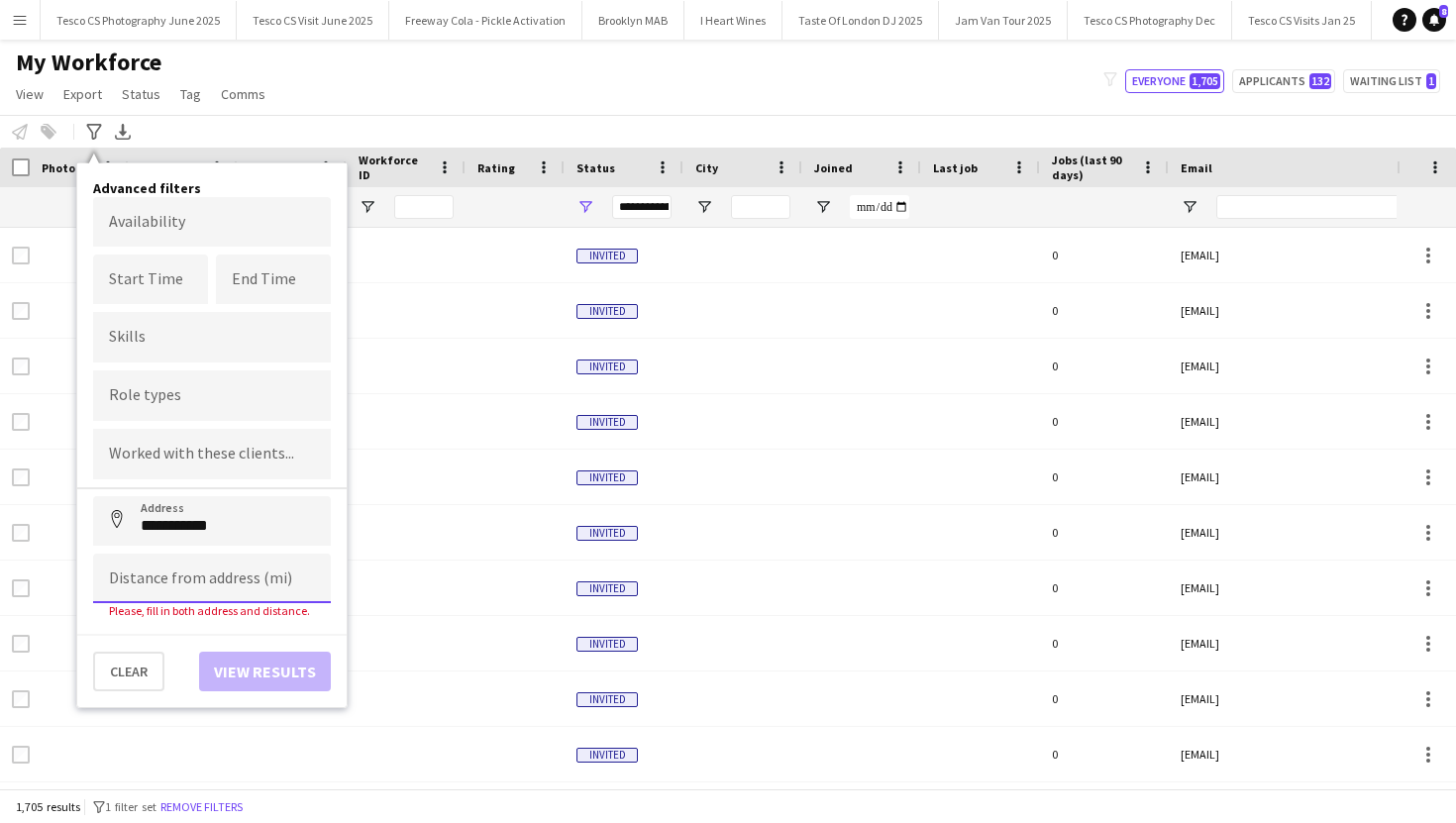 click at bounding box center [212, 578] 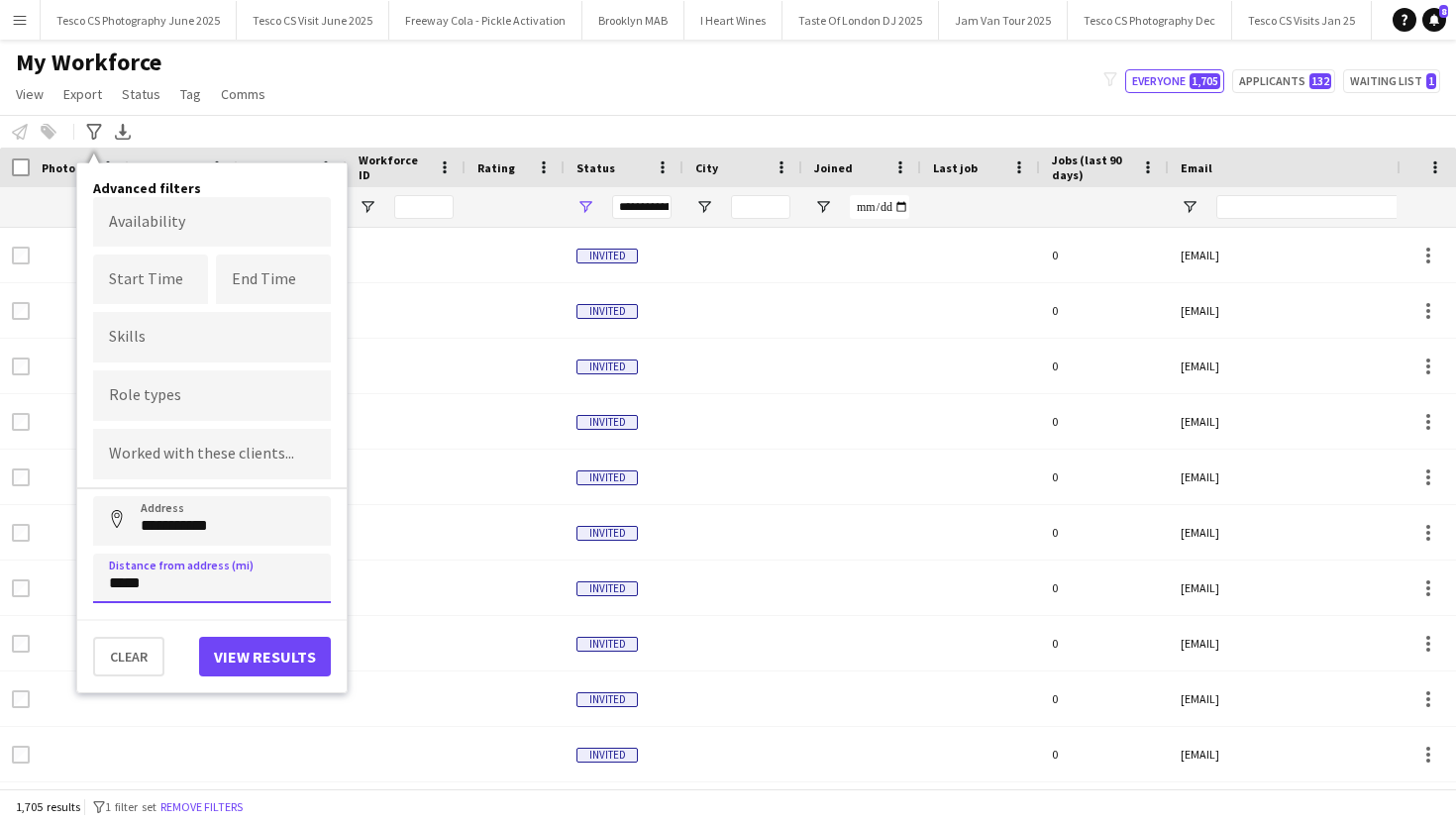 type on "*****" 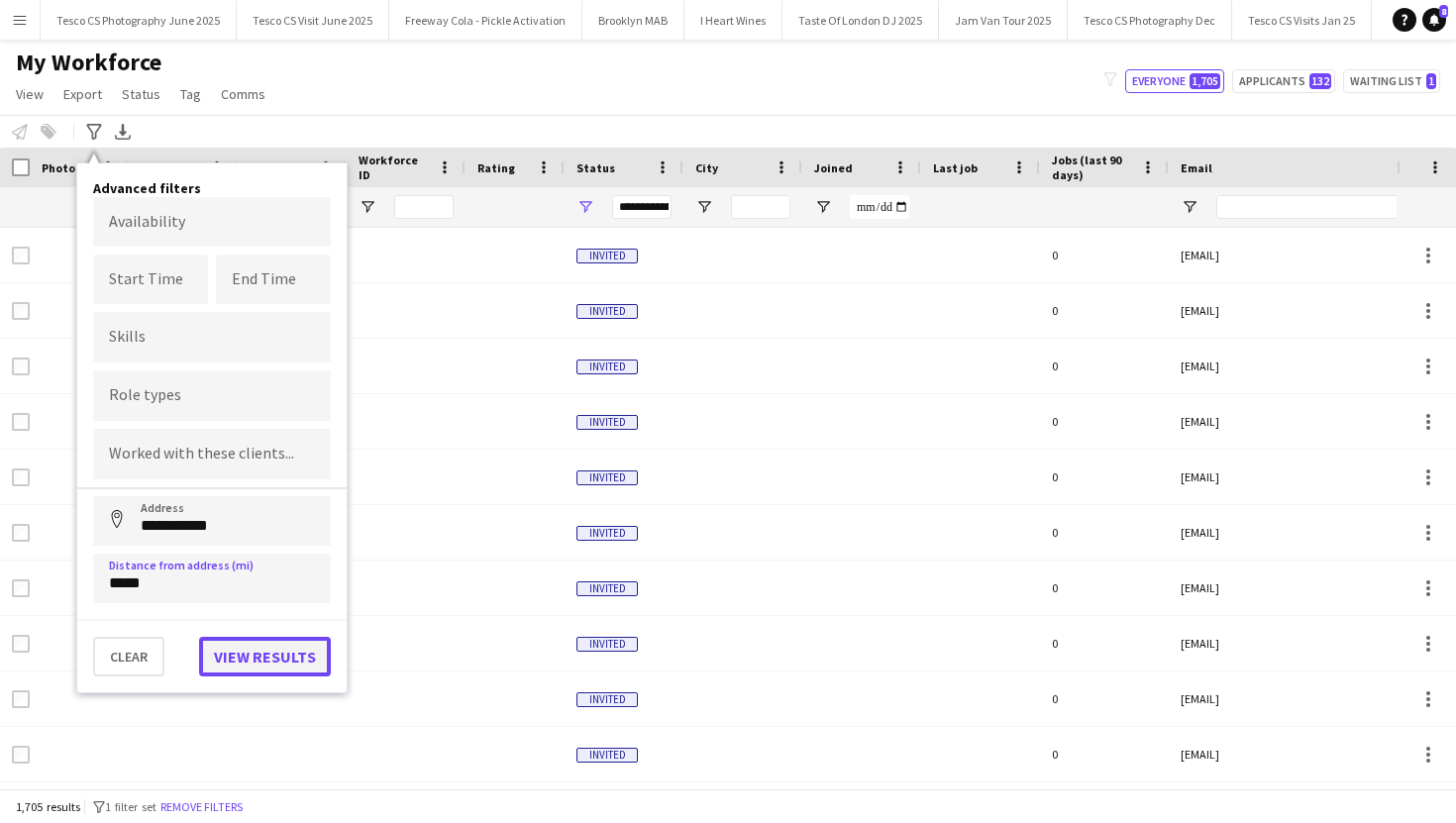 click on "View results" at bounding box center (264, 657) 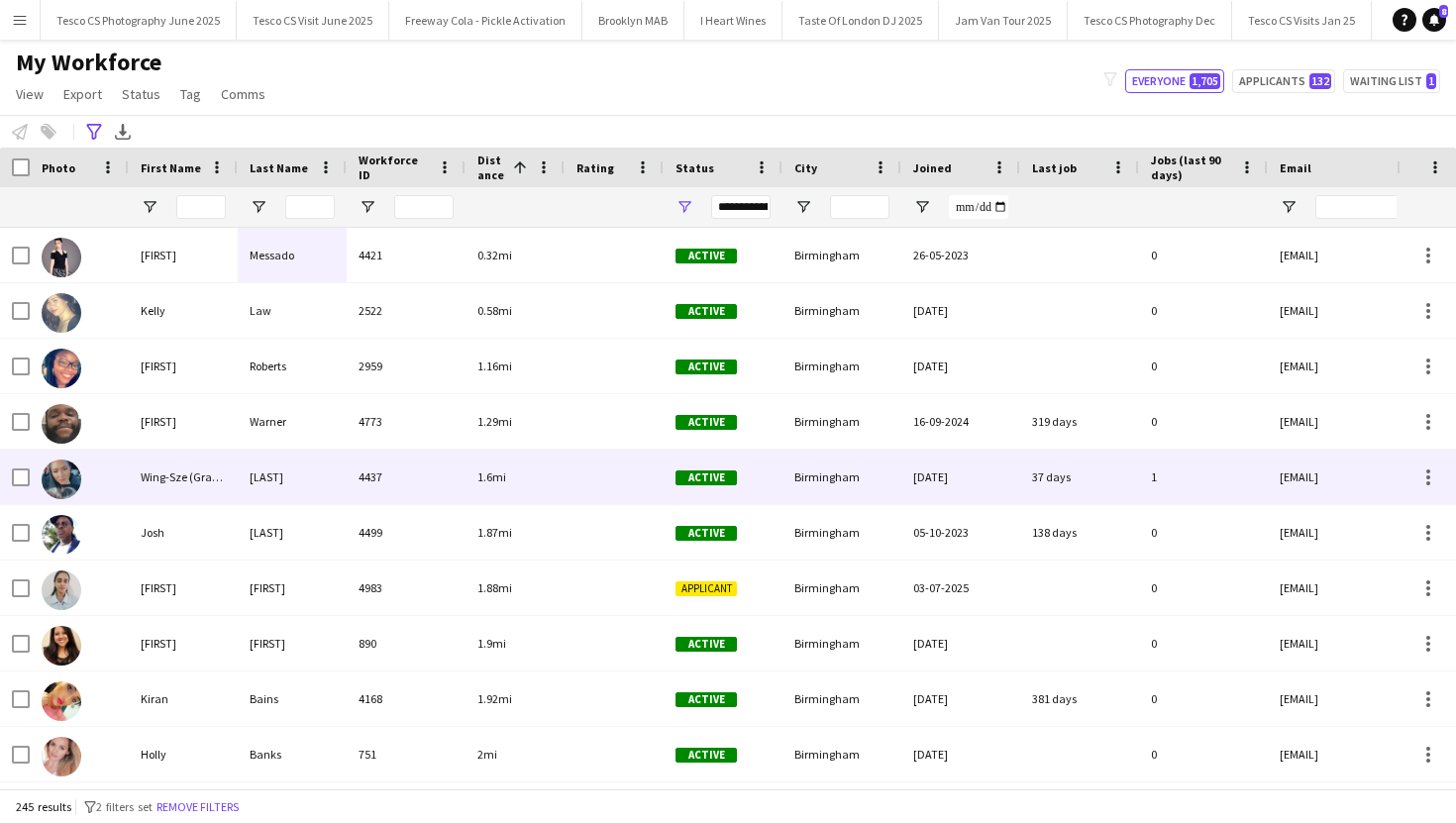 scroll, scrollTop: 79, scrollLeft: 0, axis: vertical 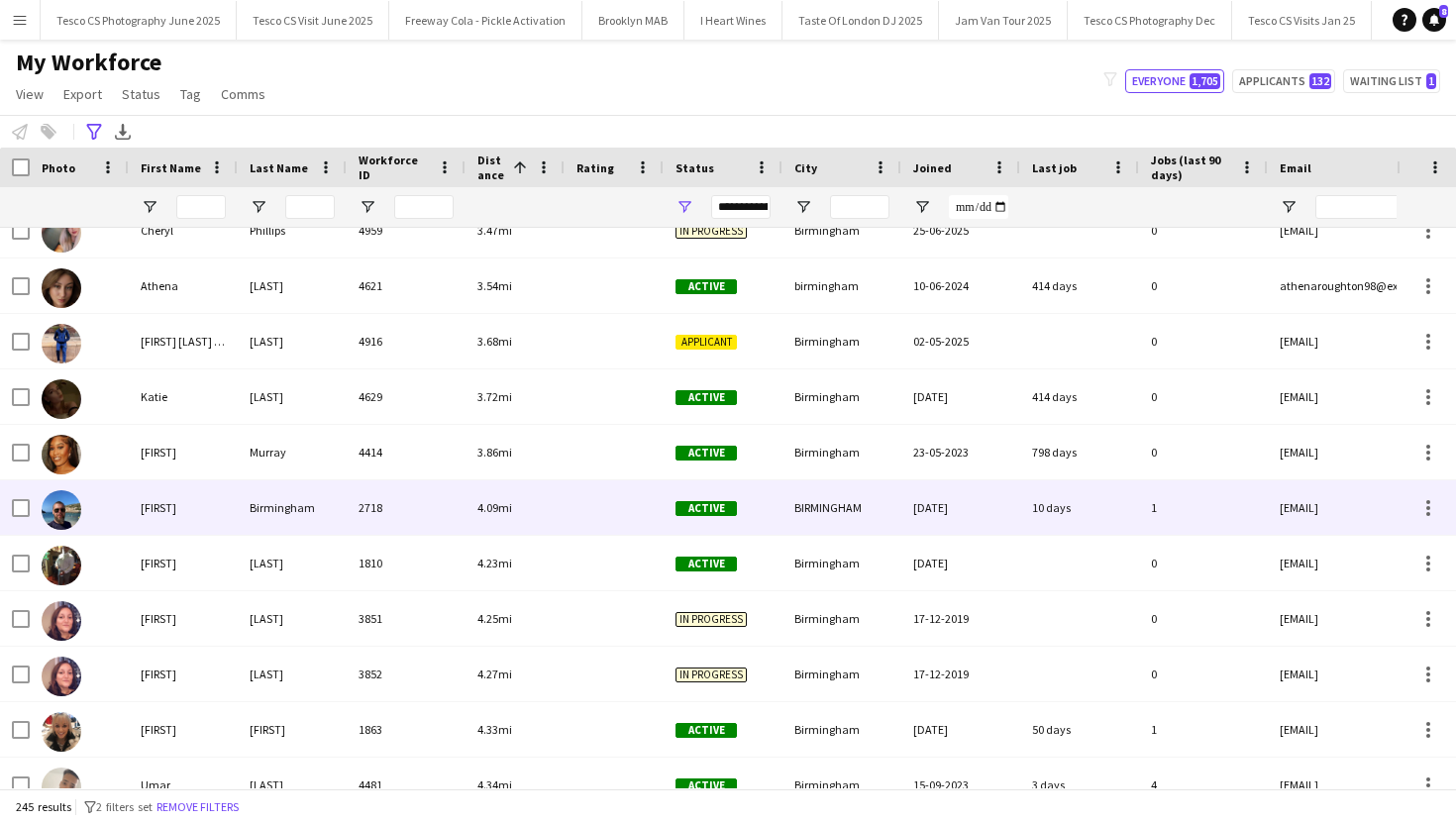 click on "2718" at bounding box center (406, 507) 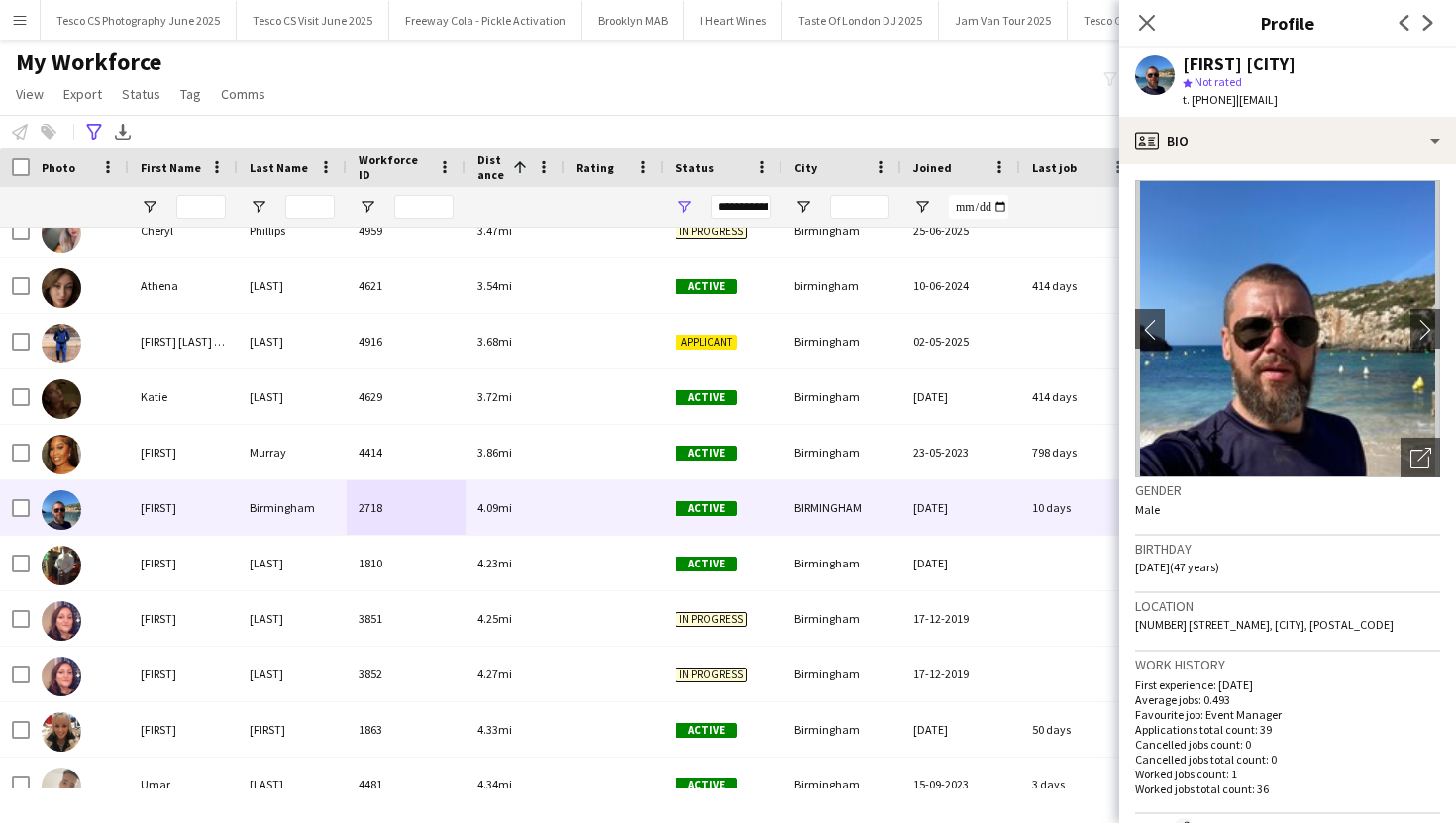 drag, startPoint x: 1194, startPoint y: 98, endPoint x: 1267, endPoint y: 106, distance: 73.437048 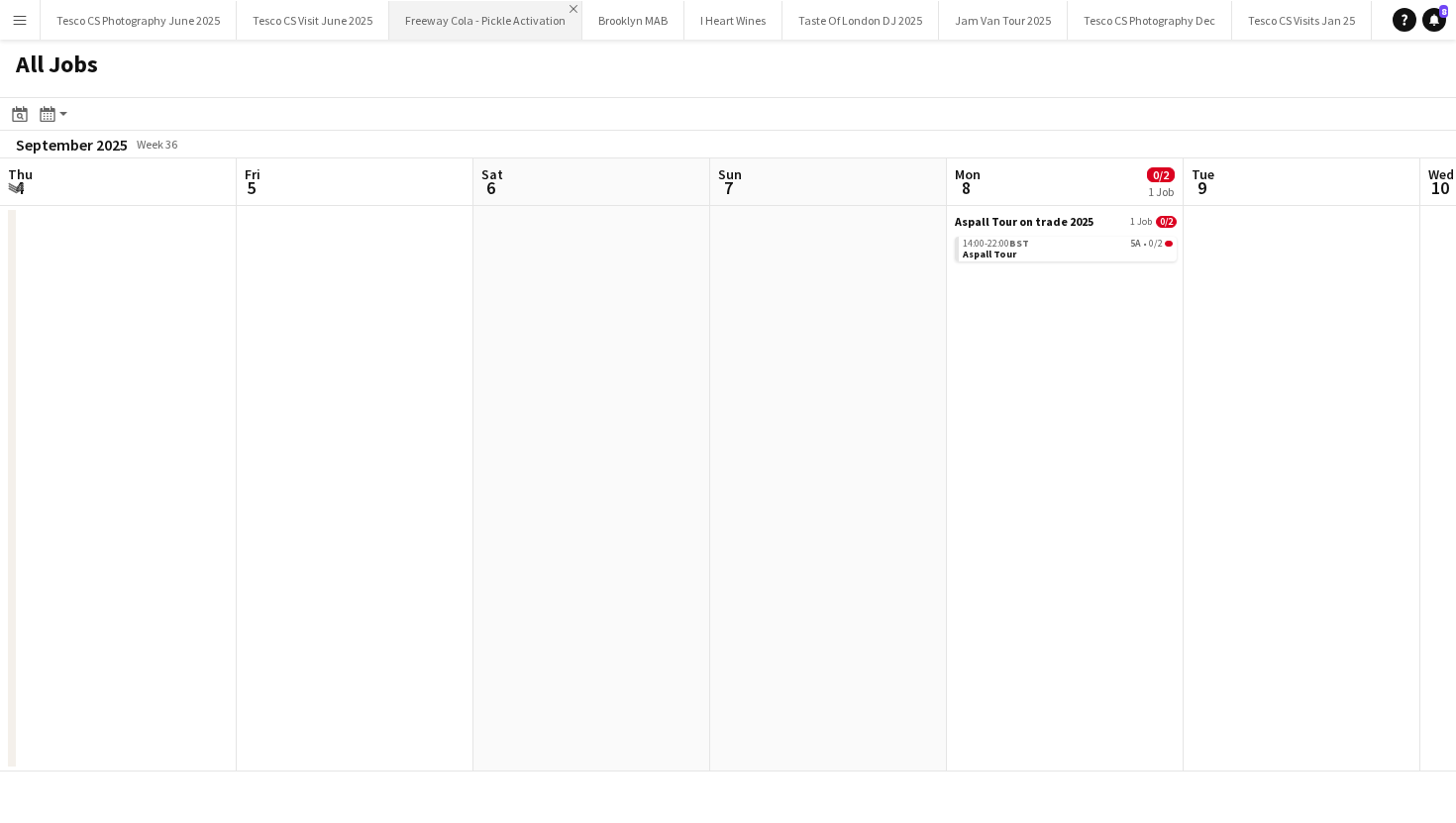 scroll, scrollTop: 0, scrollLeft: 0, axis: both 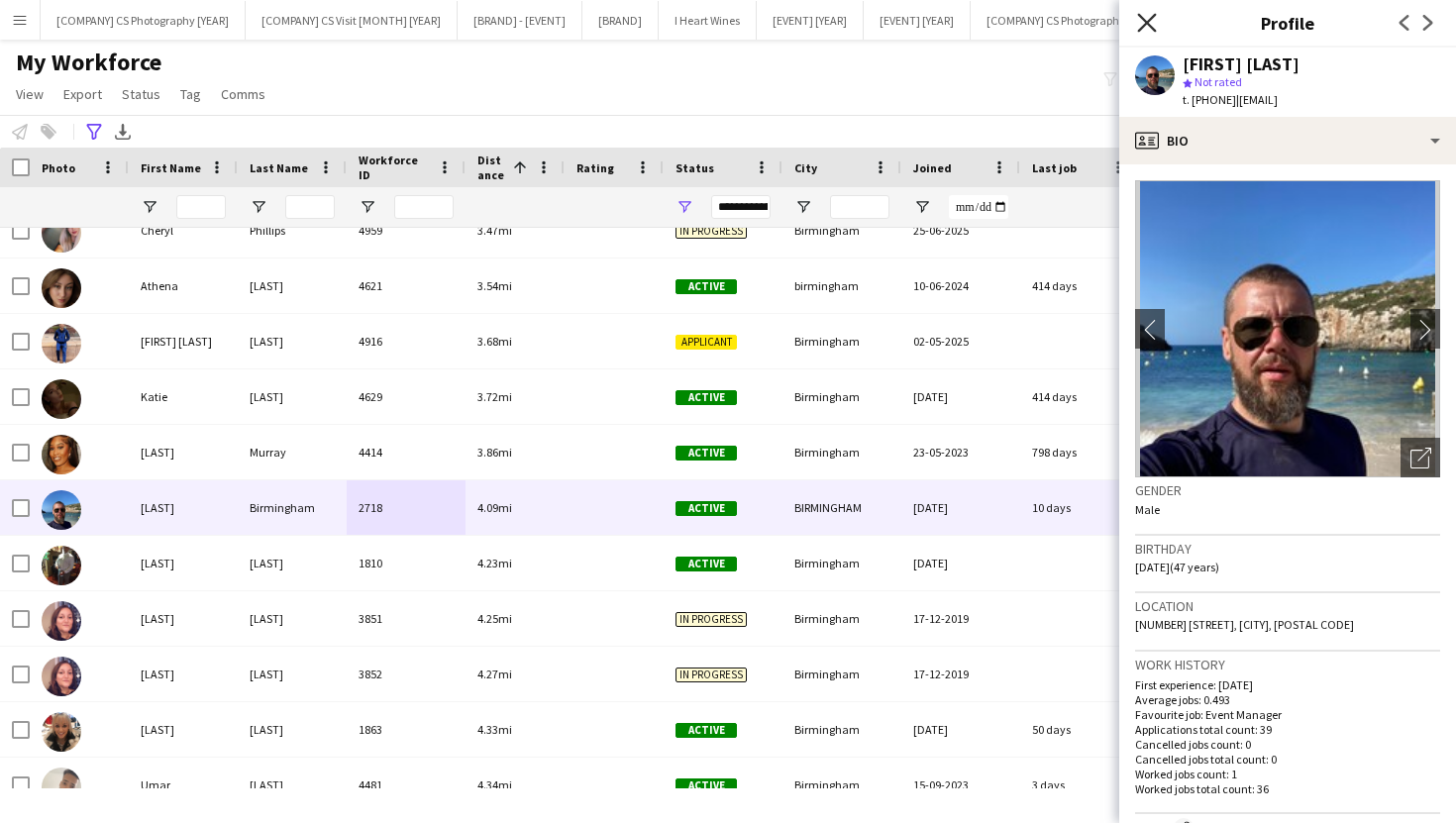 click on "Close pop-in" 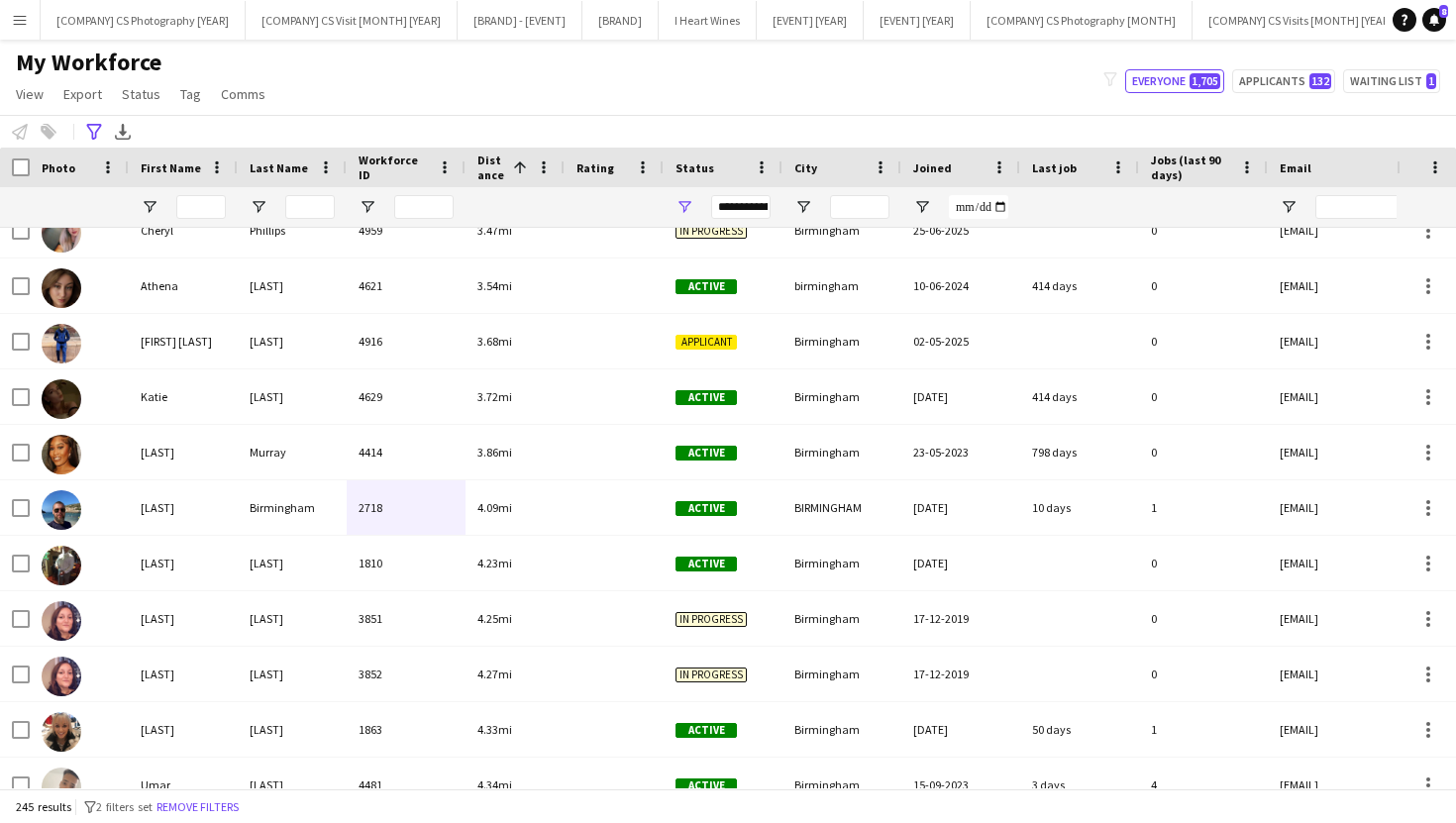 click on "Assistant Event Manager, Bar & Catering (Bar Manager), Bar Manager, Brand Ambassador, Crewing (Crew Leader), Event Manager, Events (Event Manager), Field Sales Rep, Merchandiser, Promotional Staffing (Brand Ambassadors), Promotional Staffing (Merchandising Staff), Promotional Staffing (Mystery Shopper), Promotional Staffing (Sampling Staff), Promotional Staffing (Team Leader)" 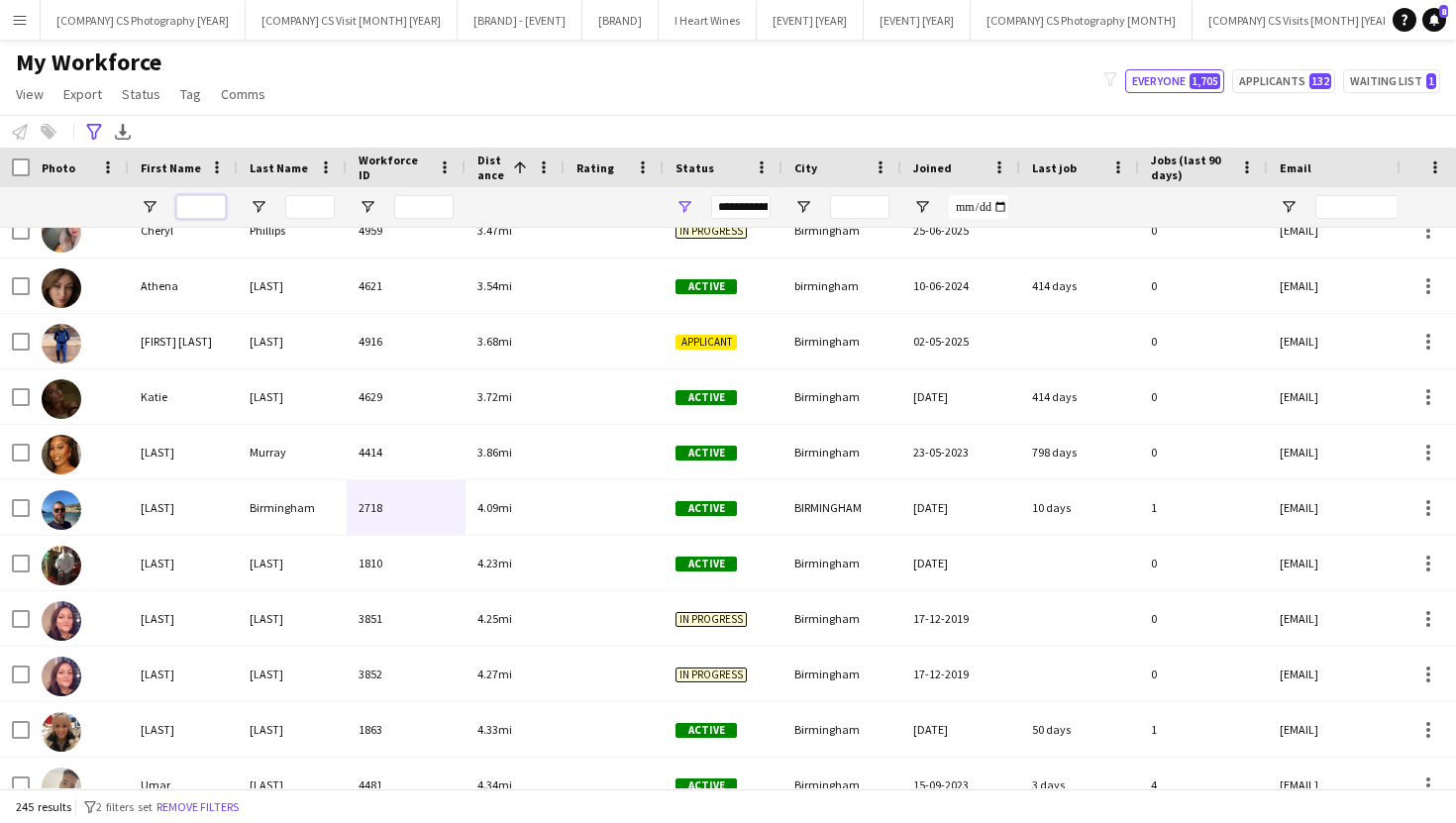click at bounding box center (201, 207) 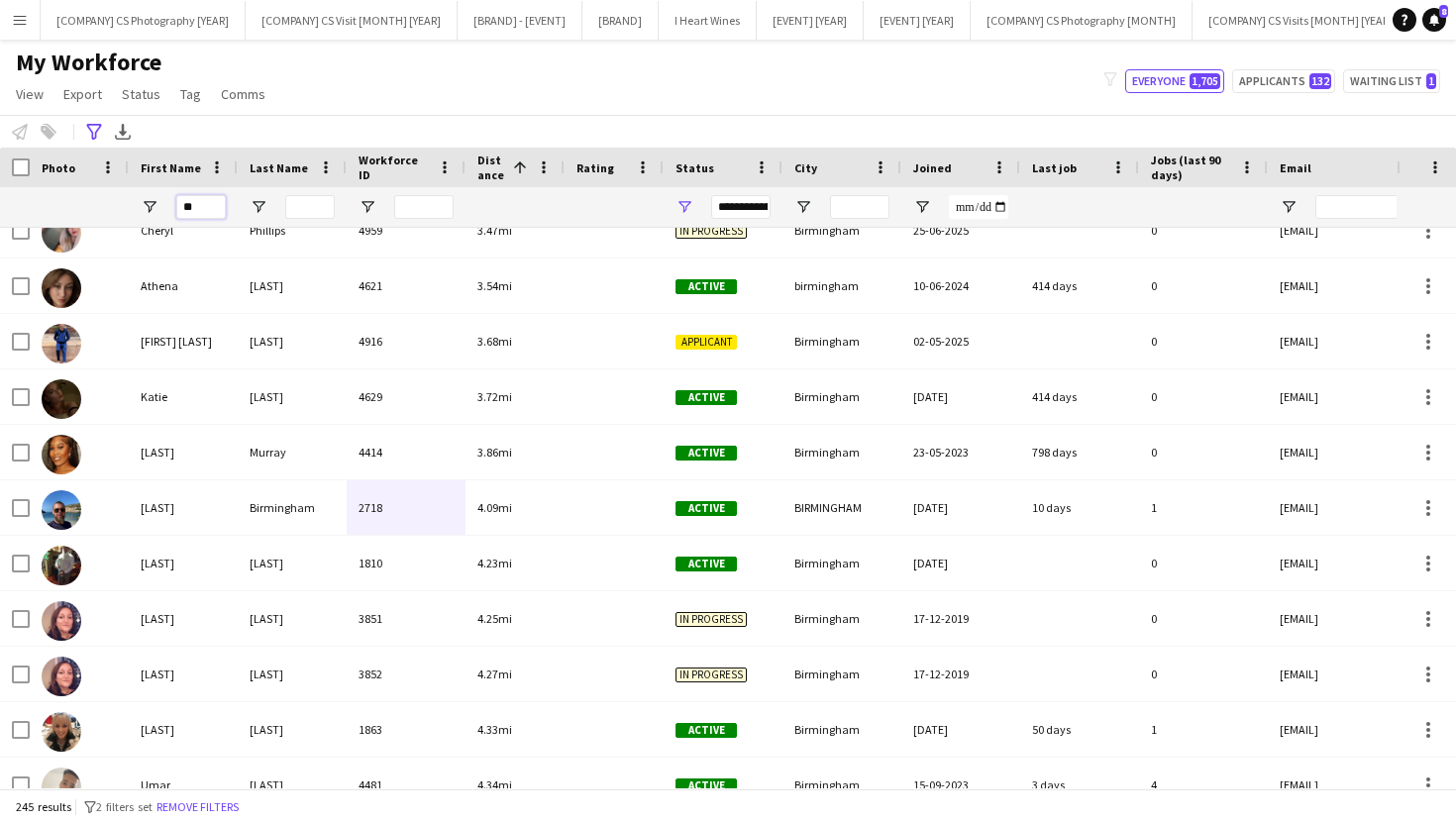scroll, scrollTop: 382, scrollLeft: 0, axis: vertical 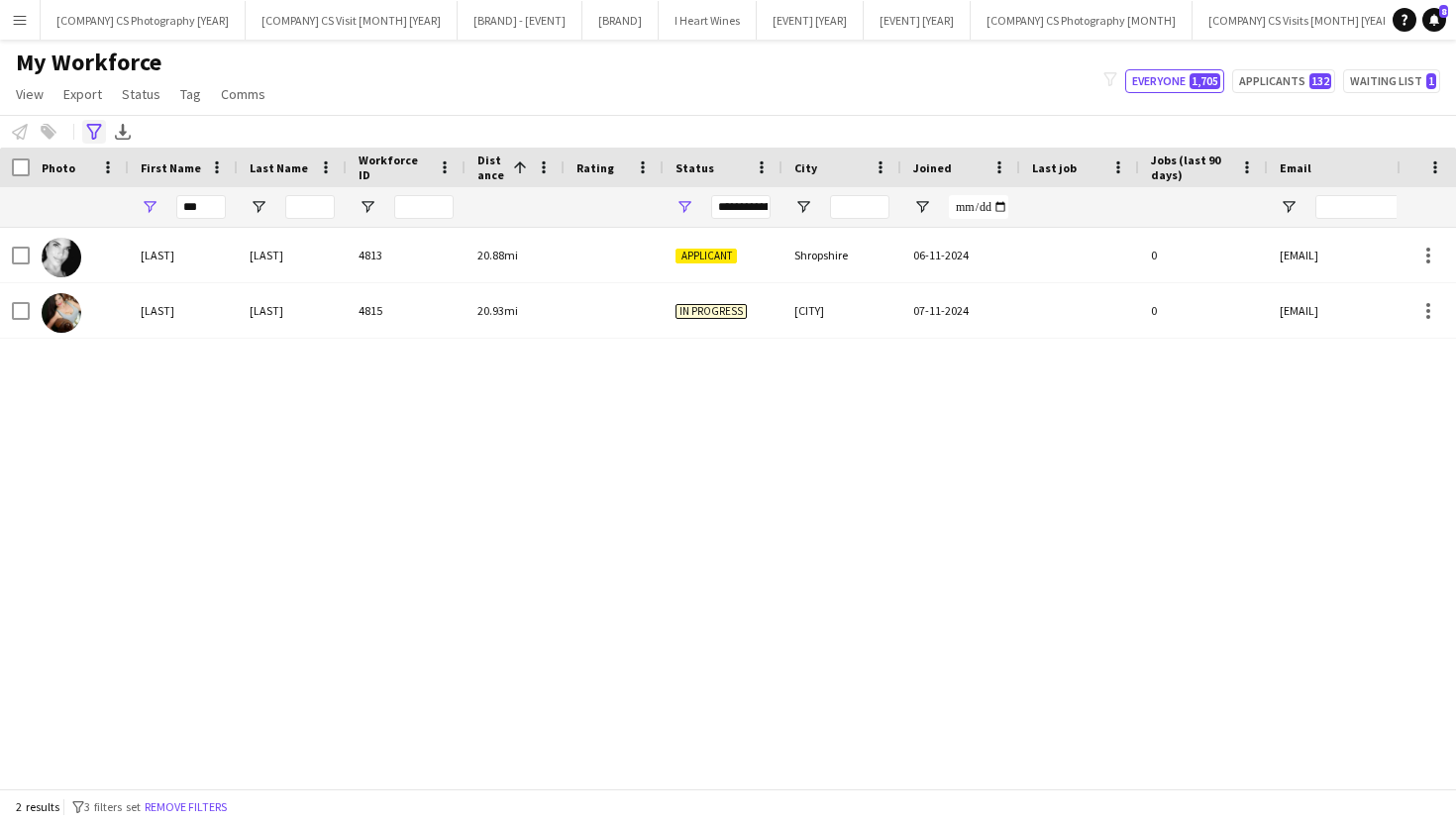 click 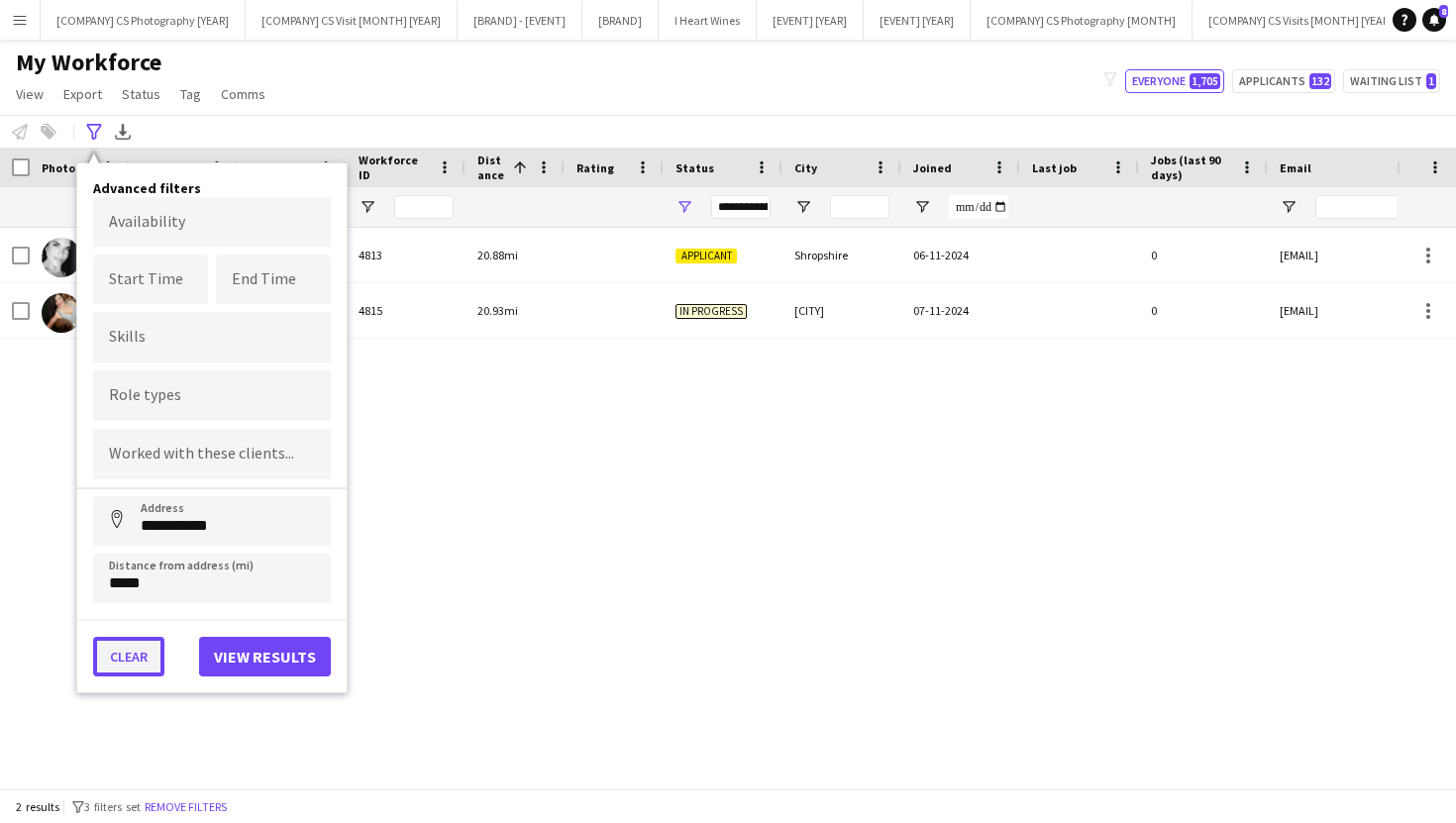 click on "Clear" at bounding box center (129, 657) 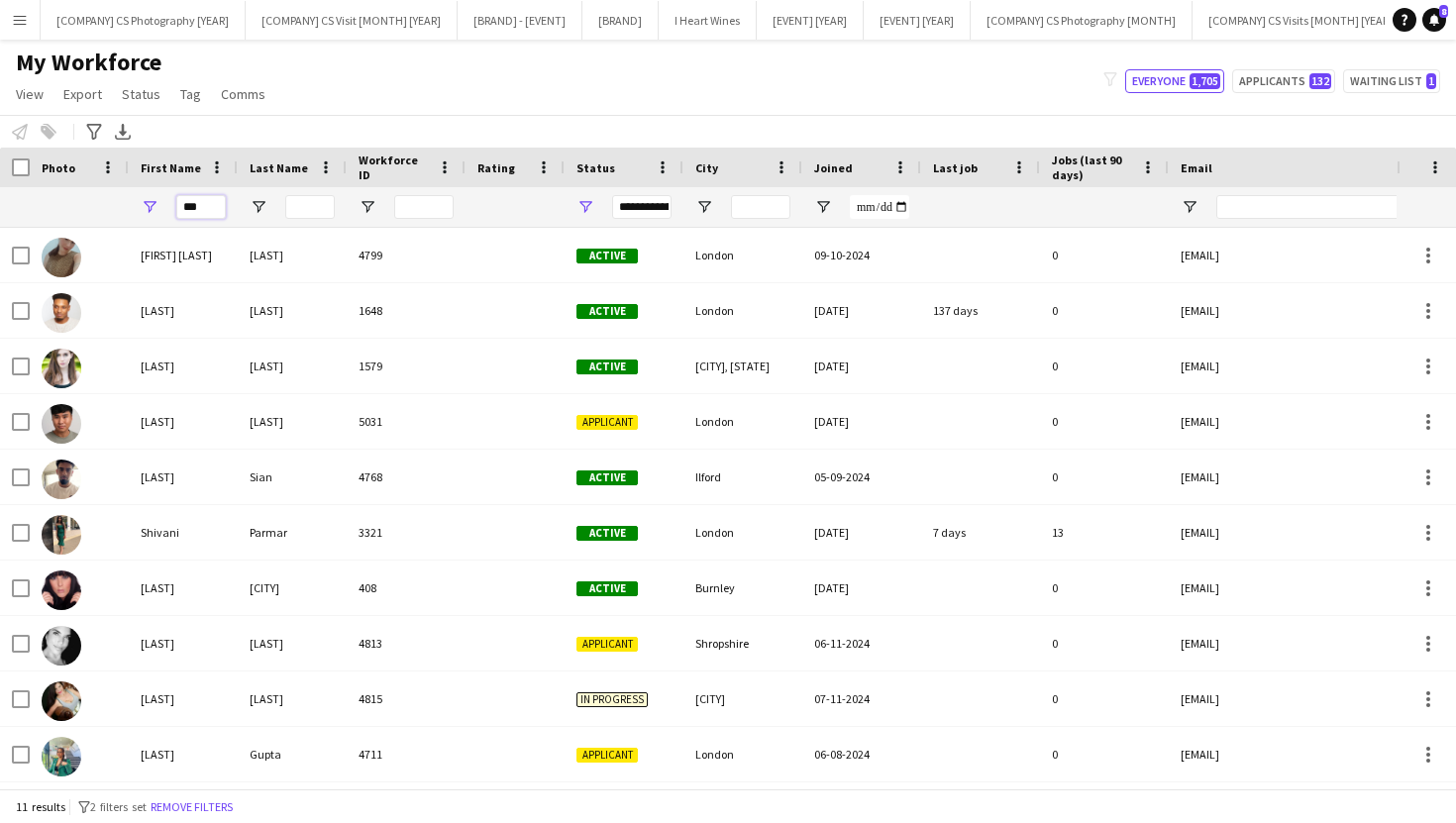 click on "***" at bounding box center (201, 207) 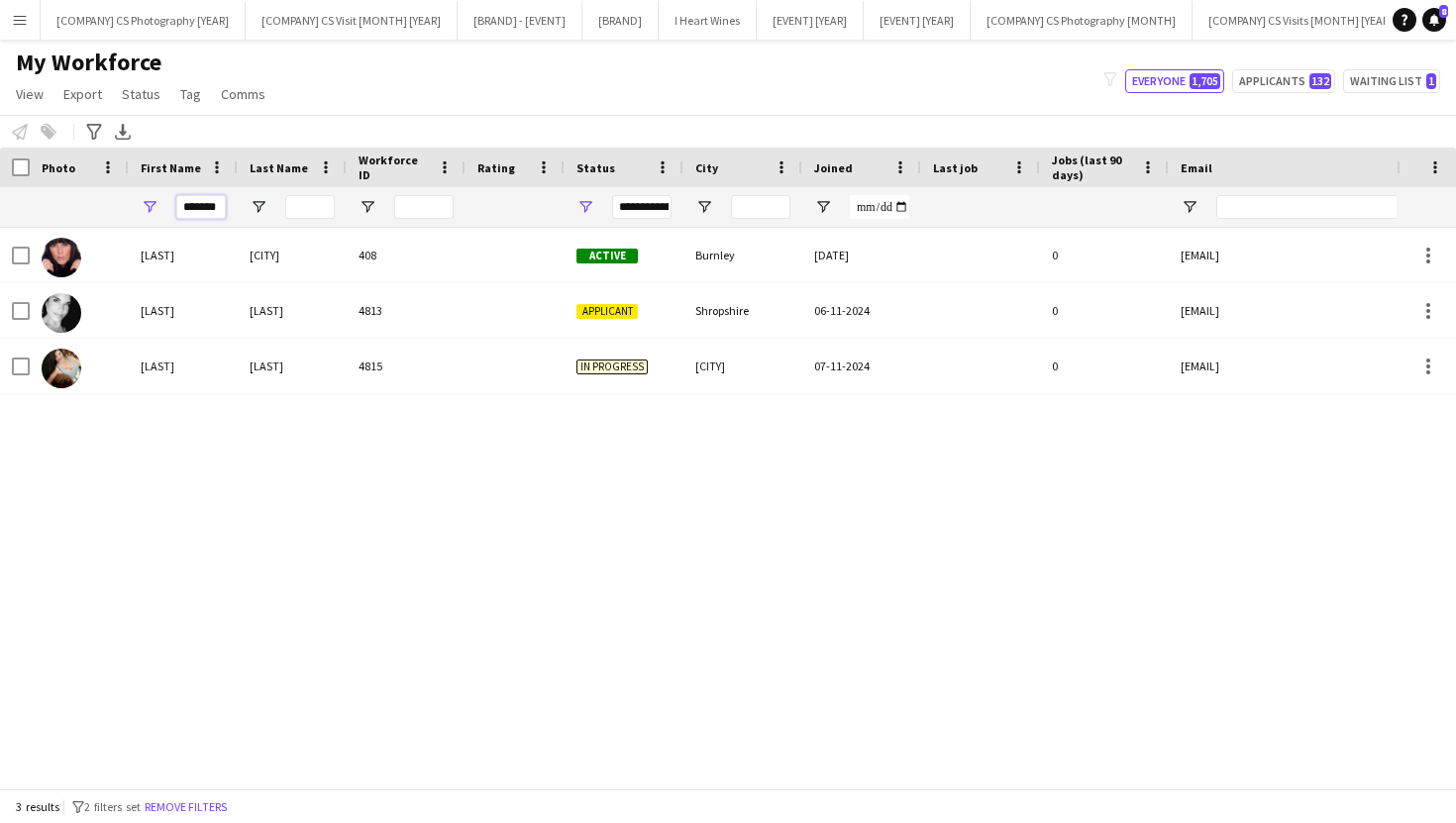 type on "*******" 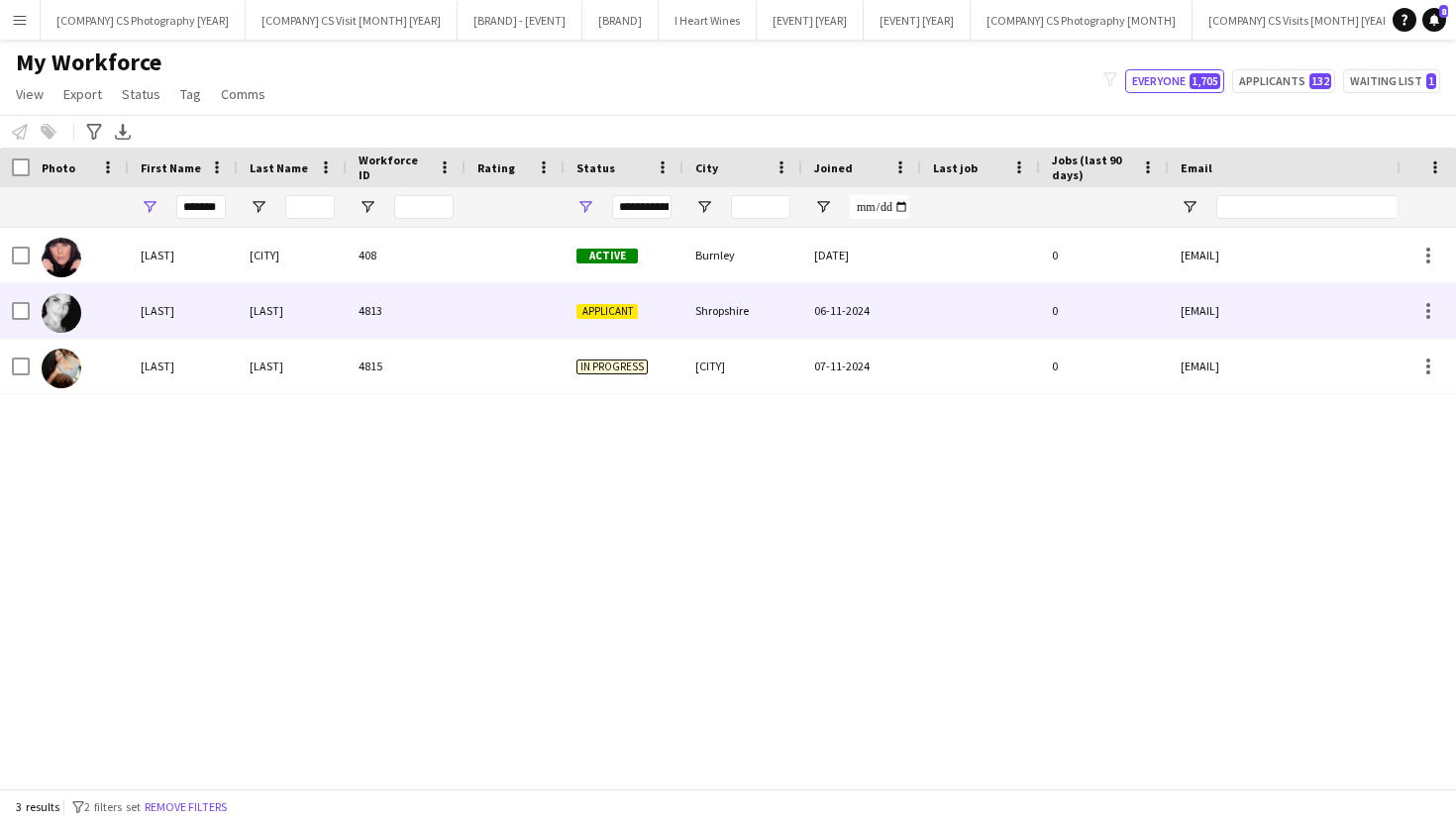 click on "4813" at bounding box center (406, 310) 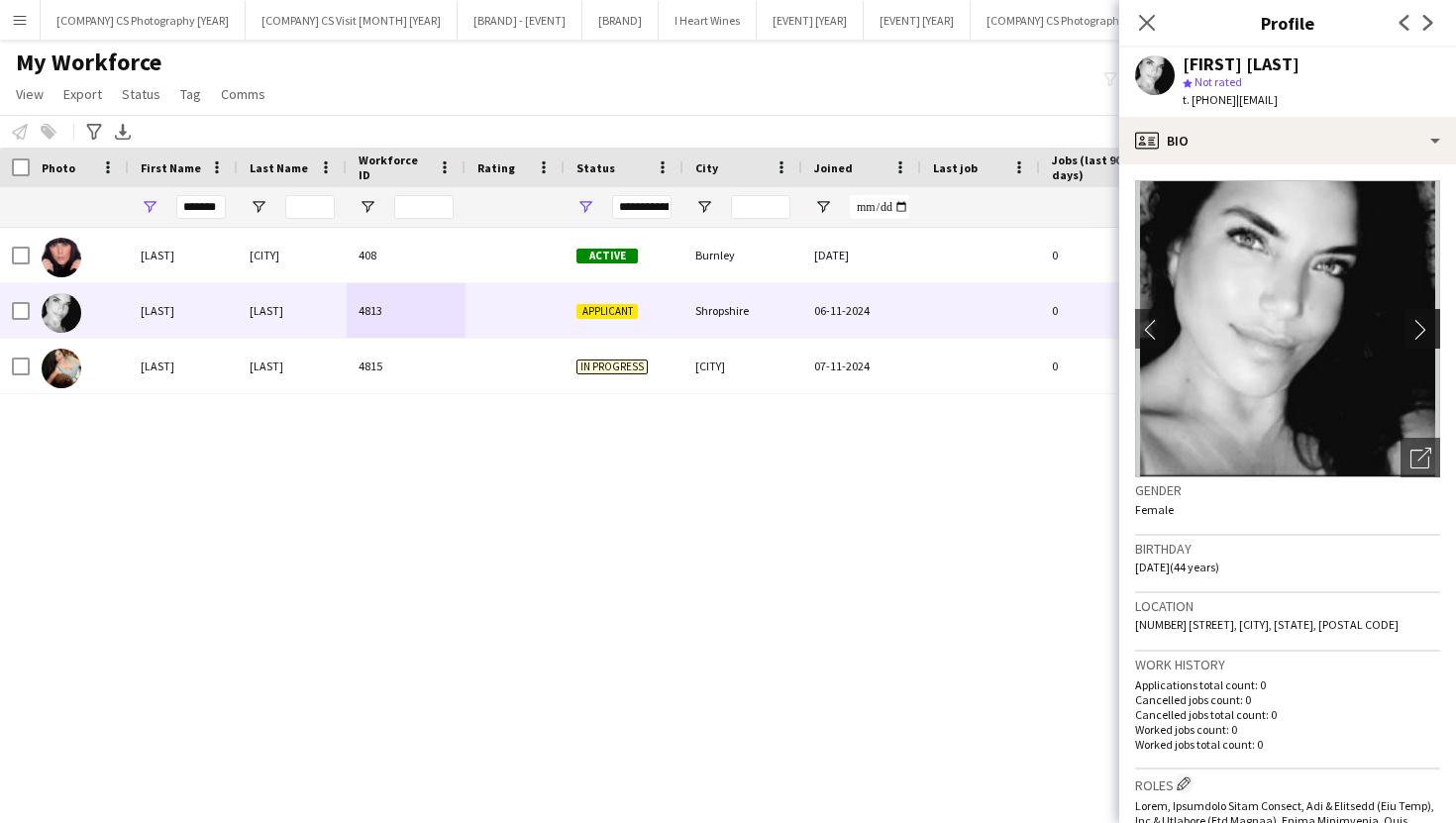 click on "chevron-right" 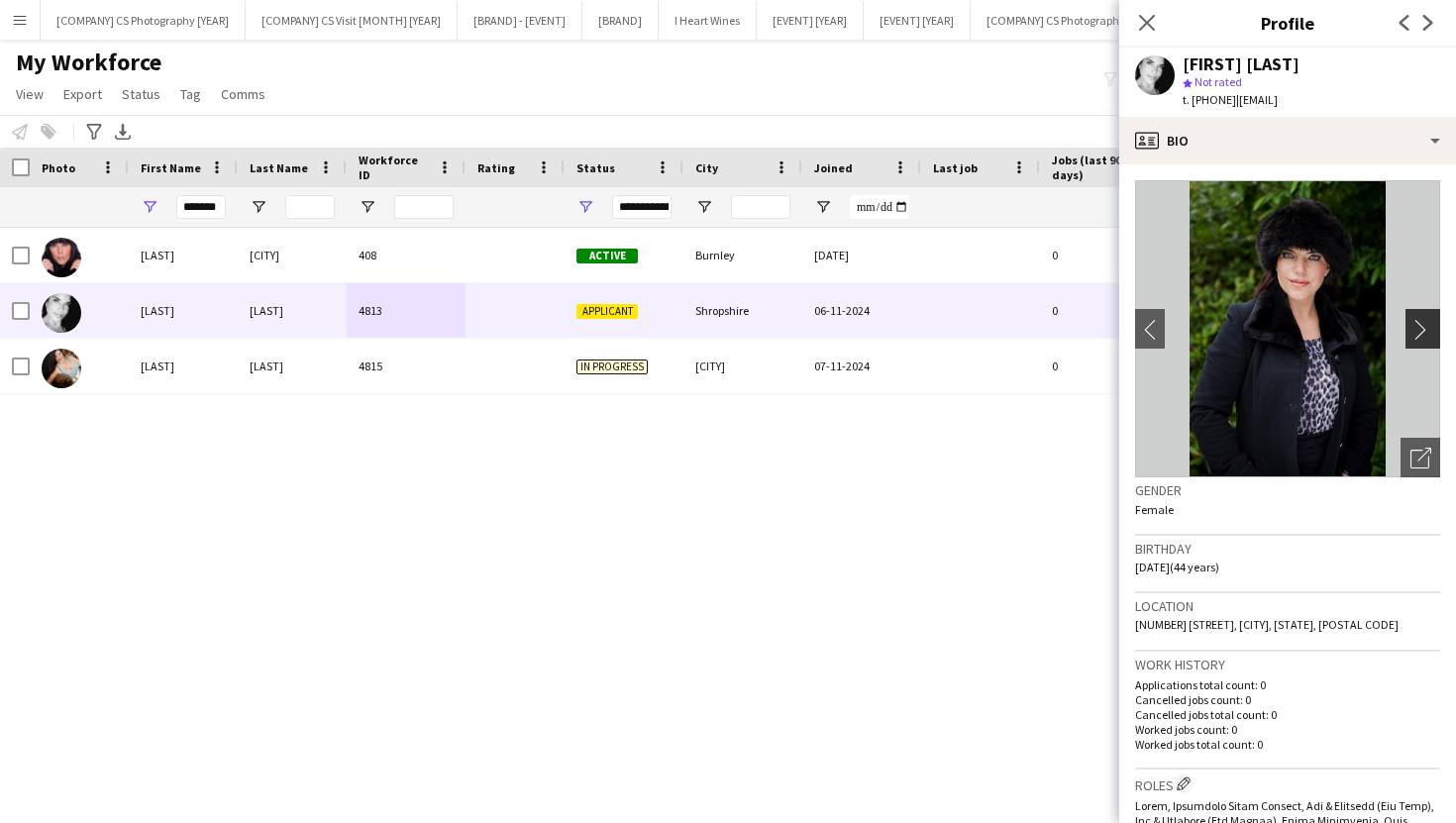 click on "chevron-right" 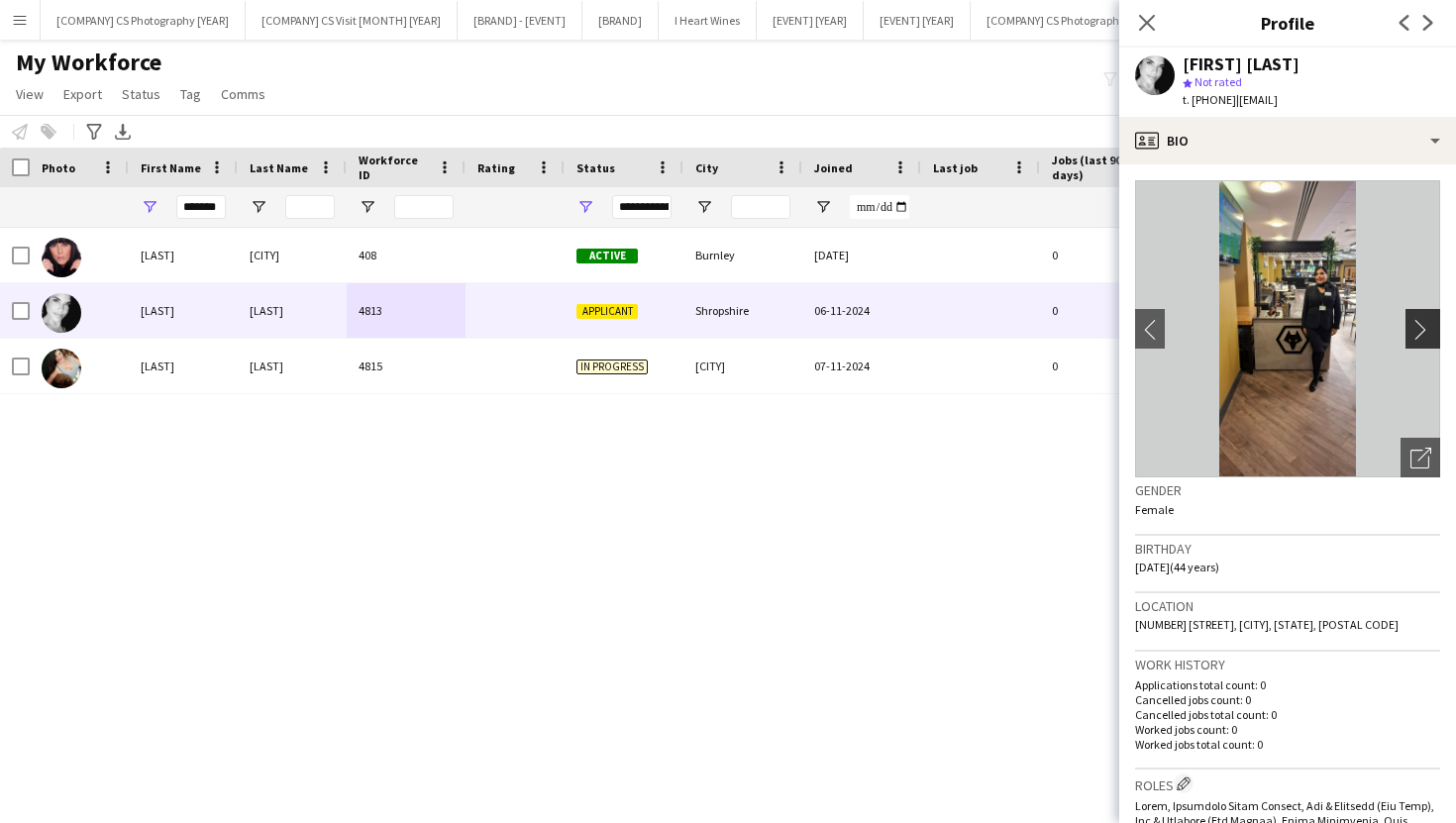 click on "chevron-right" 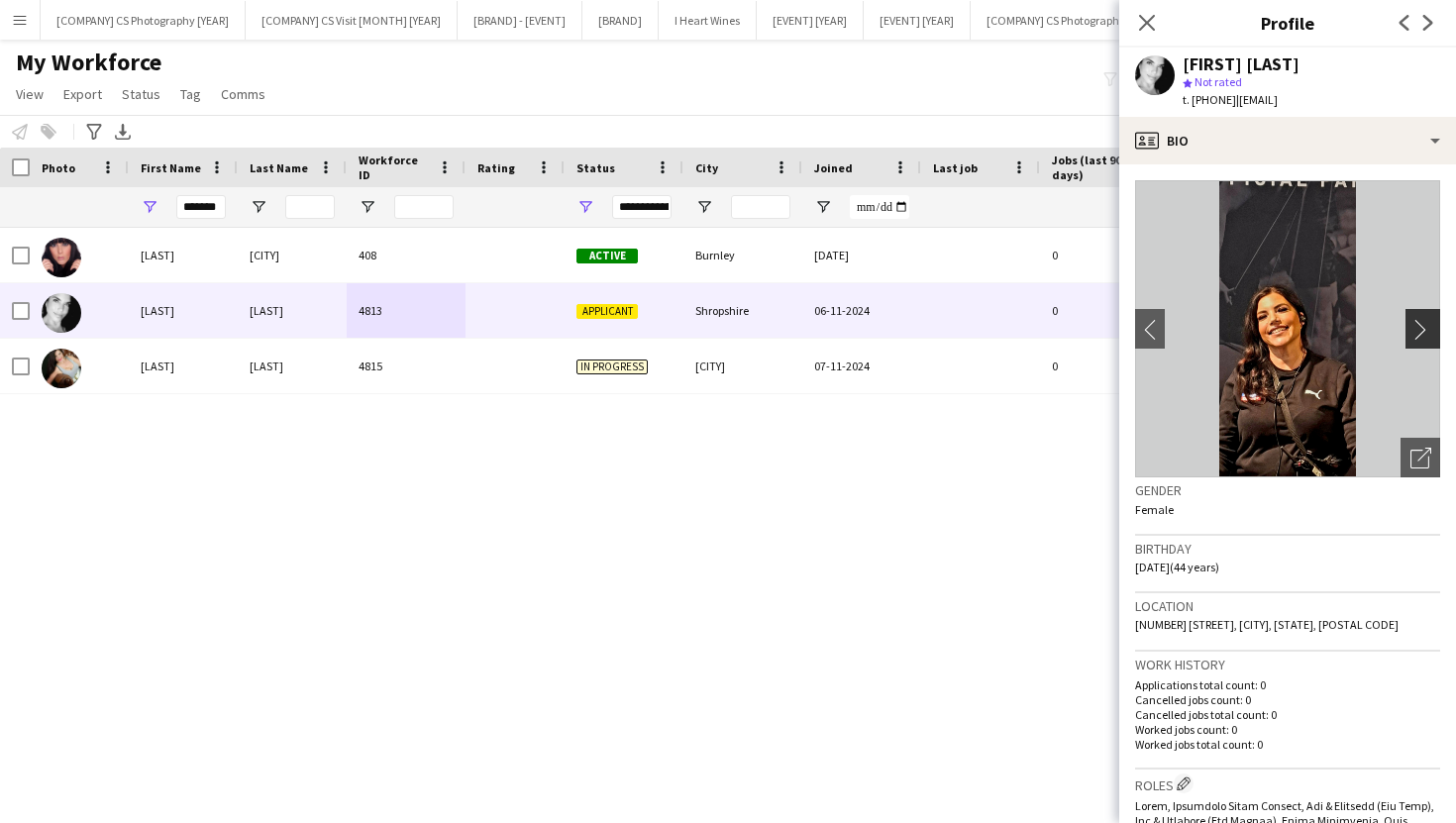 click on "chevron-right" 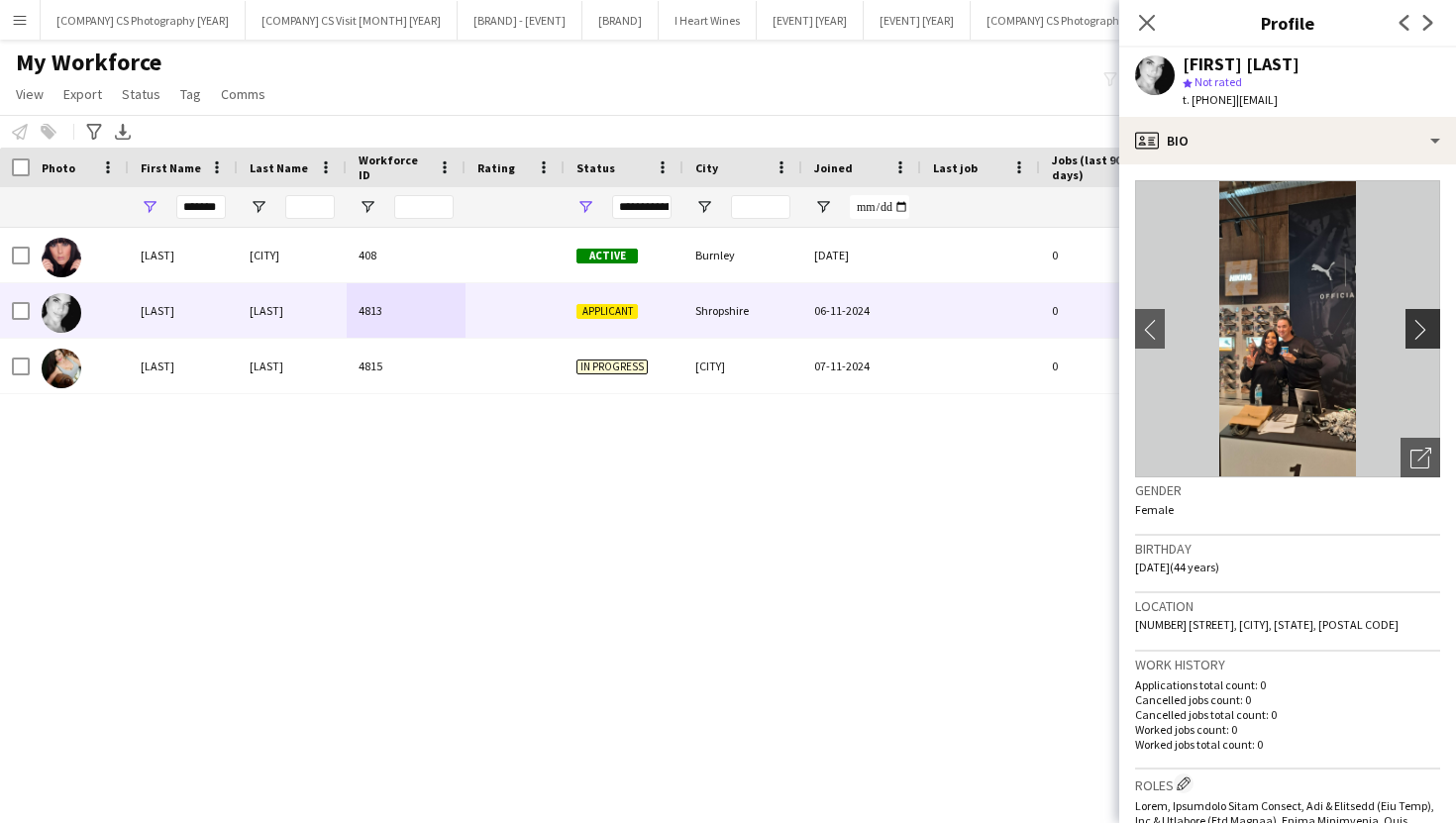 click on "chevron-right" 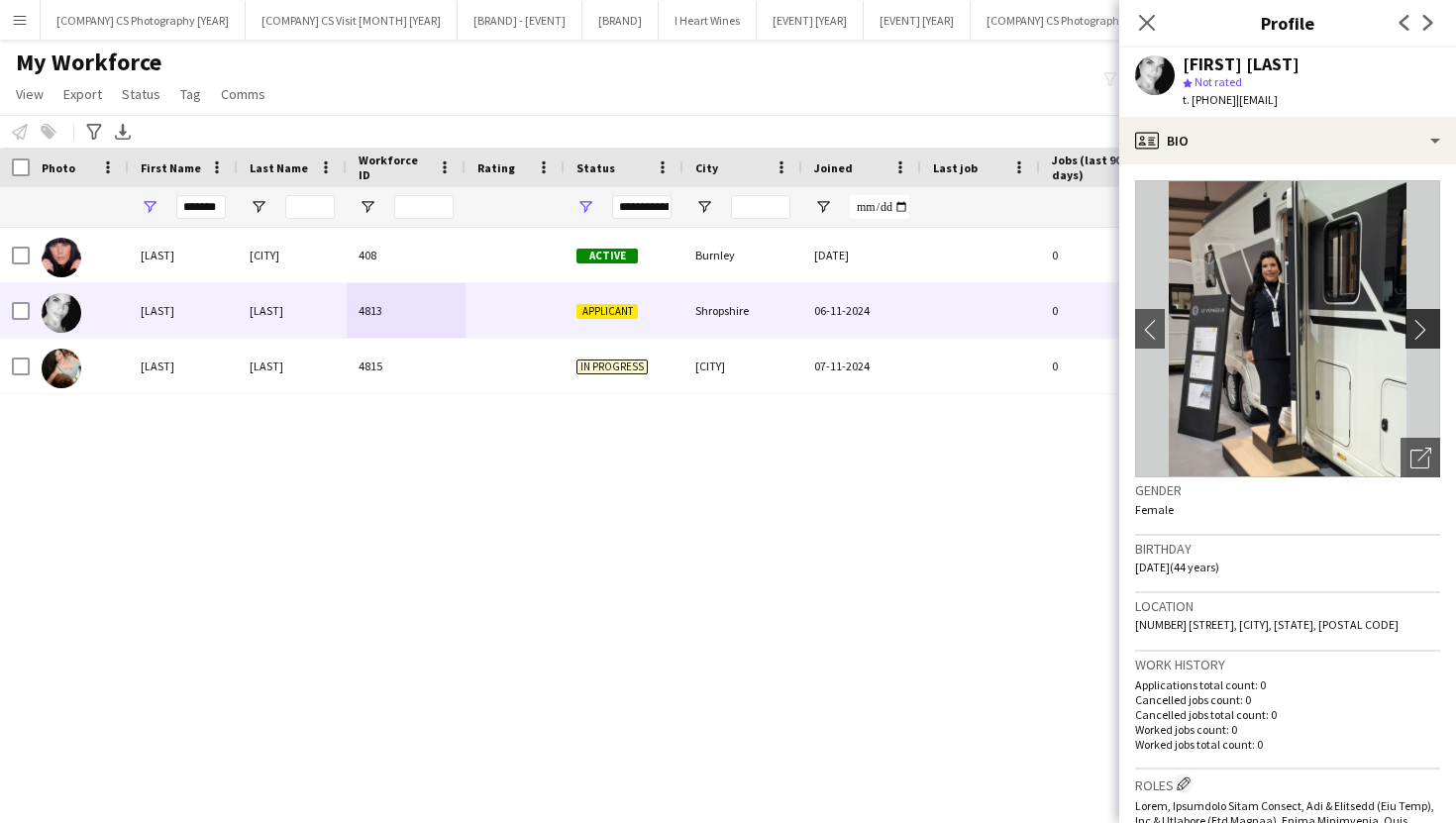 click on "chevron-right" 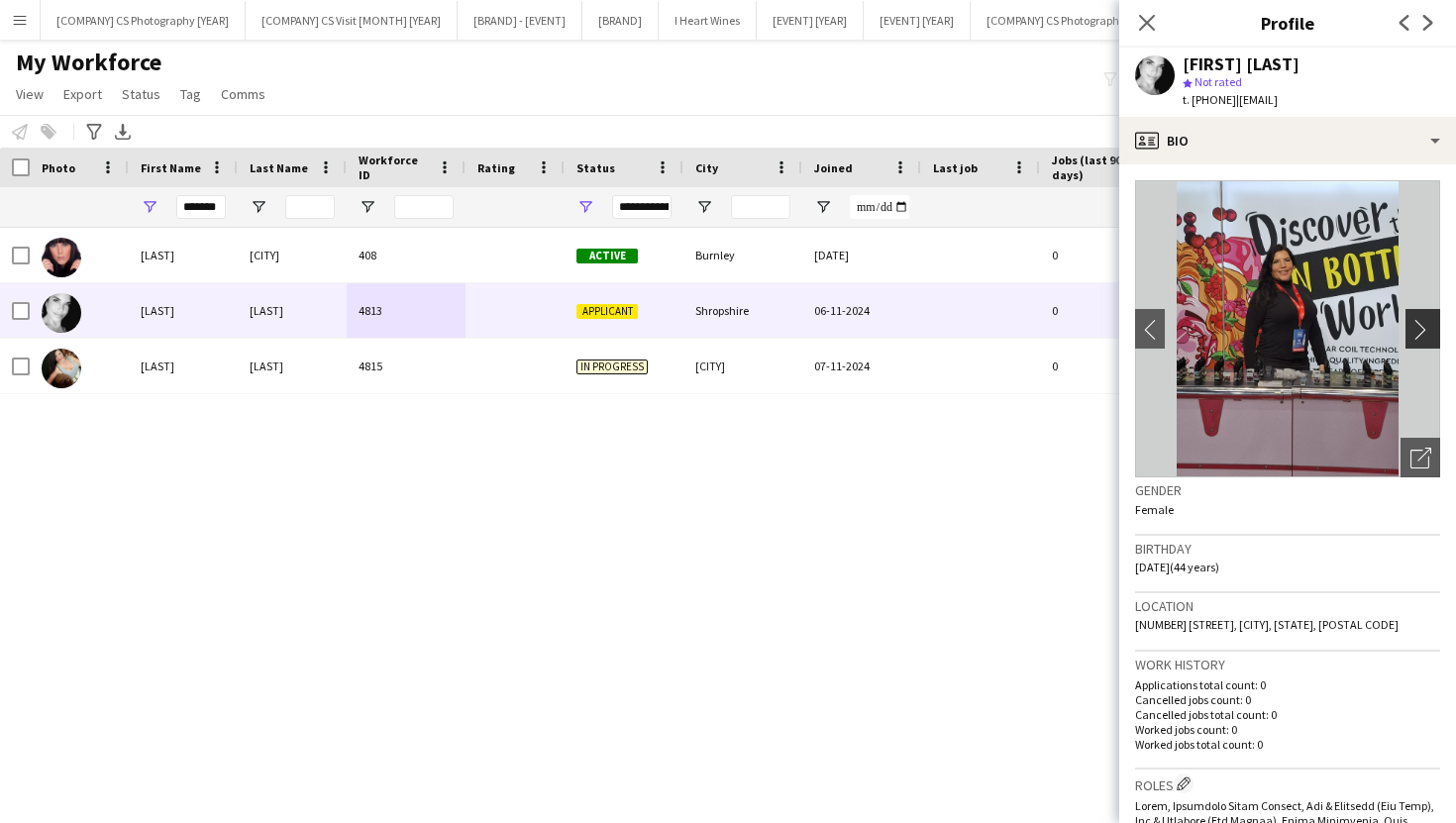 click on "chevron-right" 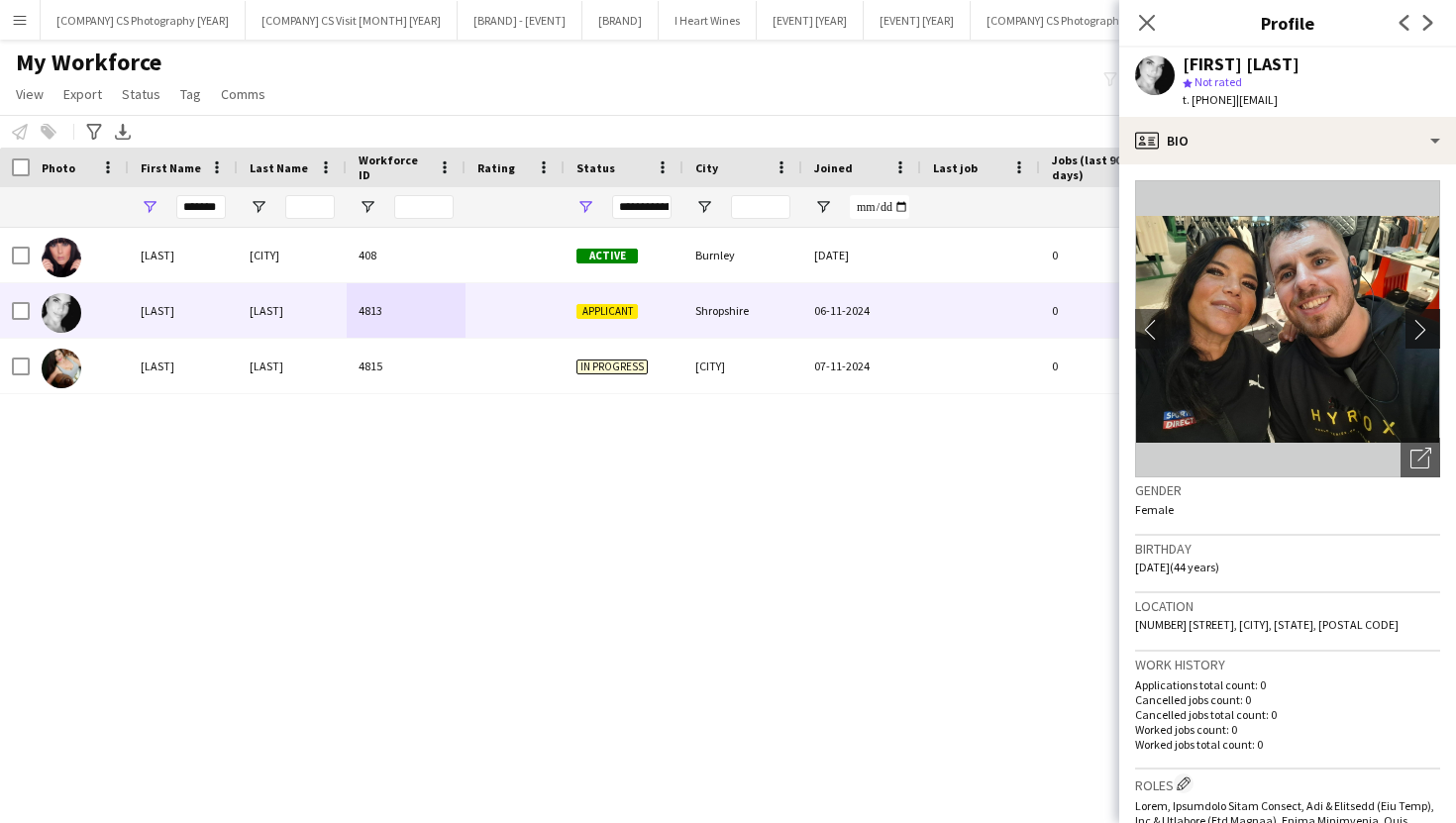 click on "chevron-right" 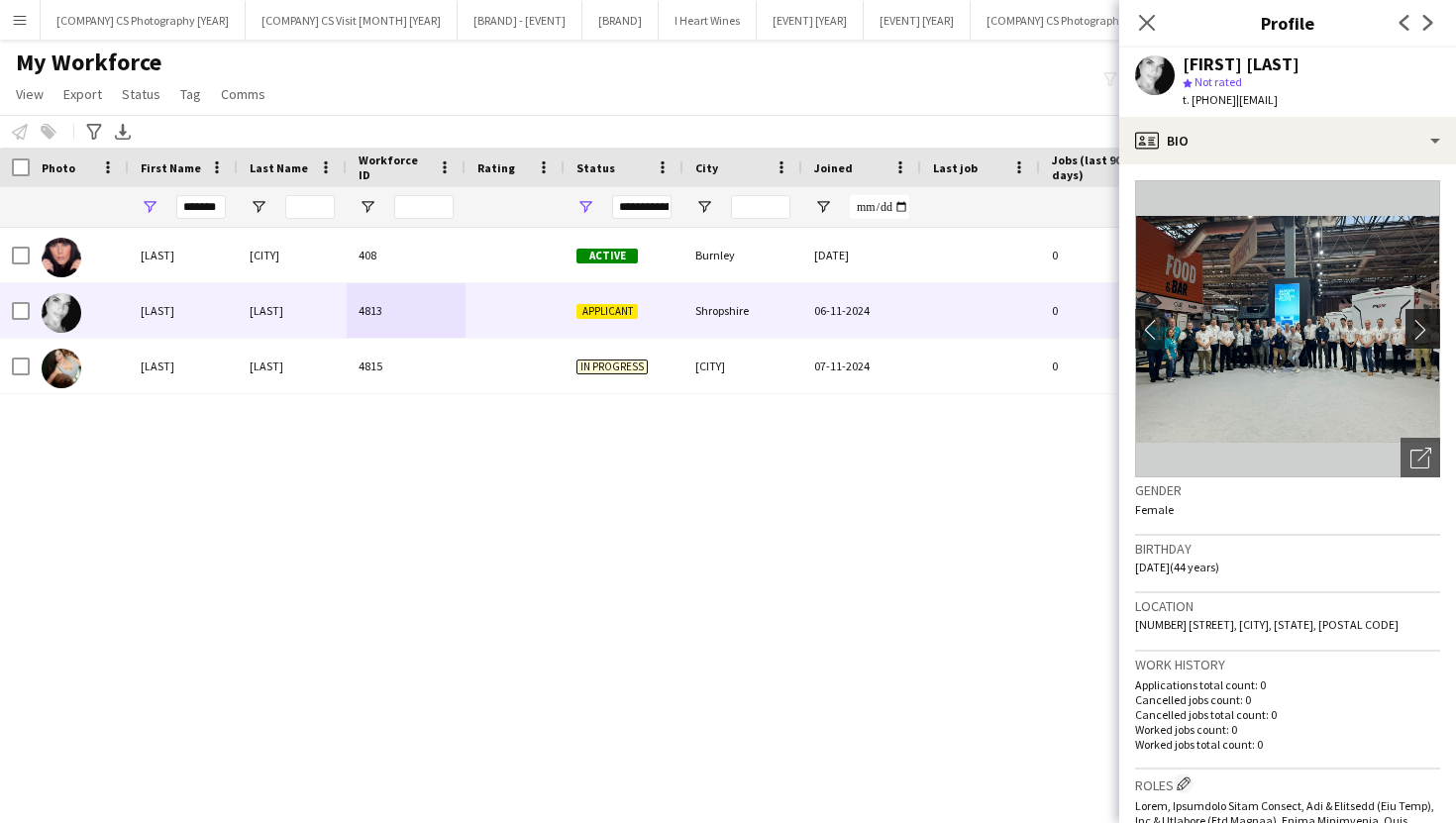 click on "chevron-right" 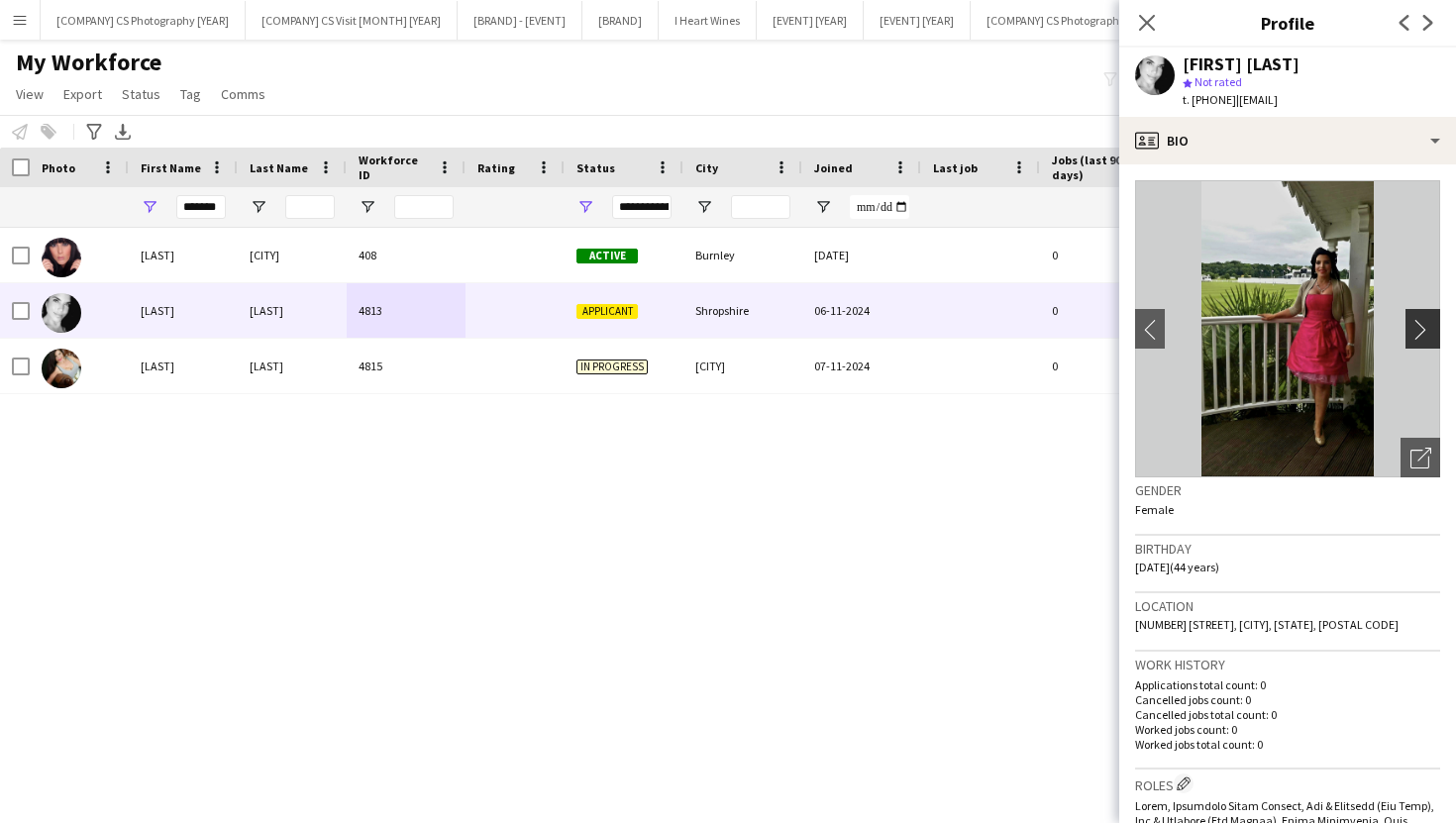 click on "chevron-right" 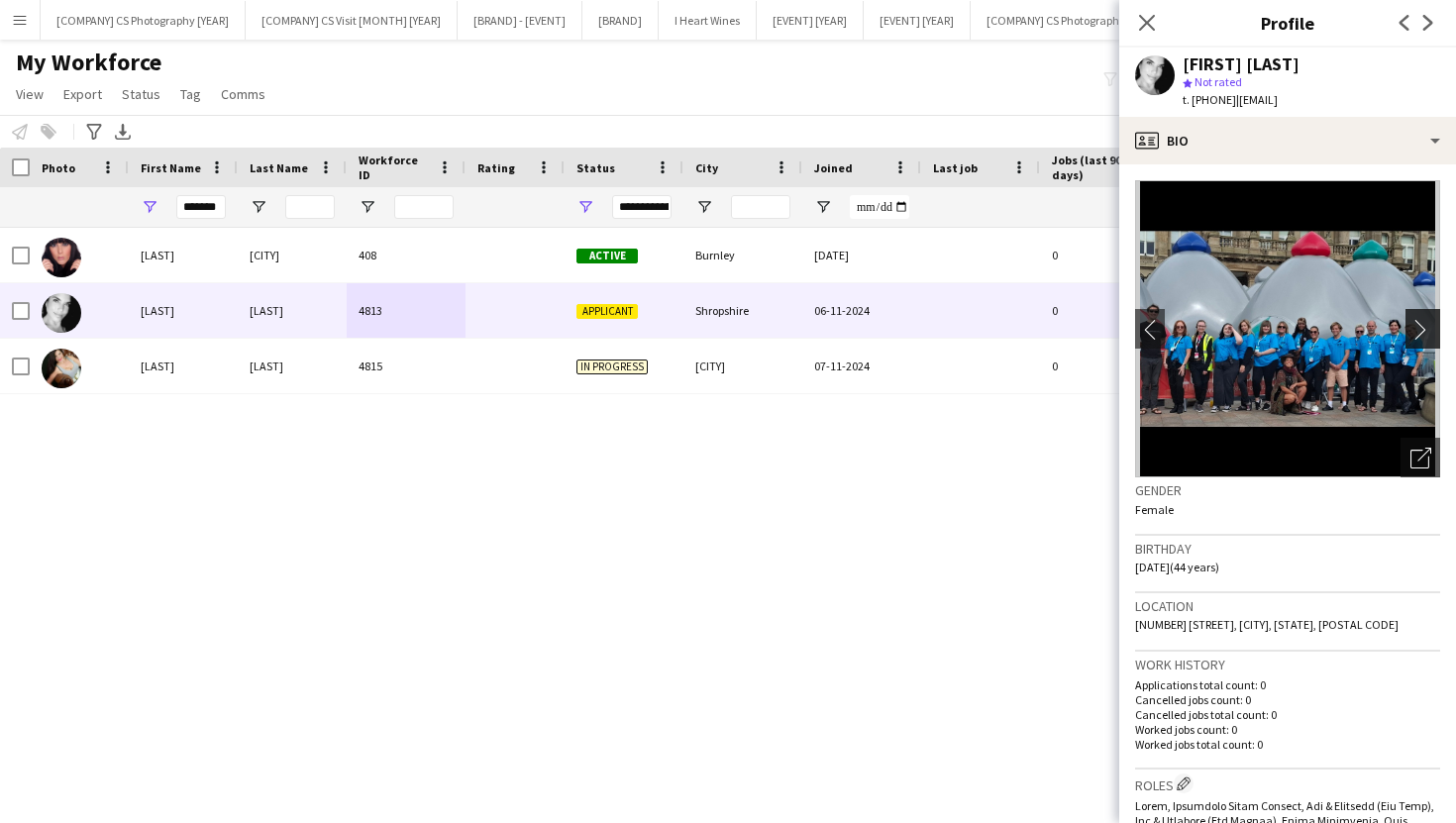click on "chevron-right" 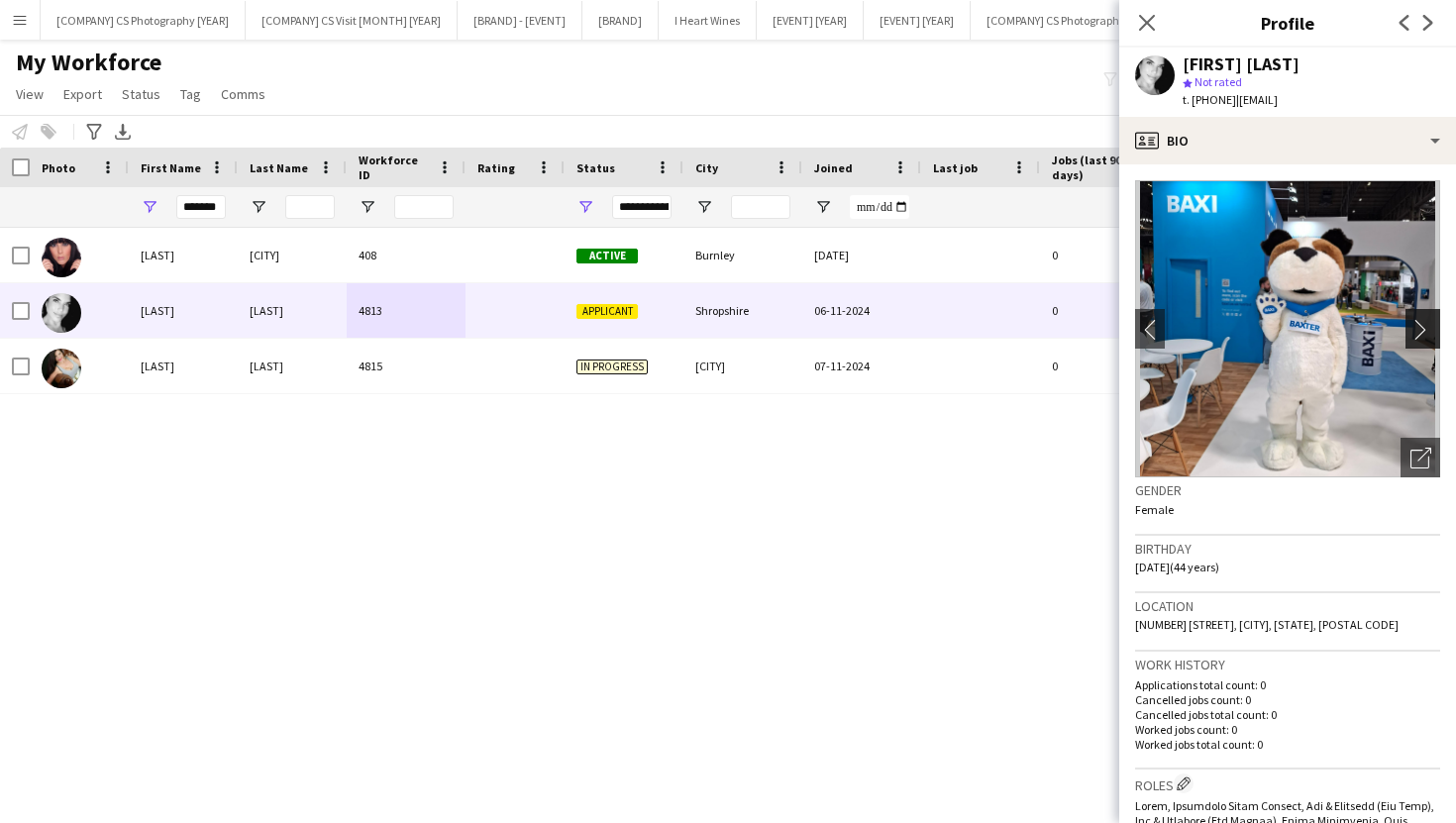 click on "chevron-right" 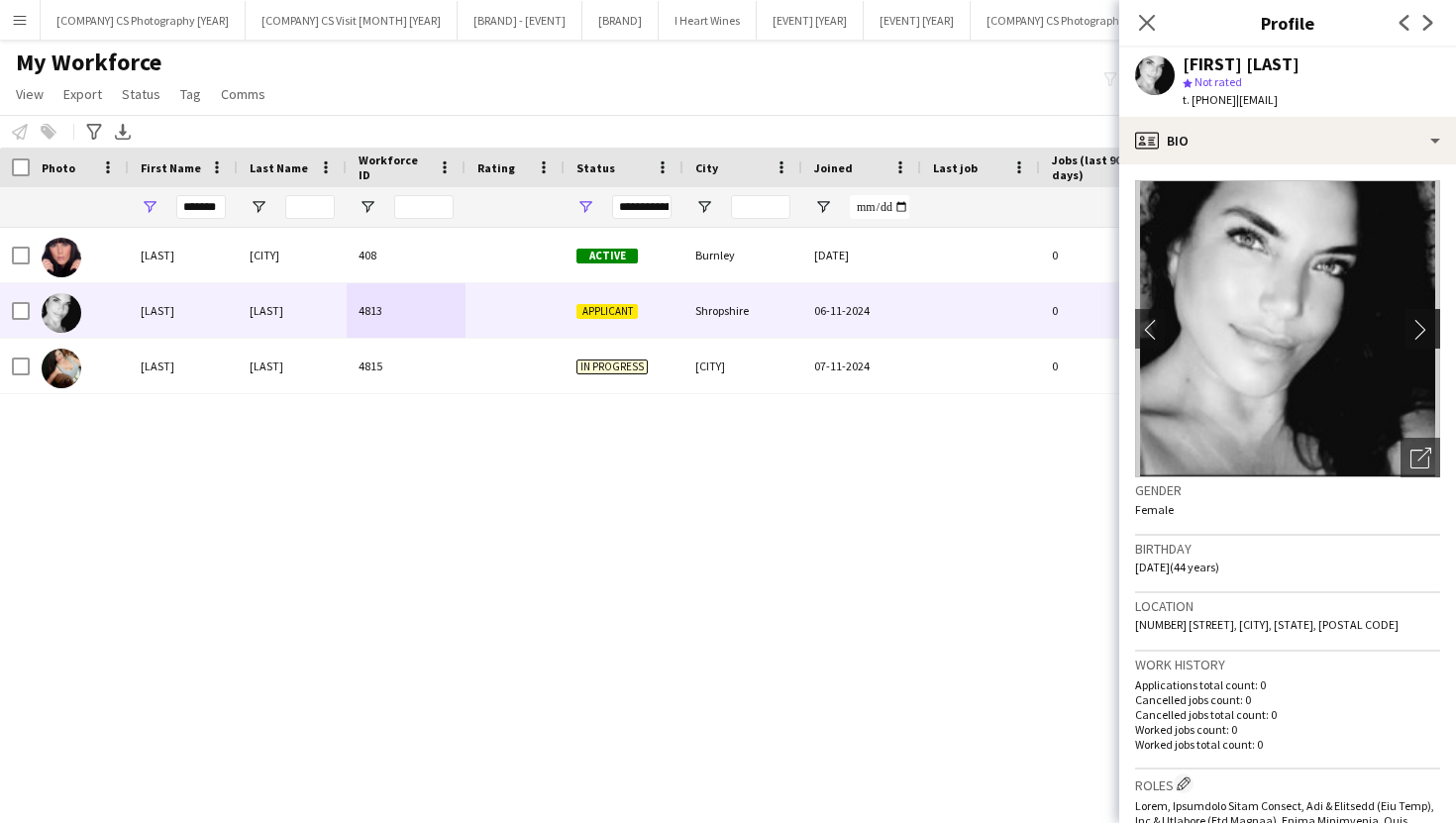 click on "chevron-right" 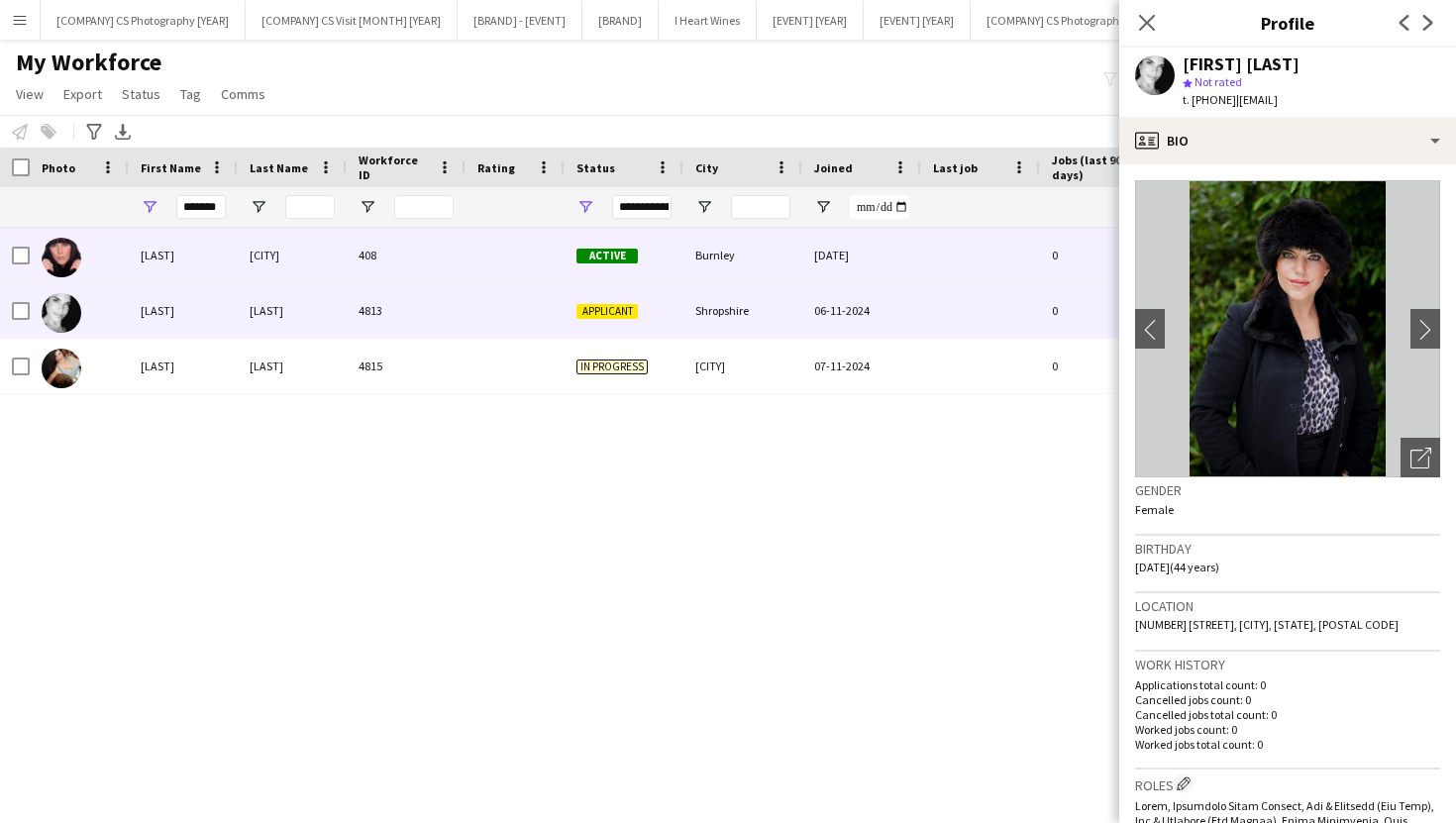 click on "0" at bounding box center (1104, 255) 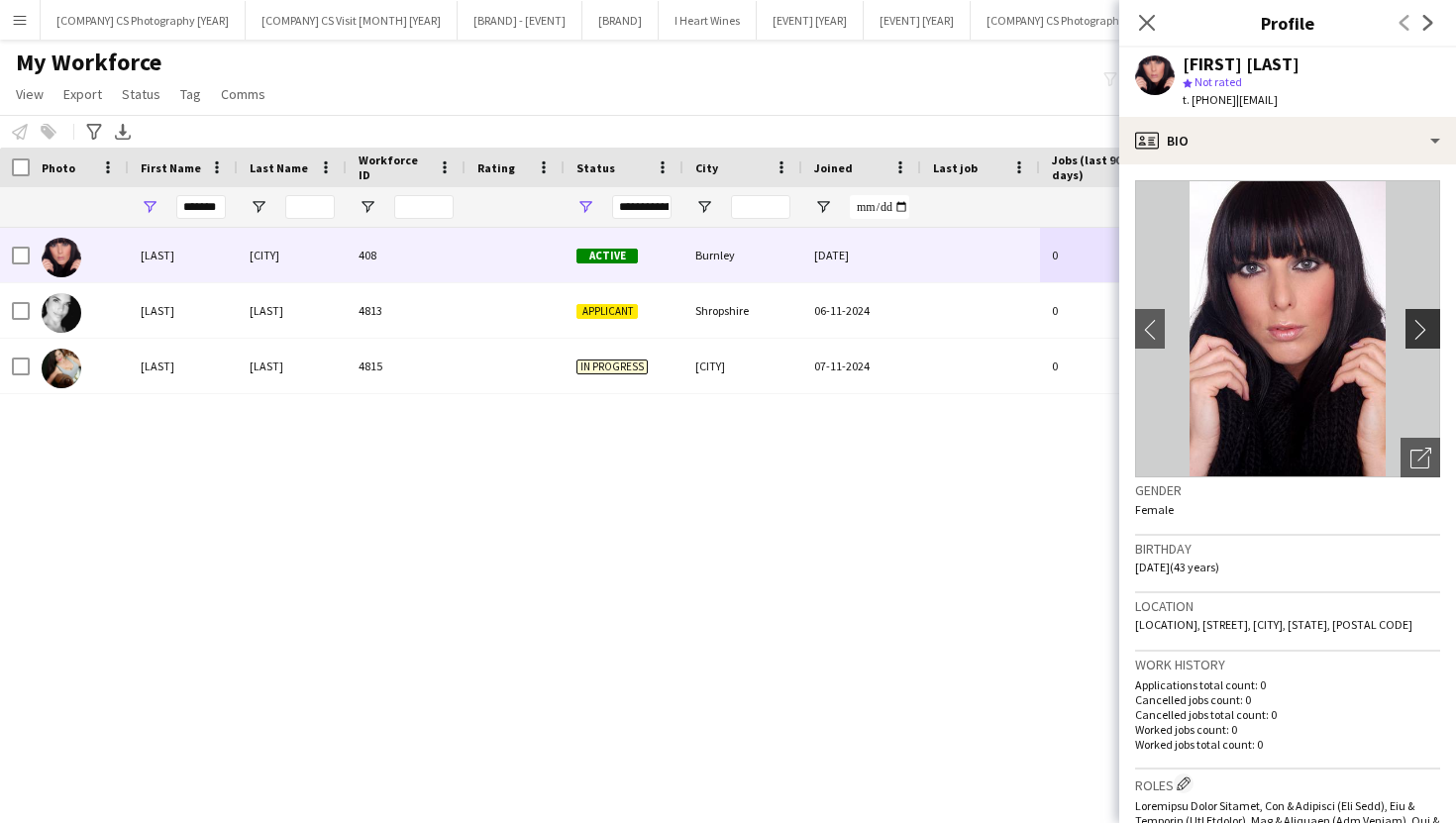 click on "chevron-right" 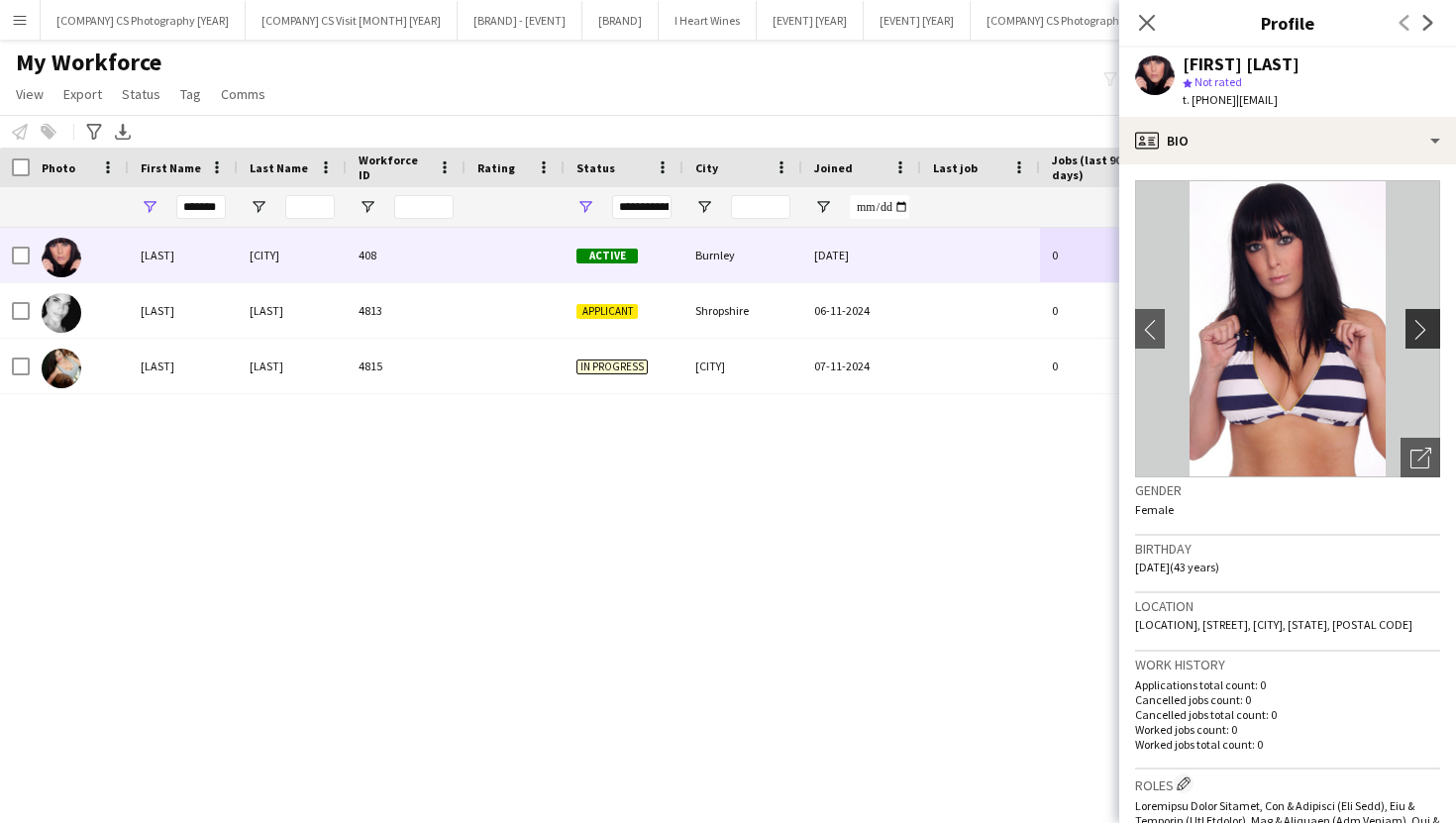 click on "chevron-right" 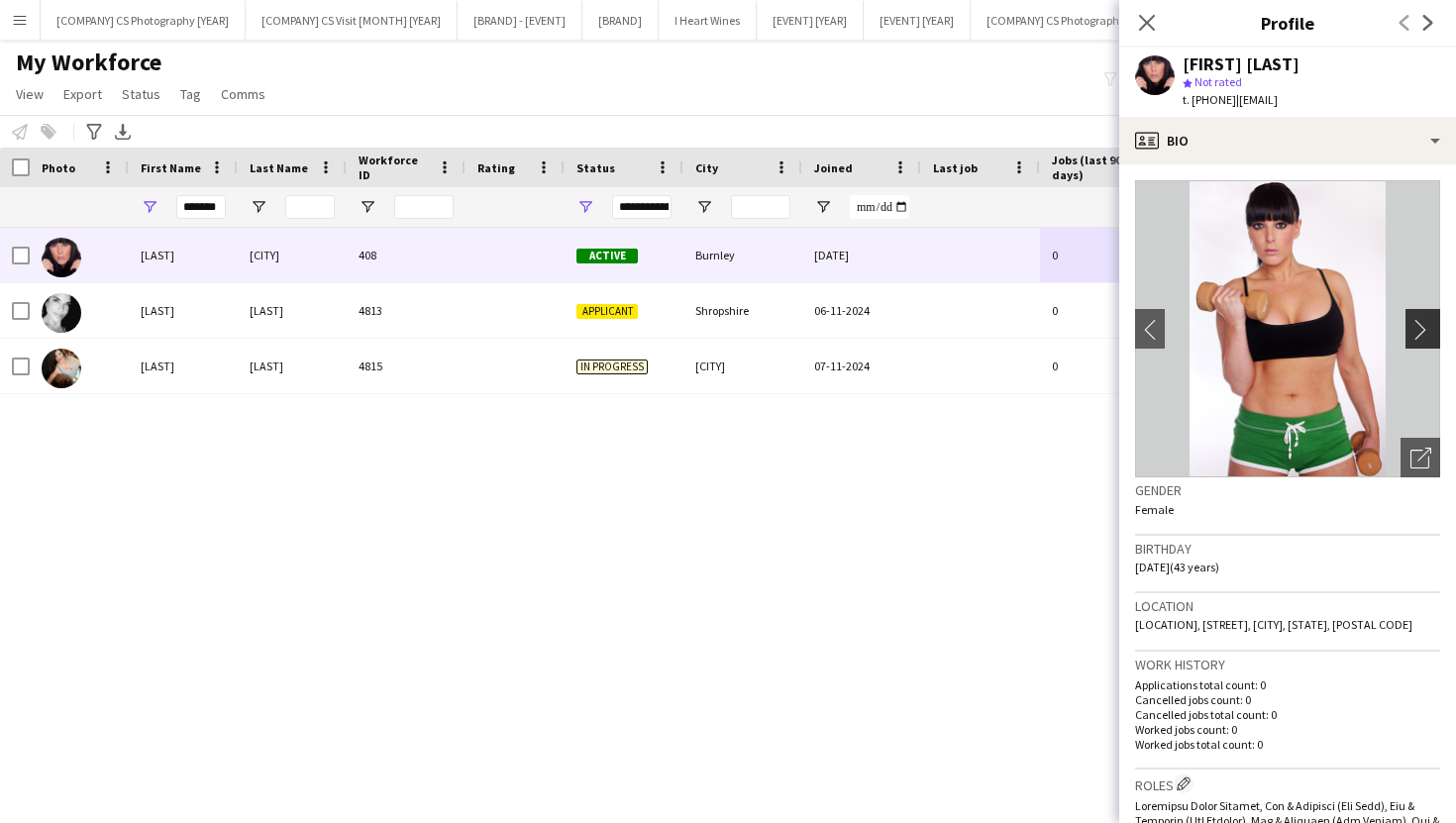 click on "chevron-right" 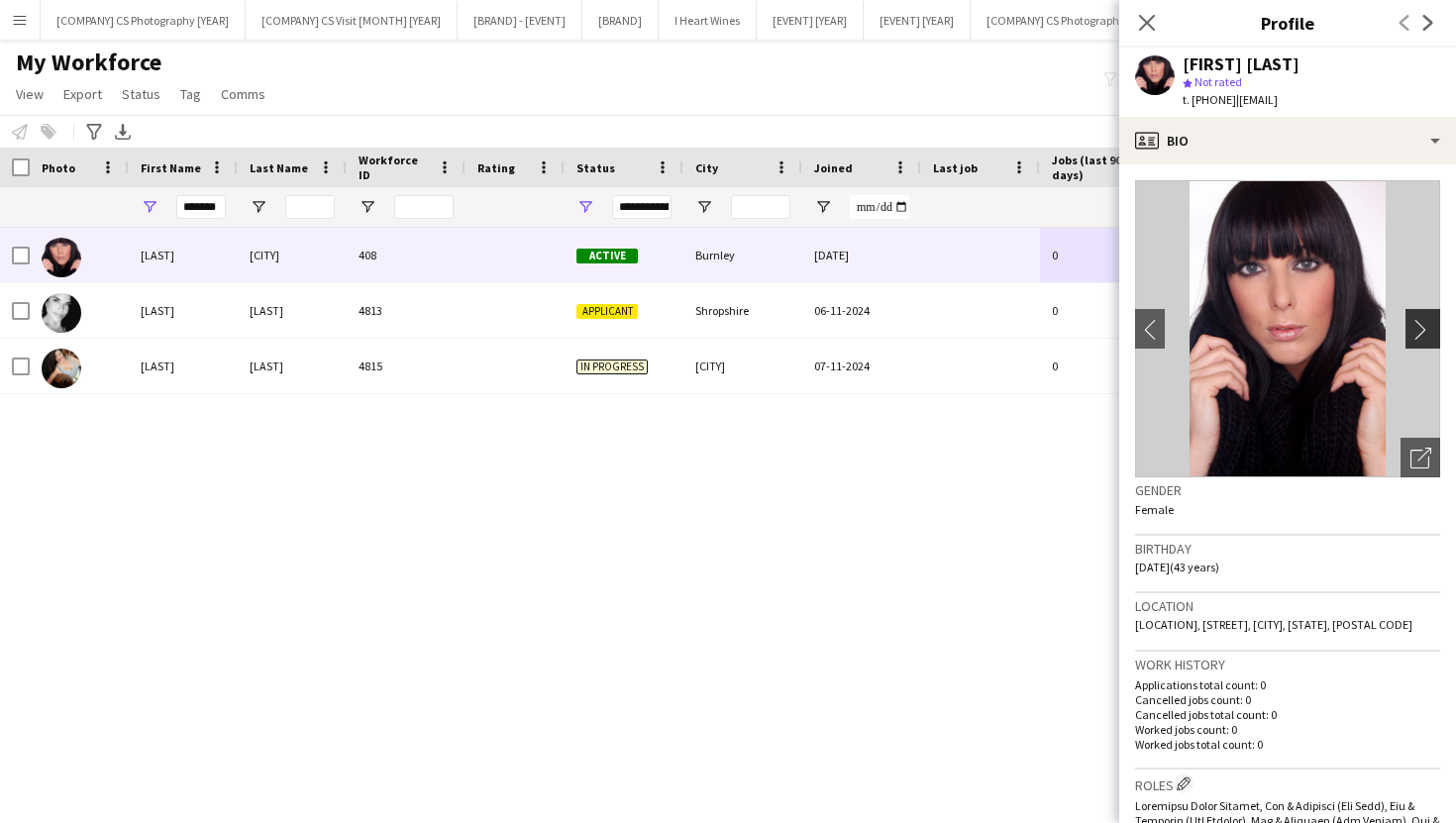 click on "chevron-right" 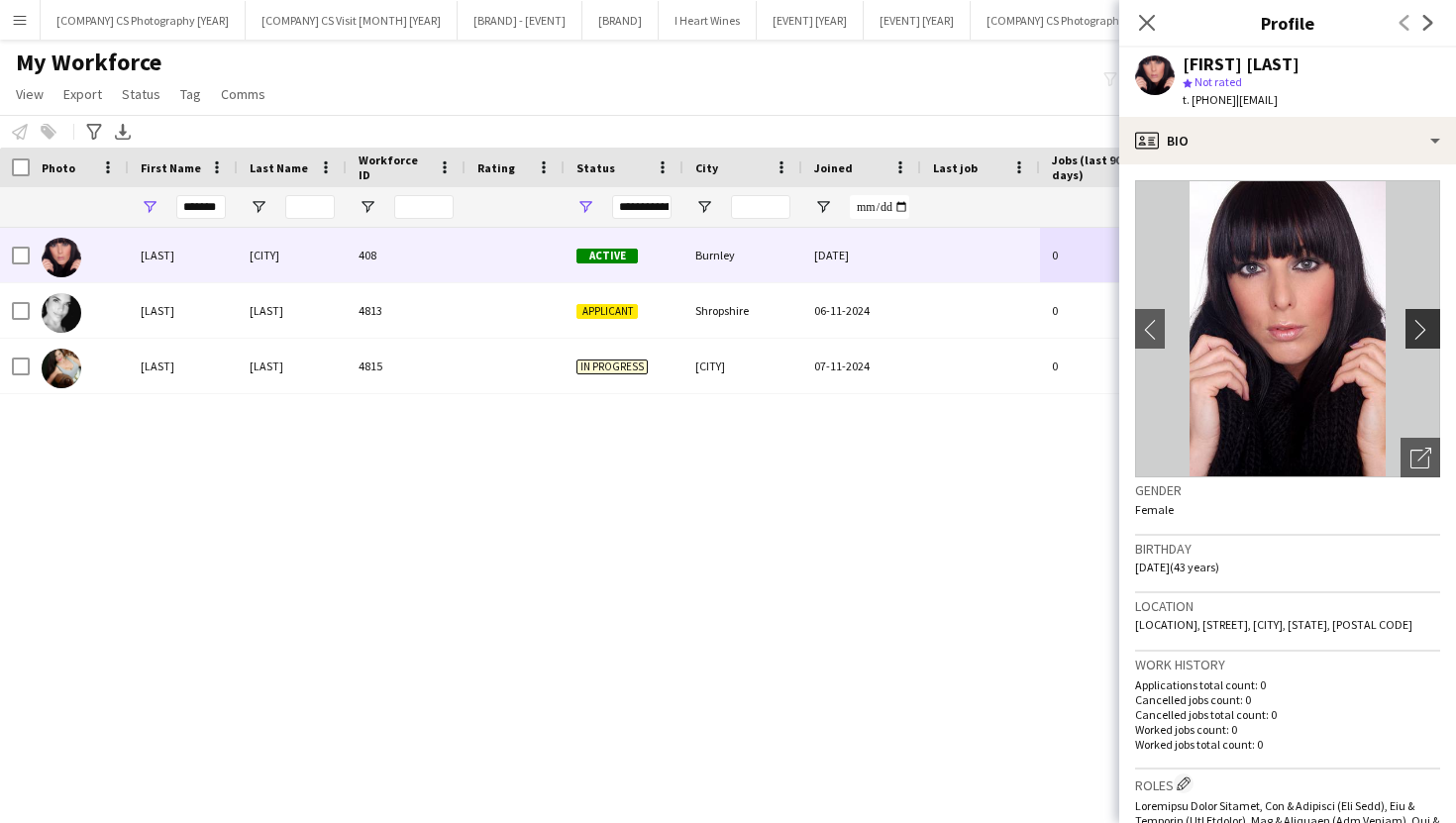 click on "chevron-right" 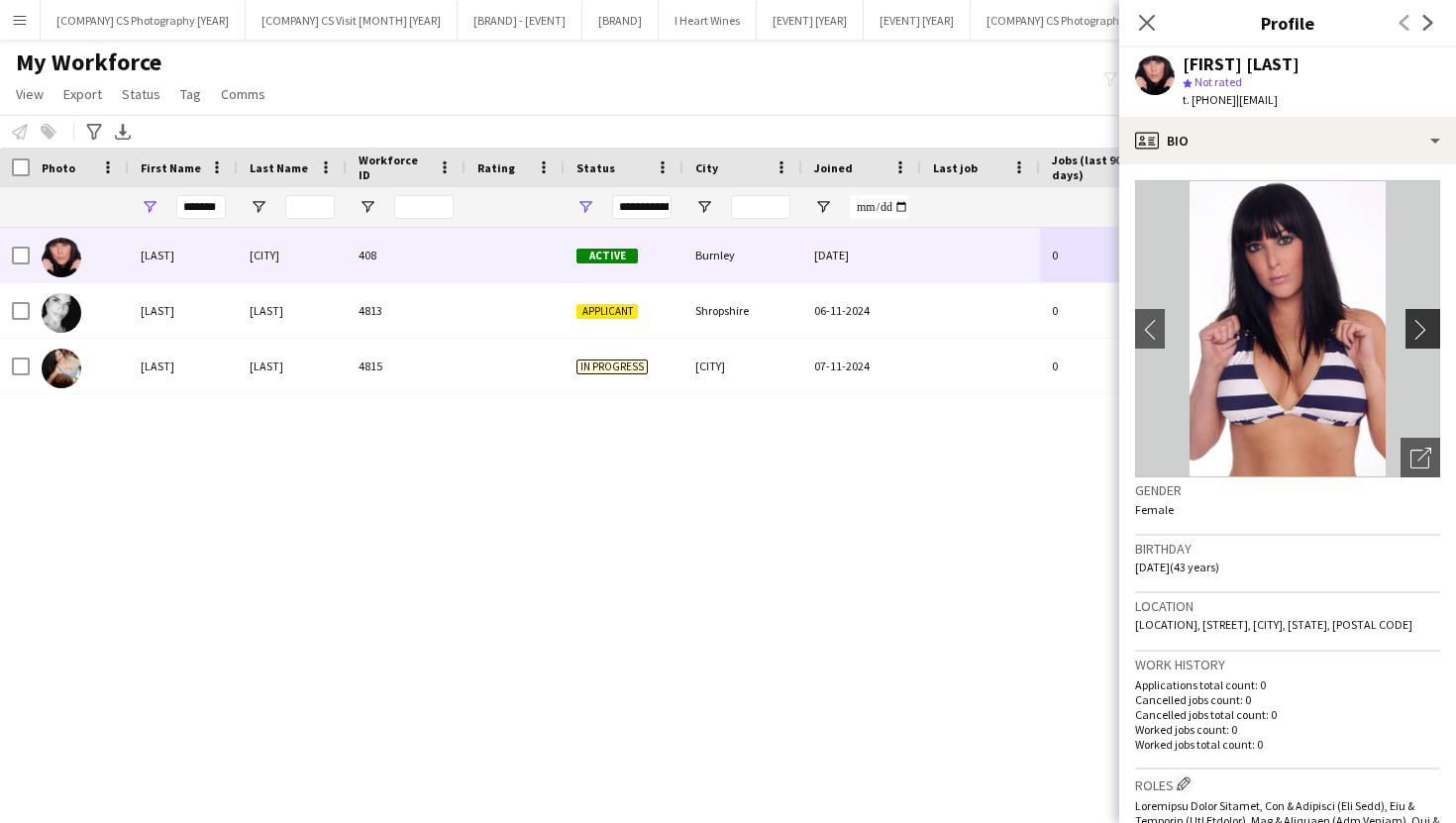 click on "chevron-right" 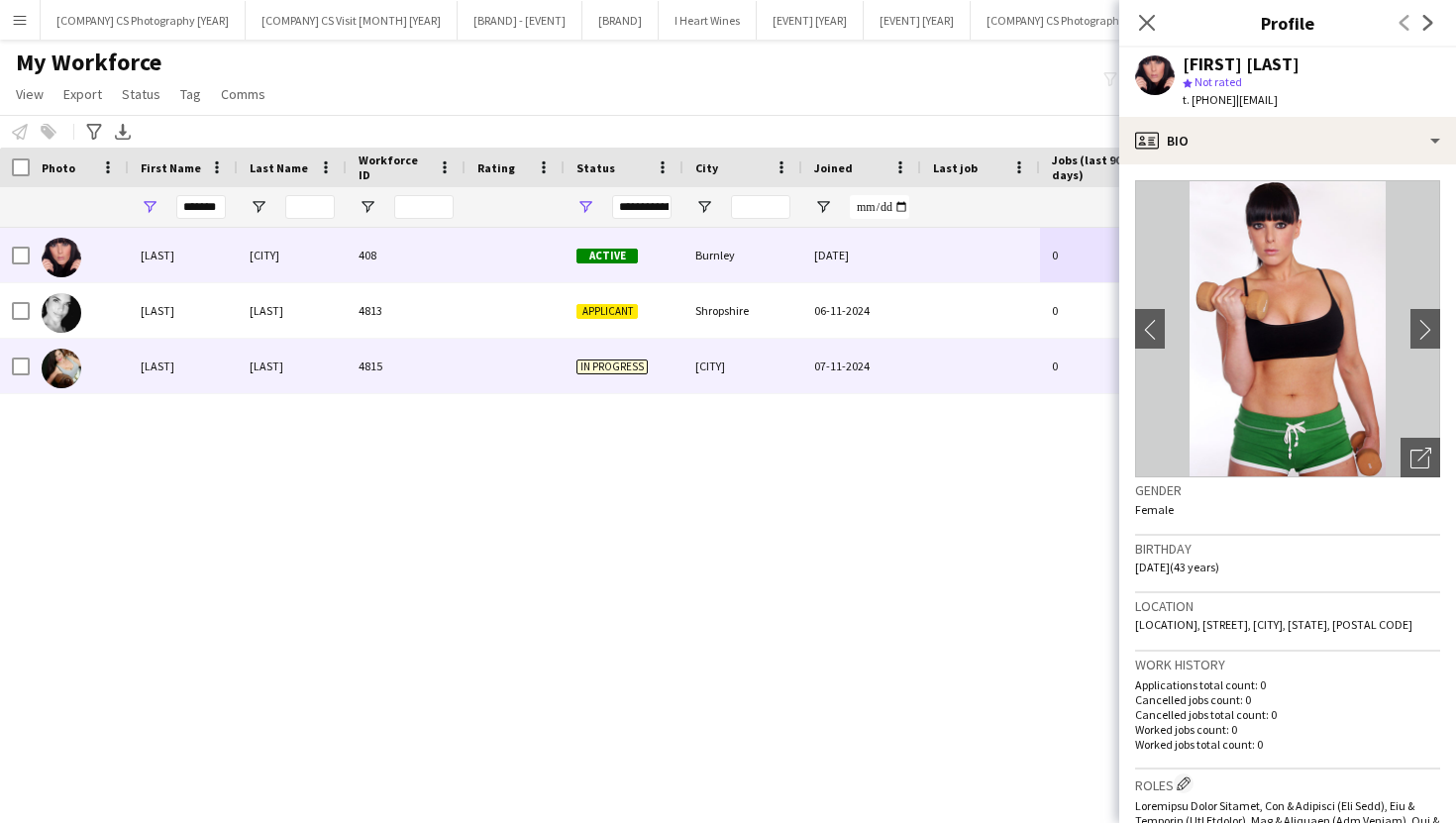 click on "[LAST]" at bounding box center (292, 365) 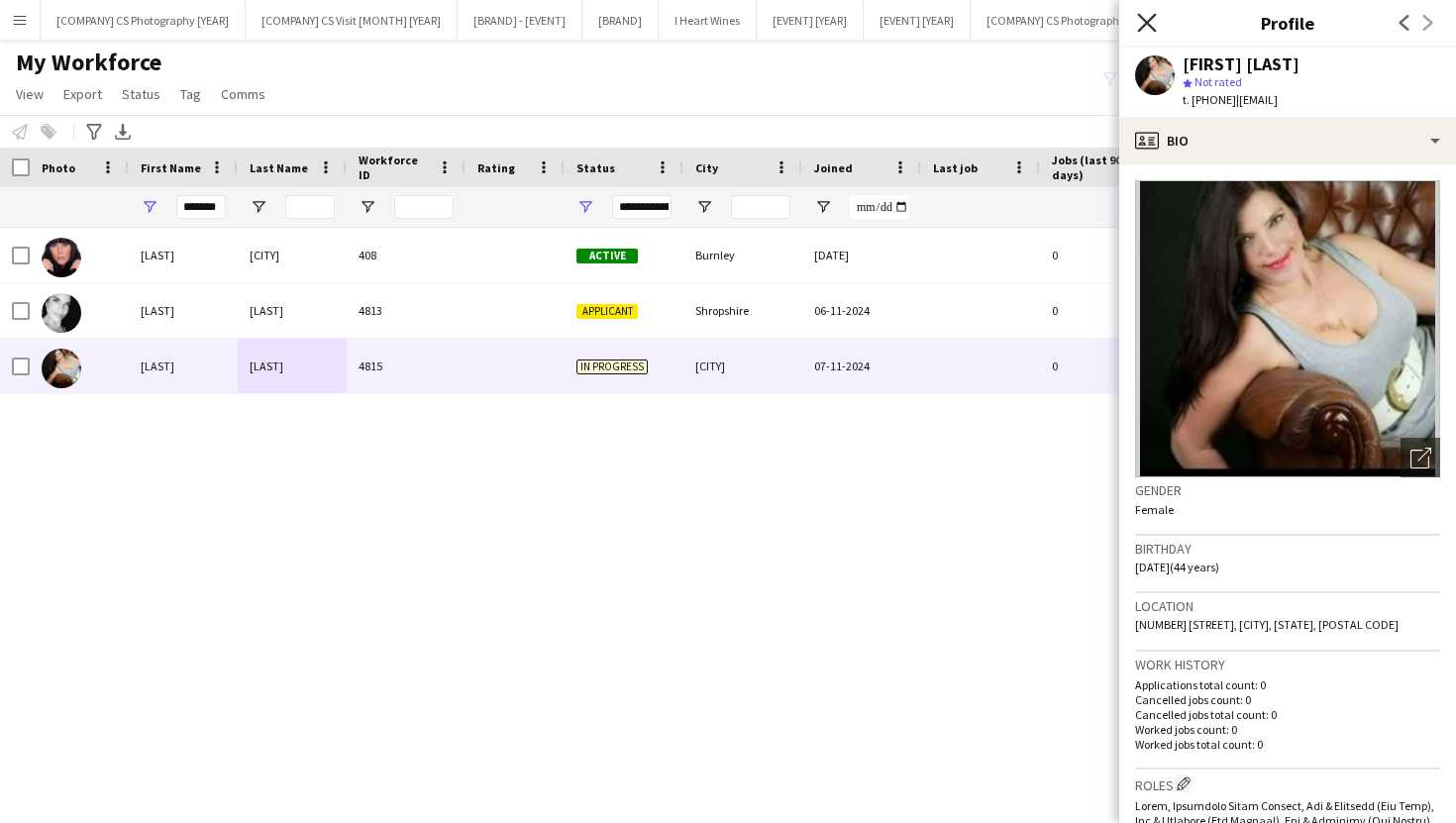 click 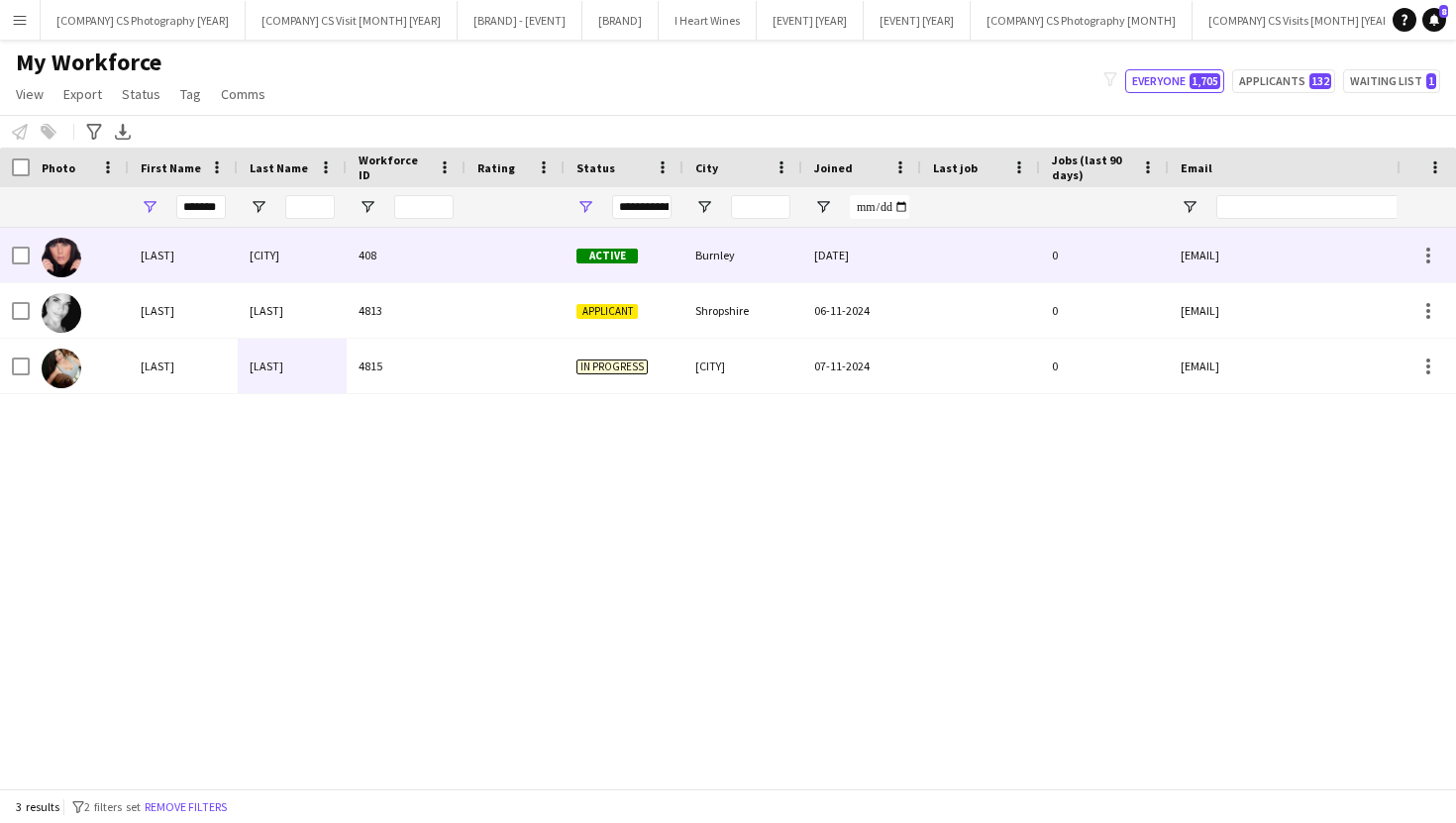 click at bounding box center (981, 255) 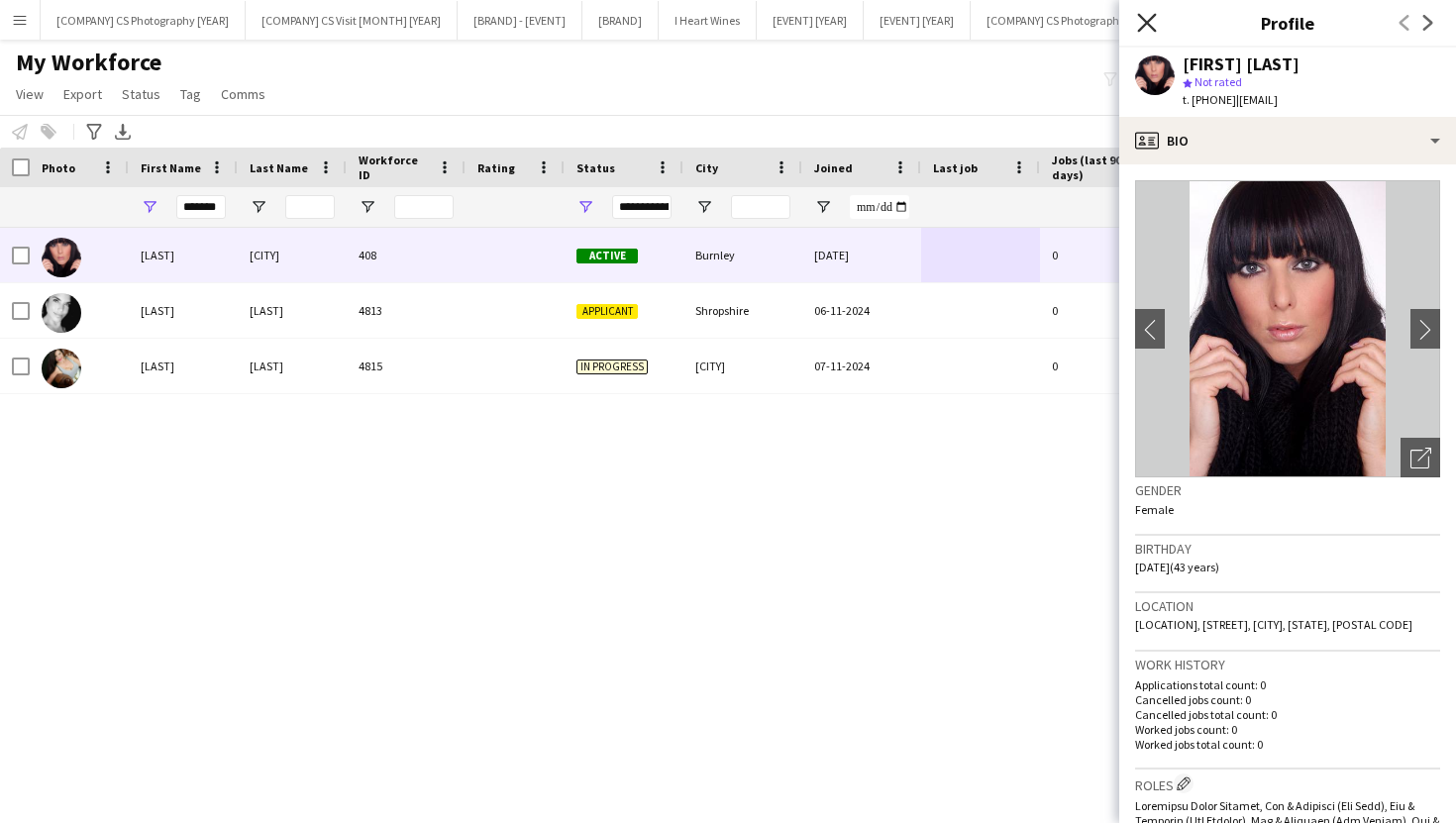 click on "Close pop-in" 